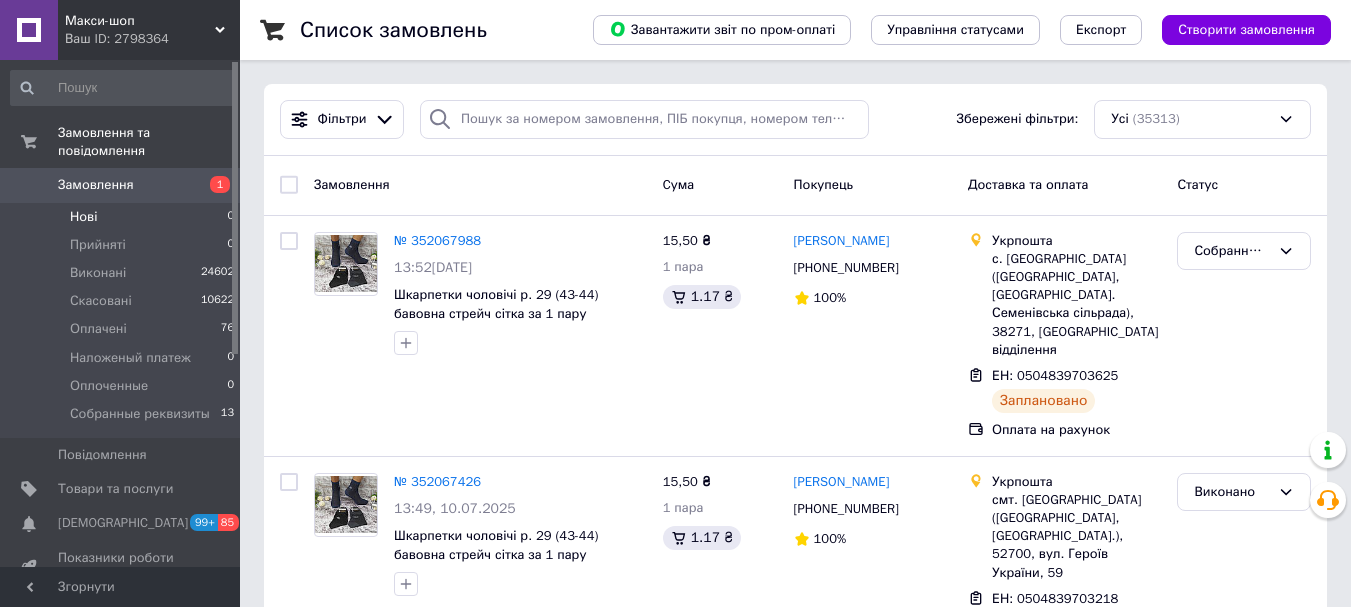 scroll, scrollTop: 0, scrollLeft: 0, axis: both 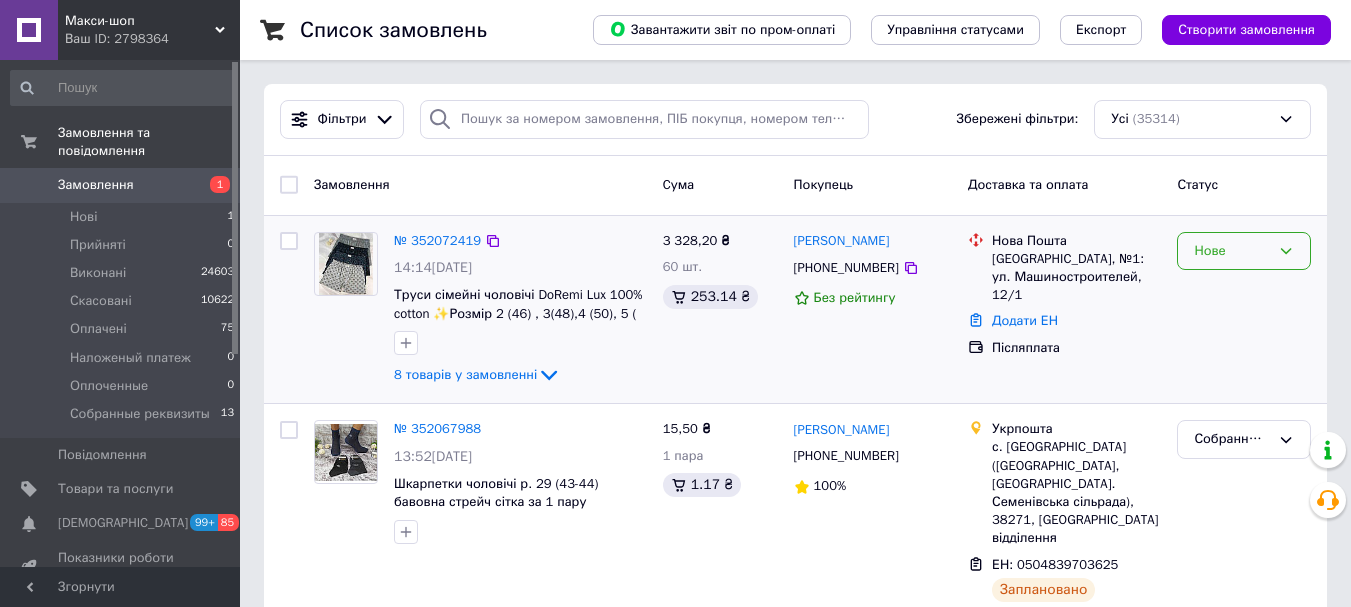 click on "Нове" at bounding box center (1232, 251) 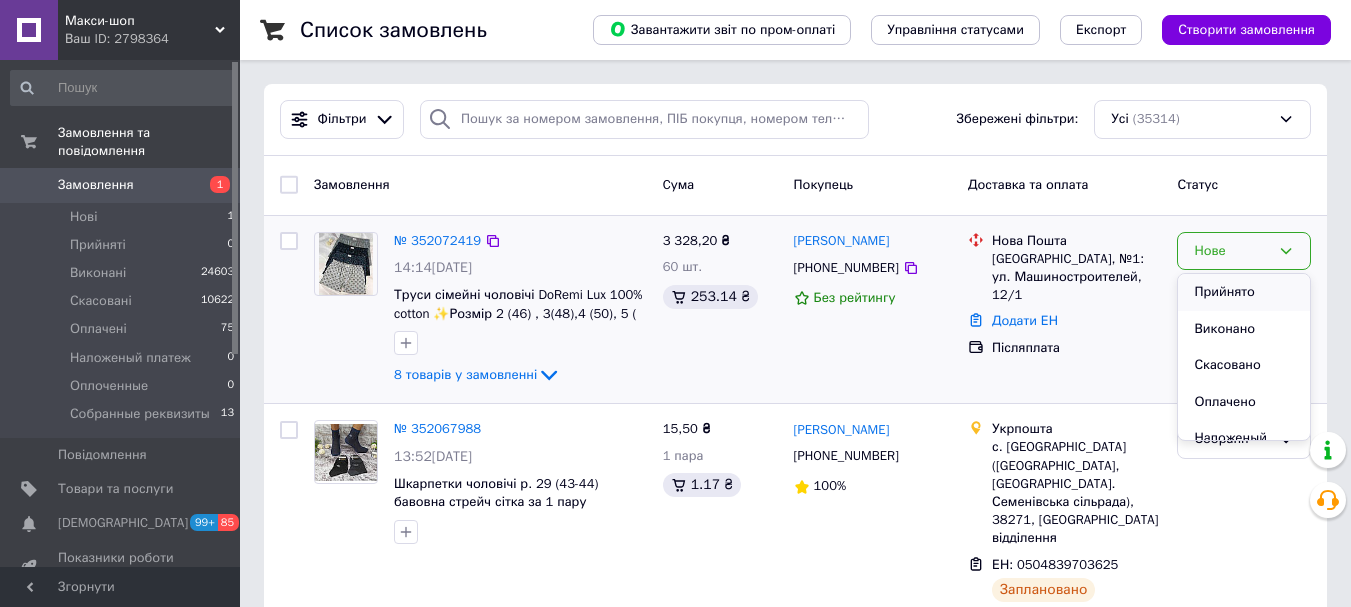 click on "Прийнято" at bounding box center (1244, 292) 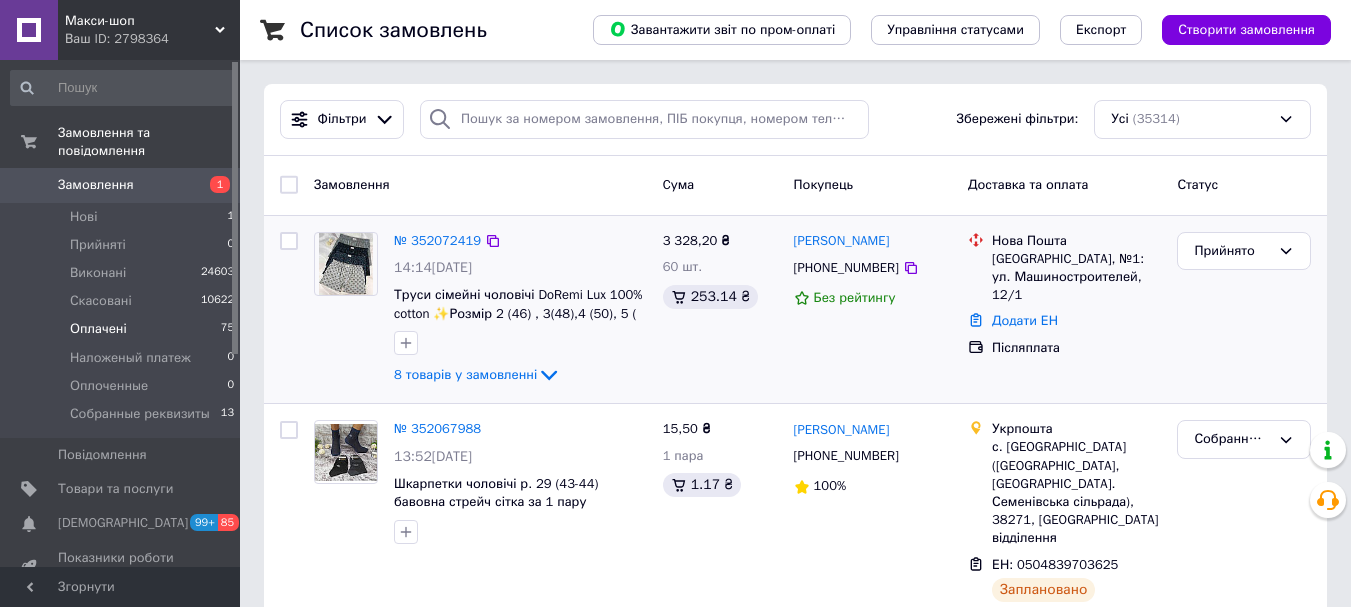 click on "Оплачені" at bounding box center (98, 329) 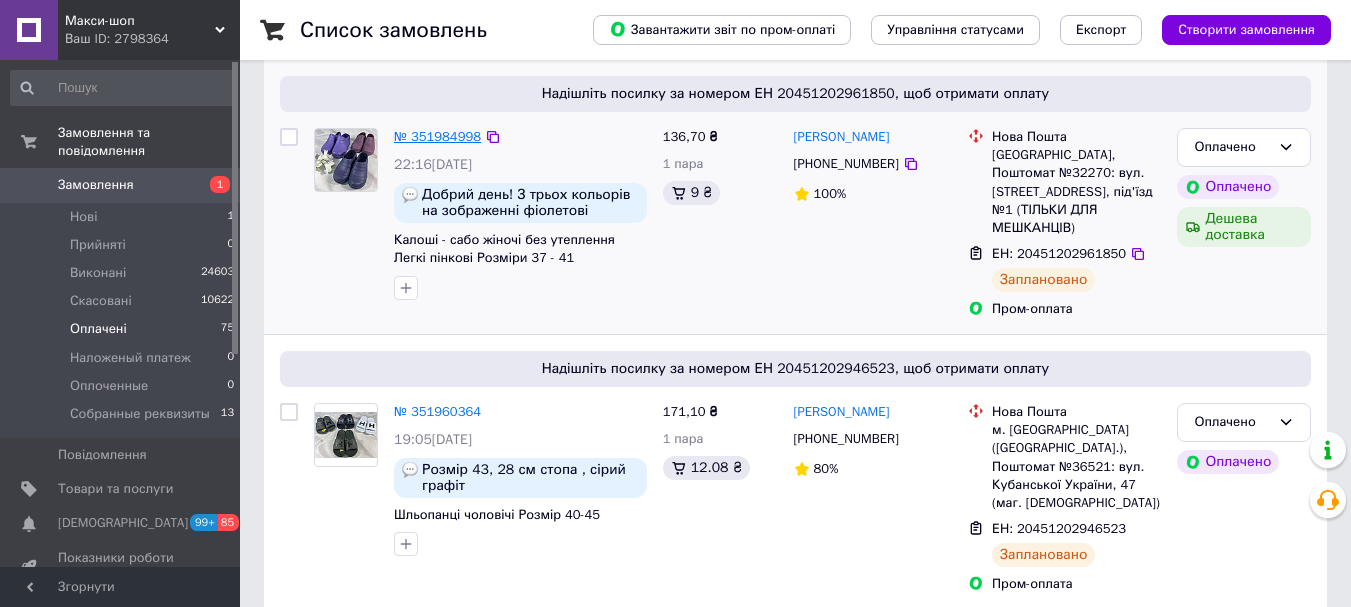 scroll, scrollTop: 700, scrollLeft: 0, axis: vertical 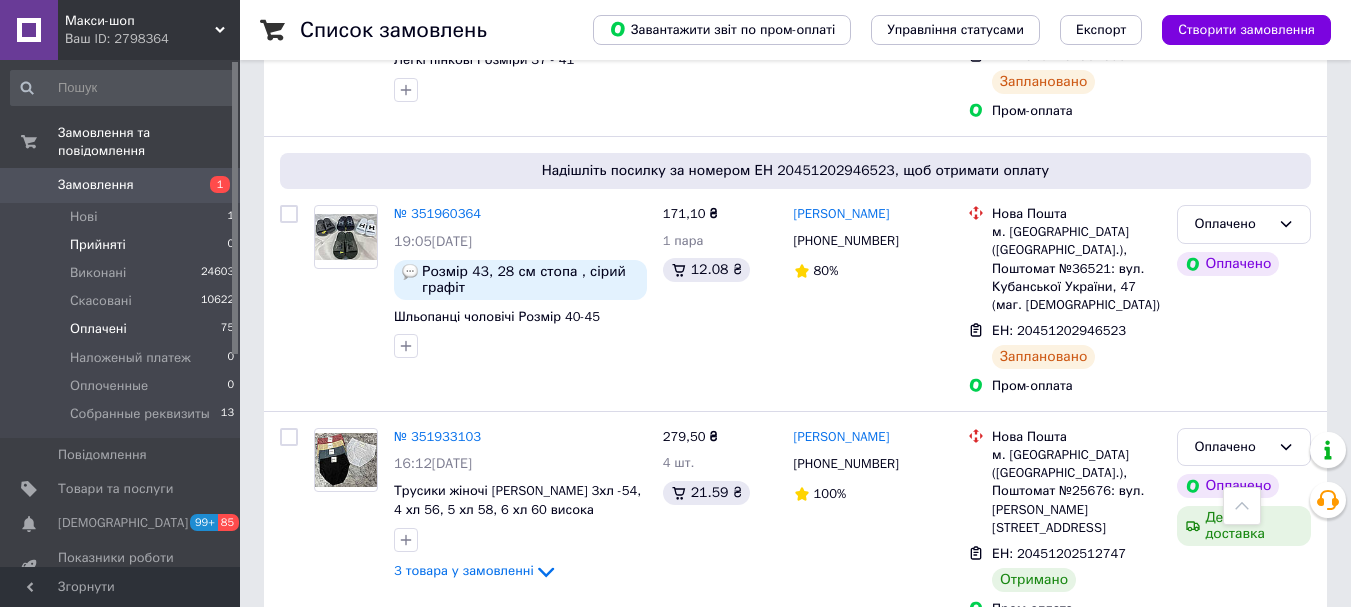 drag, startPoint x: 89, startPoint y: 226, endPoint x: 304, endPoint y: 480, distance: 332.7777 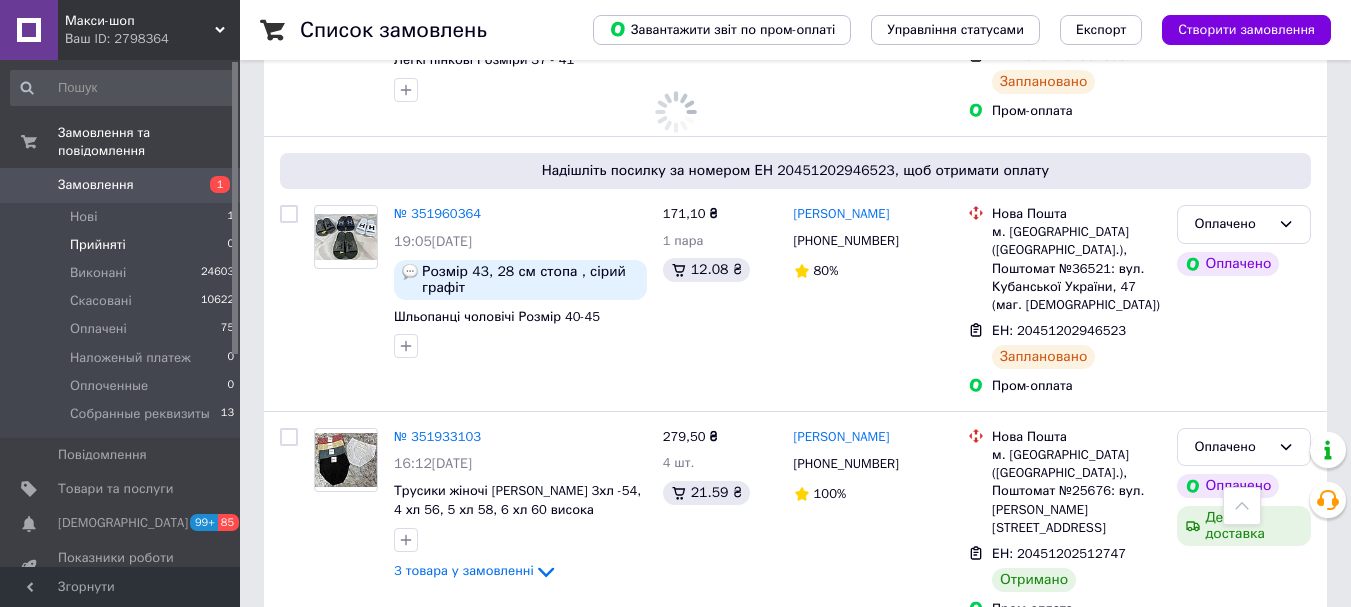 scroll, scrollTop: 0, scrollLeft: 0, axis: both 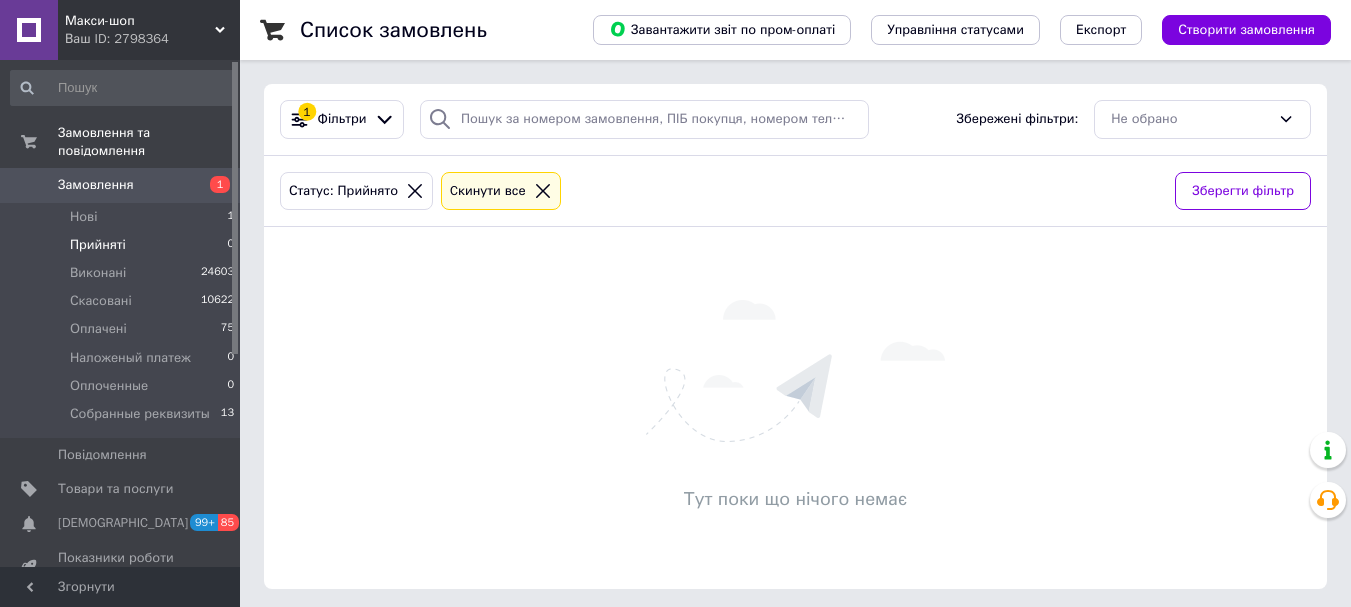 click on "Ваш ID: 2798364" at bounding box center [152, 39] 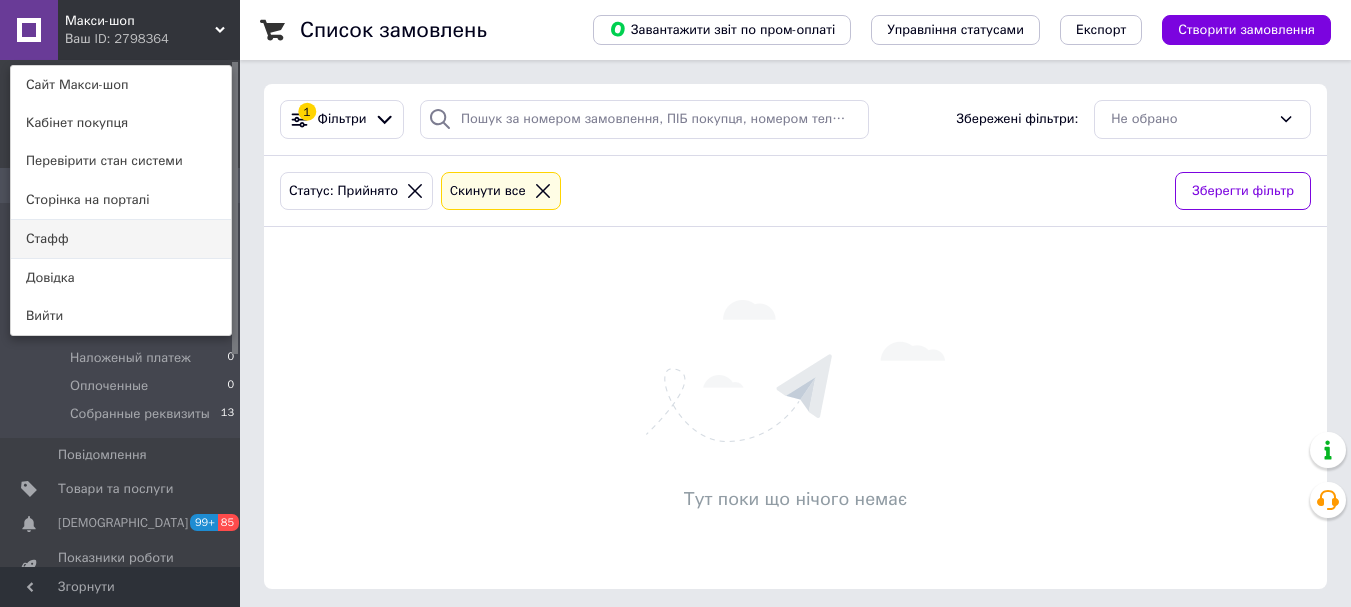 click on "Стафф" at bounding box center [121, 239] 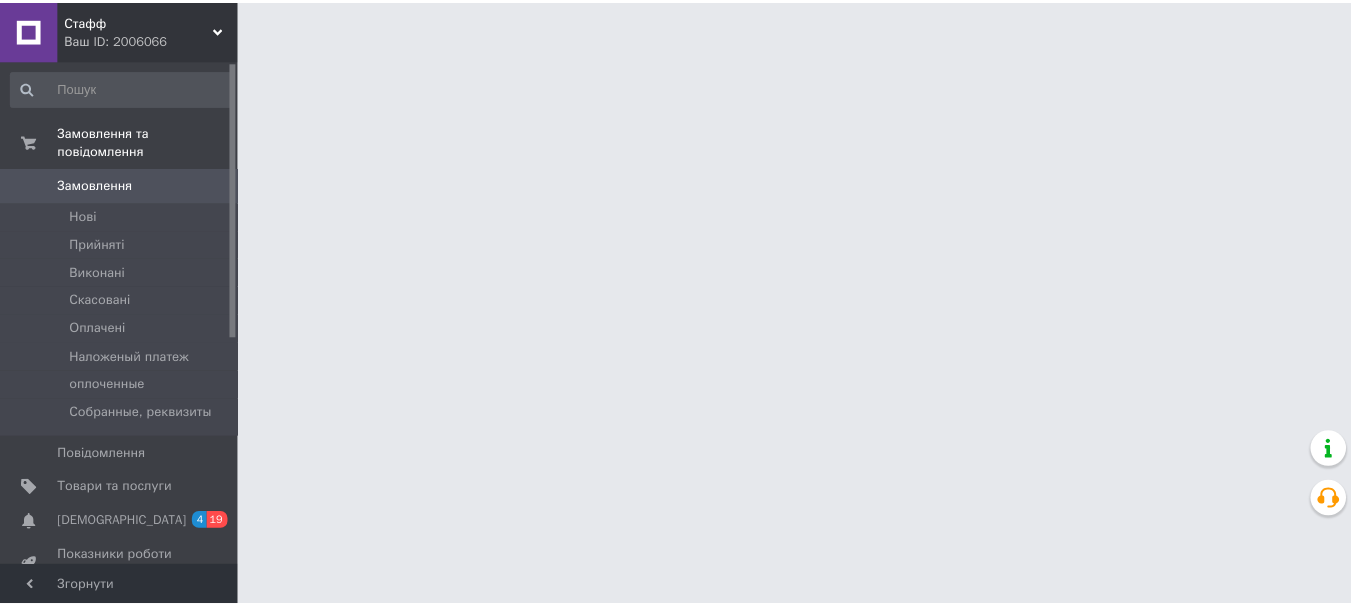 scroll, scrollTop: 0, scrollLeft: 0, axis: both 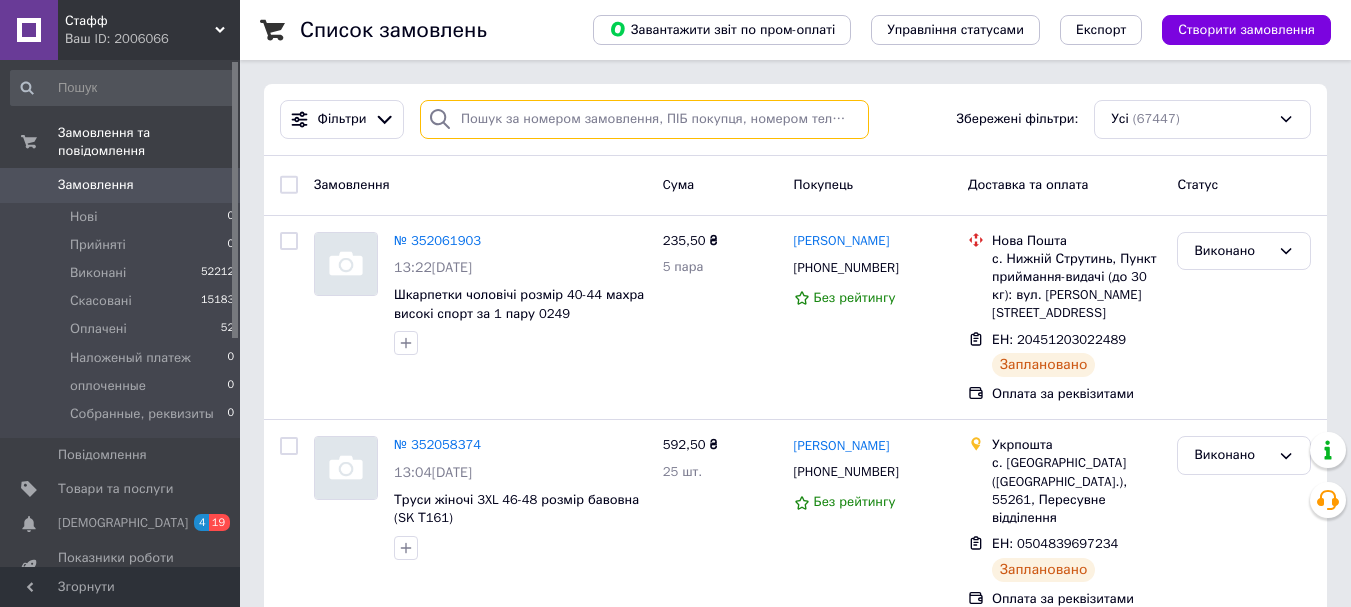 click at bounding box center [644, 119] 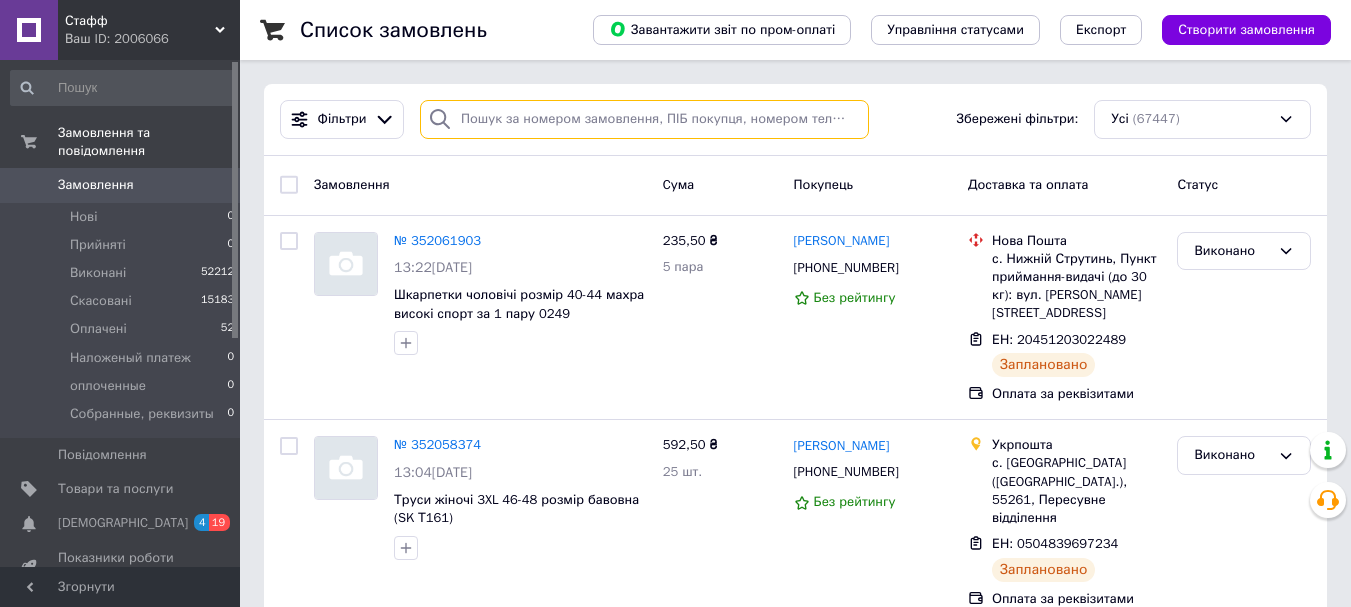 click at bounding box center (644, 119) 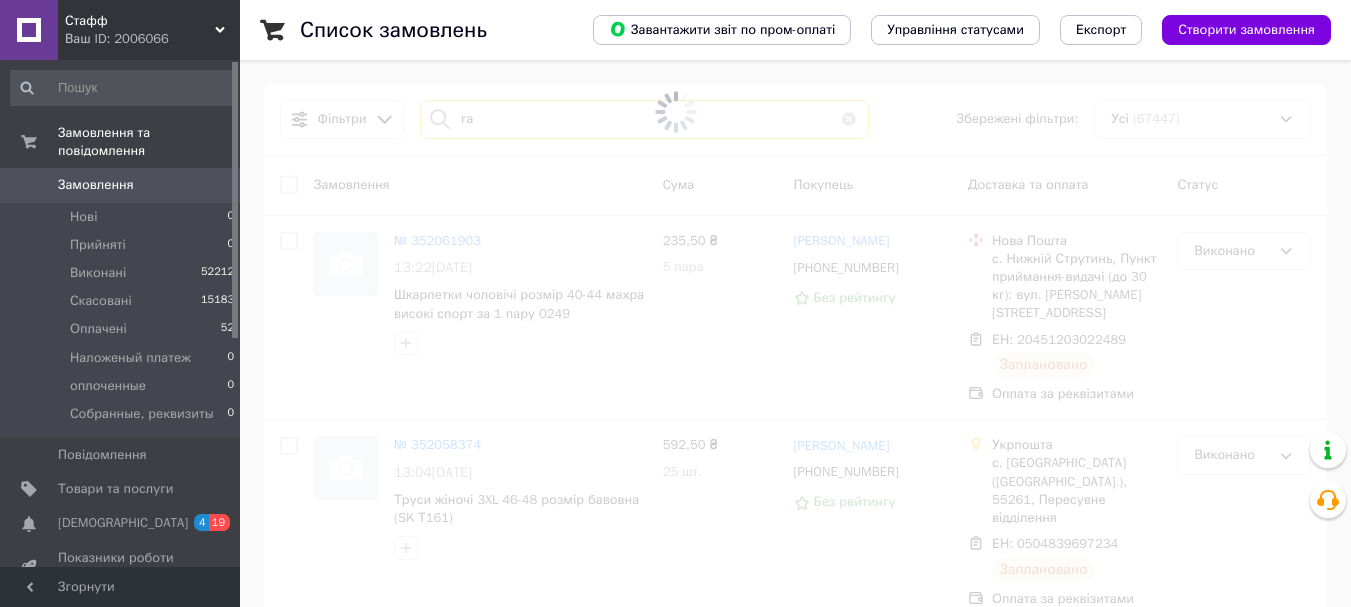 type on "г" 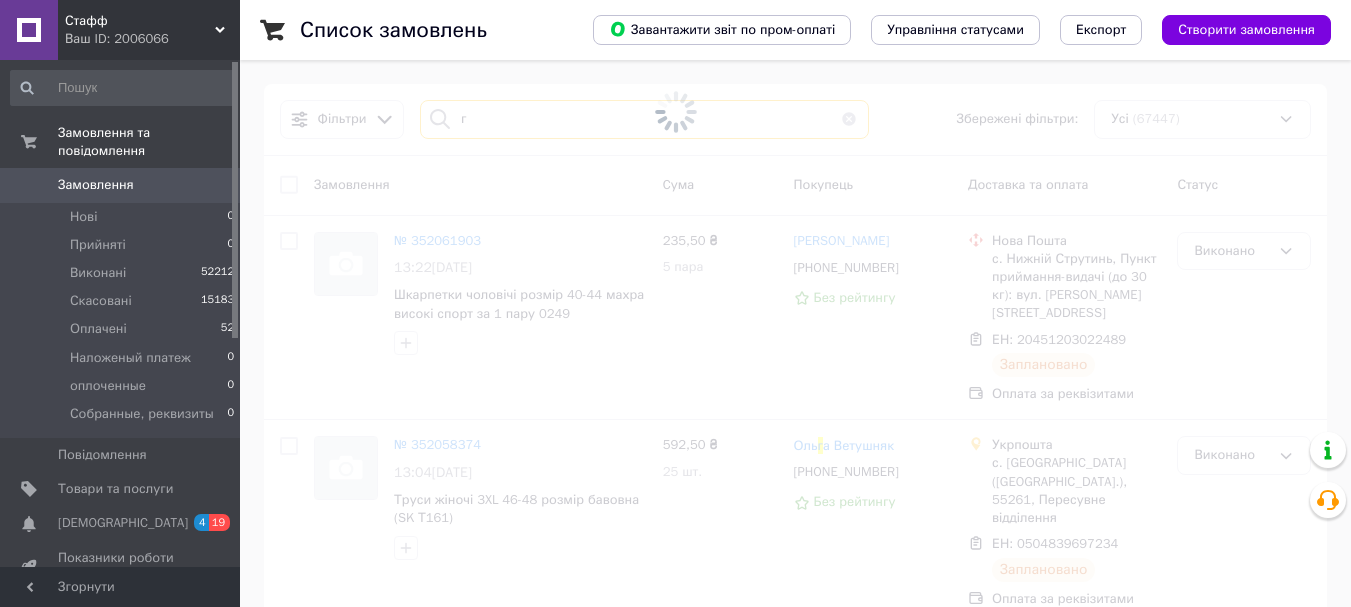 type 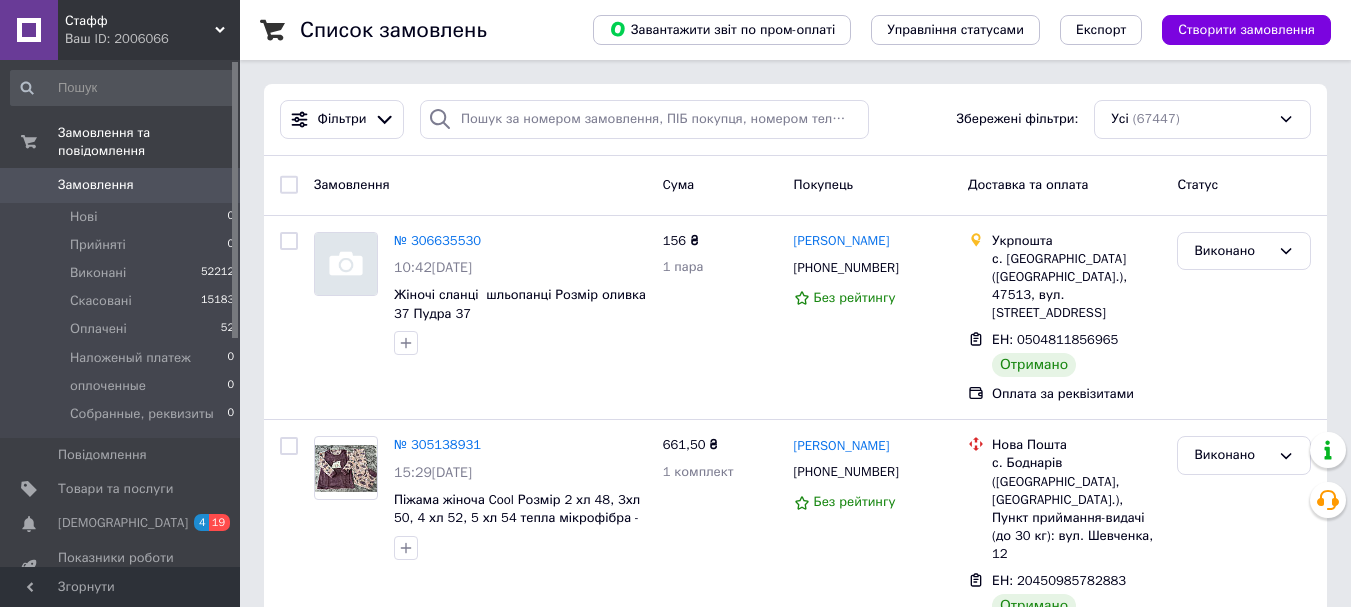 click on "Стафф" at bounding box center [140, 21] 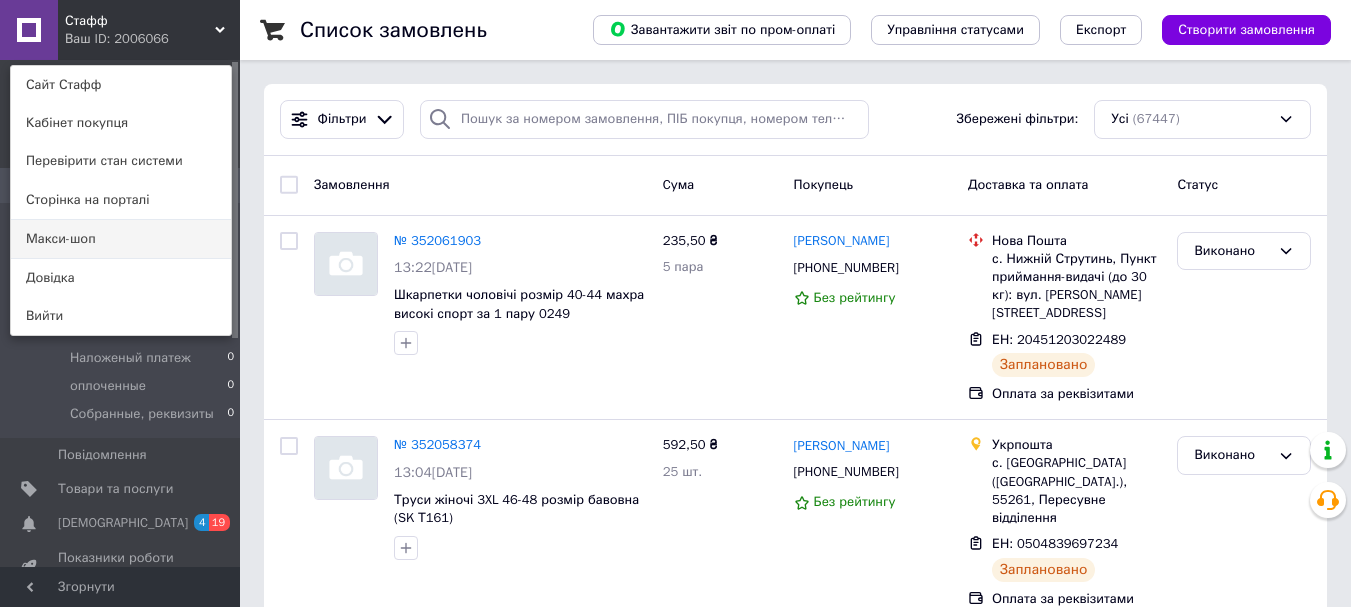 click on "Макси-шоп" at bounding box center (121, 239) 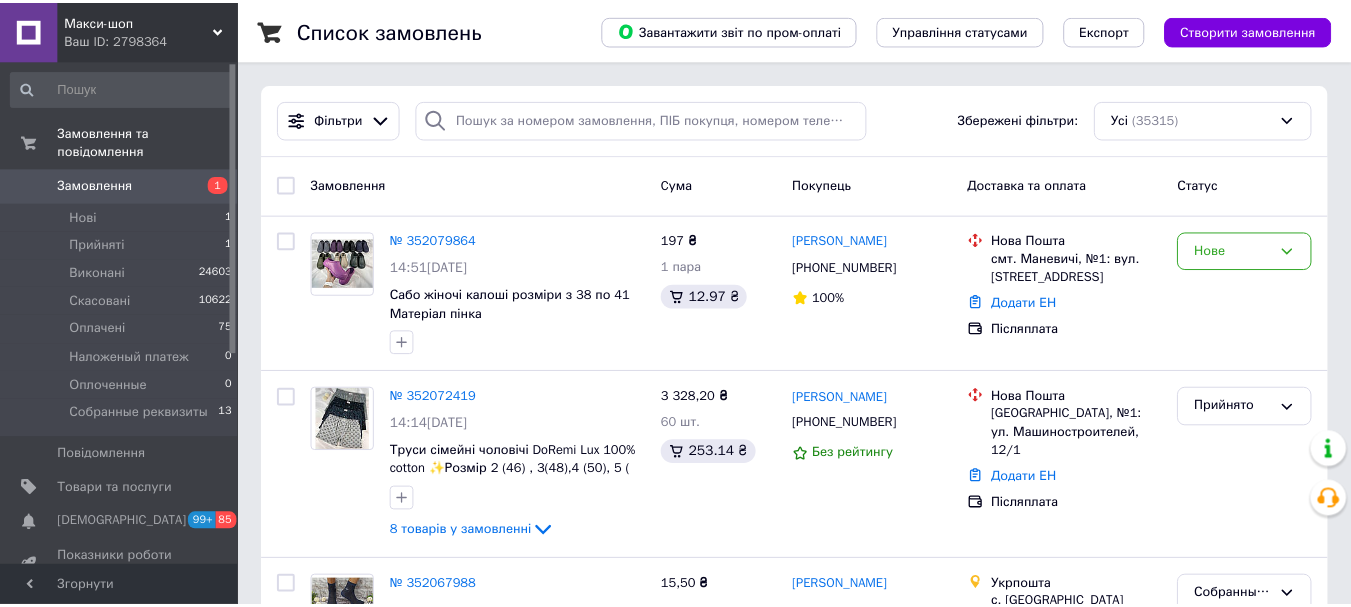 scroll, scrollTop: 0, scrollLeft: 0, axis: both 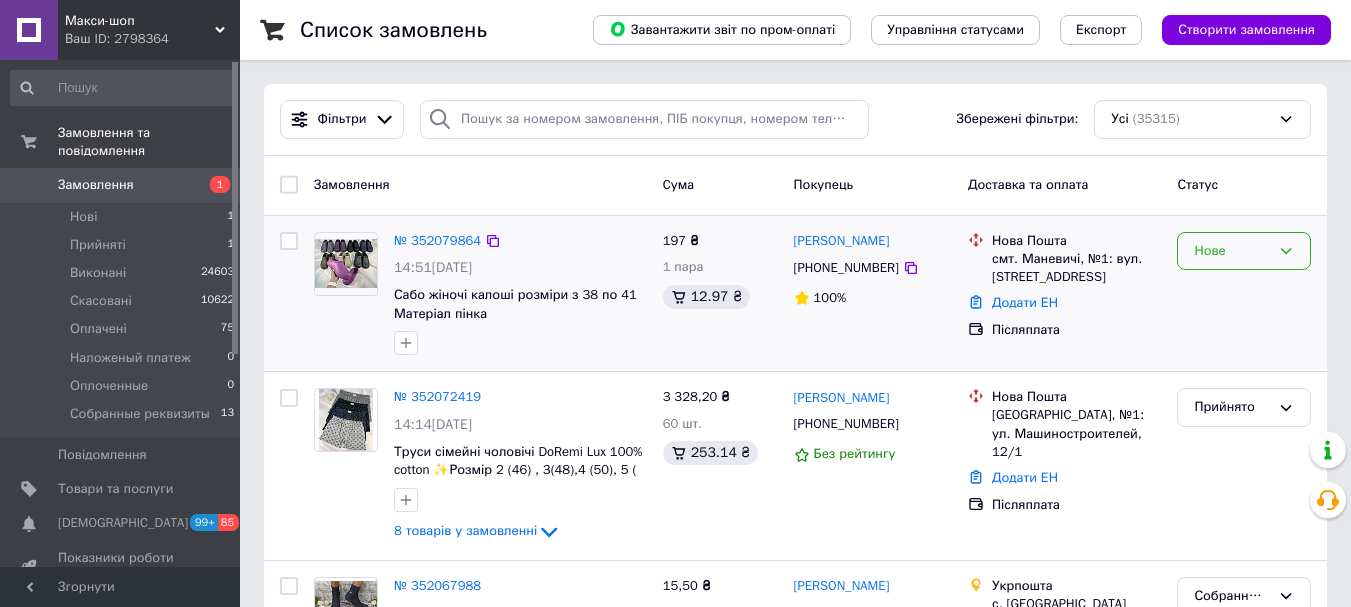 click on "Нове" at bounding box center (1244, 251) 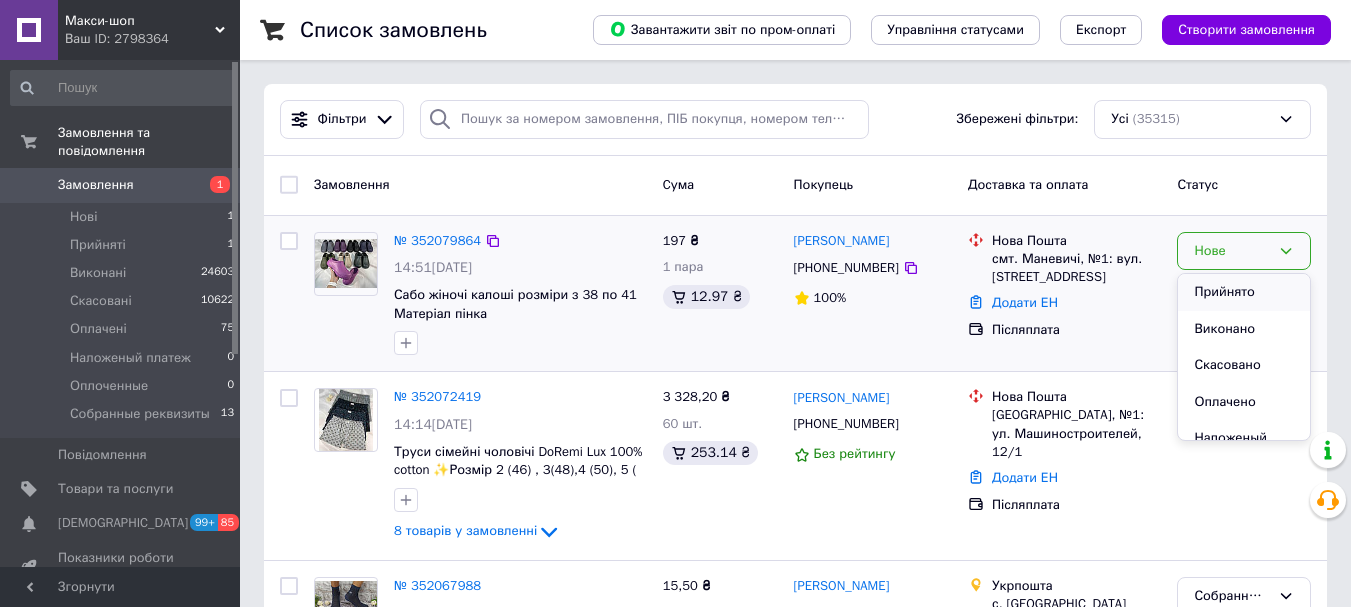 click on "Прийнято" at bounding box center [1244, 292] 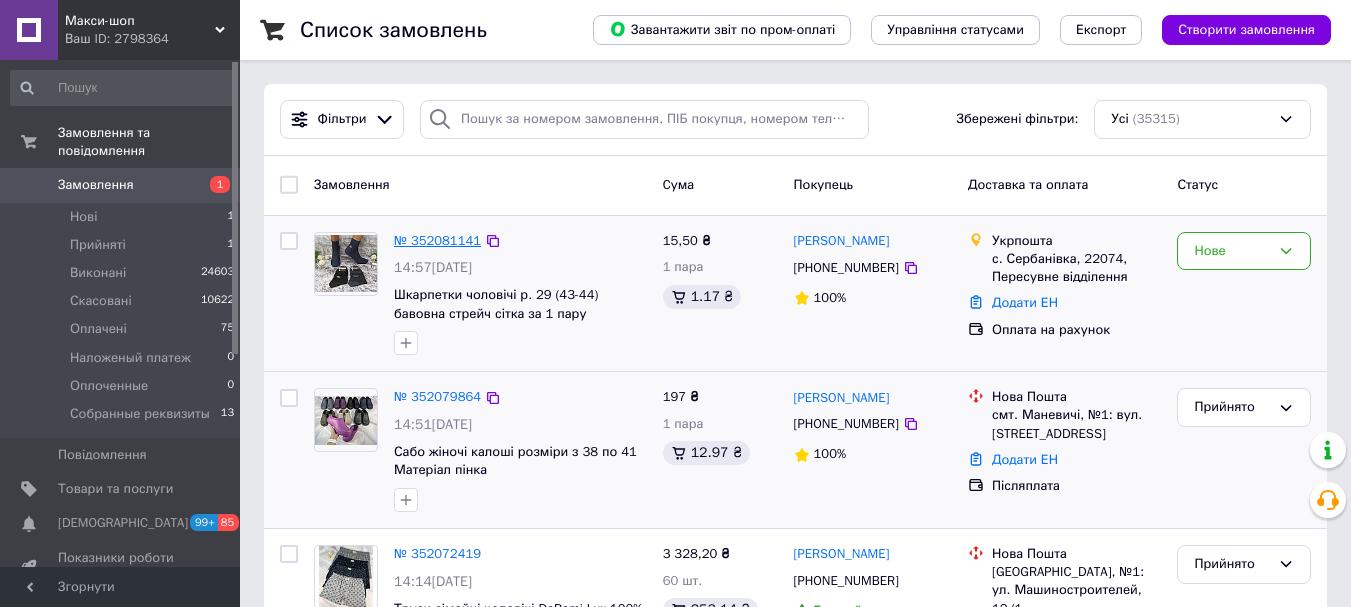click on "№ 352081141" at bounding box center [437, 240] 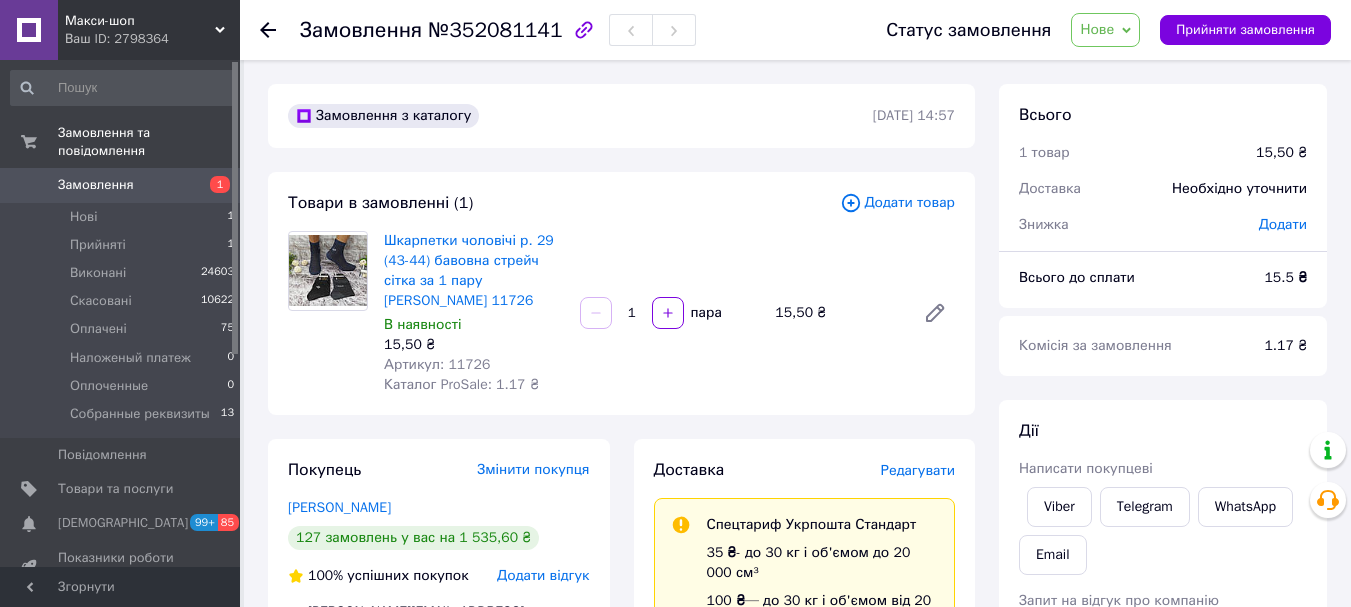 click 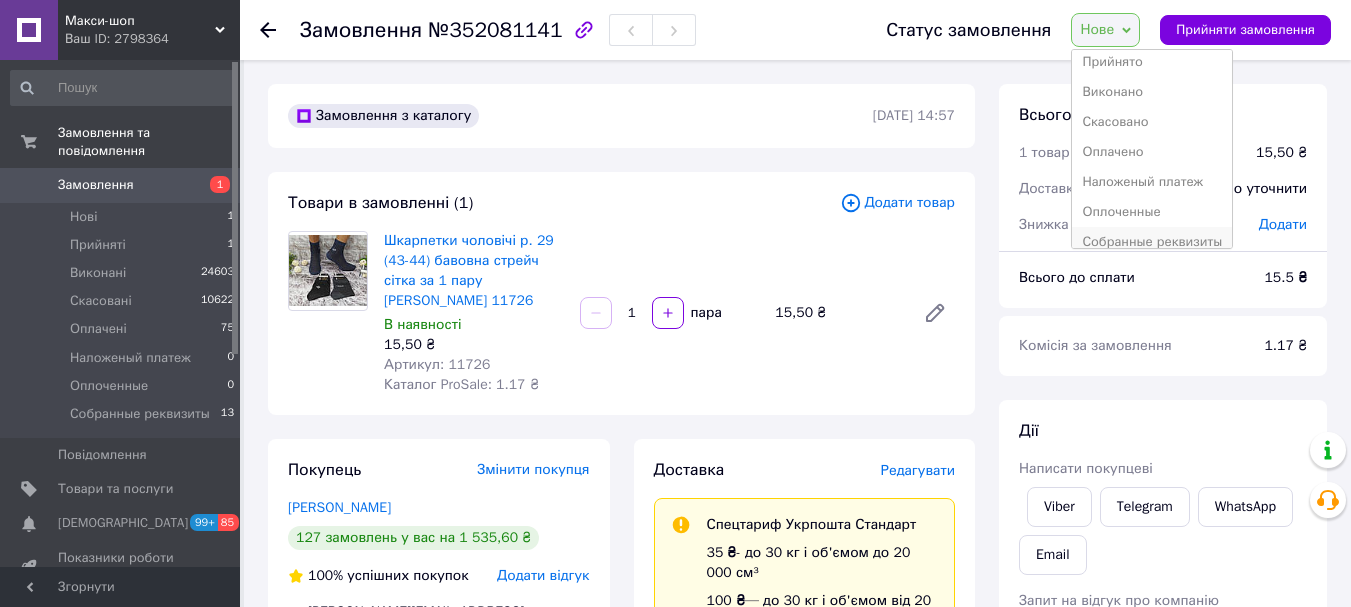scroll, scrollTop: 22, scrollLeft: 0, axis: vertical 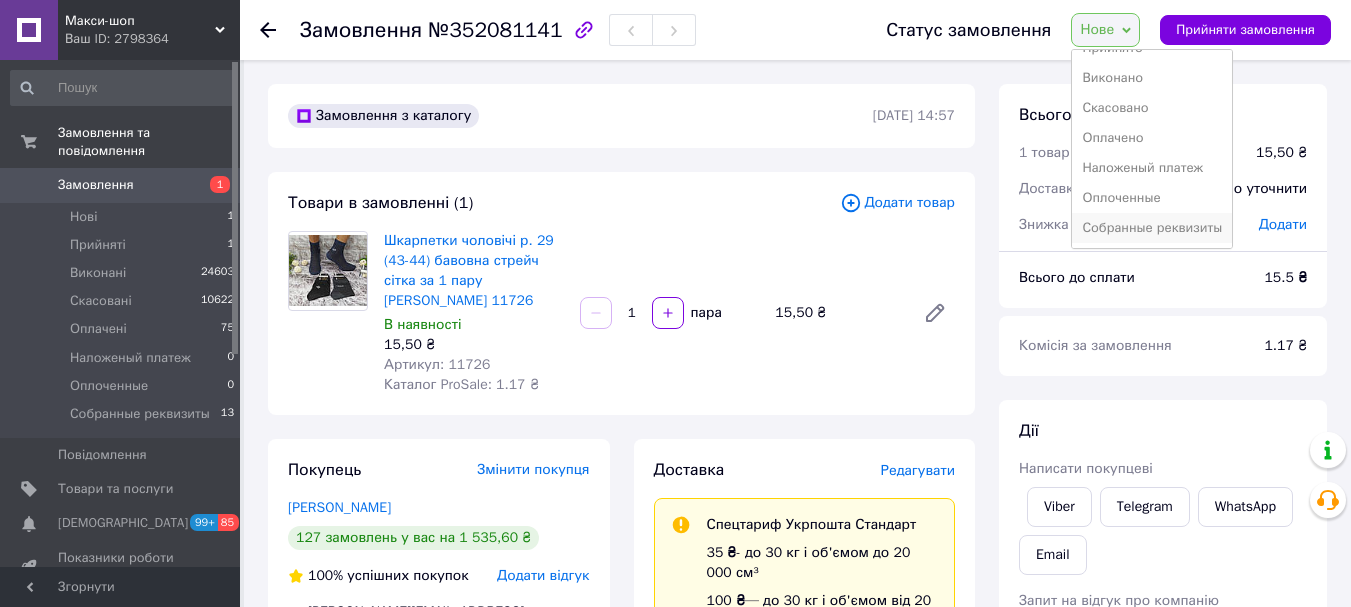 click on "Собранные реквизиты" at bounding box center [1152, 228] 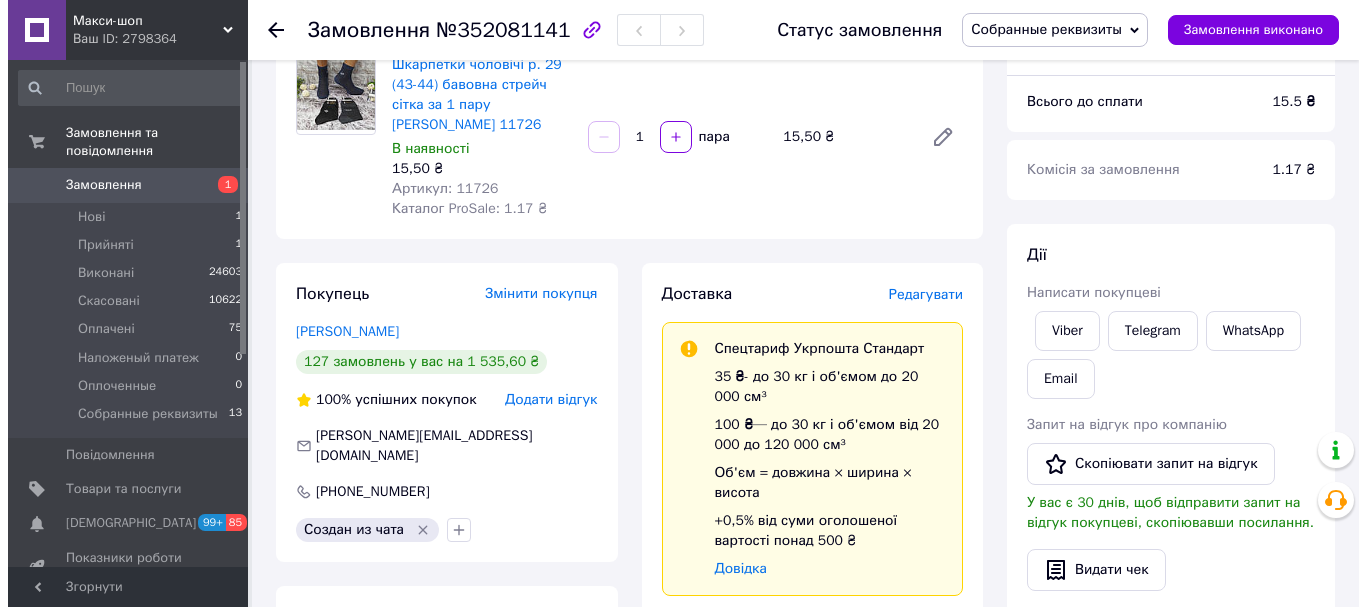 scroll, scrollTop: 200, scrollLeft: 0, axis: vertical 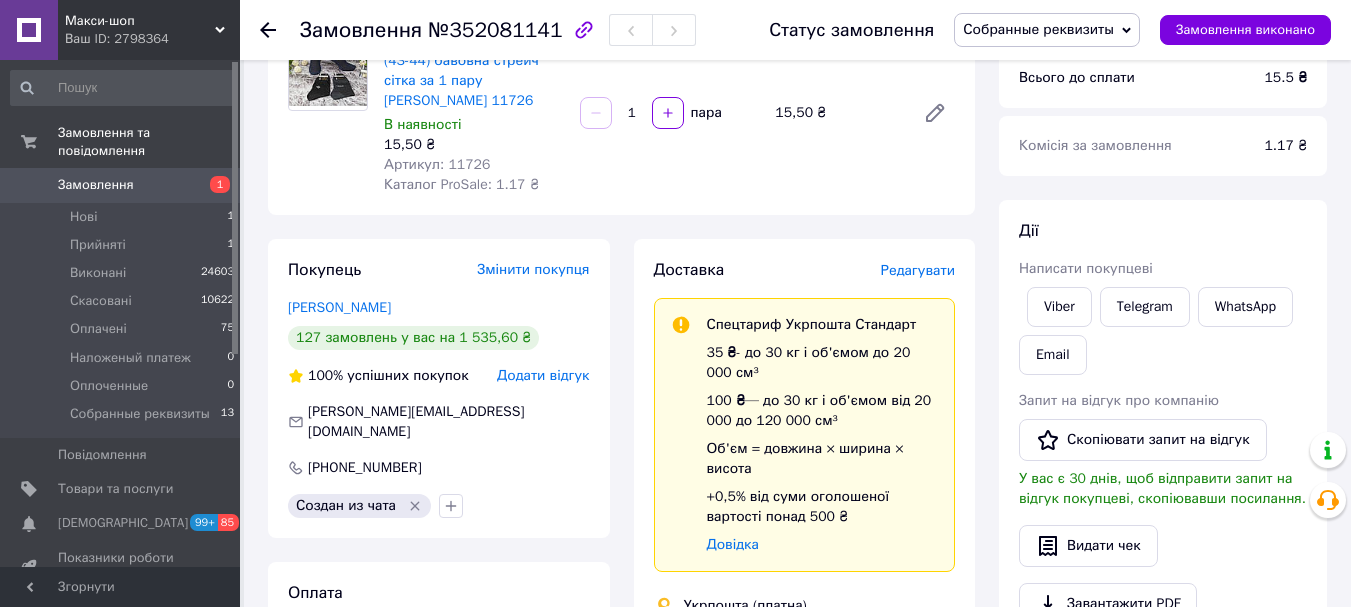 click on "Редагувати" at bounding box center (918, 270) 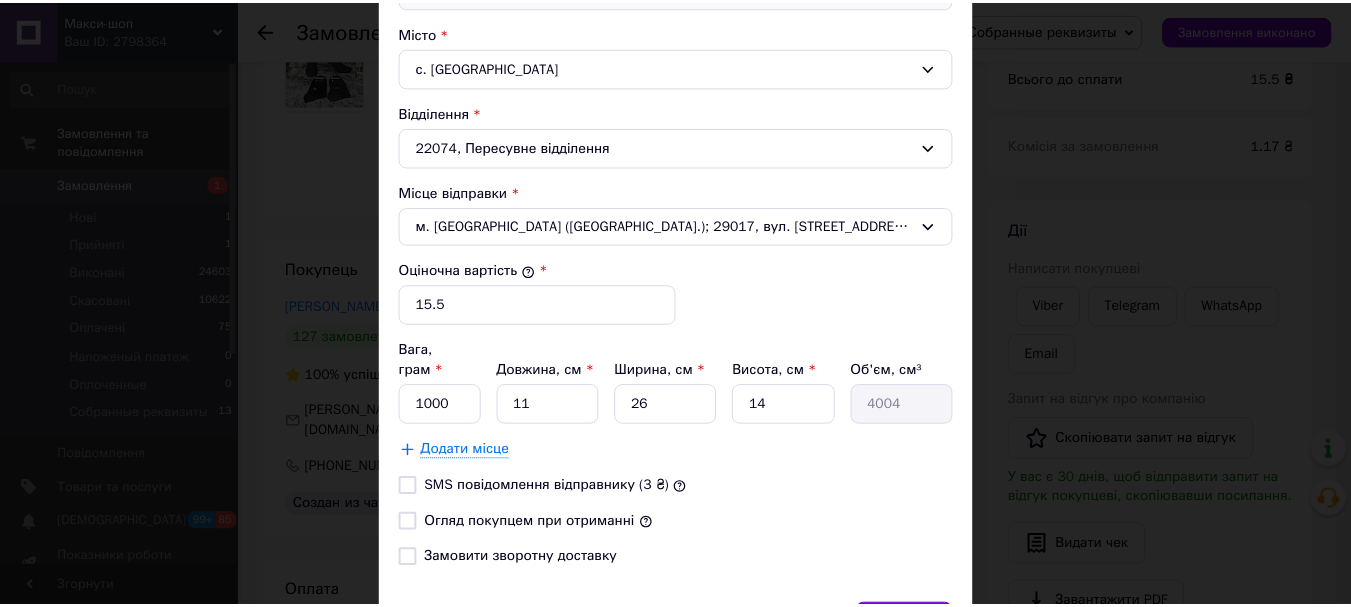 scroll, scrollTop: 716, scrollLeft: 0, axis: vertical 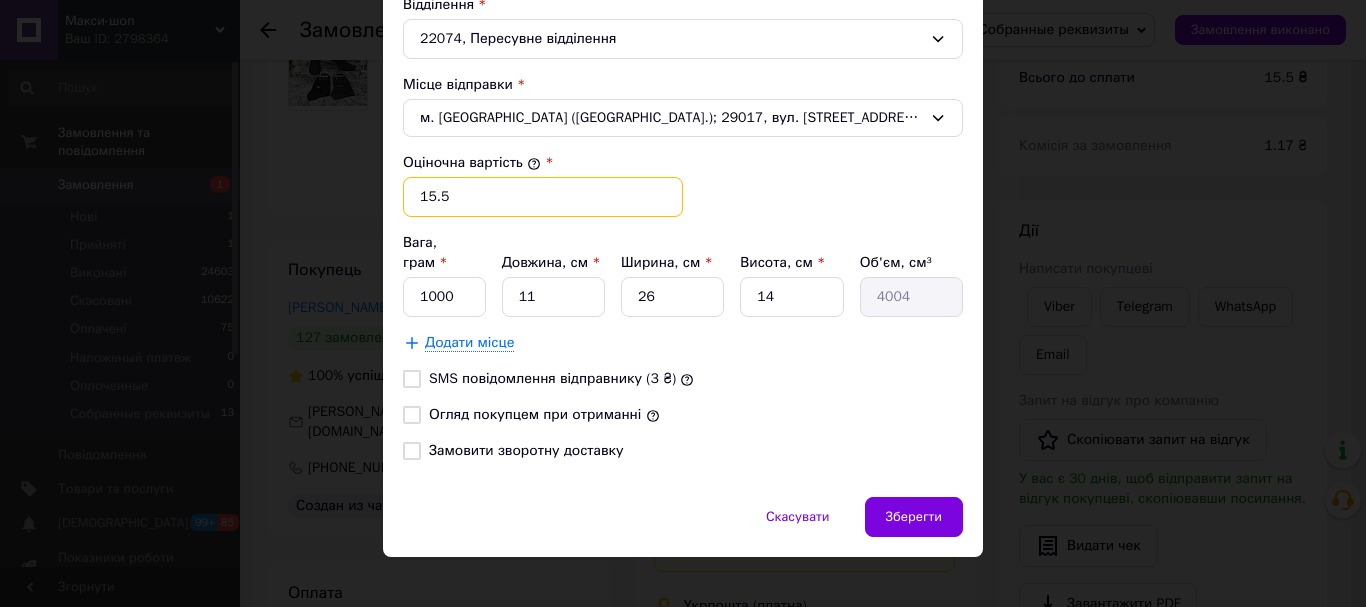 click on "15.5" at bounding box center (543, 197) 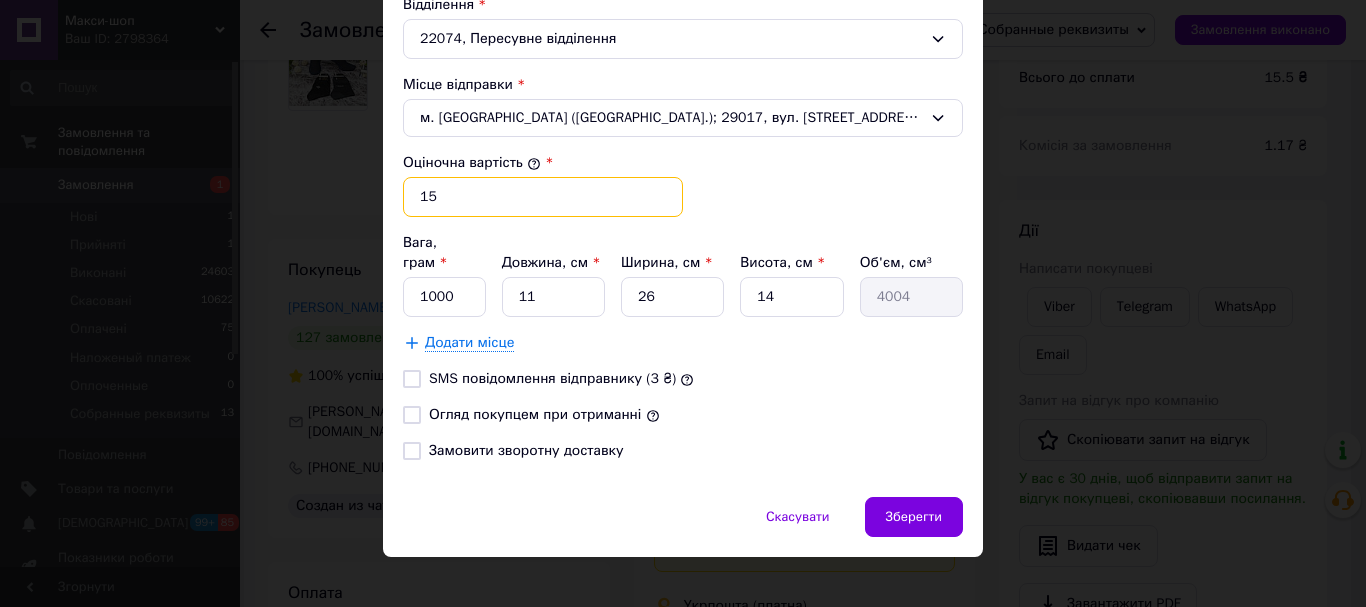 type on "1" 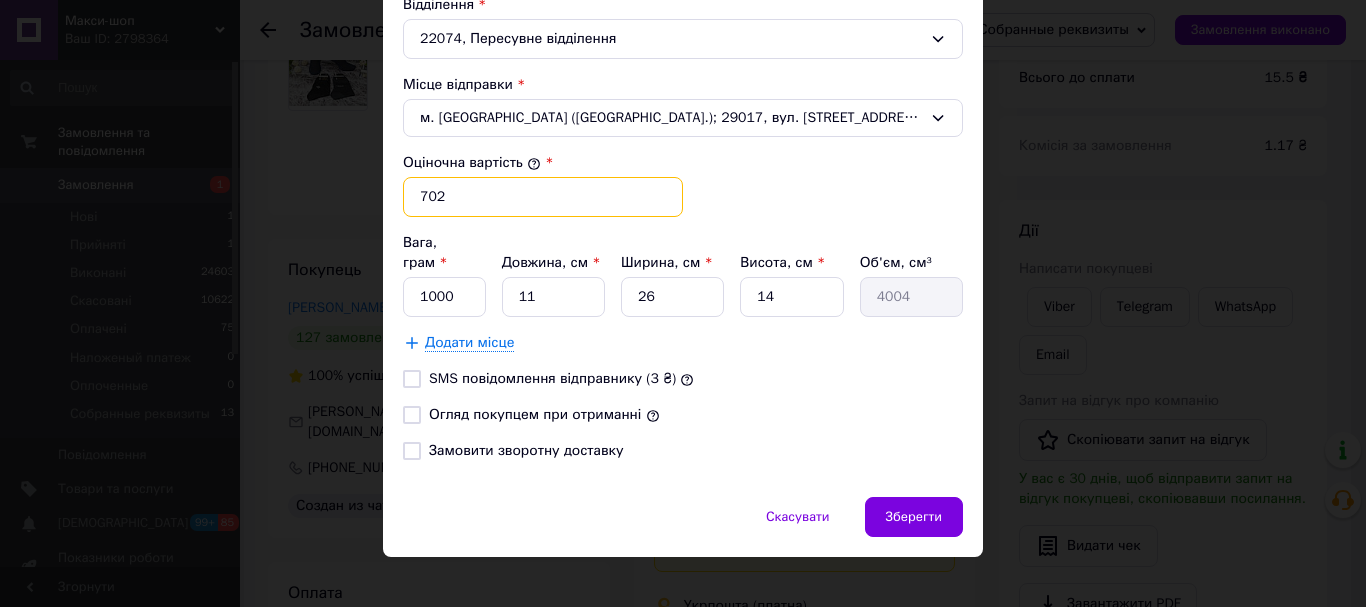 type on "702" 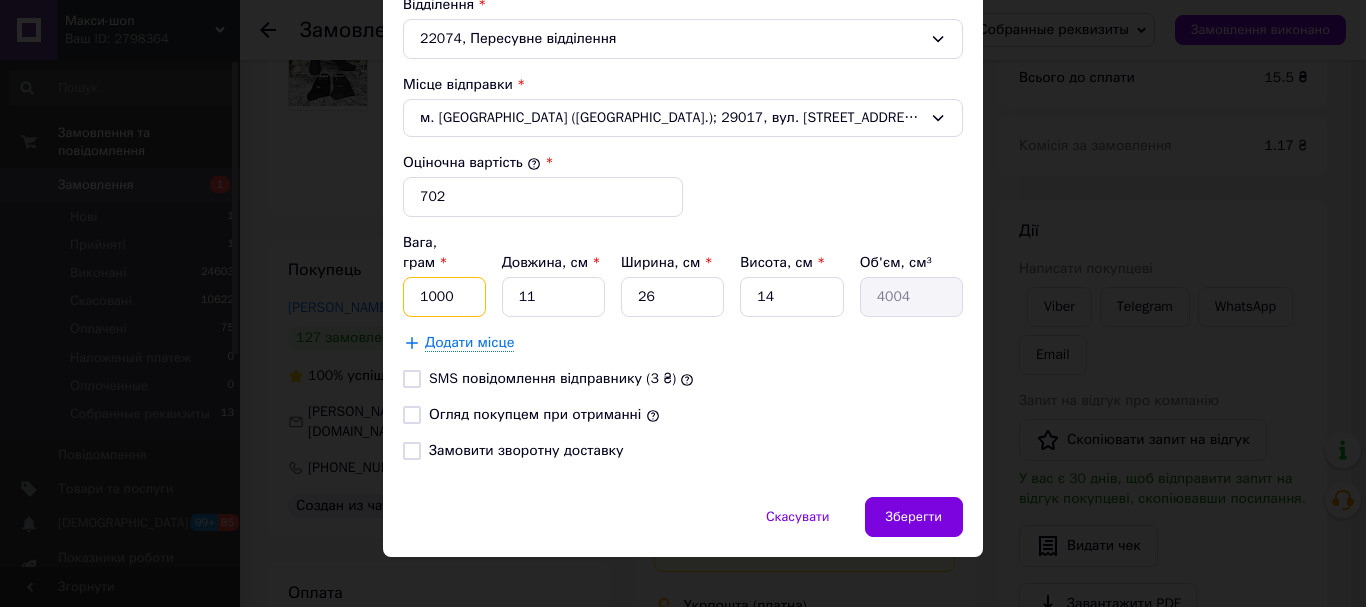 click on "1000" at bounding box center (444, 297) 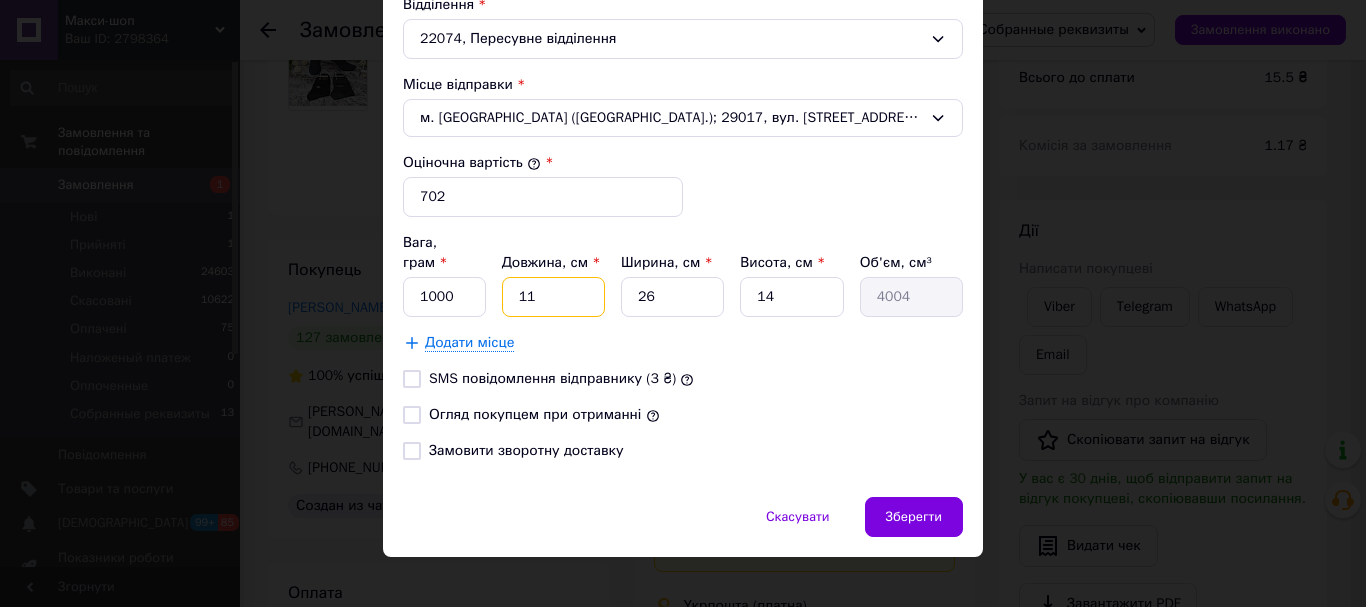 click on "11" at bounding box center (553, 297) 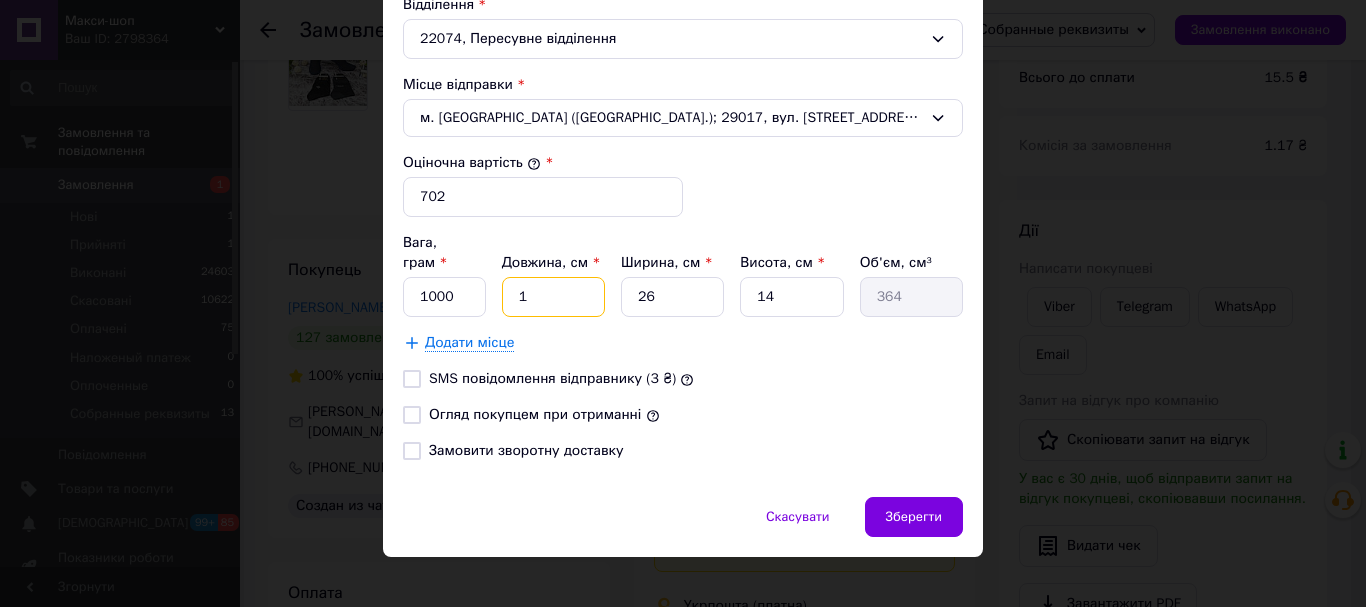 type 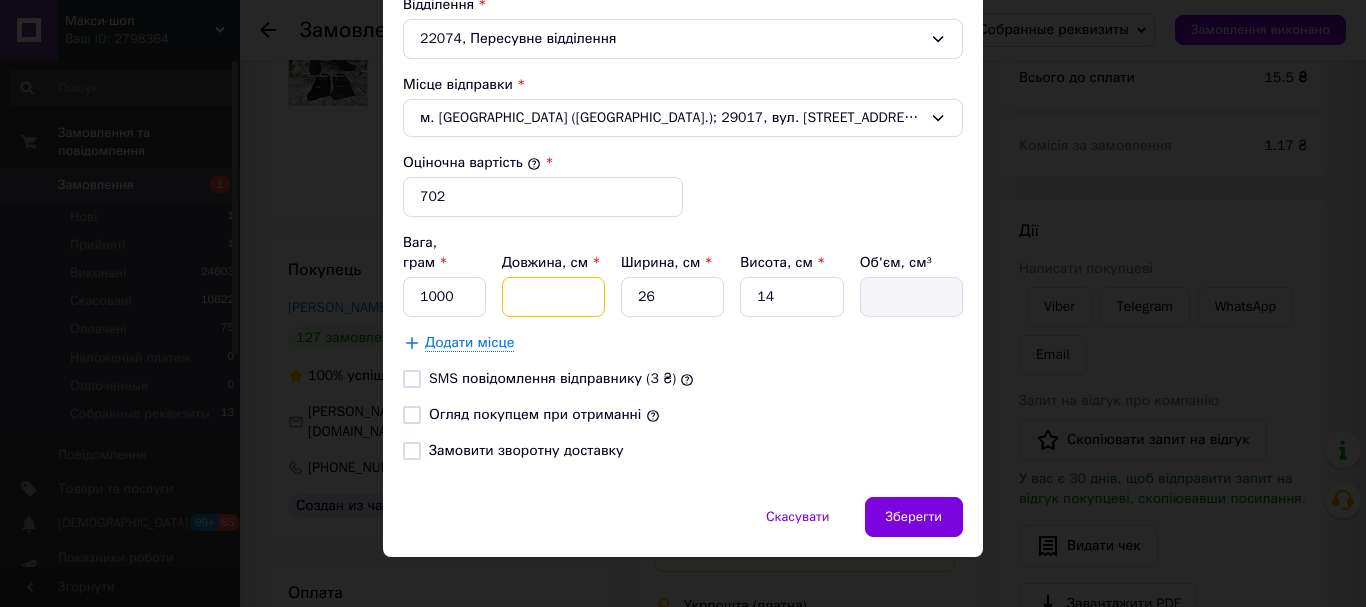 type on "2" 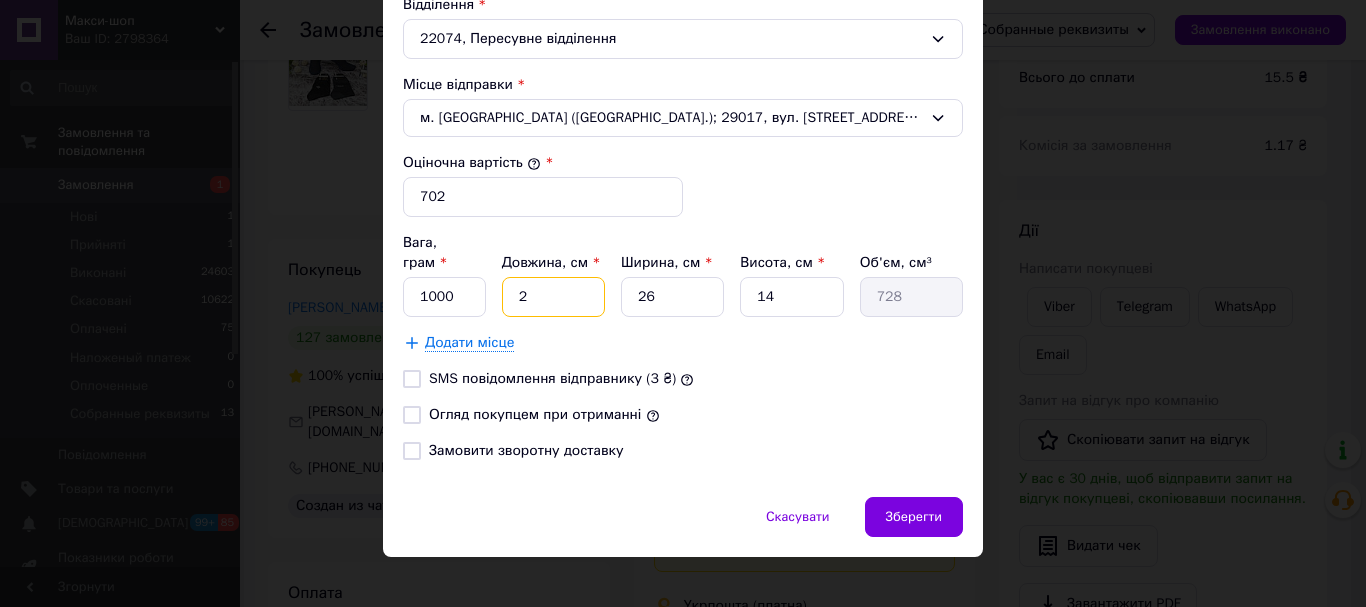 type on "20" 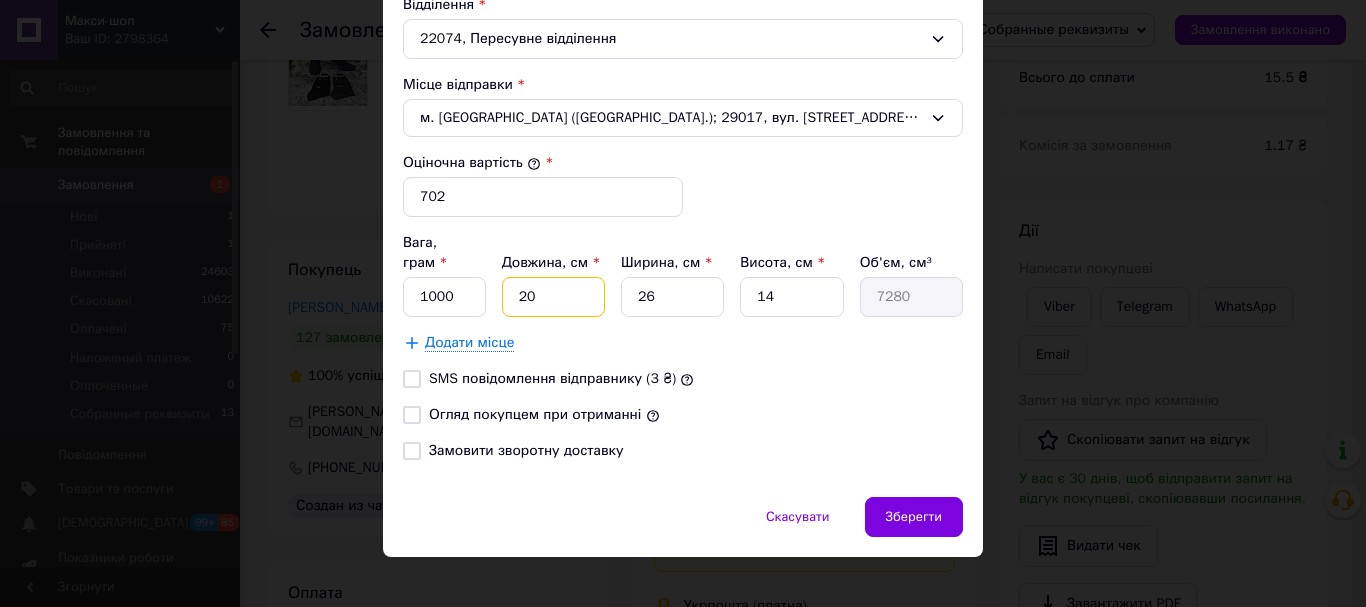 type on "20" 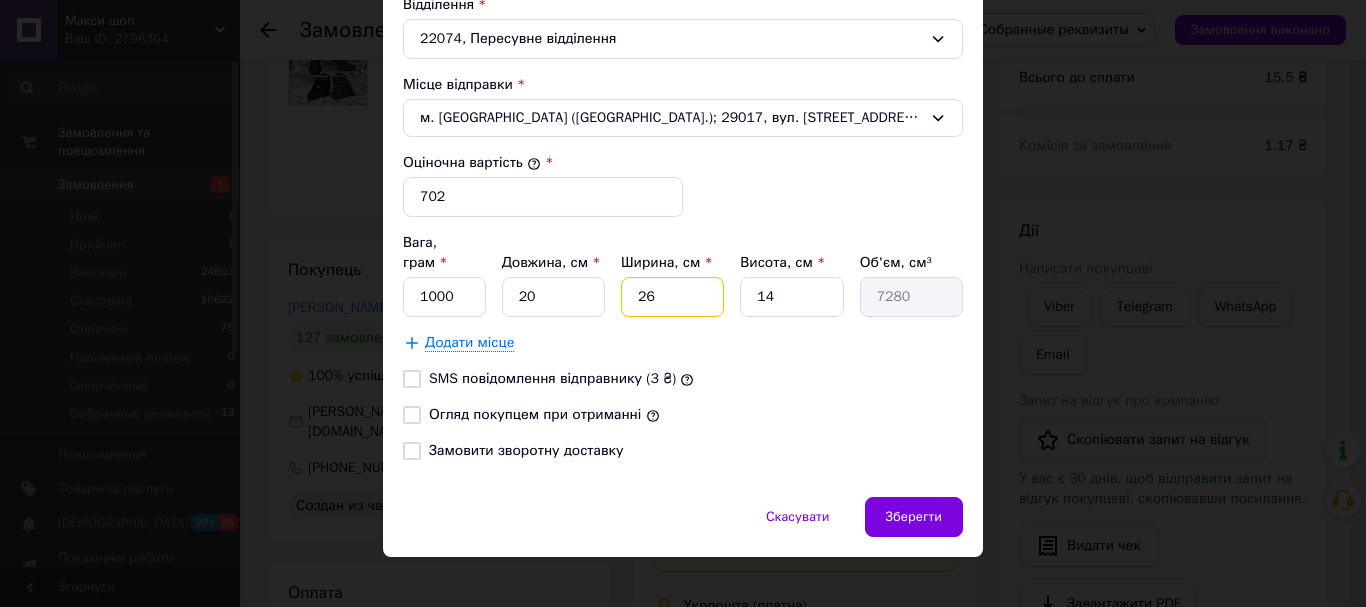click on "26" at bounding box center (672, 297) 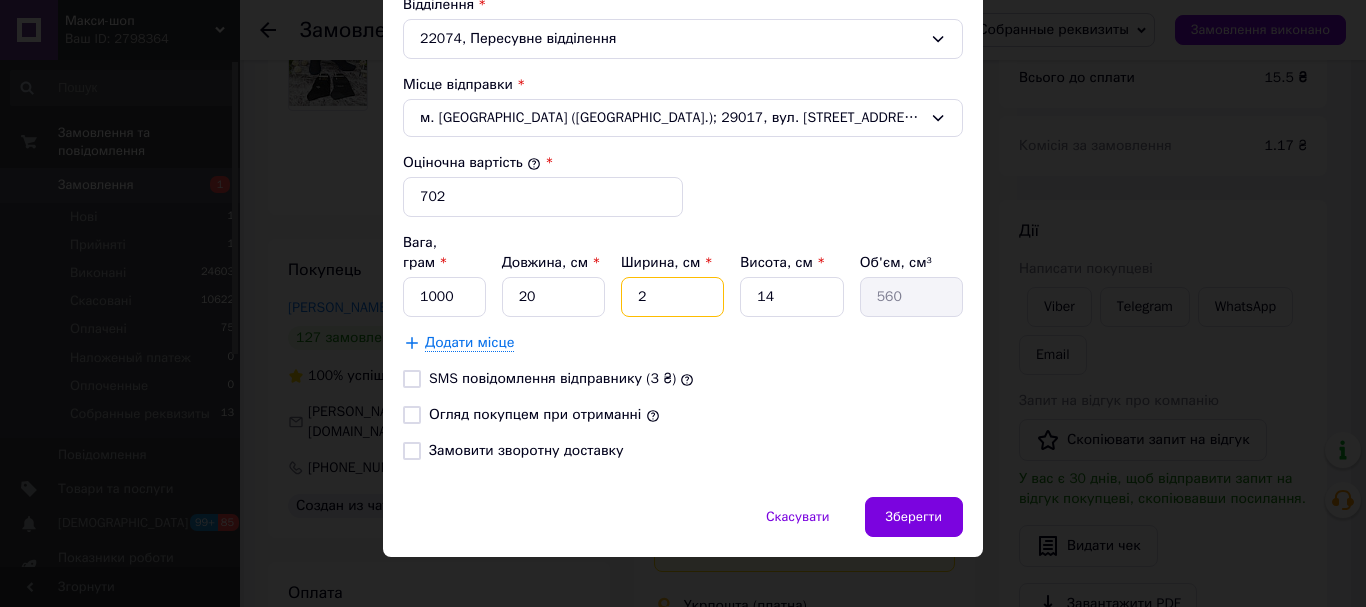 type 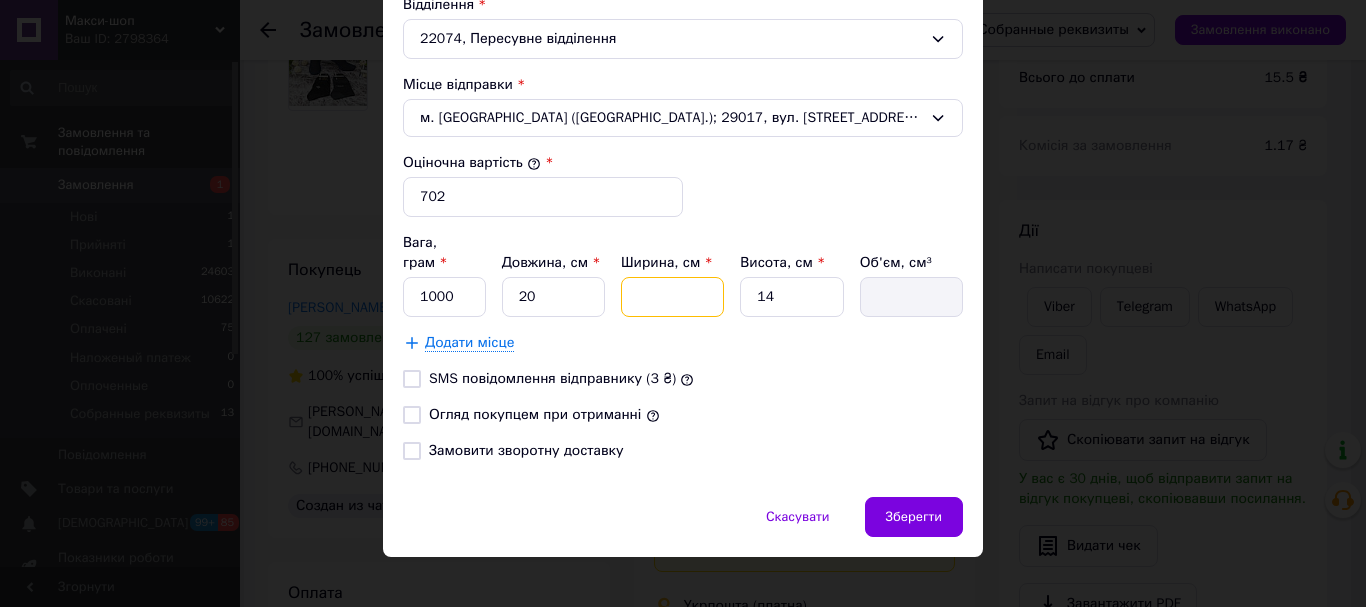 type on "1" 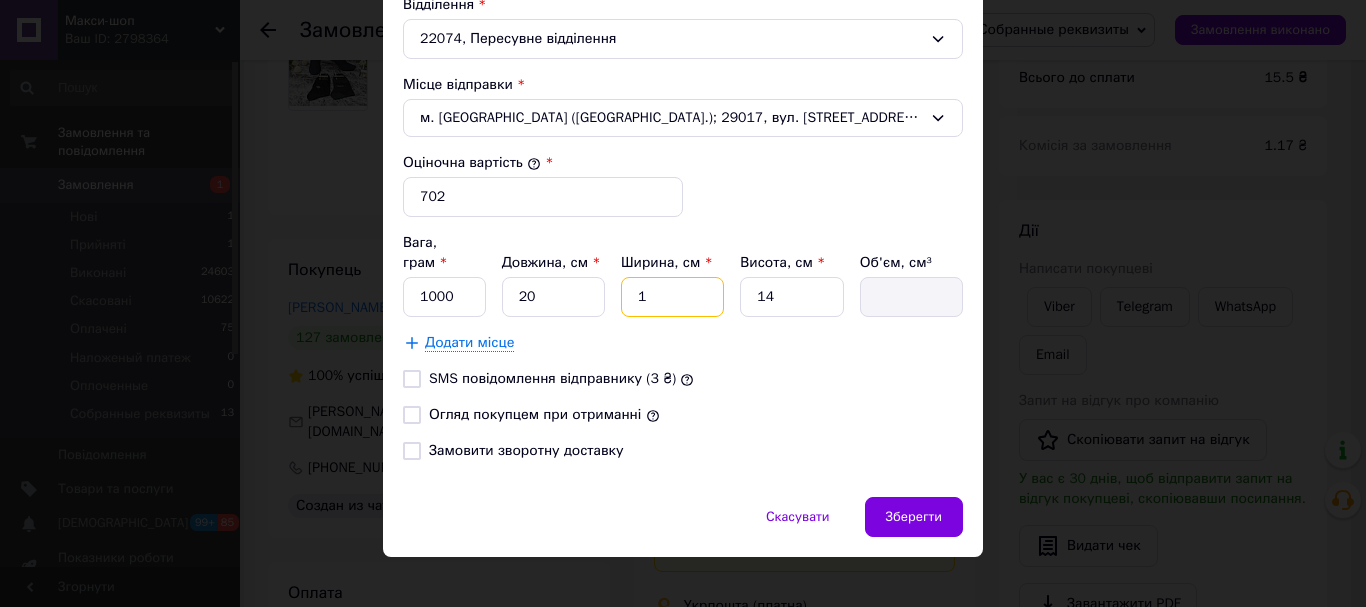 type on "280" 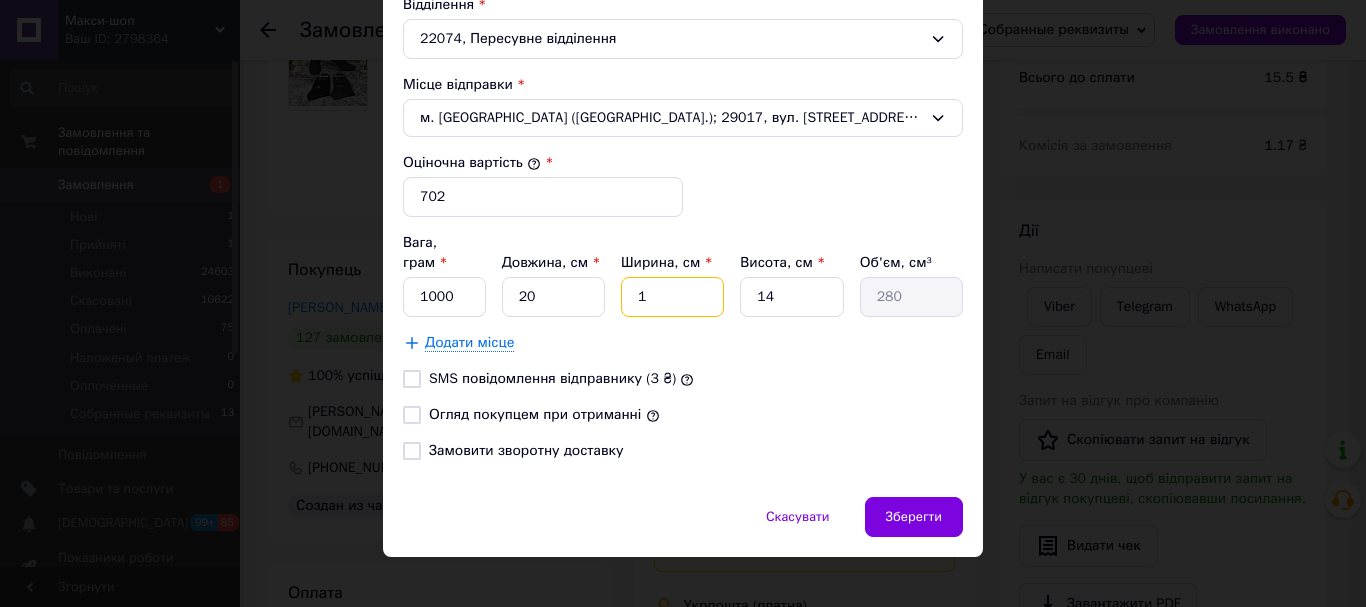 type on "15" 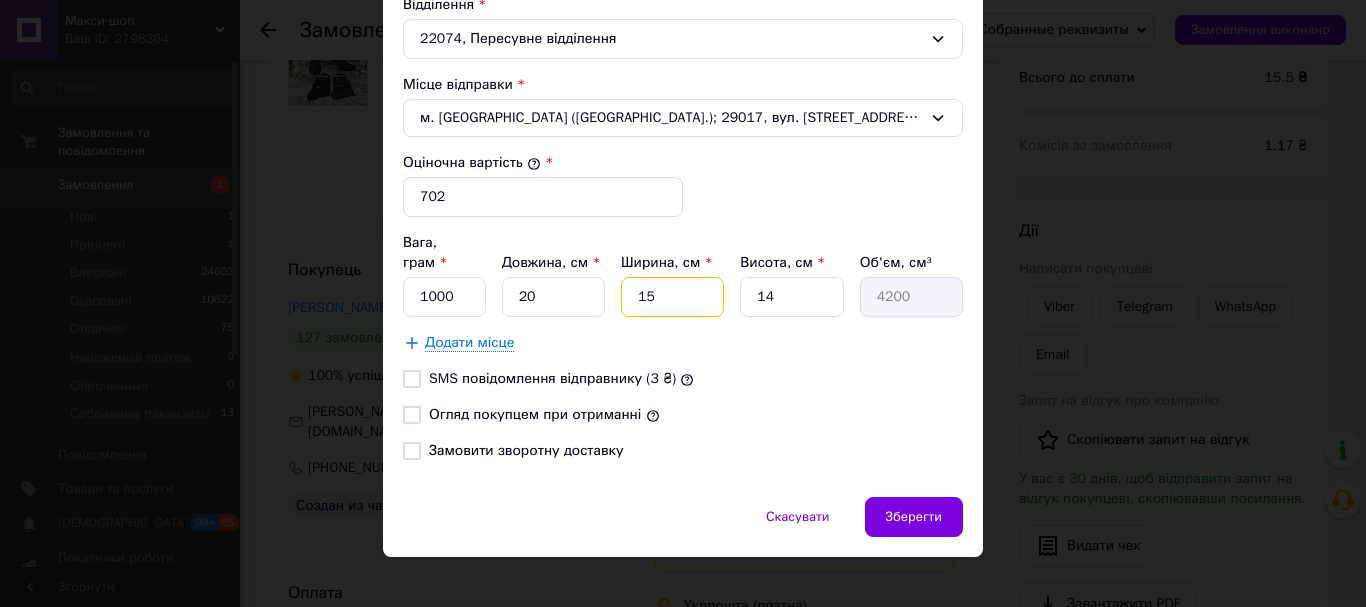 type on "15" 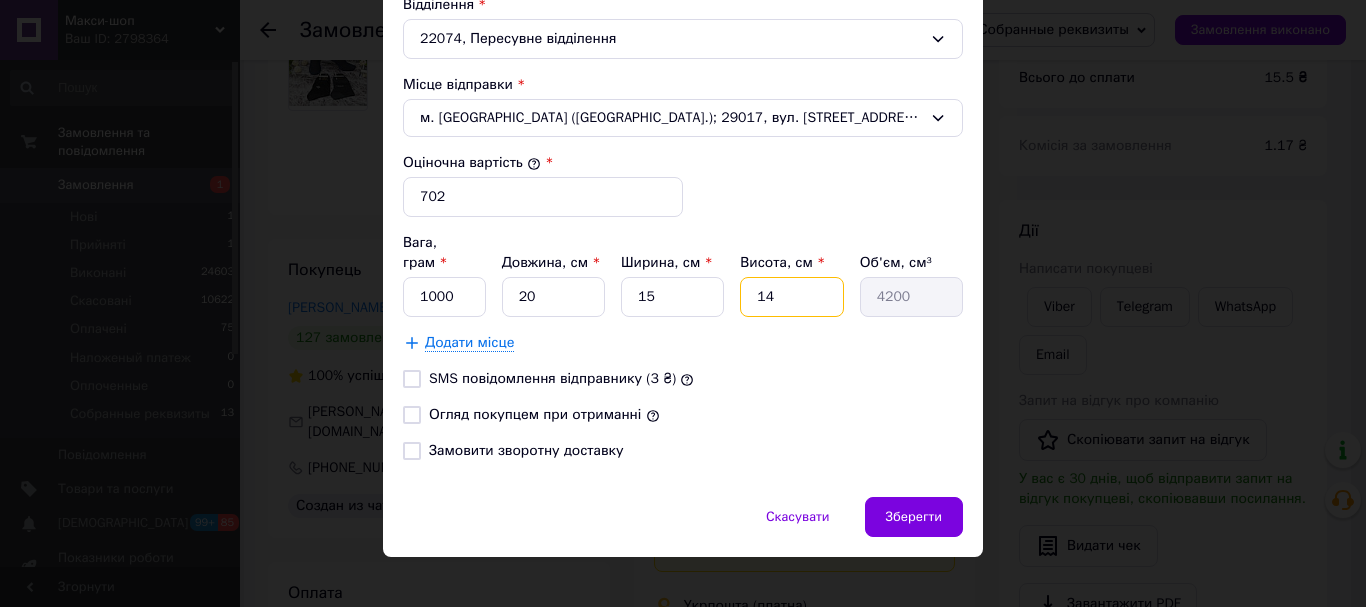 click on "14" at bounding box center [791, 297] 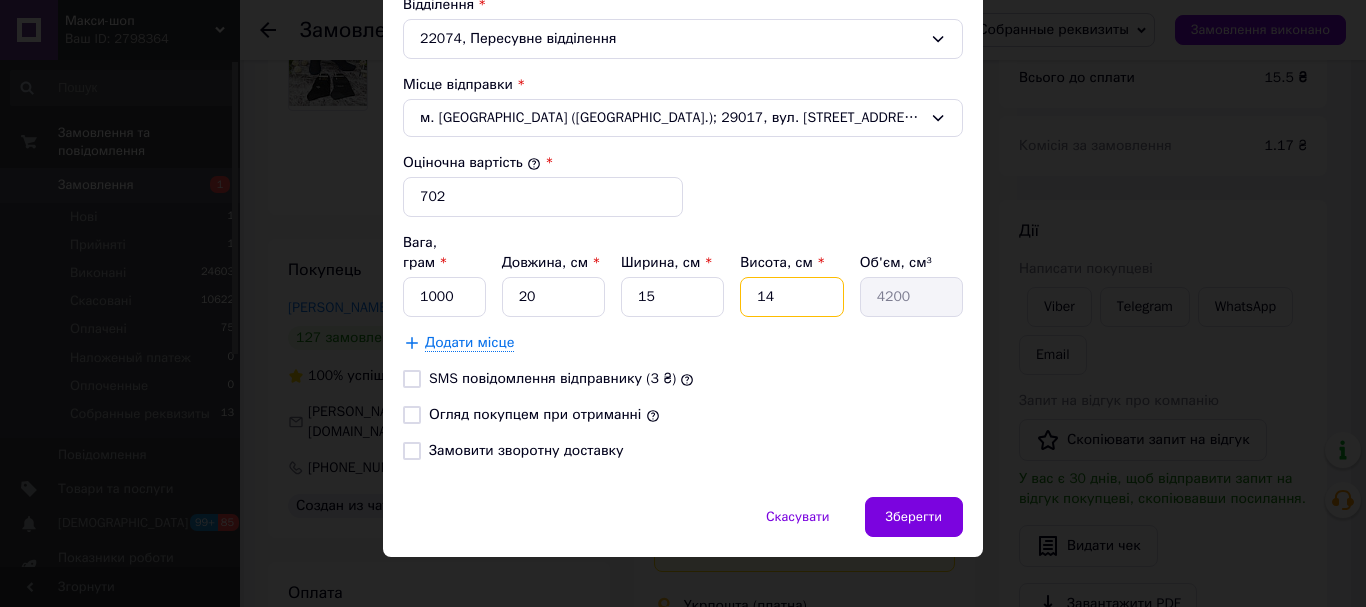 type on "1" 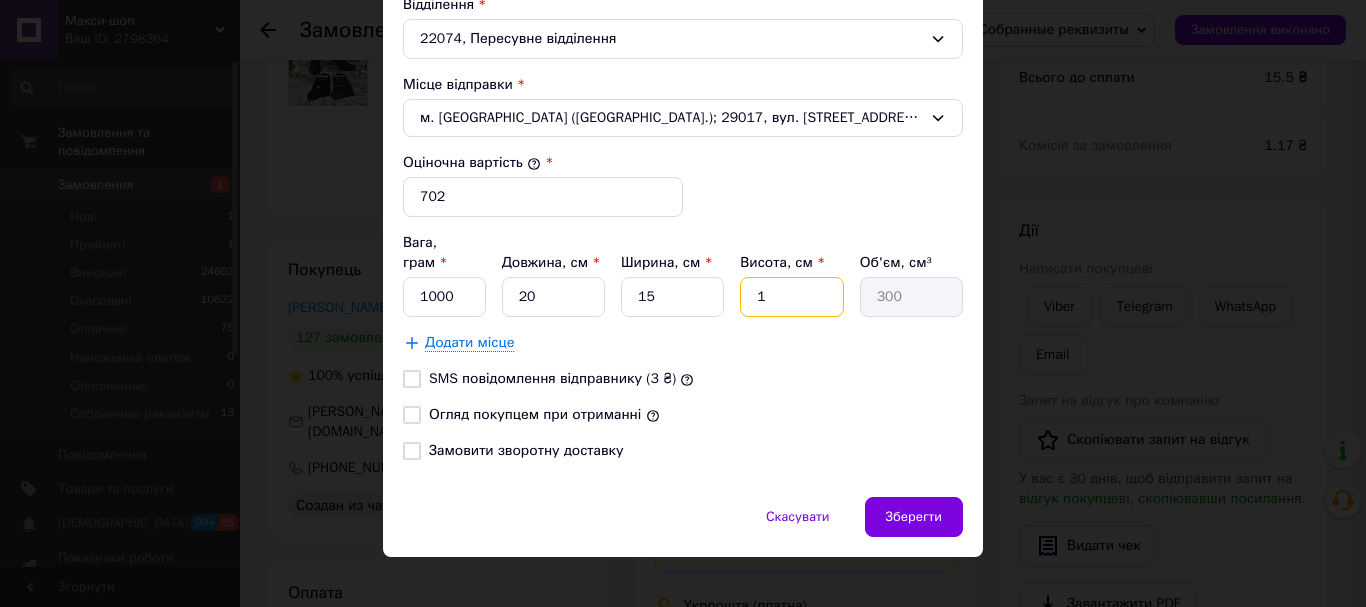 type on "10" 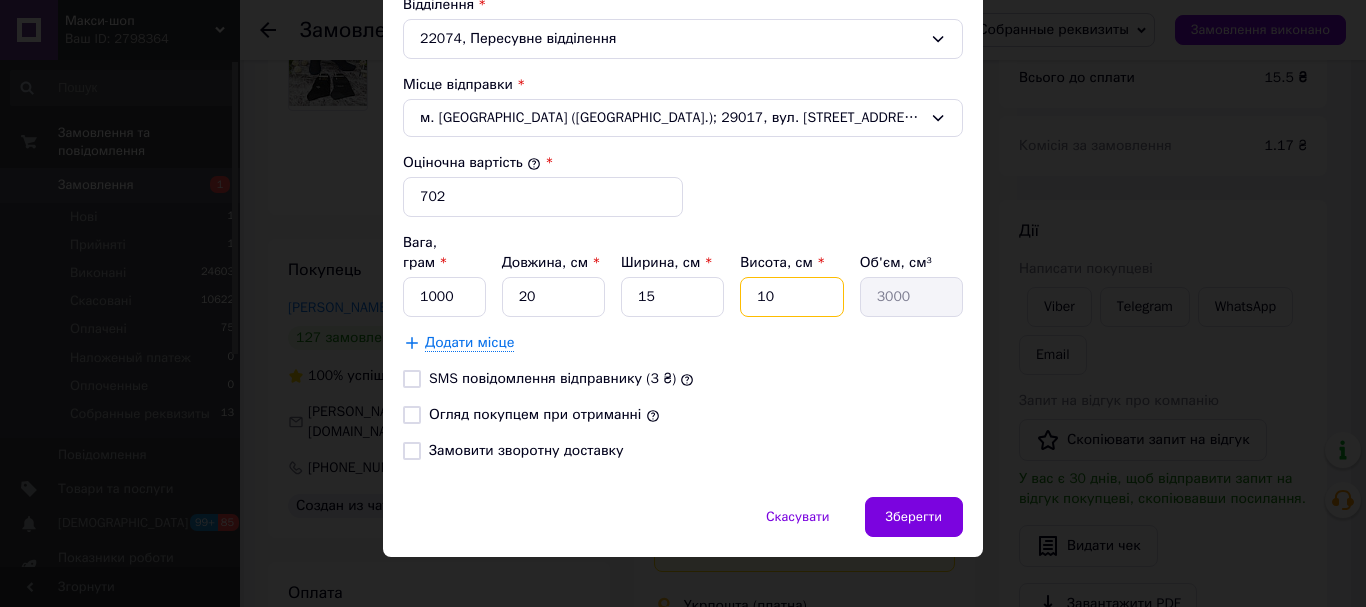 type on "10" 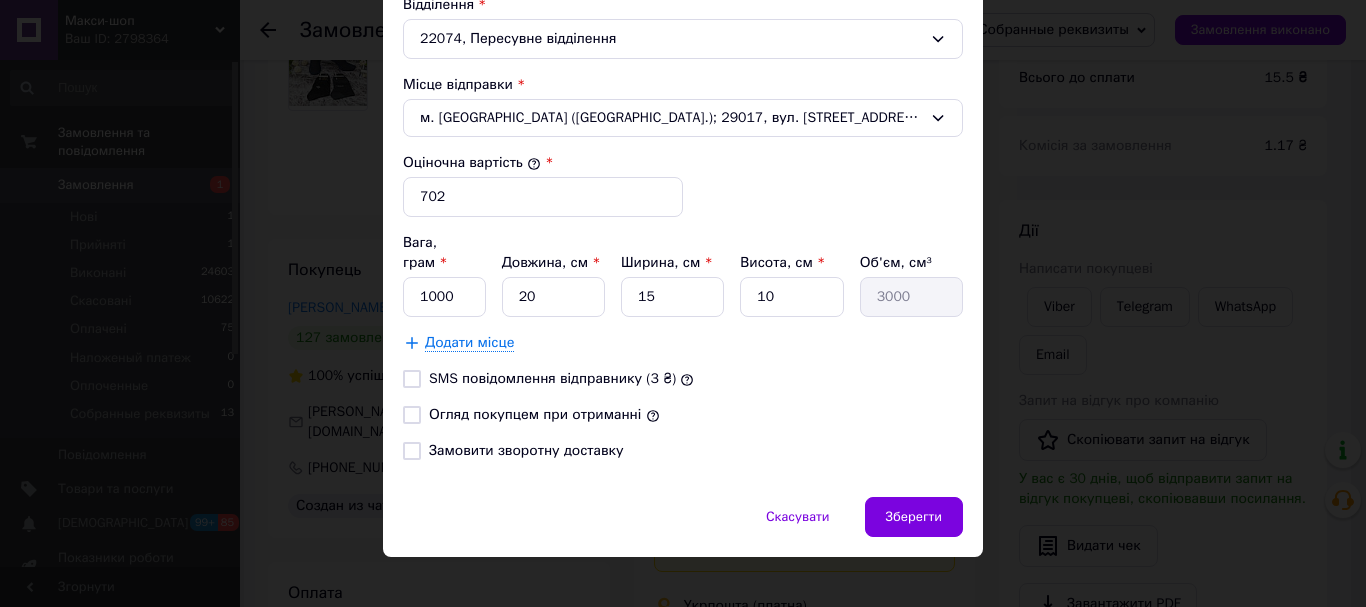 drag, startPoint x: 410, startPoint y: 361, endPoint x: 421, endPoint y: 400, distance: 40.5216 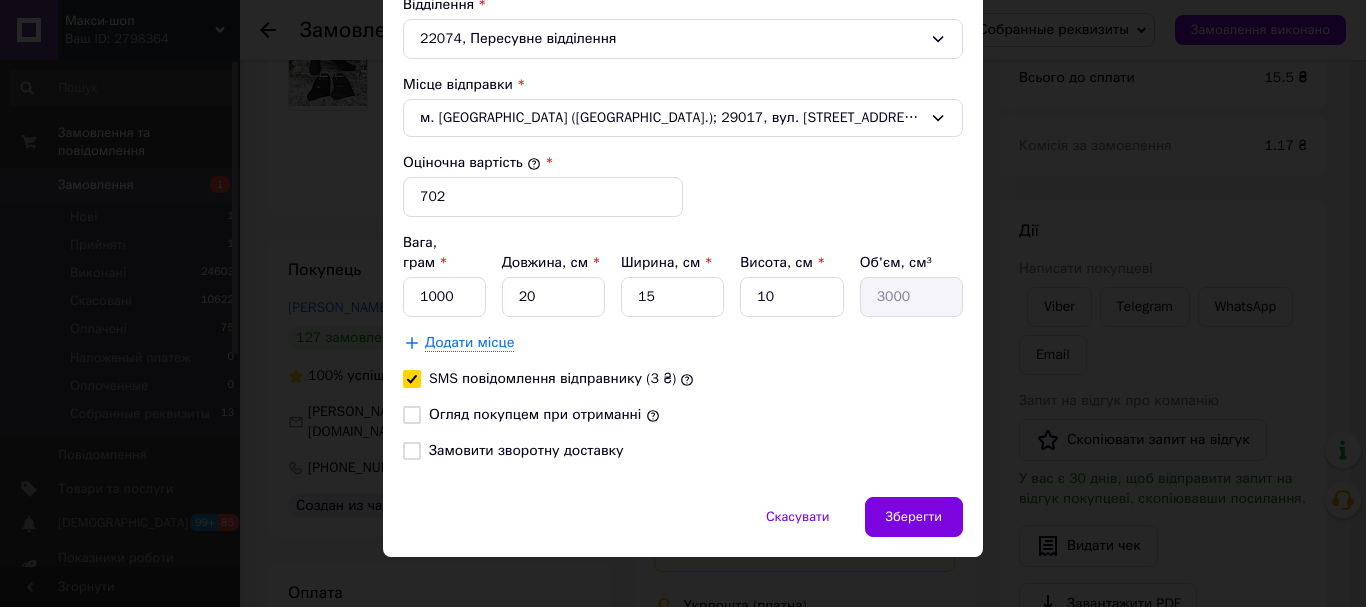 checkbox on "true" 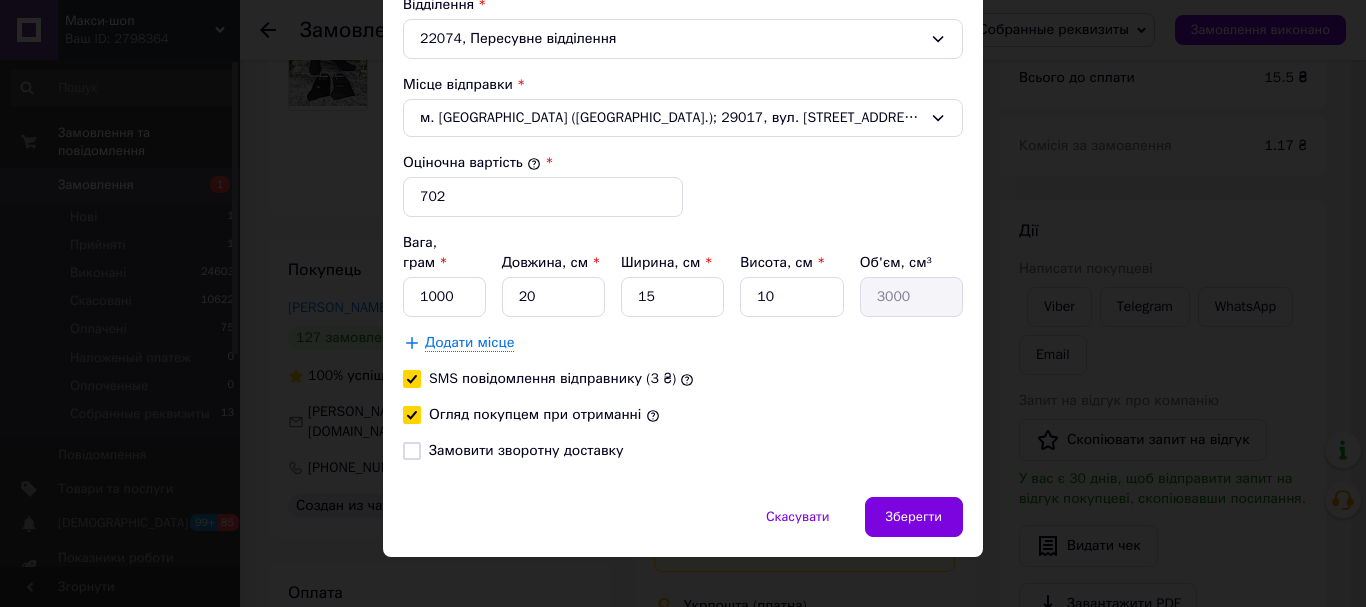 checkbox on "true" 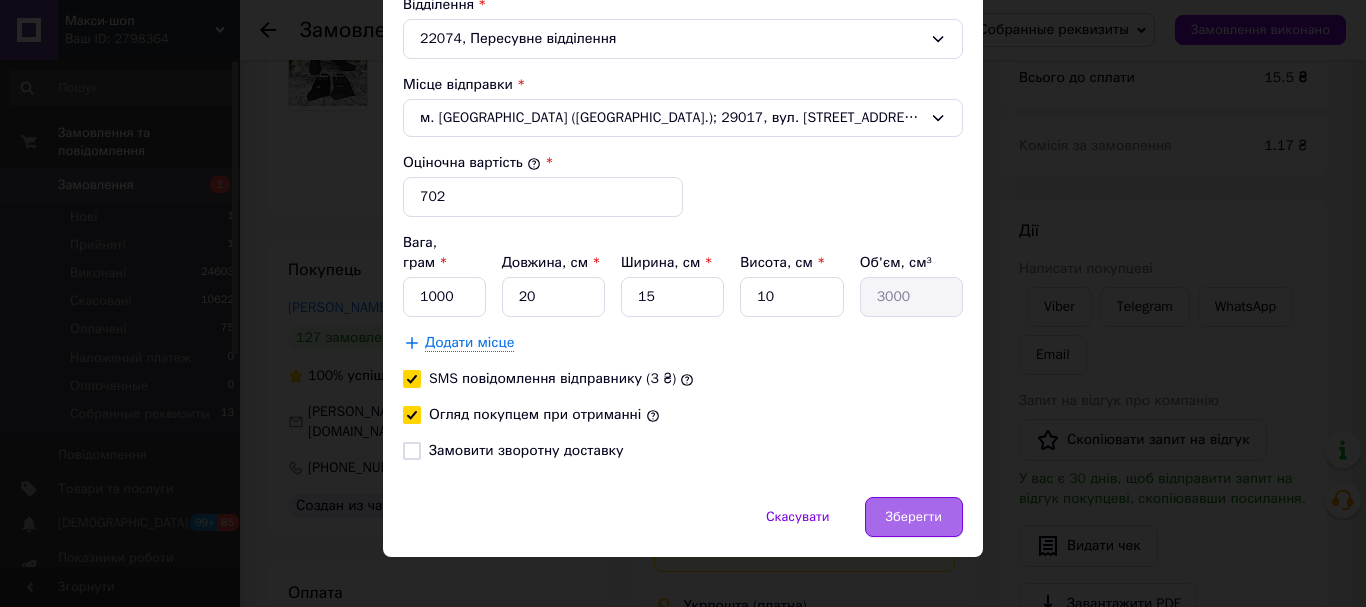 click on "Зберегти" at bounding box center [914, 517] 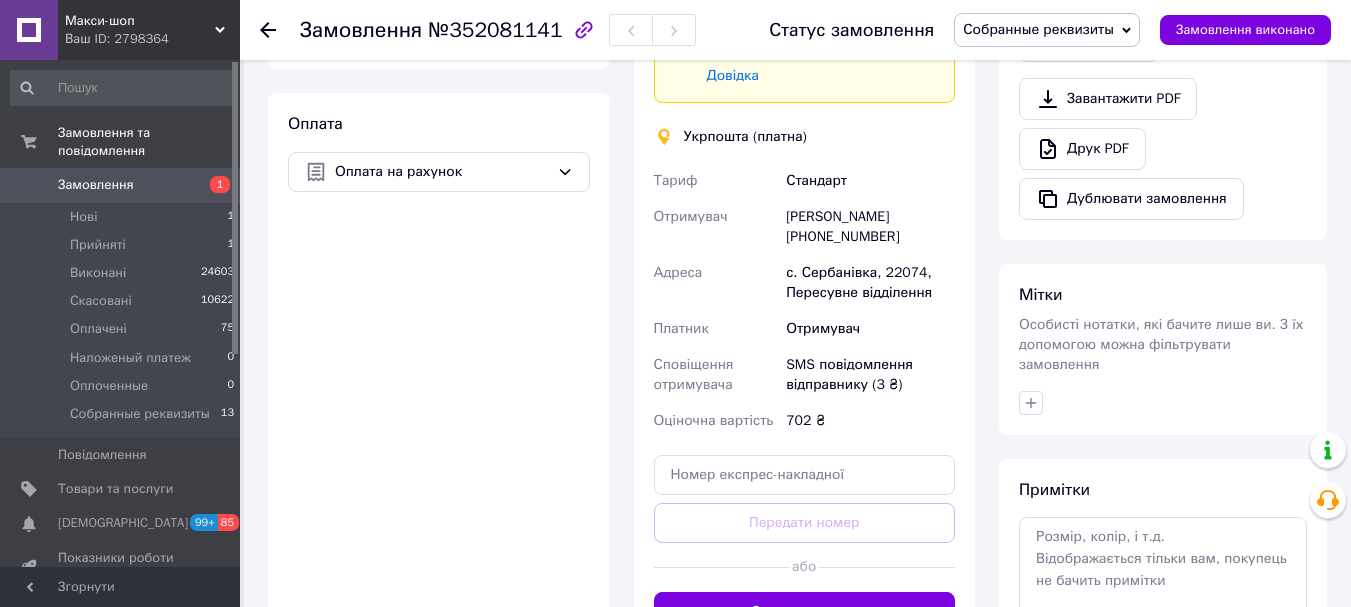 scroll, scrollTop: 700, scrollLeft: 0, axis: vertical 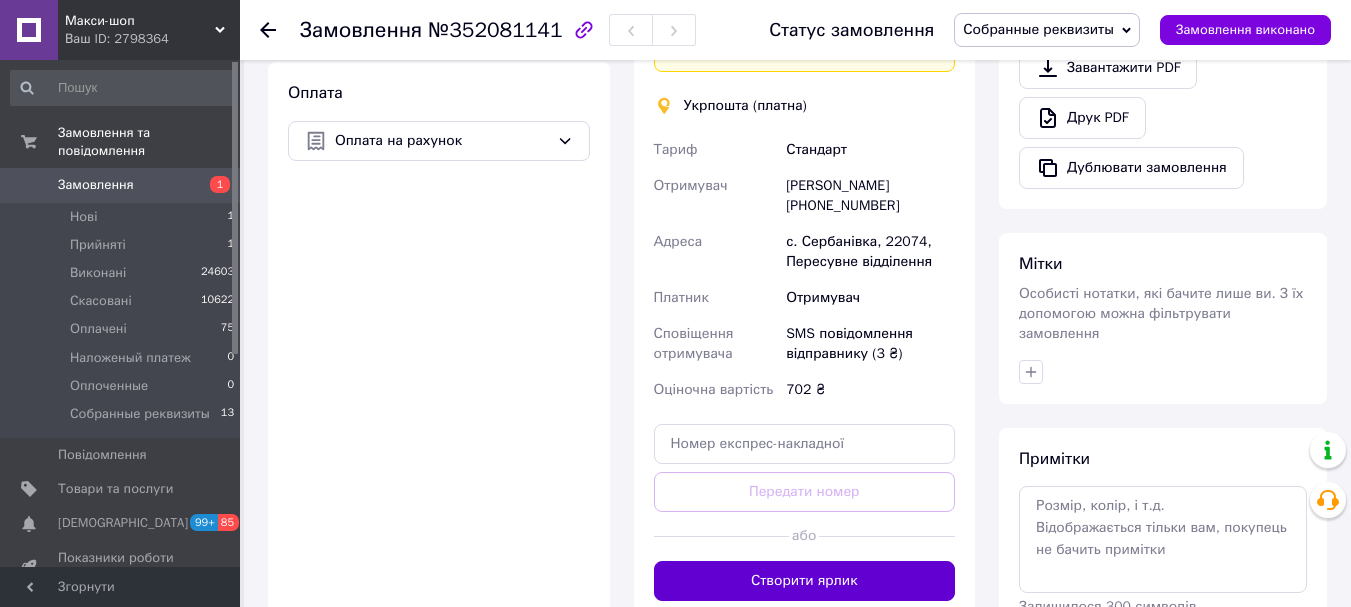 click on "Створити ярлик" at bounding box center [805, 581] 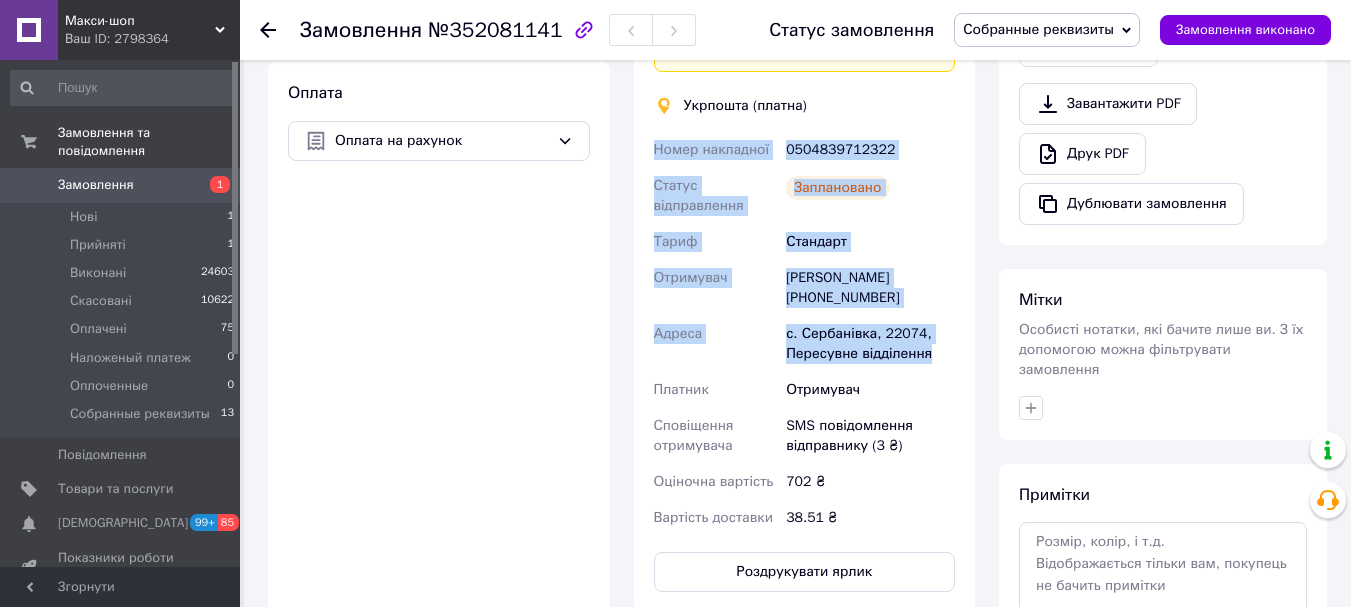 drag, startPoint x: 654, startPoint y: 128, endPoint x: 935, endPoint y: 339, distance: 351.40005 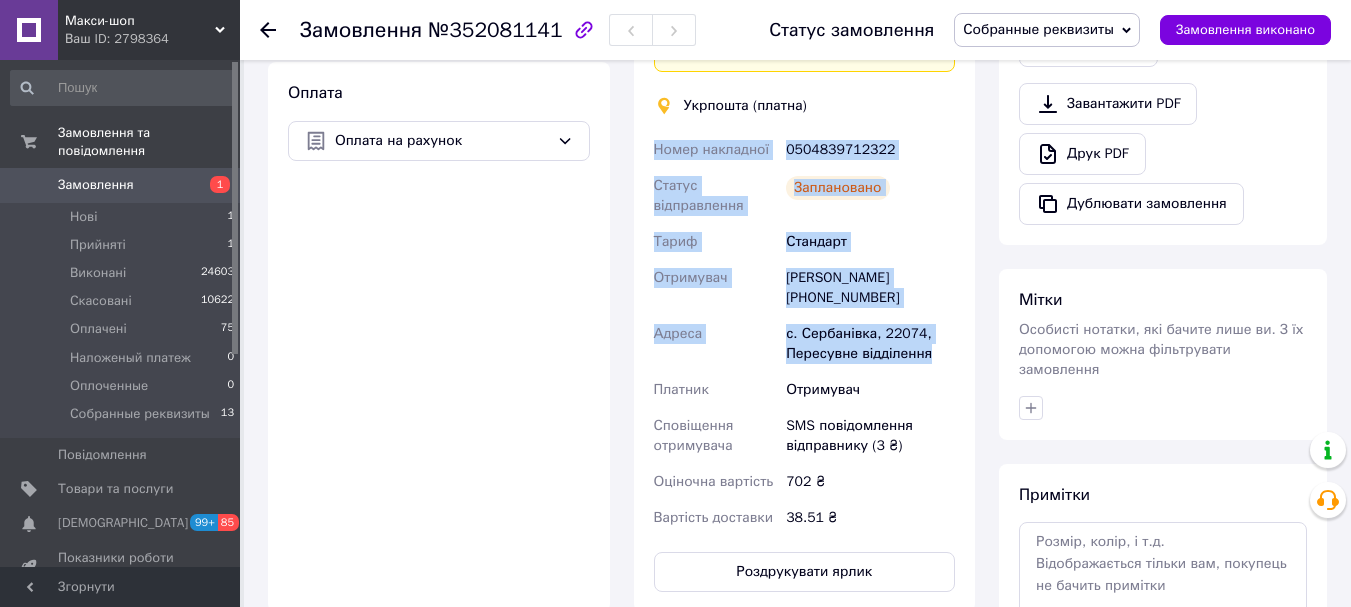 copy on "Номер накладної 0504839712322 Статус відправлення Заплановано Тариф Стандарт Отримувач Оксана Гальвіта +380973543040 Адреса с. Сербанівка, 22074, Пересувне відділення" 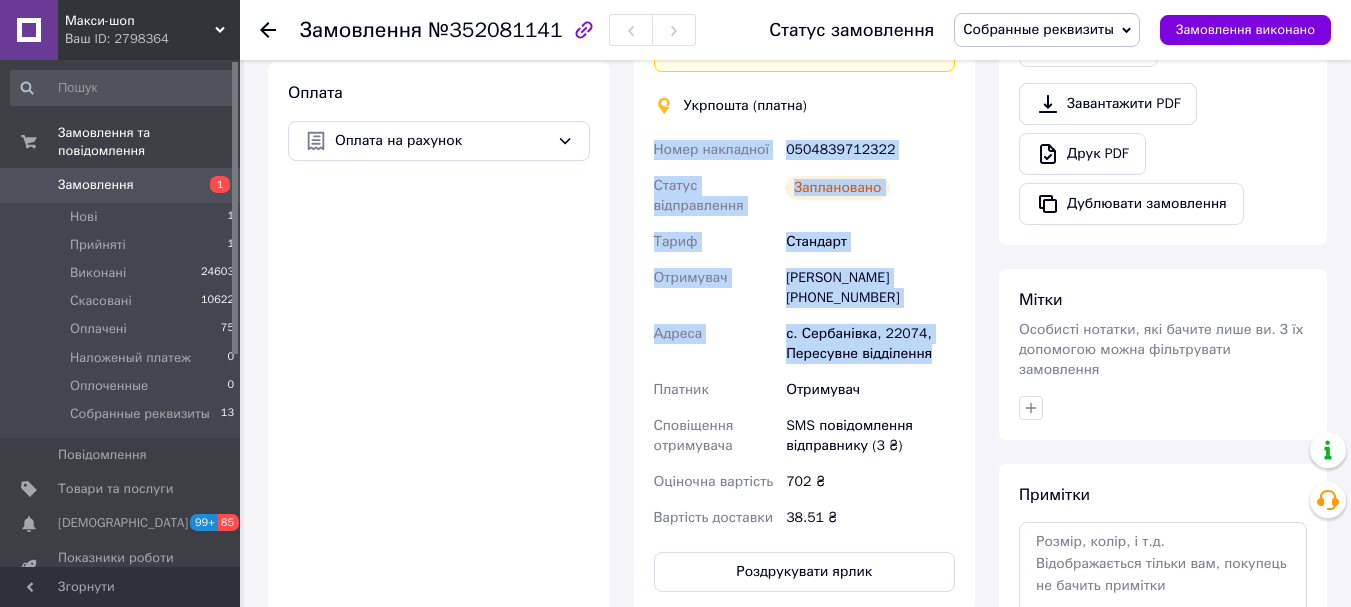 copy on "Номер накладної 0504839712322 Статус відправлення Заплановано Тариф Стандарт Отримувач Оксана Гальвіта +380973543040 Адреса с. Сербанівка, 22074, Пересувне відділення" 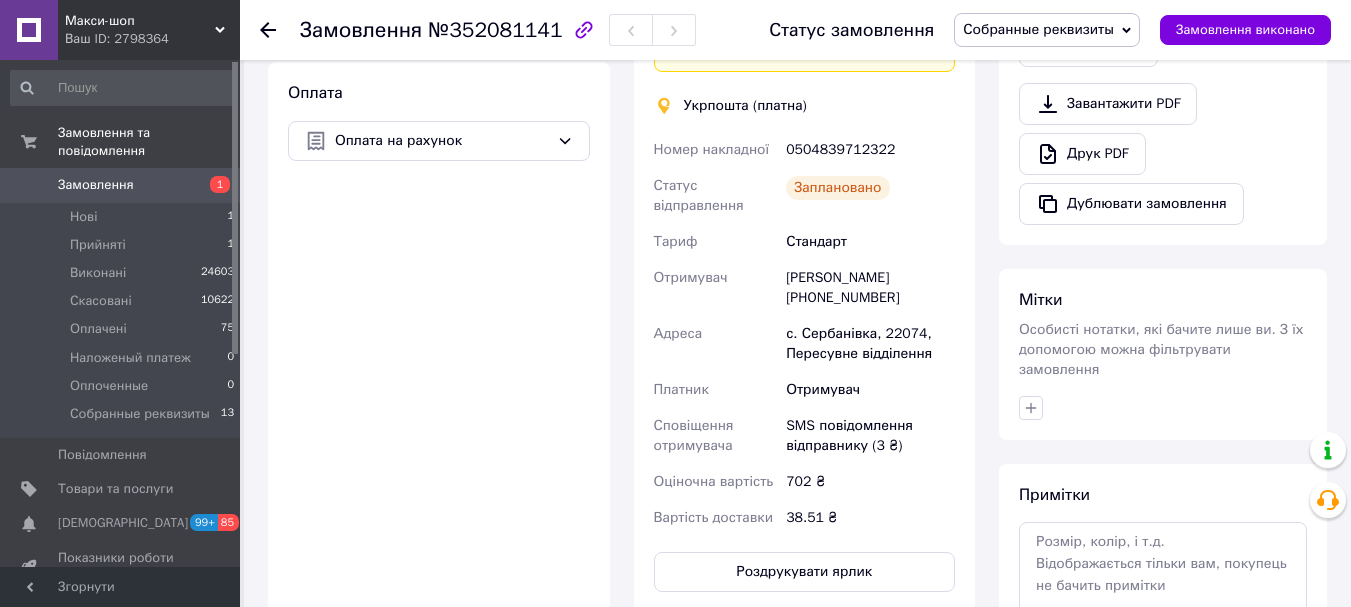 click on "Оплата Оплата на рахунок" at bounding box center [439, 337] 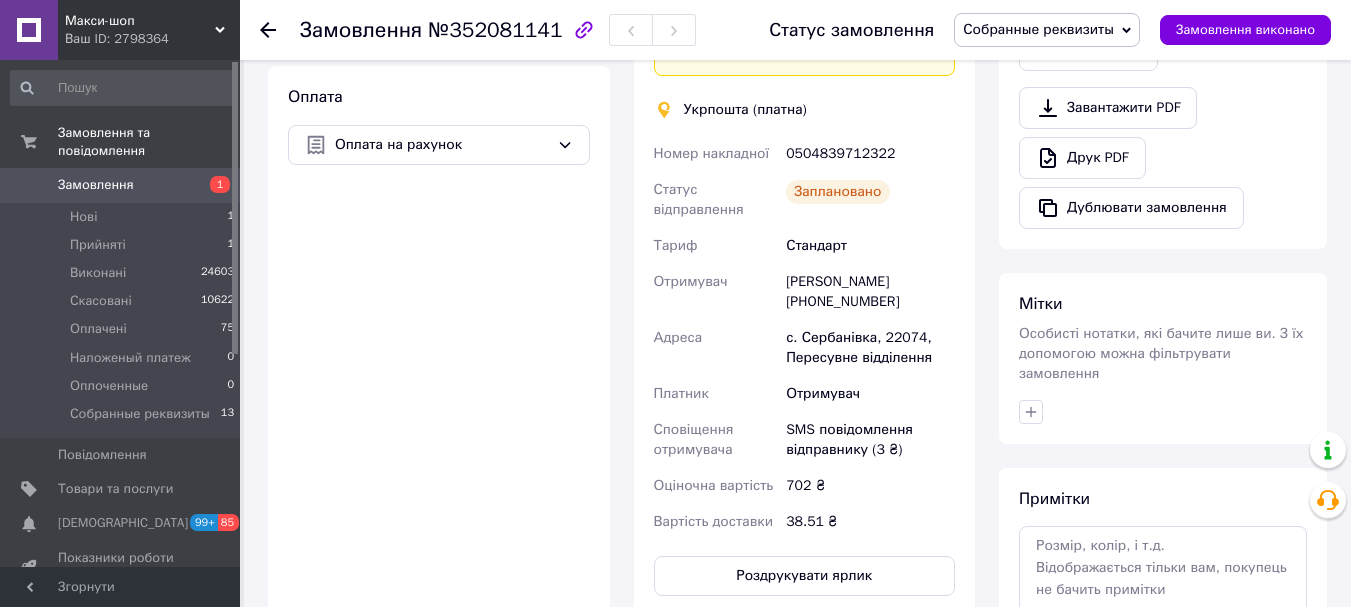 scroll, scrollTop: 700, scrollLeft: 0, axis: vertical 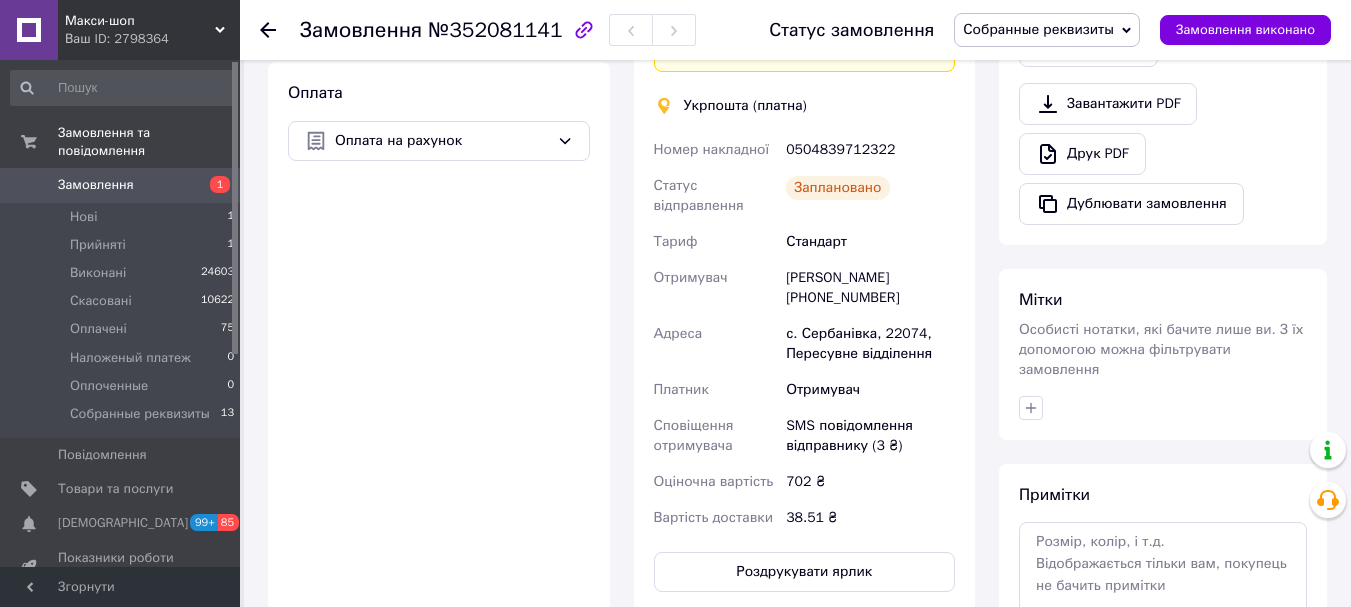 click on "Замовлення" at bounding box center (121, 185) 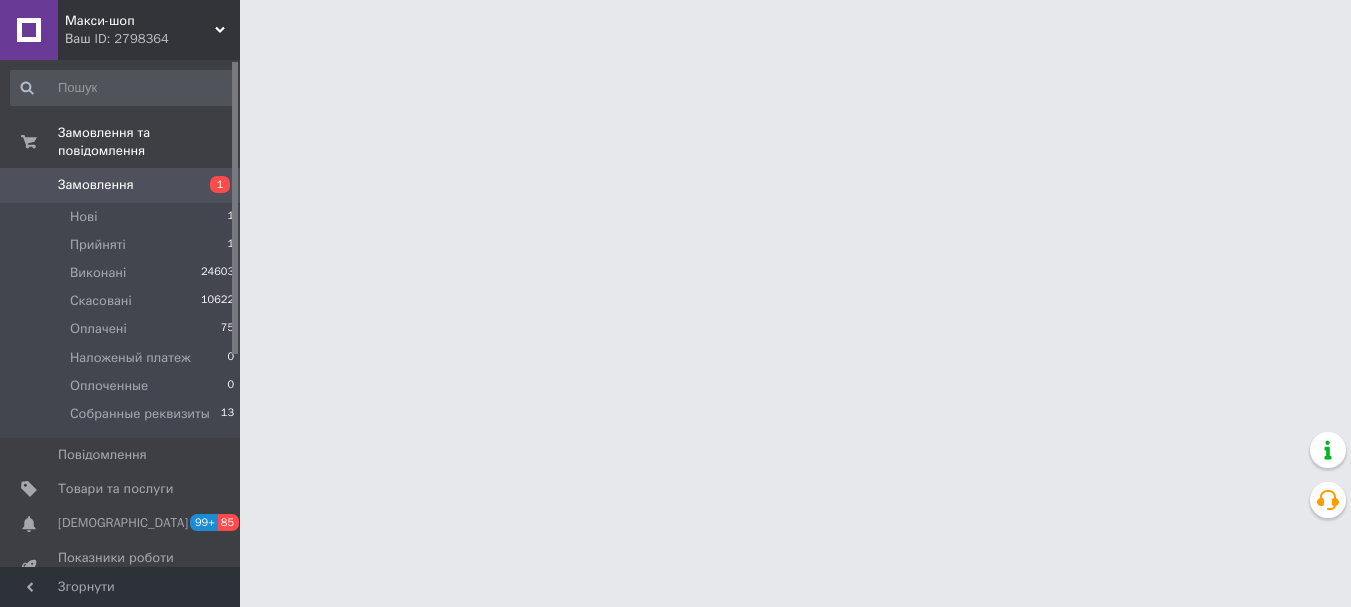 scroll, scrollTop: 0, scrollLeft: 0, axis: both 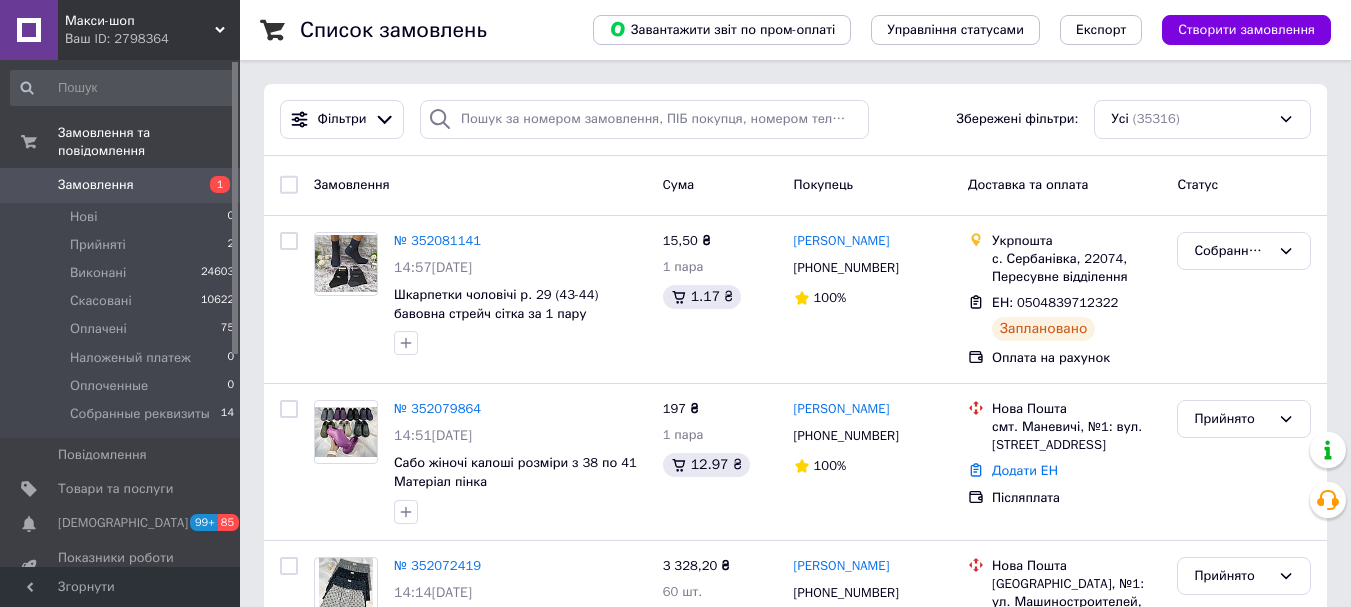 click on "Макси-шоп" at bounding box center [140, 21] 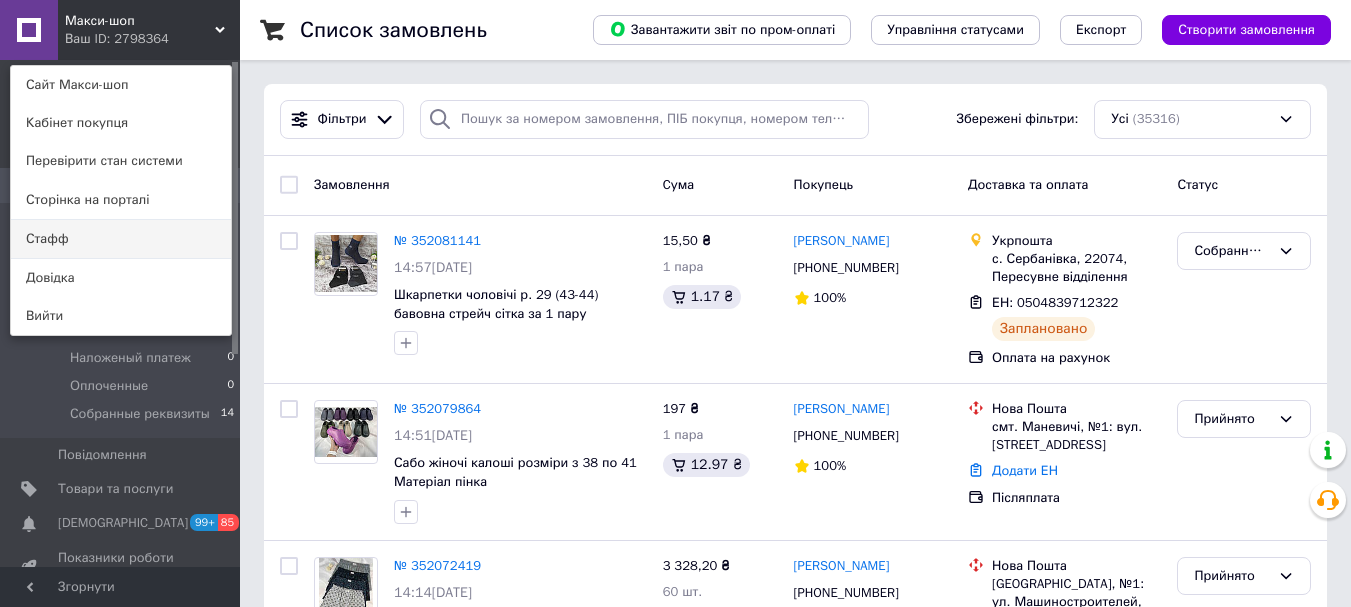 click on "Стафф" at bounding box center (121, 239) 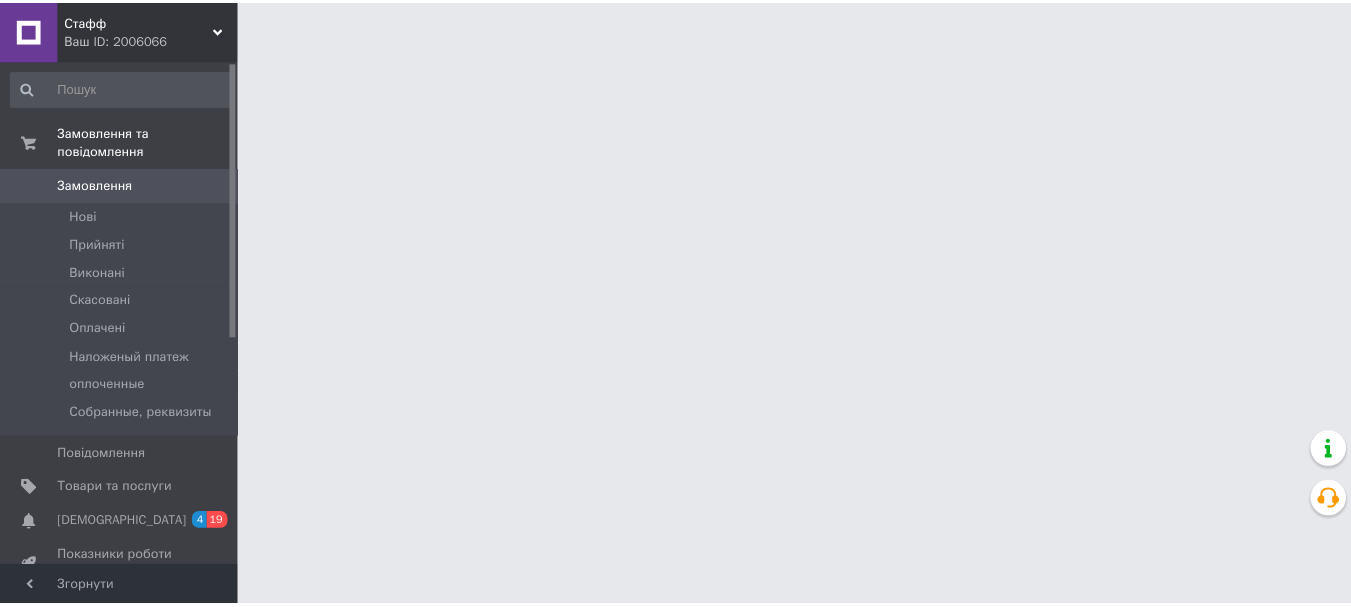 scroll, scrollTop: 0, scrollLeft: 0, axis: both 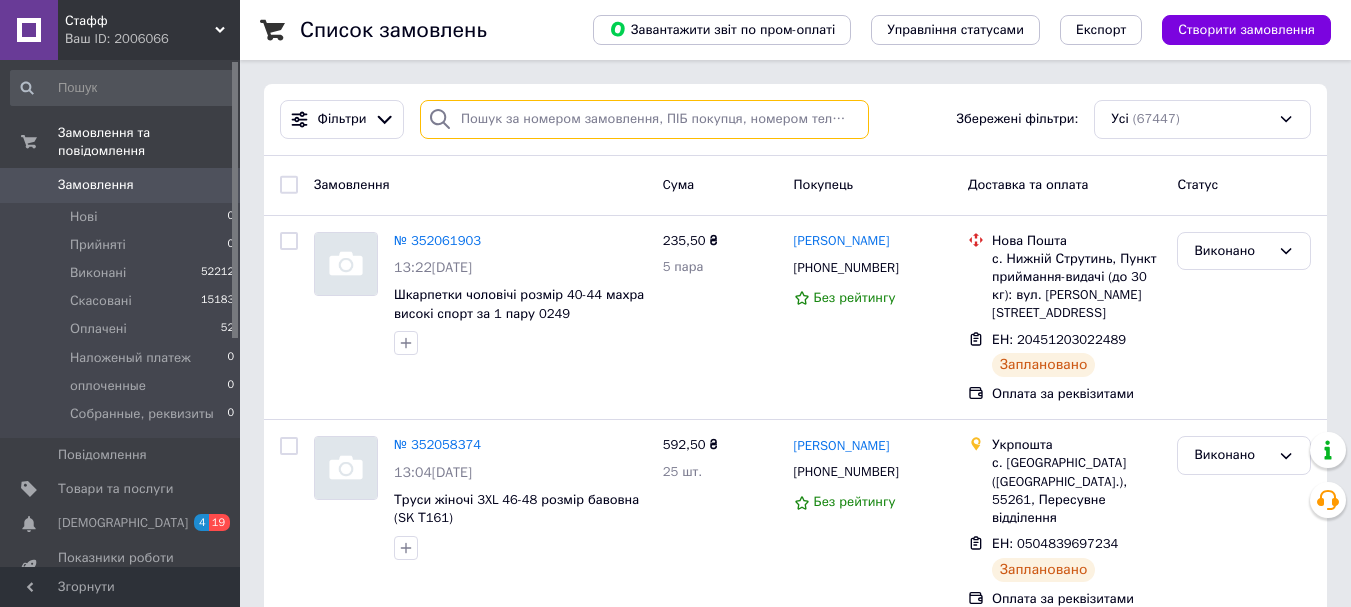 click at bounding box center [644, 119] 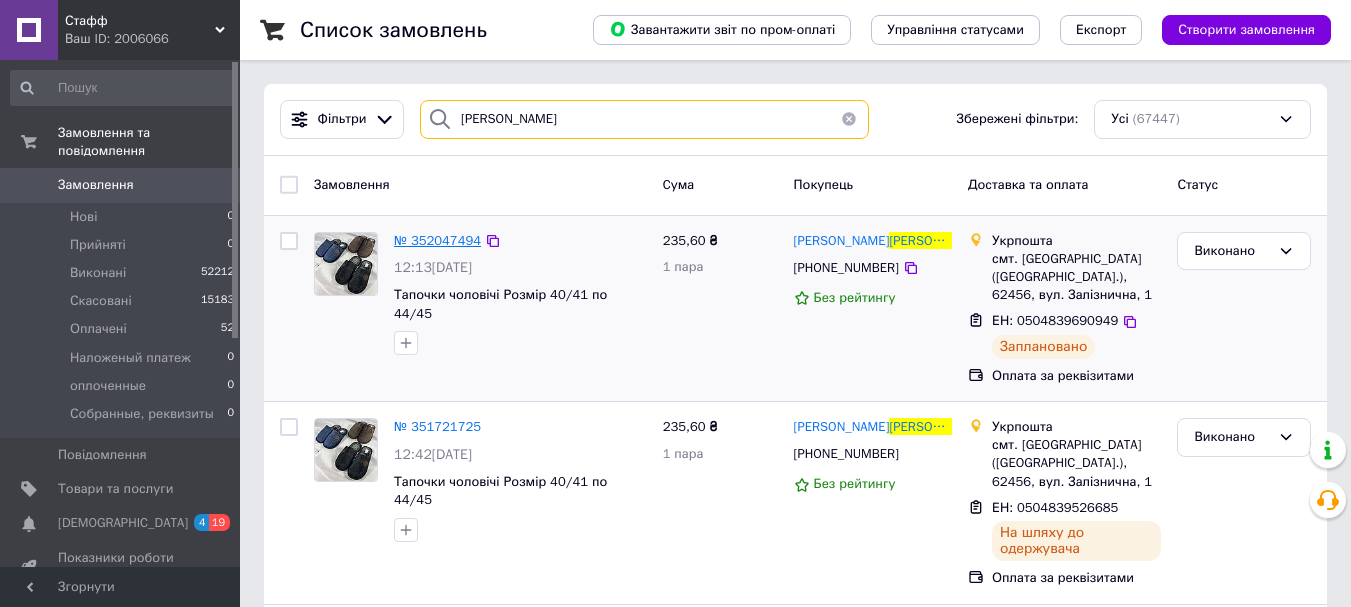type on "матяш" 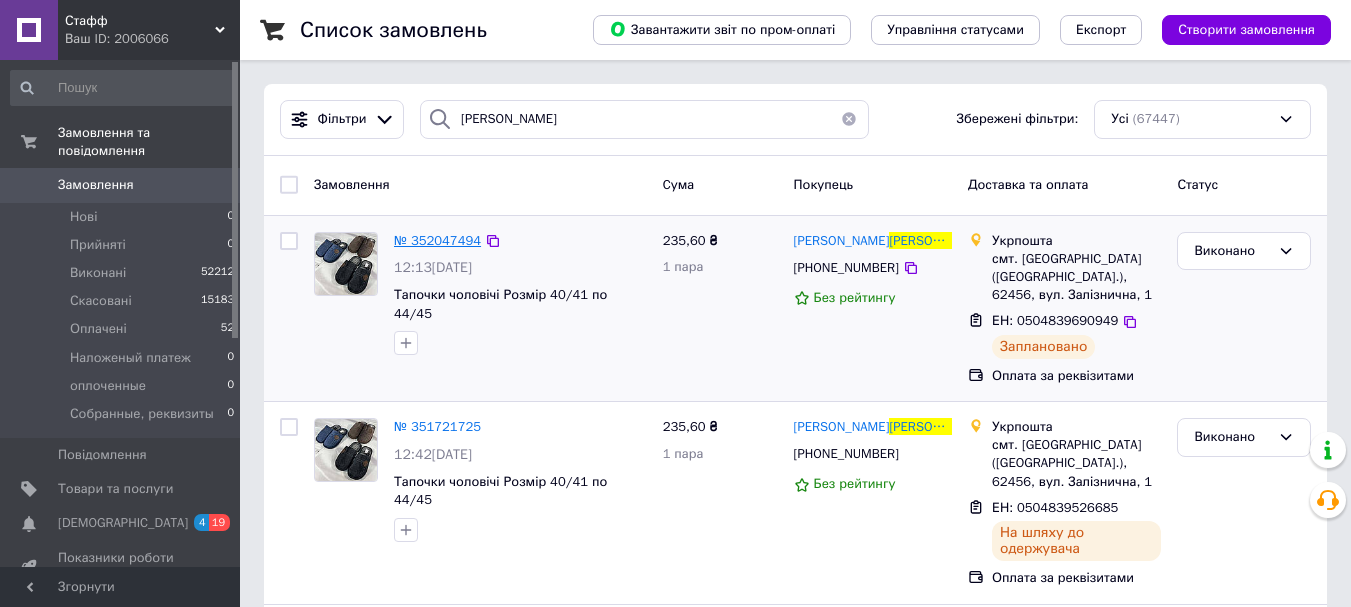 click on "№ 352047494" at bounding box center [437, 240] 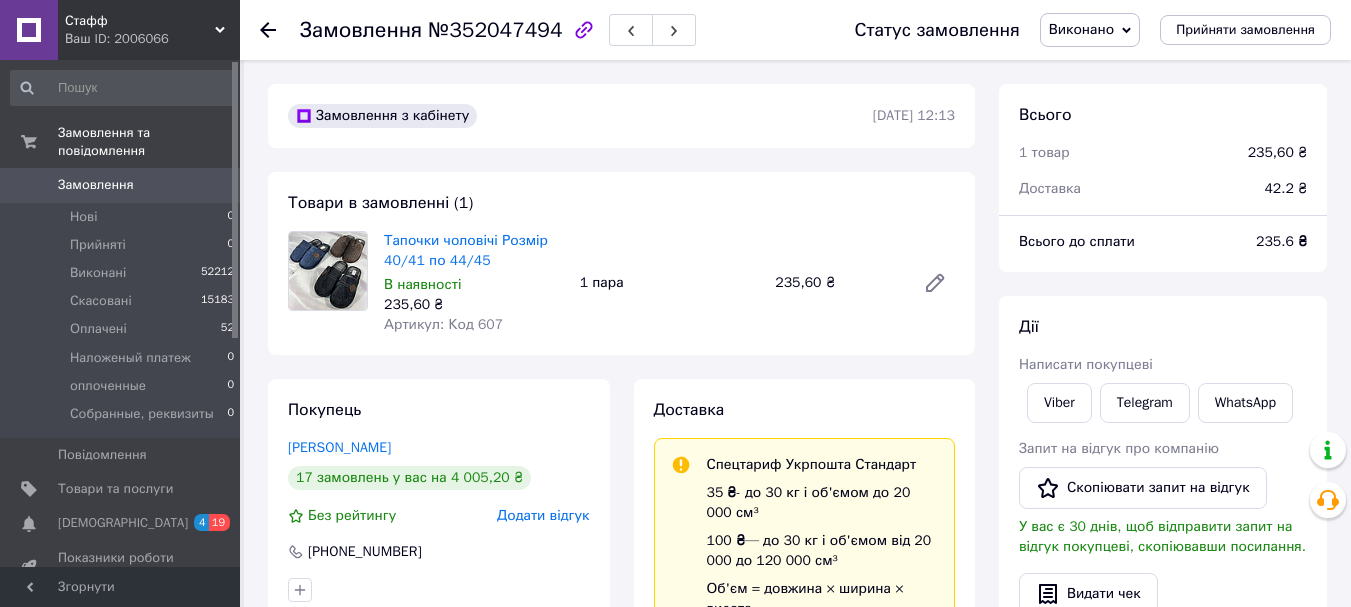 click on "Виконано" at bounding box center (1081, 29) 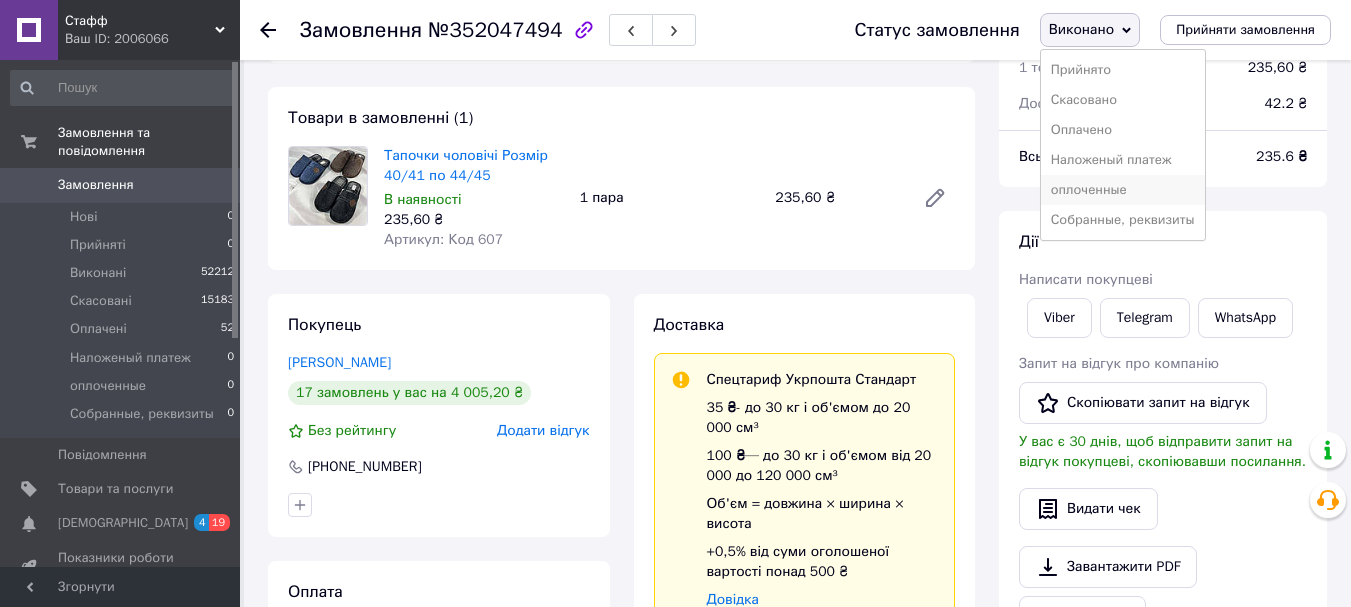 scroll, scrollTop: 200, scrollLeft: 0, axis: vertical 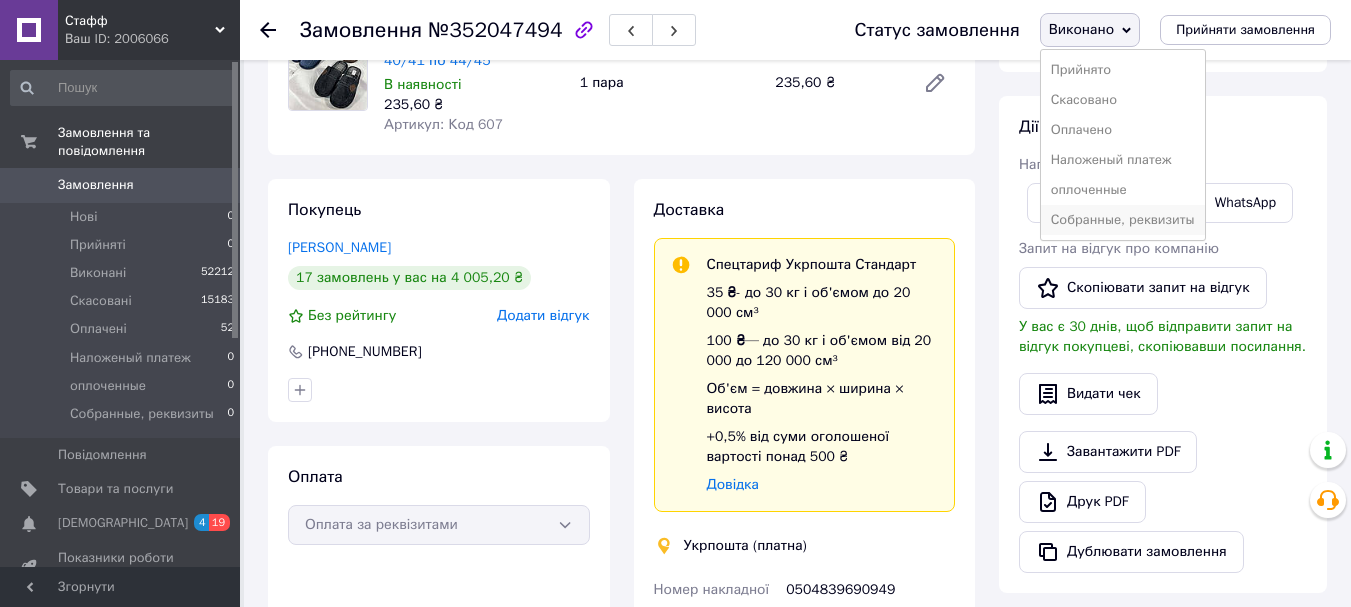 click on "Собранные, реквизиты" at bounding box center (1123, 220) 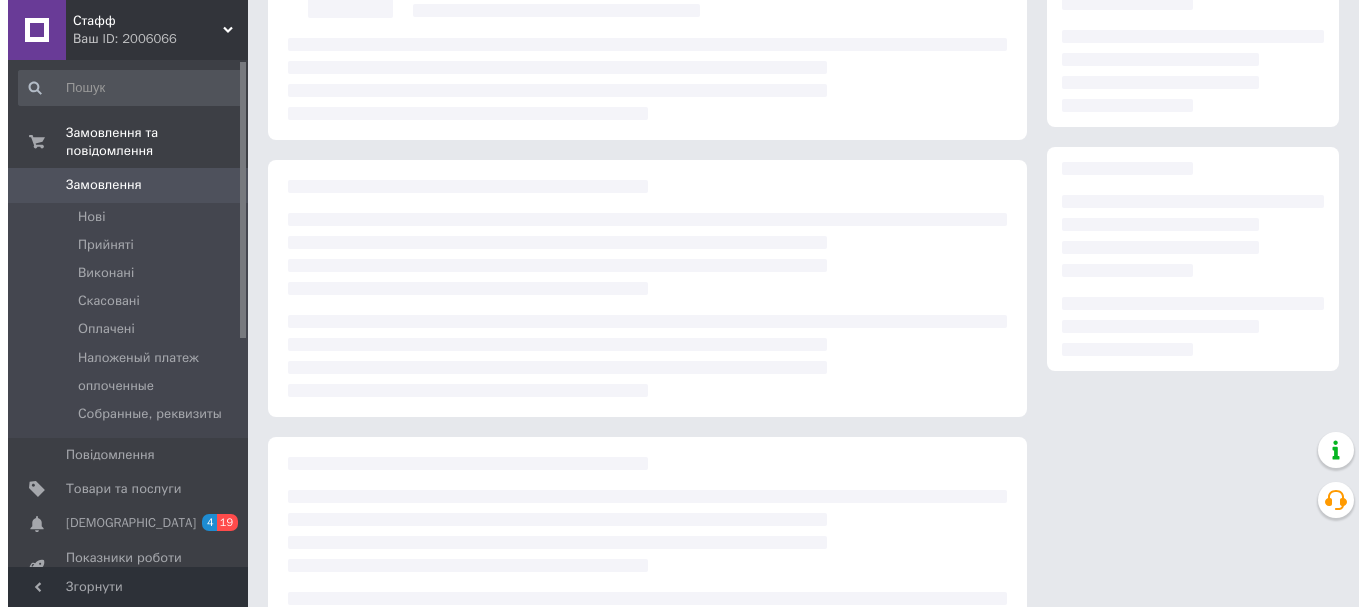 scroll, scrollTop: 200, scrollLeft: 0, axis: vertical 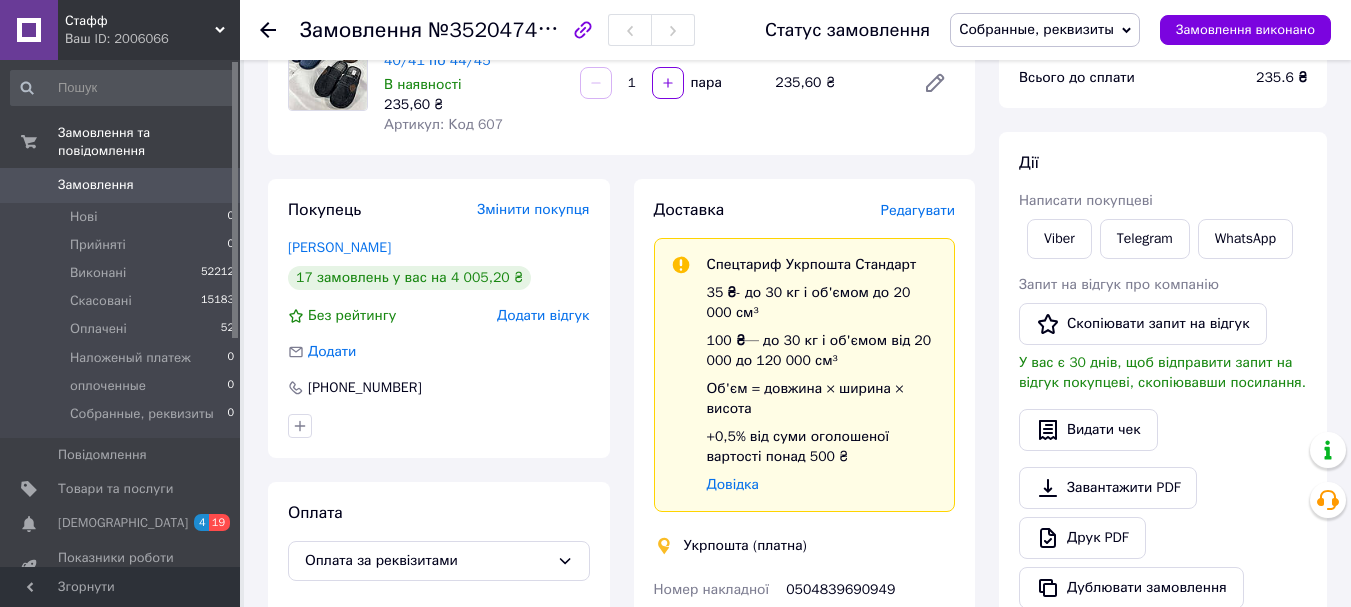 click on "Редагувати" at bounding box center (918, 210) 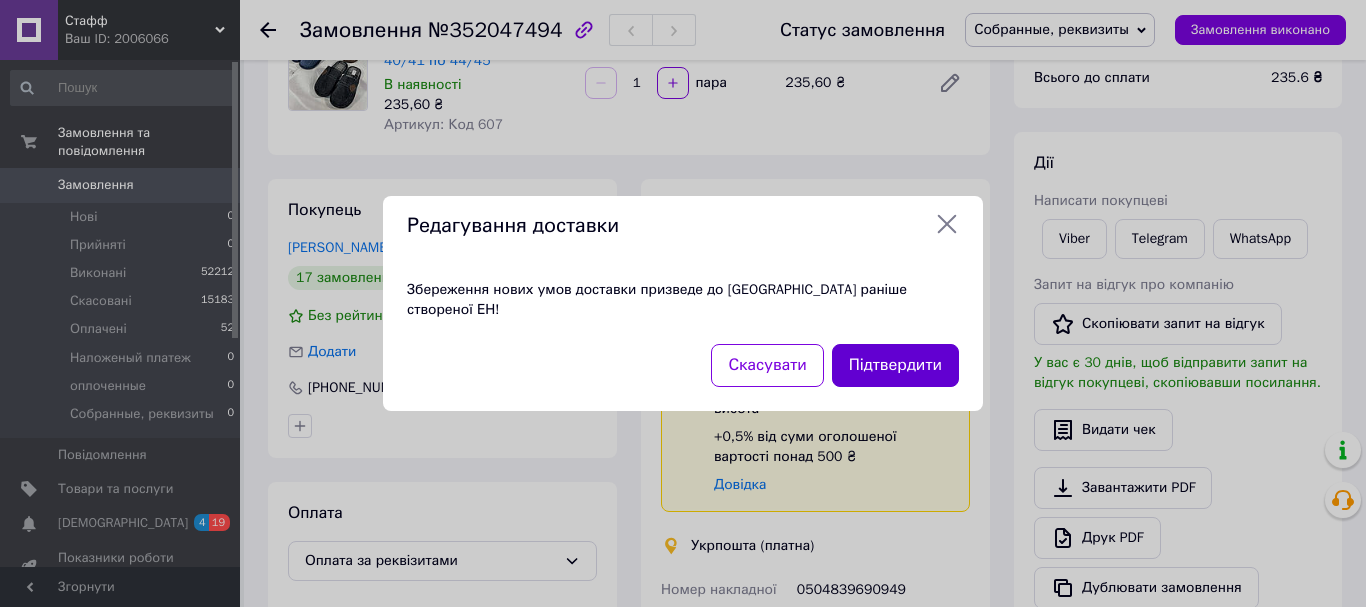 click on "Підтвердити" at bounding box center [895, 365] 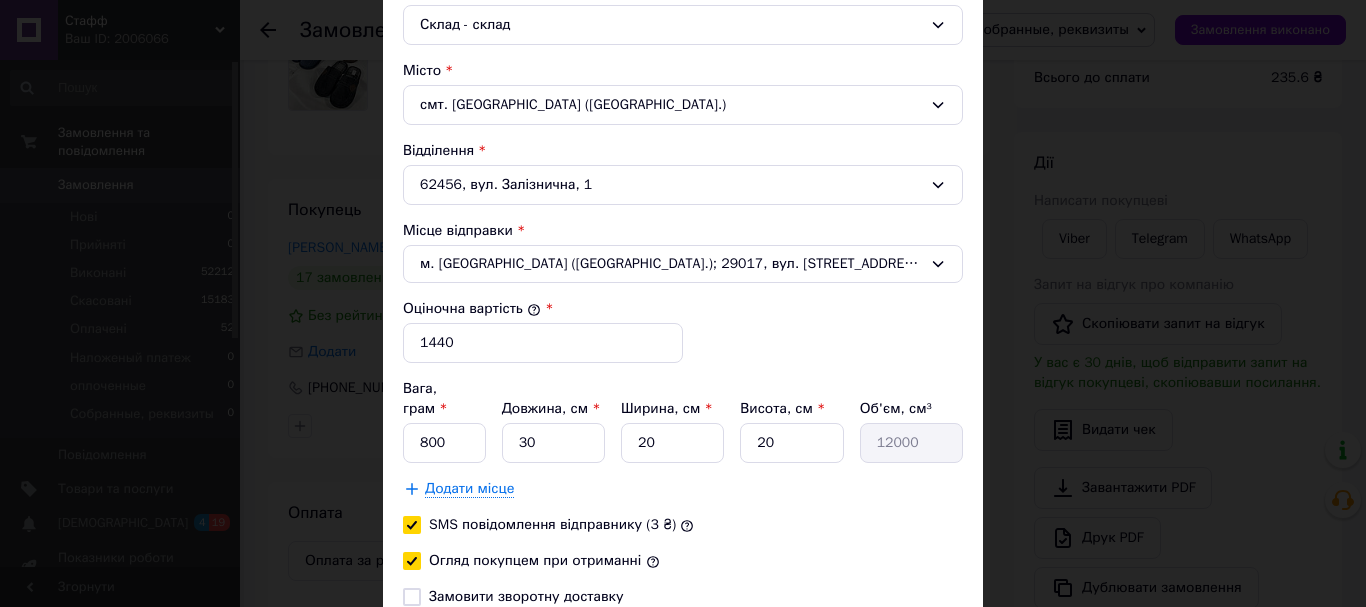 scroll, scrollTop: 600, scrollLeft: 0, axis: vertical 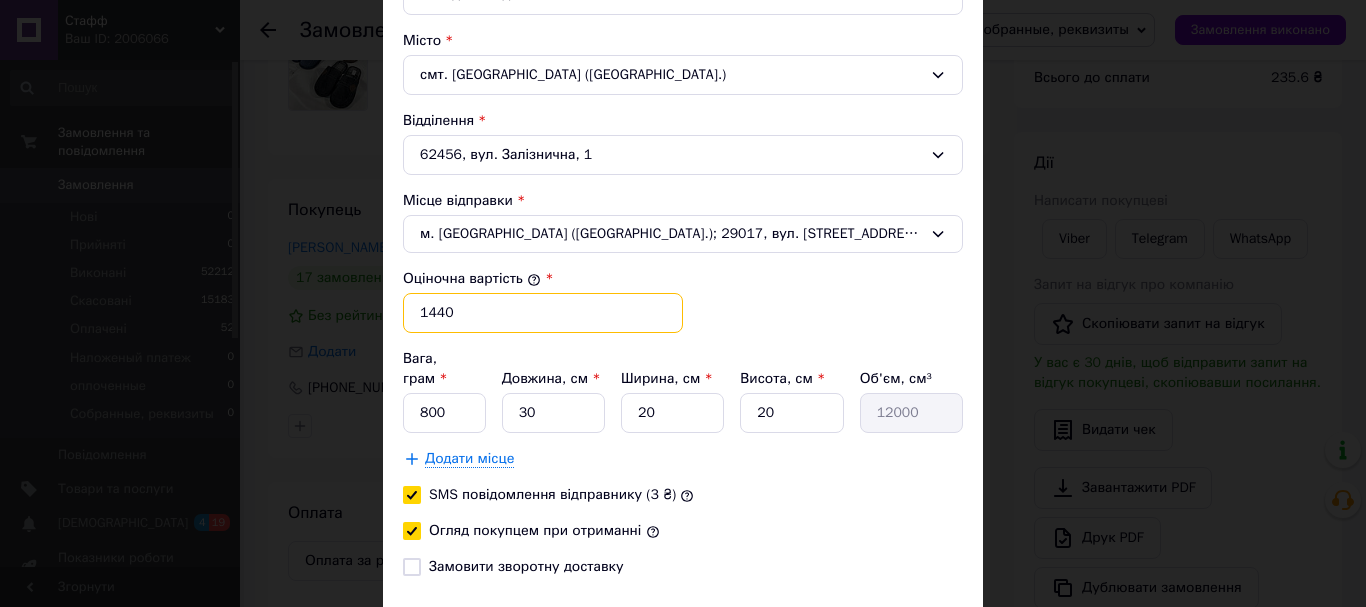 click on "1440" at bounding box center (543, 313) 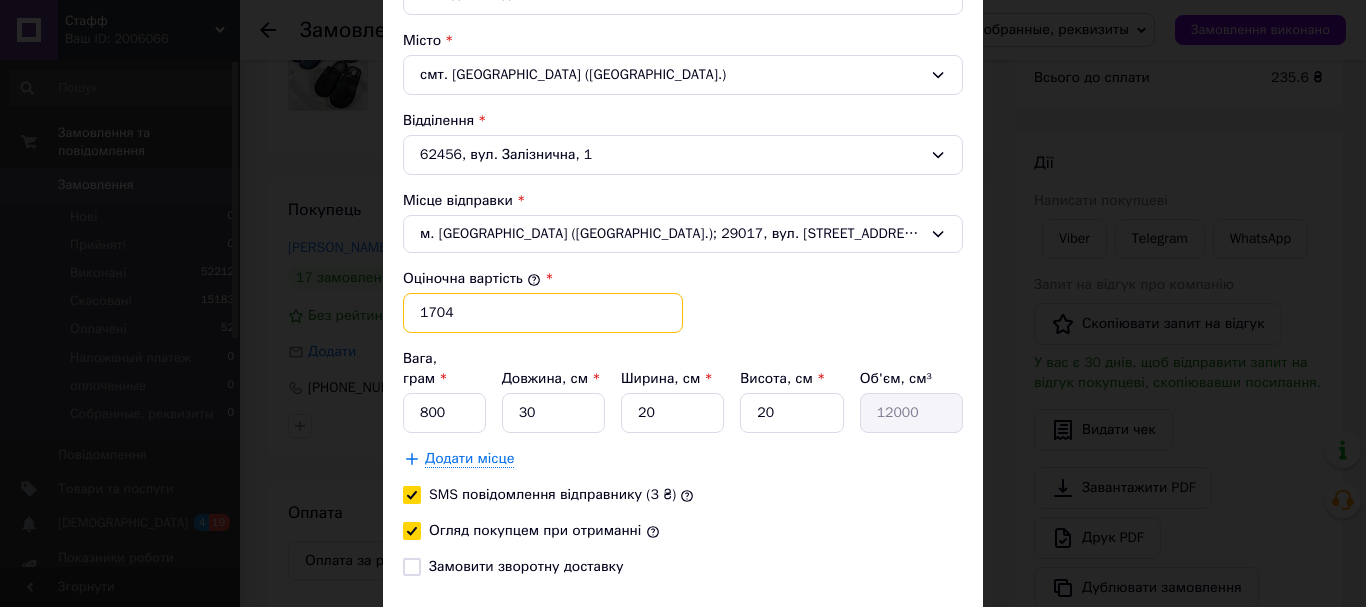 type on "1704" 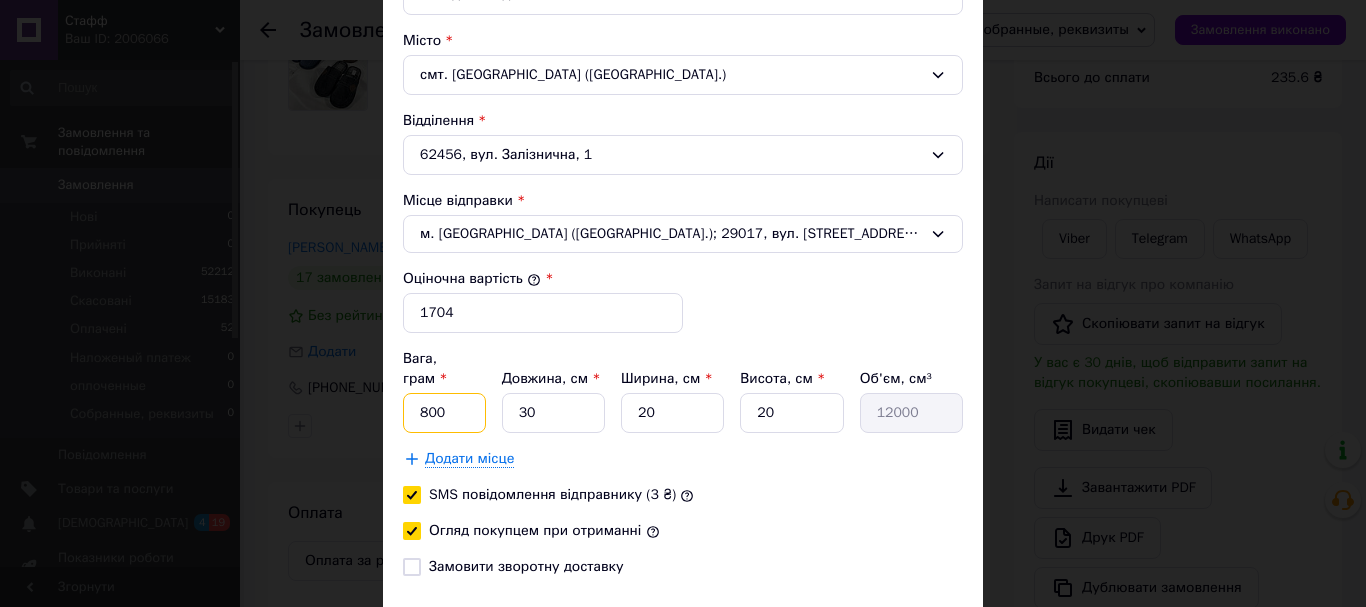 click on "800" at bounding box center (444, 413) 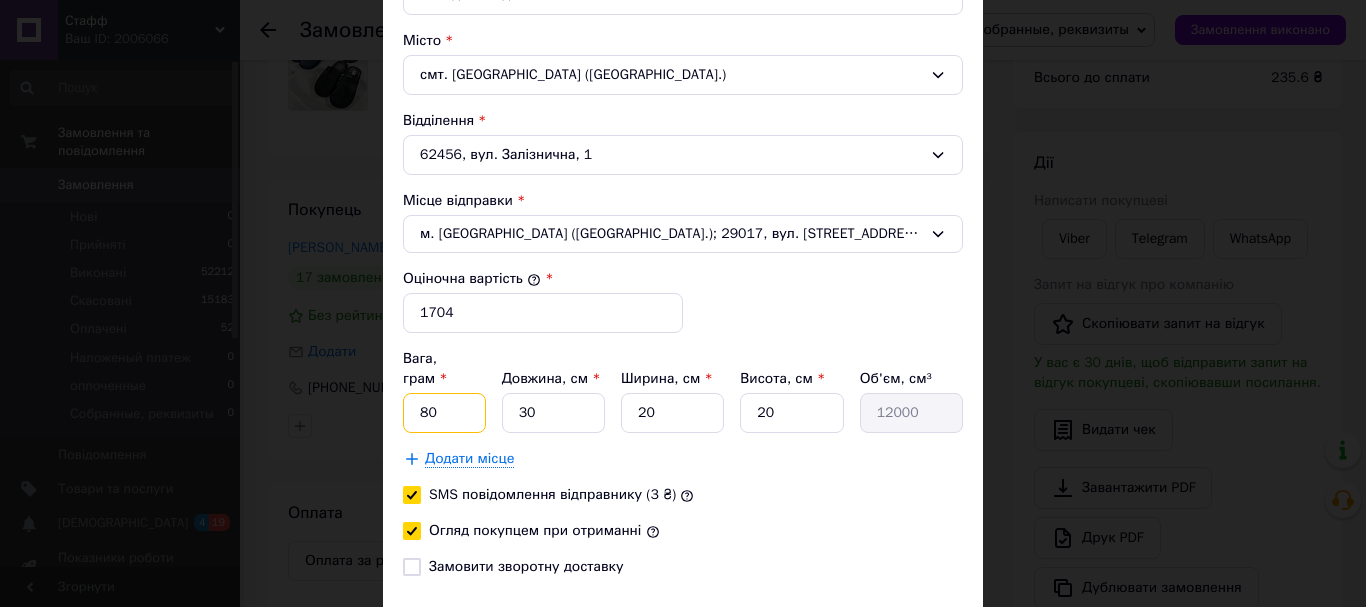 type on "8" 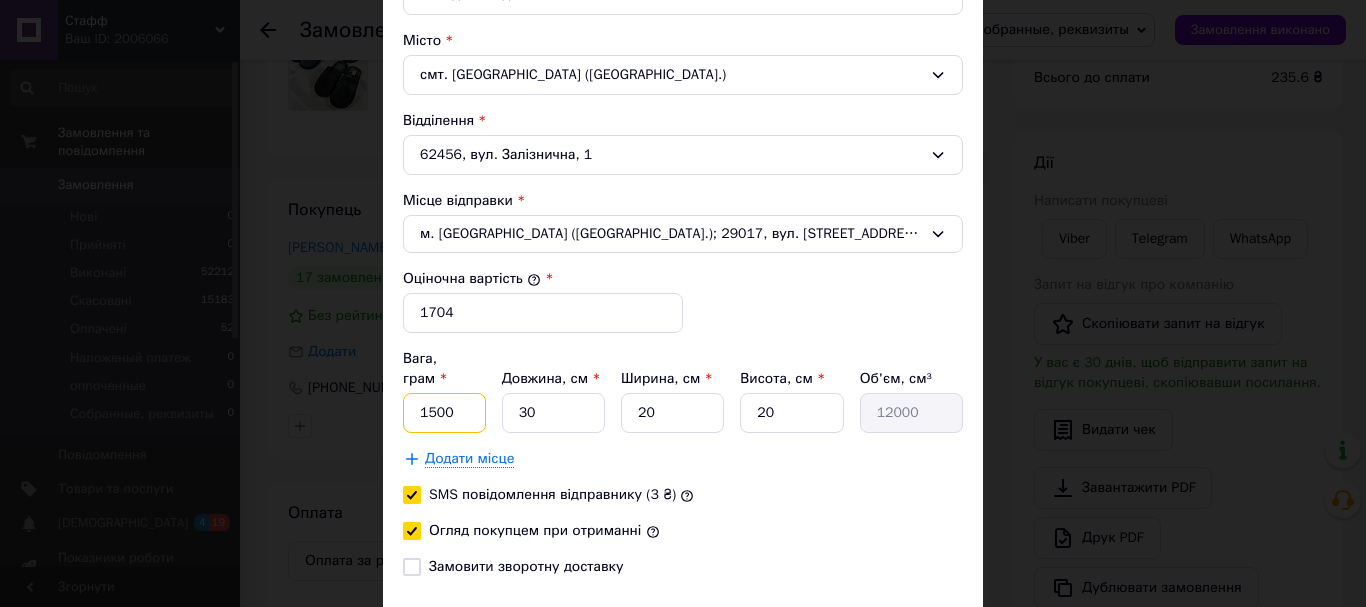 type on "1500" 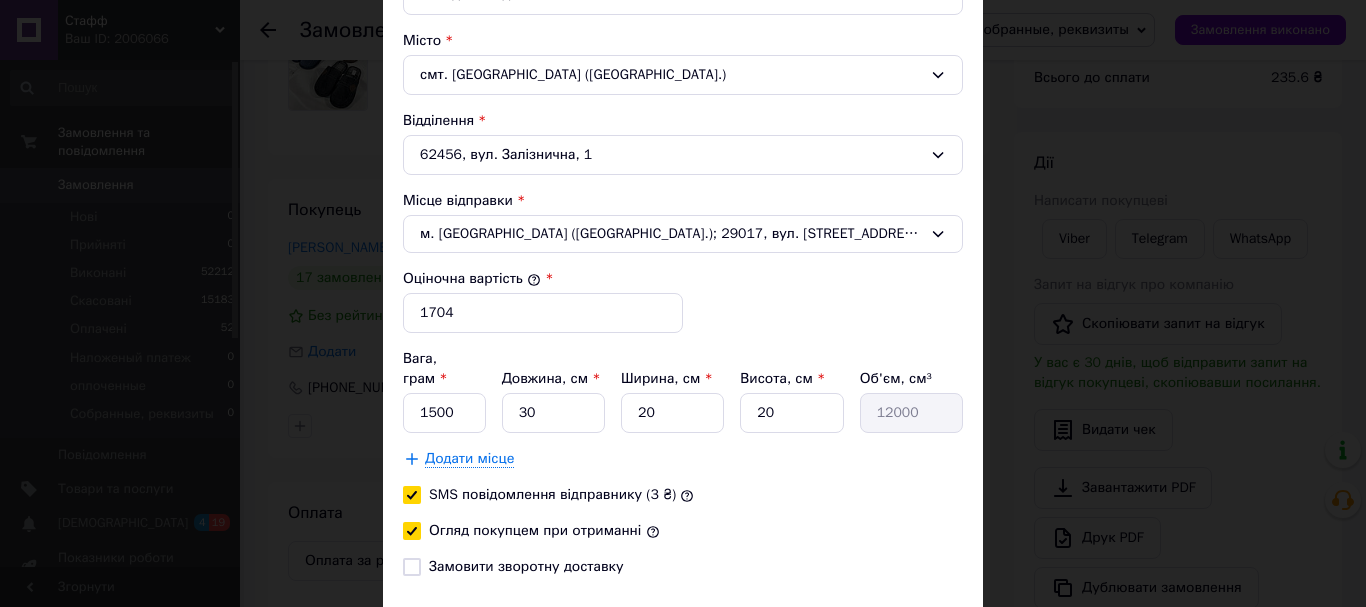 click on "Тариф     * Стандарт Платник   * Отримувач Прізвище отримувача   * Матяш Ім'я отримувача   * Ольга По батькові отримувача Телефон отримувача   * +380664922257 Тип доставки     * Склад - склад Місто смт. Буди (Харківська обл.) Відділення 62456, вул. Залізнична, 1 Місце відправки   * м. Хмельницький (Хмельницька обл.); 29017, вул. Свободи, 13А Оціночна вартість     * 1704 Вага, грам   * 1500 Довжина, см   * 30 Ширина, см   * 20 Висота, см   * 20 Об'єм, см³ 12000 Додати місце SMS повідомлення відправнику (3 ₴)   Огляд покупцем при отриманні   Замовити зворотну доставку" at bounding box center (683, 112) 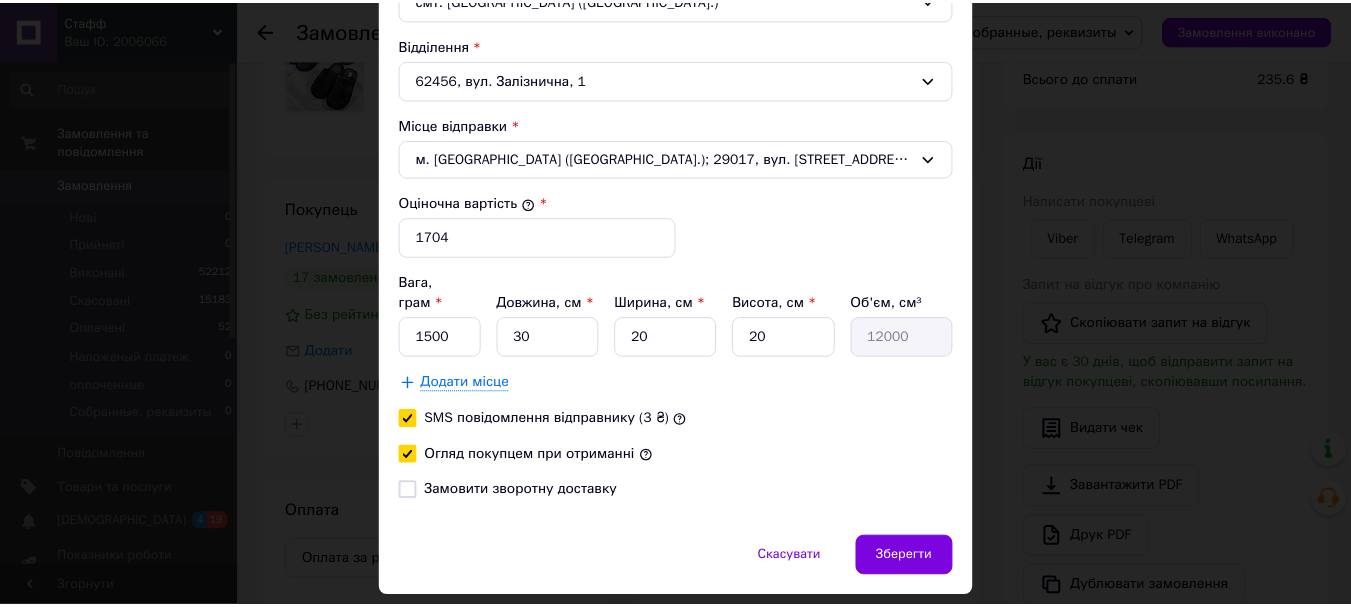 scroll, scrollTop: 700, scrollLeft: 0, axis: vertical 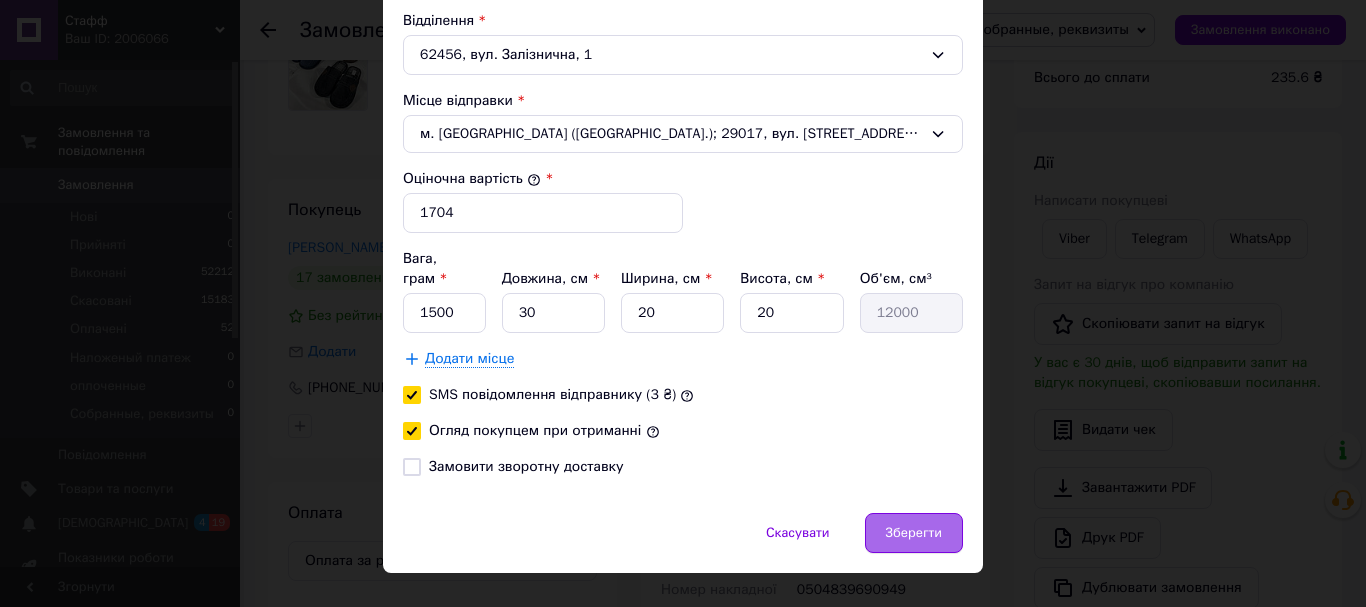 click on "Зберегти" at bounding box center [914, 533] 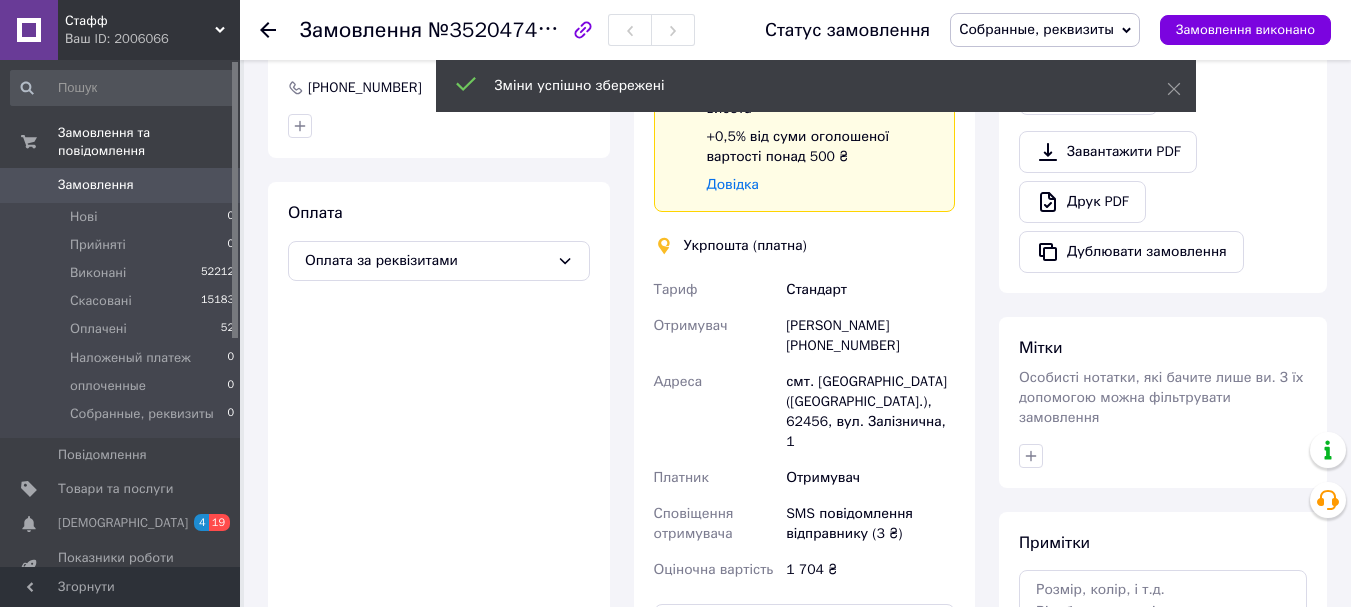 scroll, scrollTop: 700, scrollLeft: 0, axis: vertical 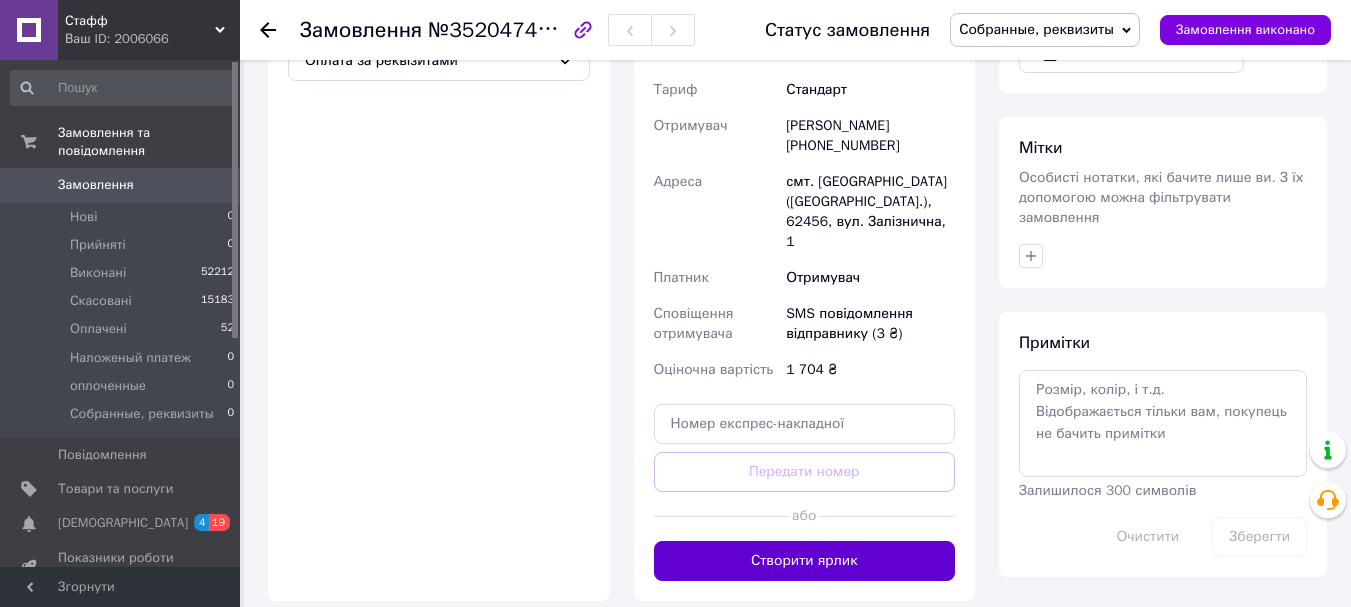 click on "Створити ярлик" at bounding box center [805, 561] 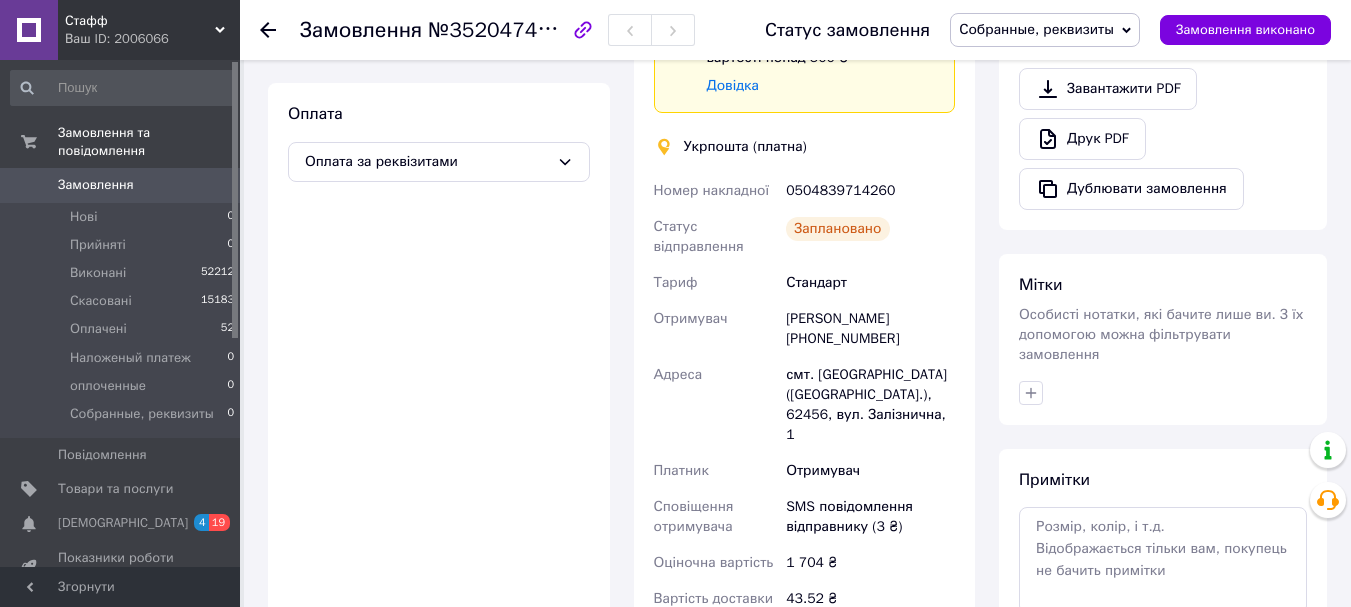 scroll, scrollTop: 500, scrollLeft: 0, axis: vertical 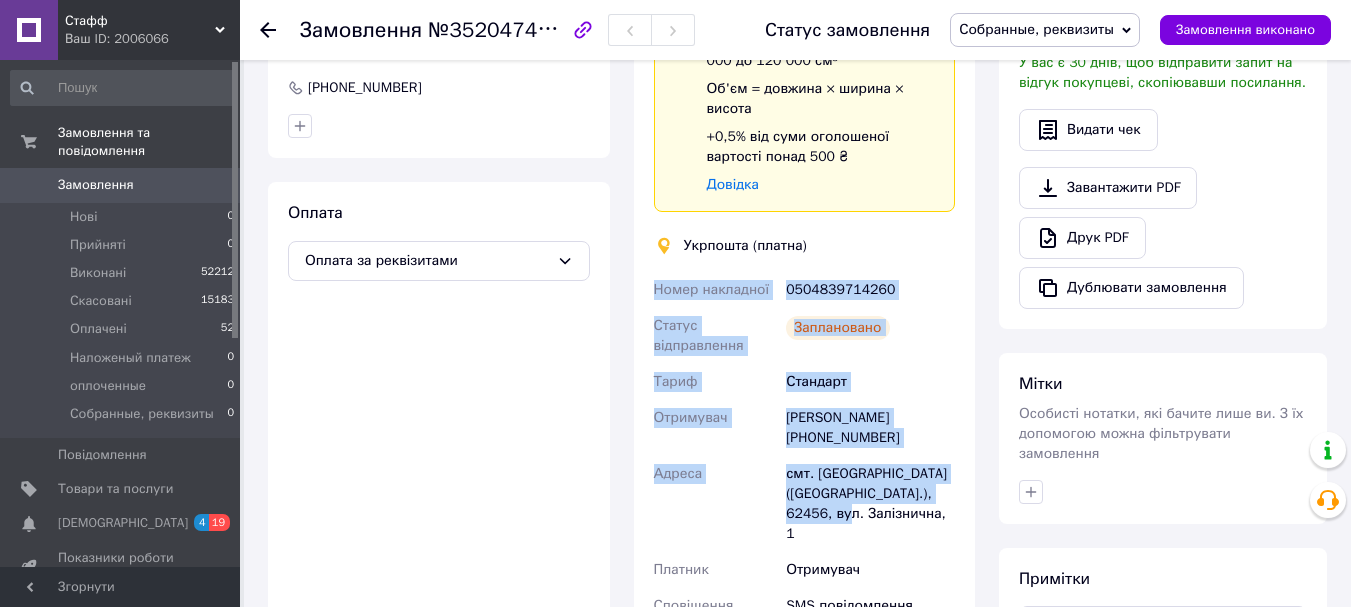 drag, startPoint x: 655, startPoint y: 287, endPoint x: 877, endPoint y: 522, distance: 323.2785 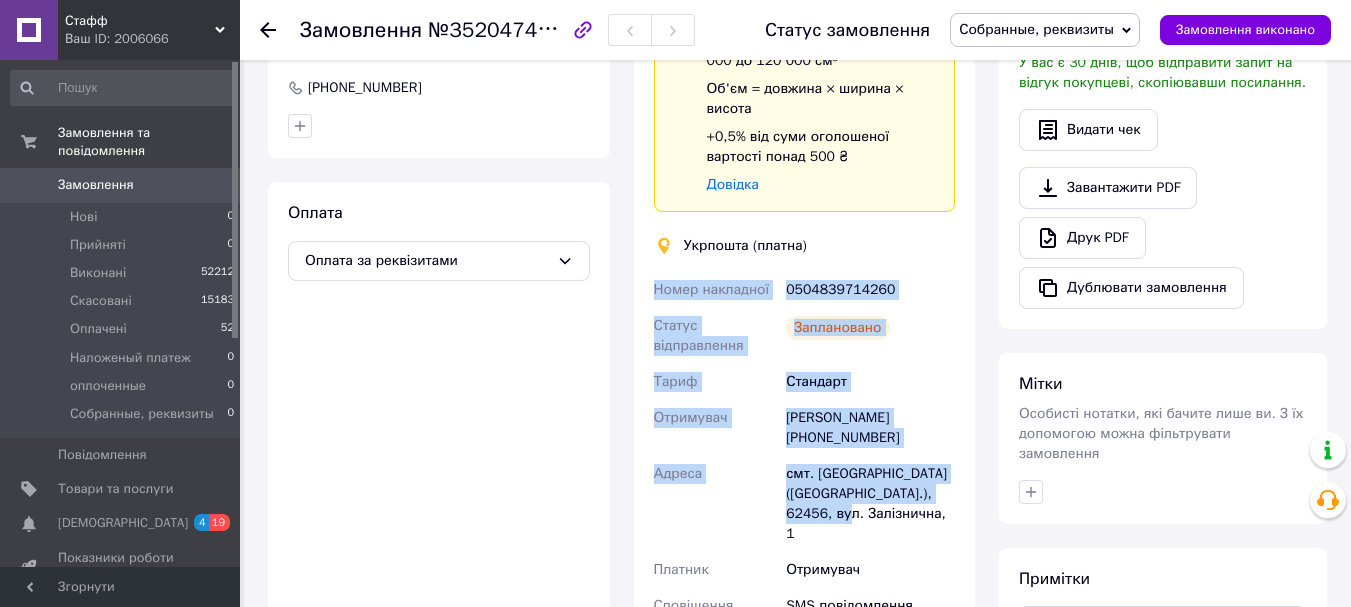 copy on "Номер накладної 0504839714260 Статус відправлення Заплановано Тариф Стандарт Отримувач Ольга Матяш +380664922257 Адреса смт. Буди (Харківська обл.), 62456, вул. Залізнична, 1" 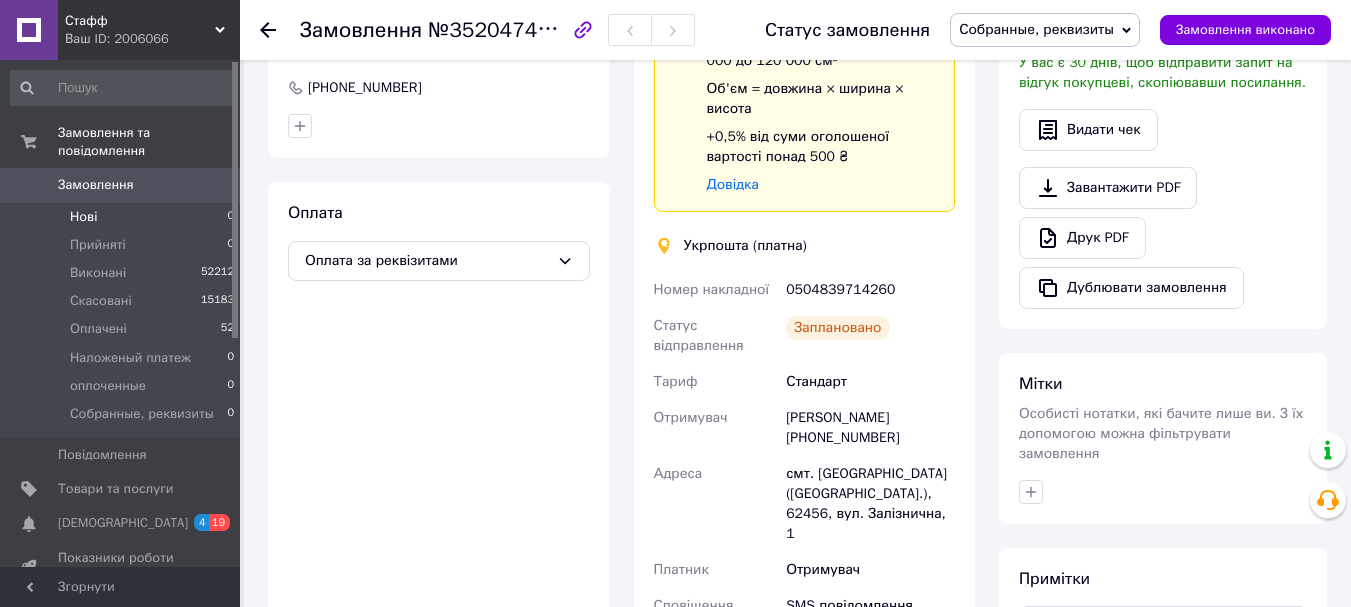 drag, startPoint x: 465, startPoint y: 376, endPoint x: 218, endPoint y: 202, distance: 302.13406 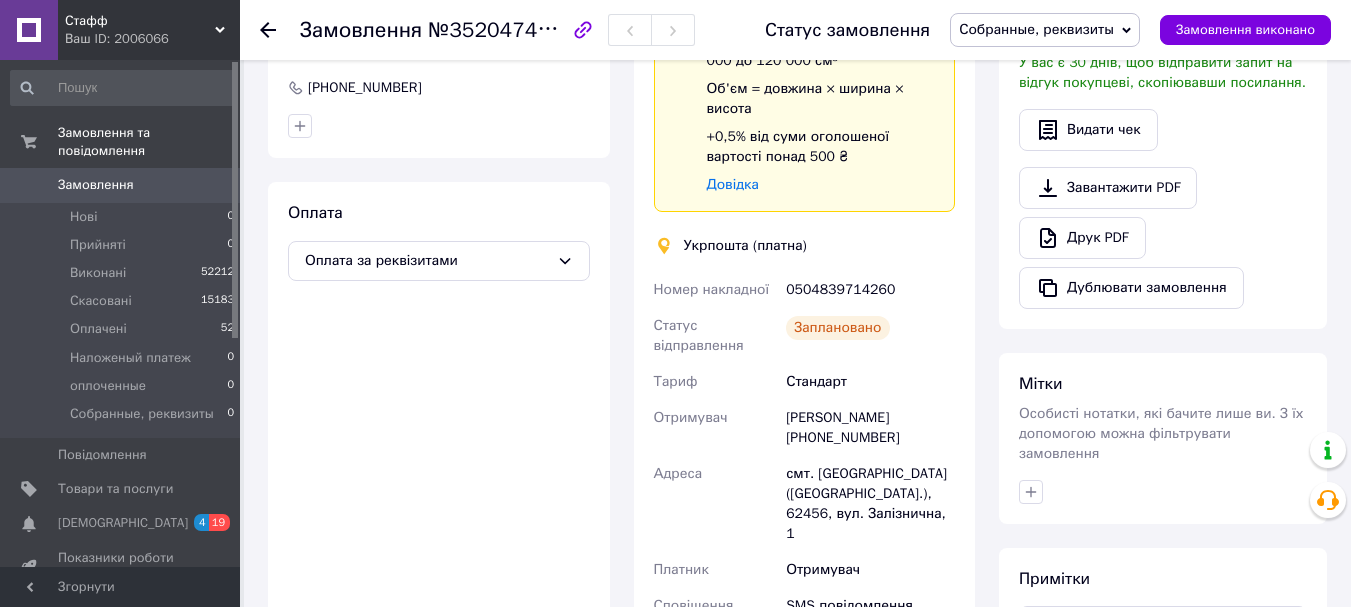 click on "Замовлення" at bounding box center [121, 185] 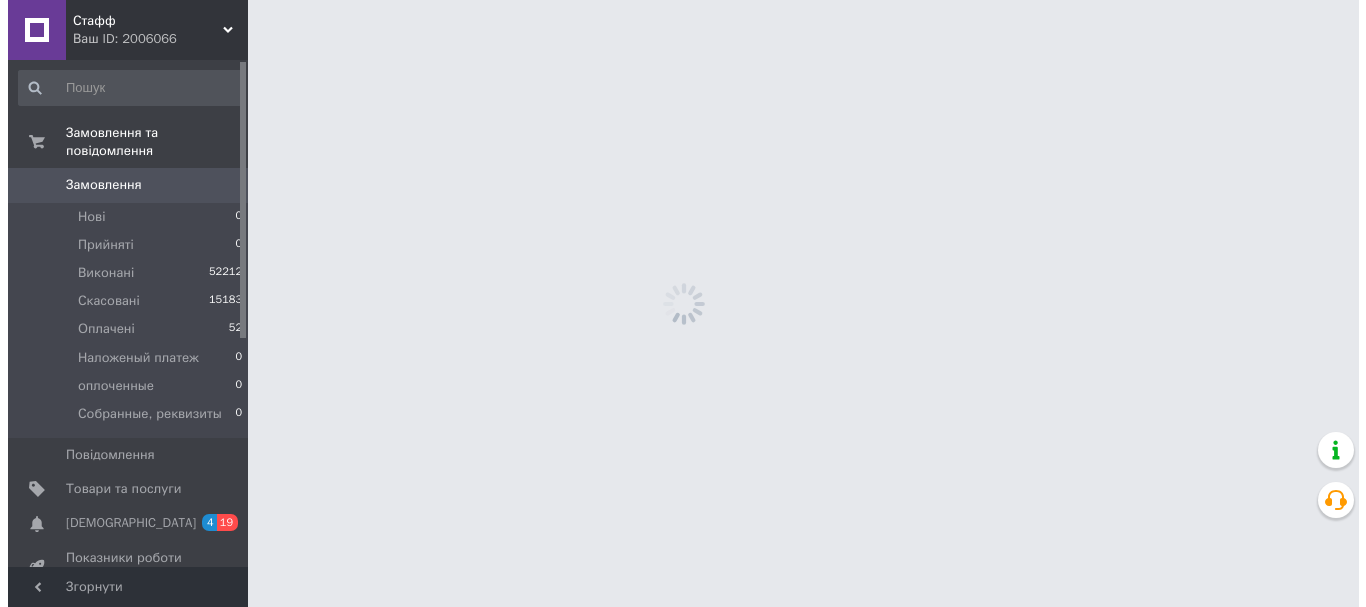 scroll, scrollTop: 0, scrollLeft: 0, axis: both 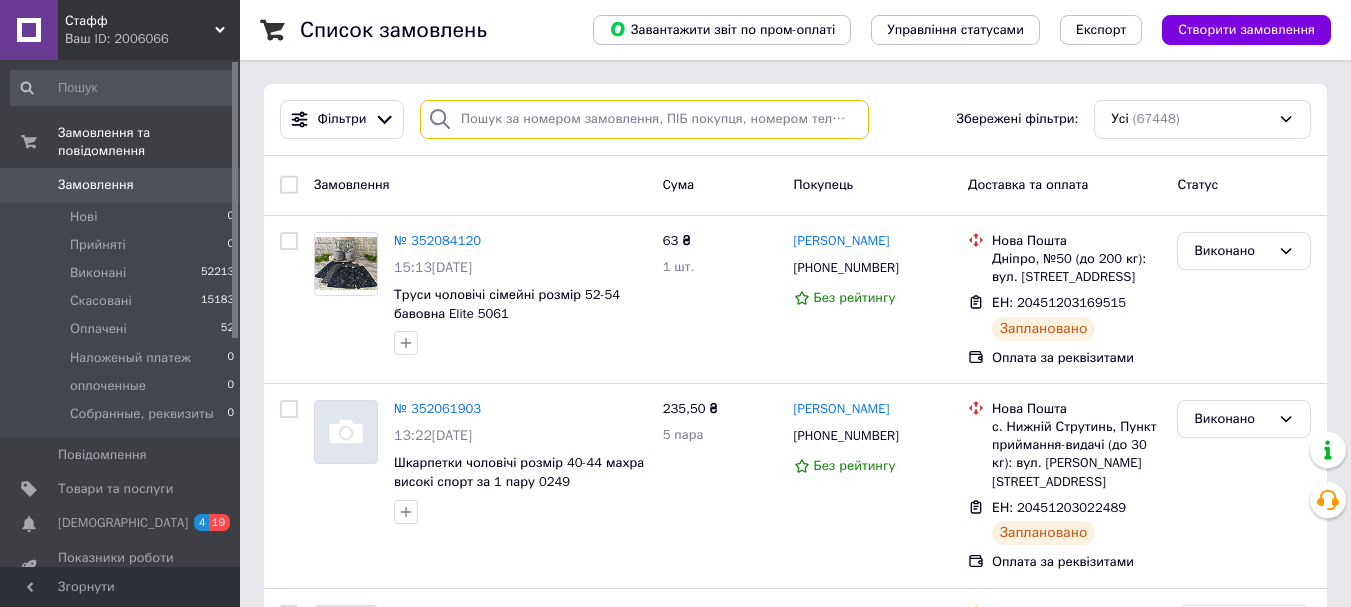 paste on "[PHONE_NUMBER]" 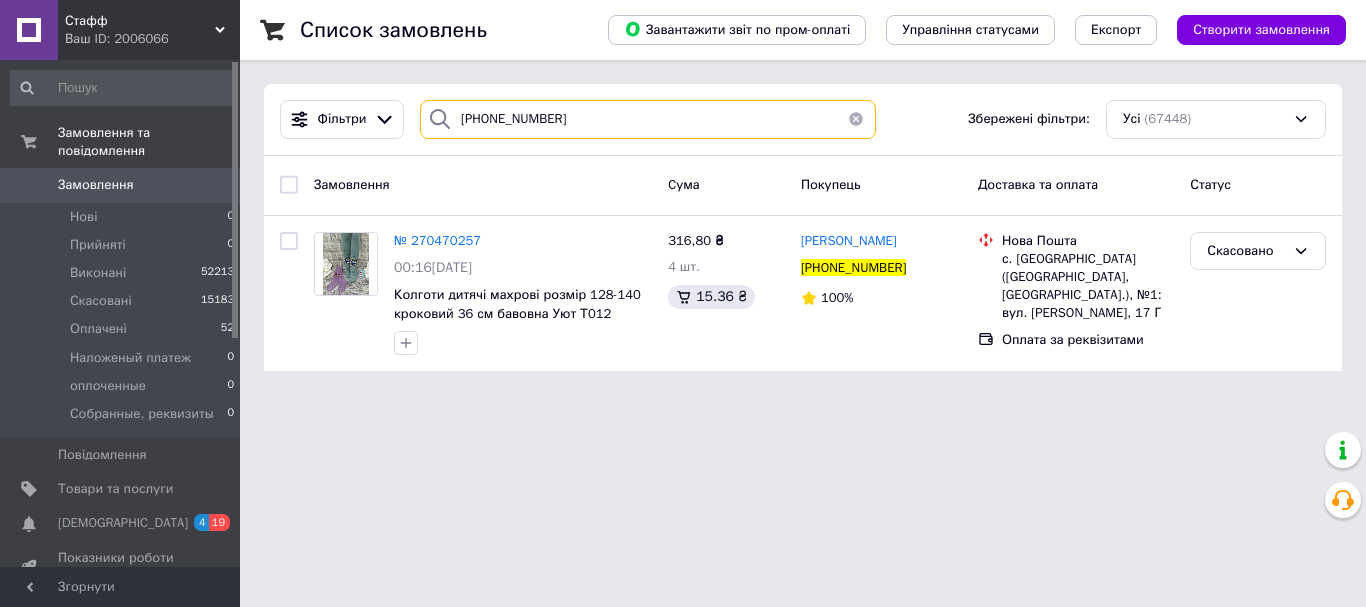 type on "[PHONE_NUMBER]" 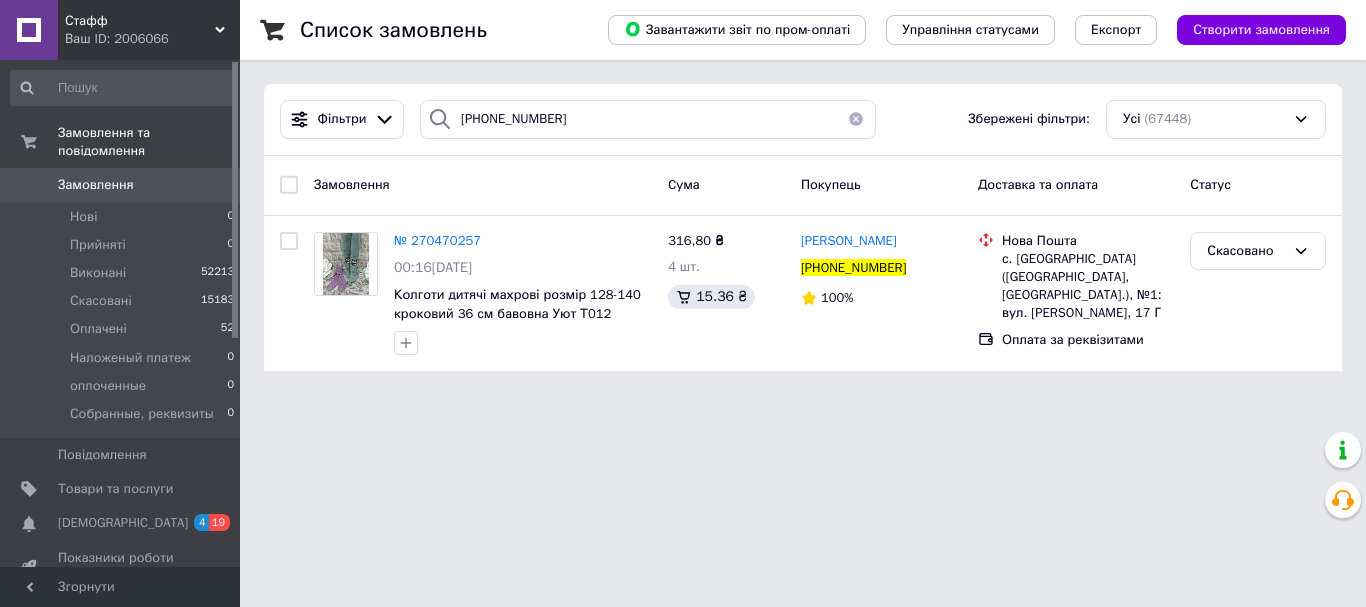 click on "Стафф" at bounding box center [140, 21] 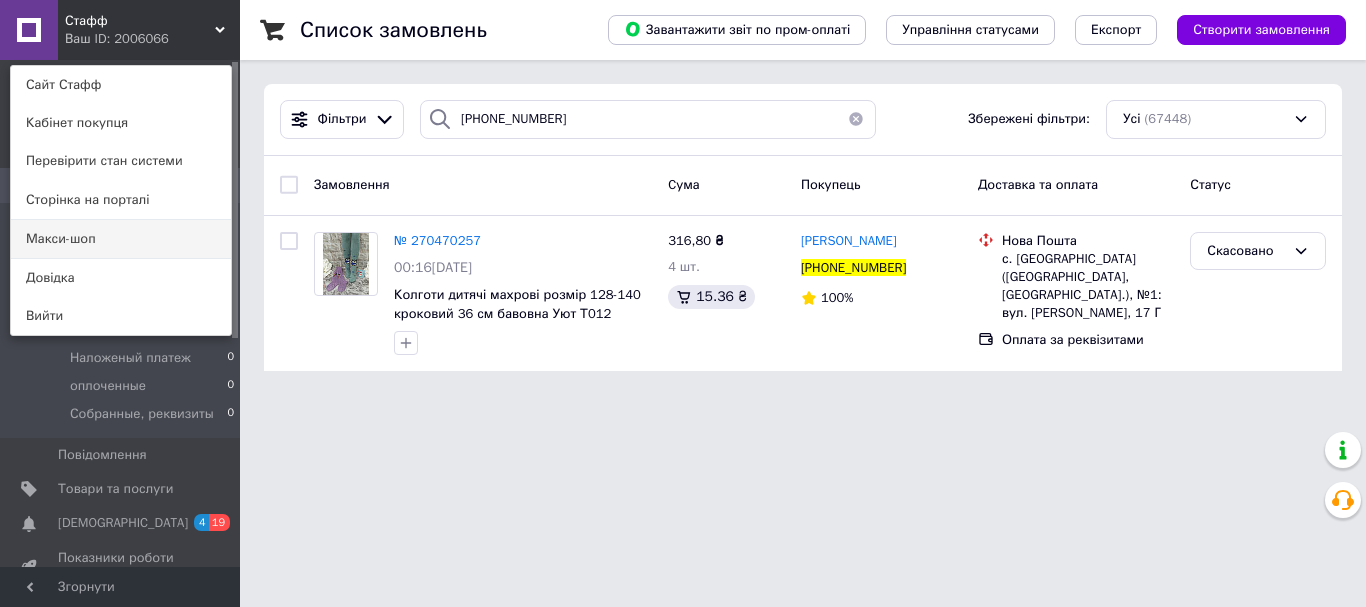 click on "Макси-шоп" at bounding box center (121, 239) 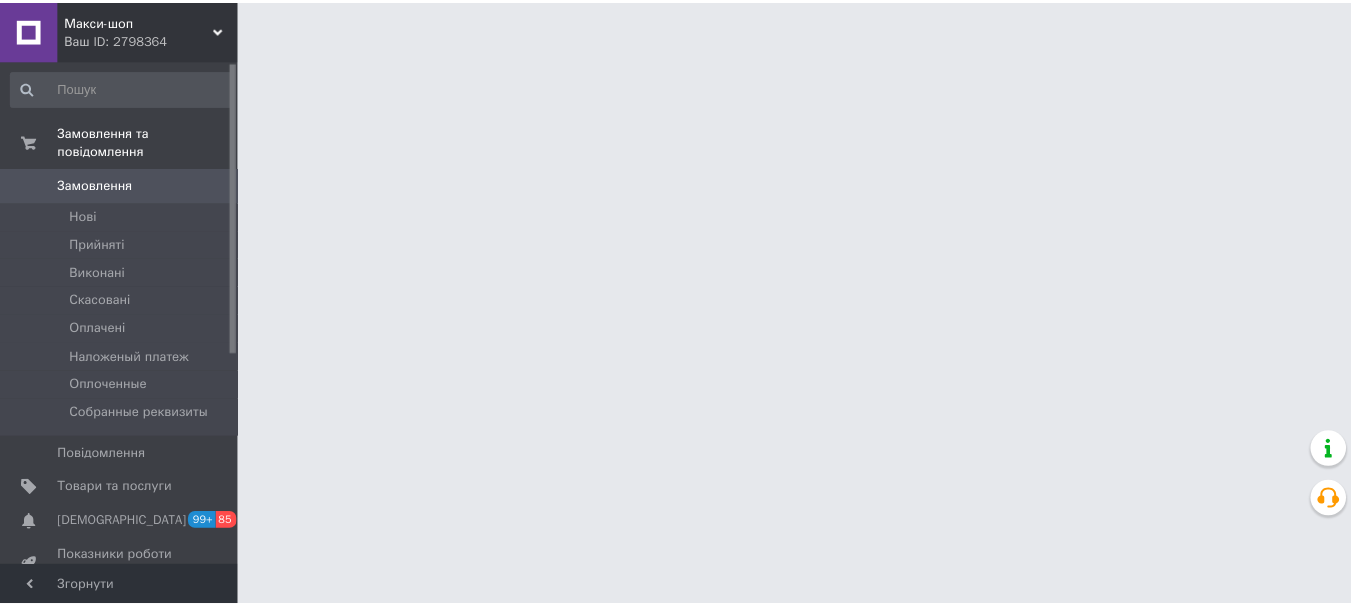 scroll, scrollTop: 0, scrollLeft: 0, axis: both 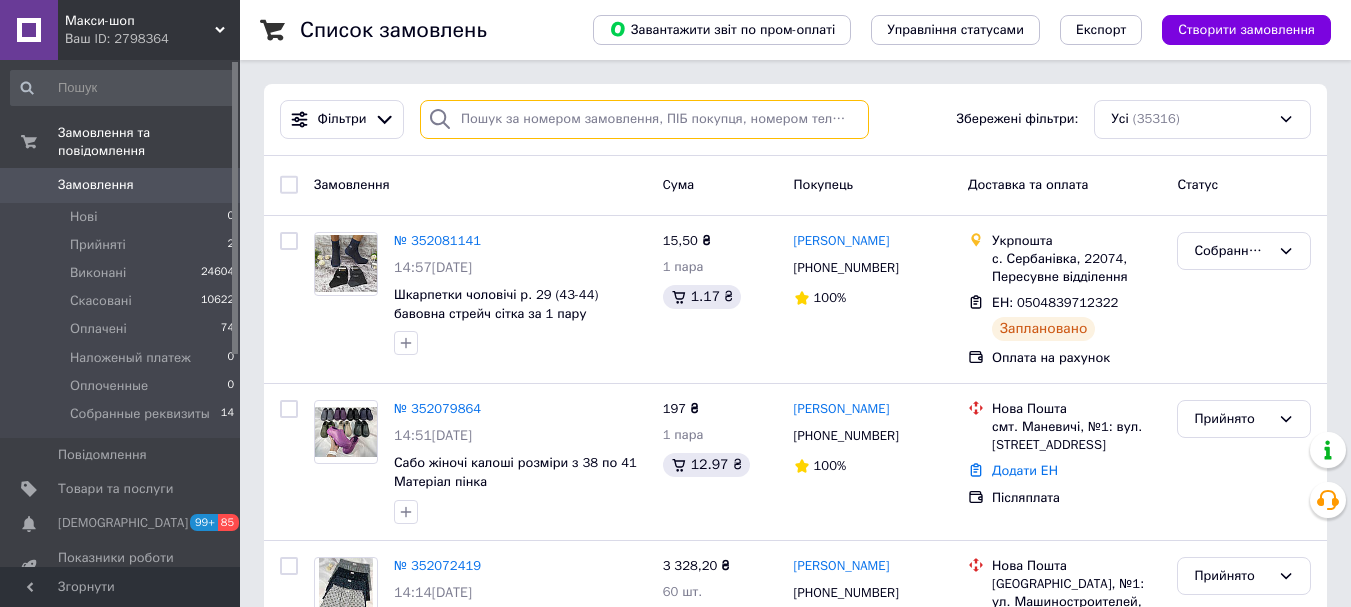 paste on "[PHONE_NUMBER]" 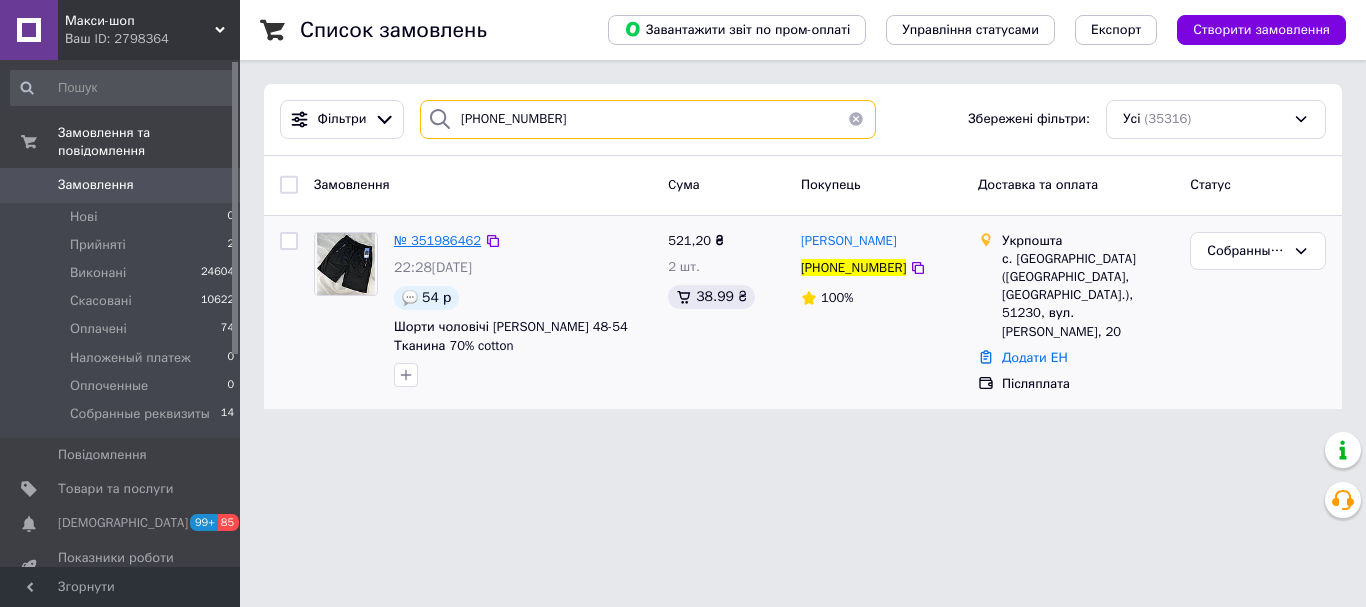 type on "[PHONE_NUMBER]" 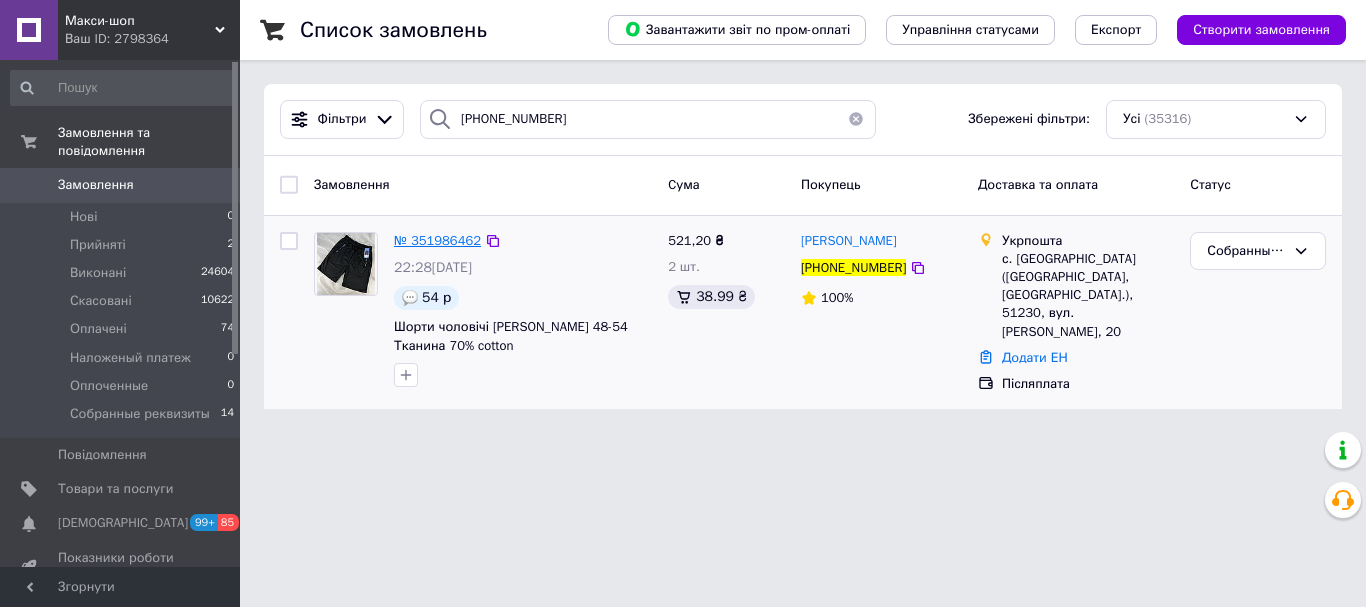 click on "№ 351986462" at bounding box center [437, 240] 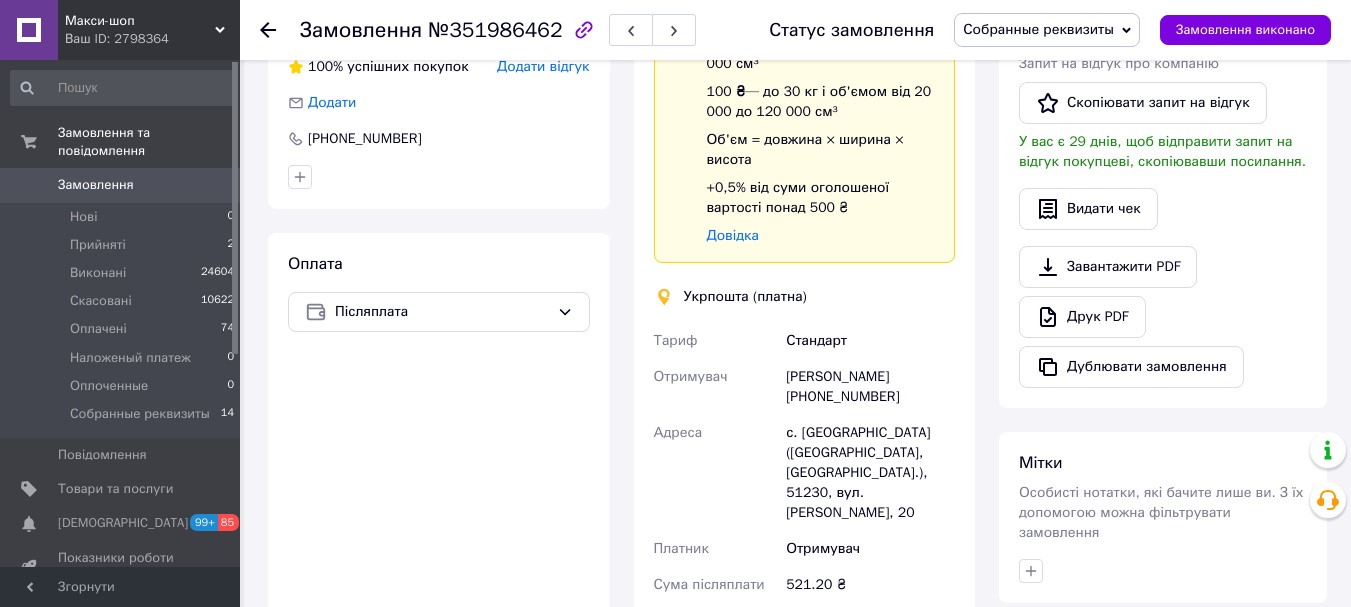 scroll, scrollTop: 500, scrollLeft: 0, axis: vertical 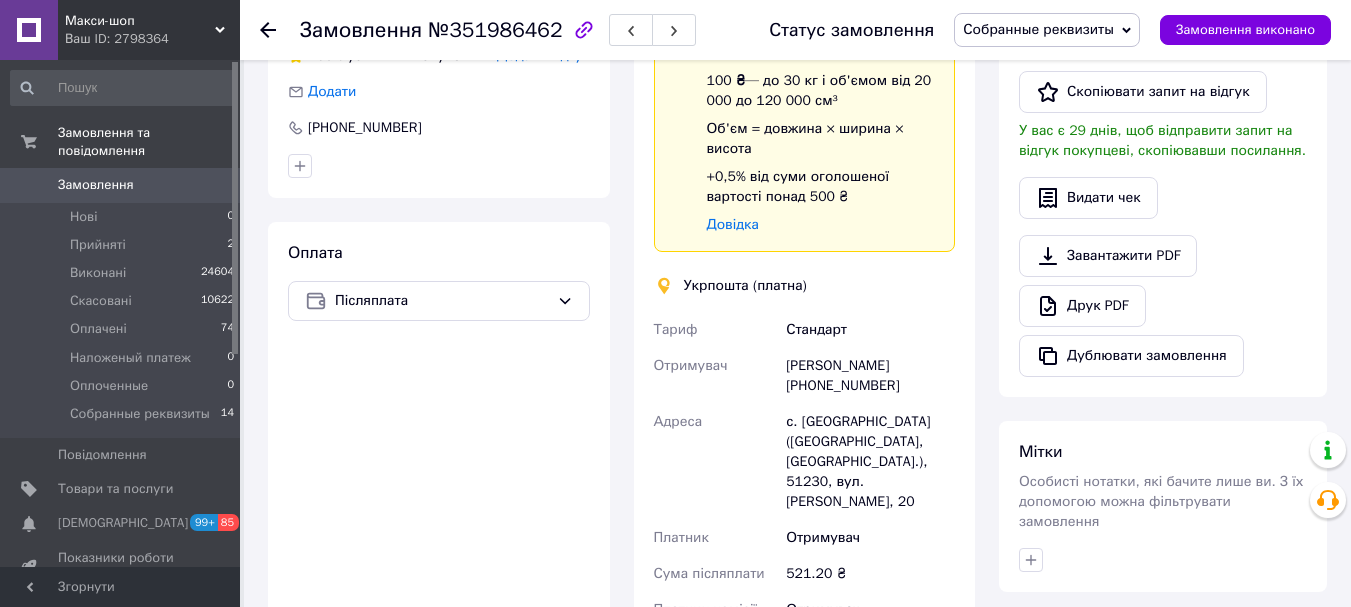 click on "Оплата Післяплата" at bounding box center (439, 559) 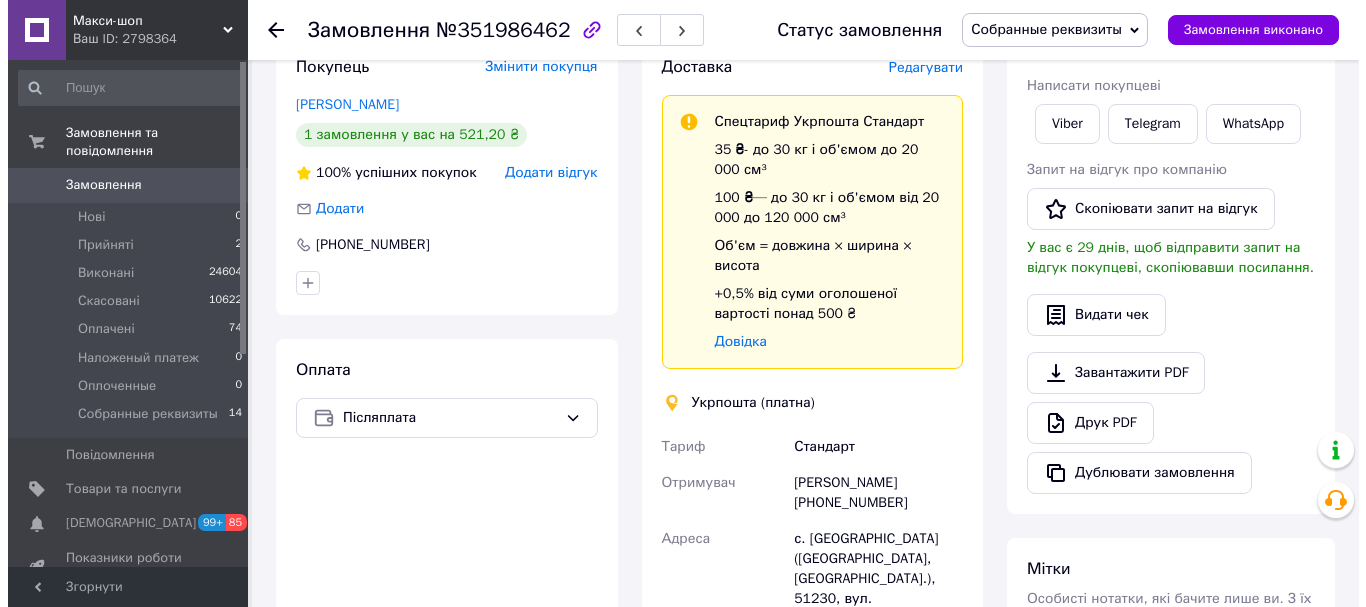 scroll, scrollTop: 300, scrollLeft: 0, axis: vertical 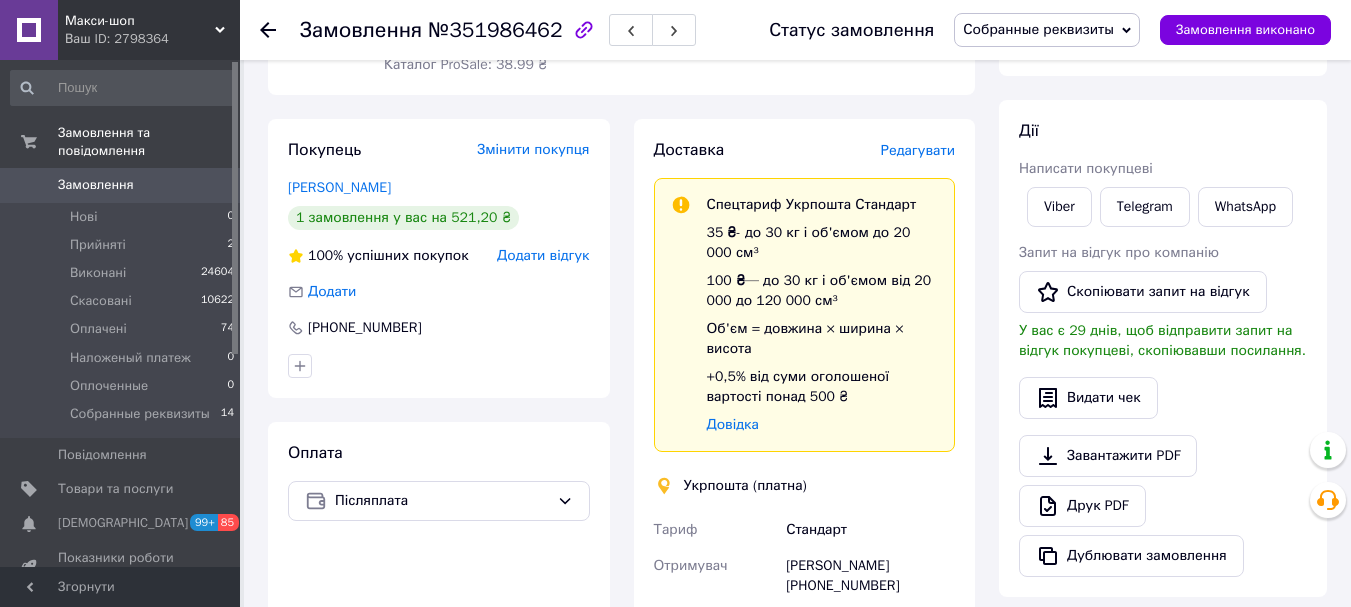 click on "Редагувати" at bounding box center [918, 150] 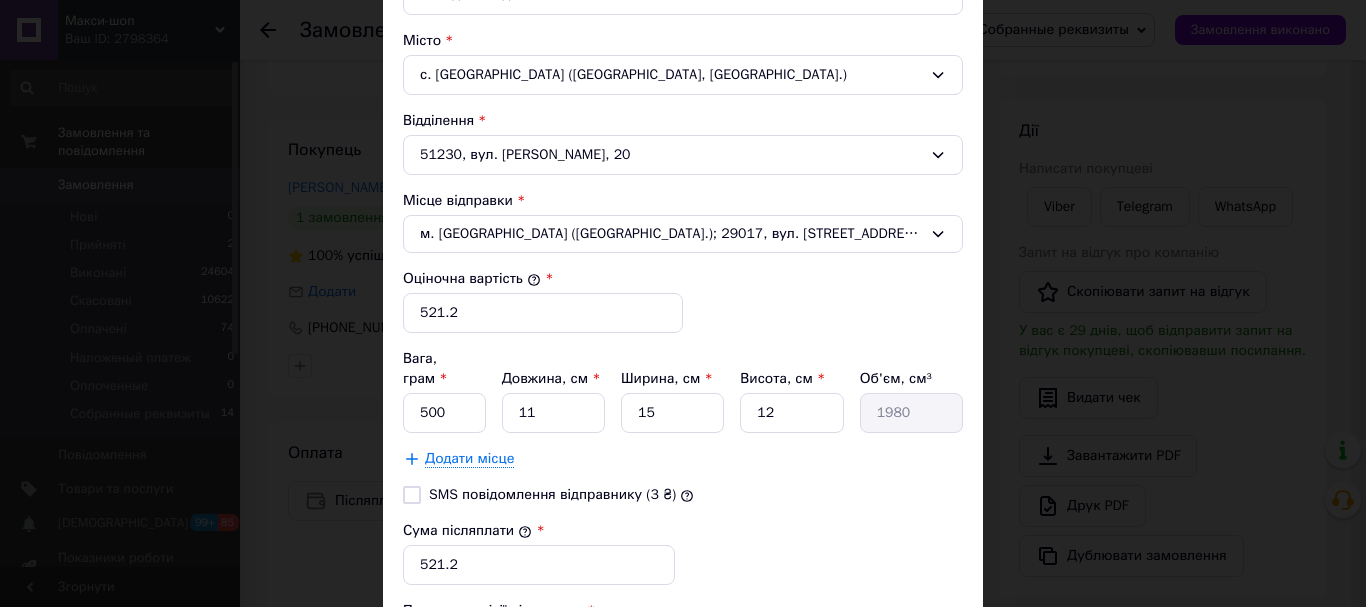 scroll, scrollTop: 700, scrollLeft: 0, axis: vertical 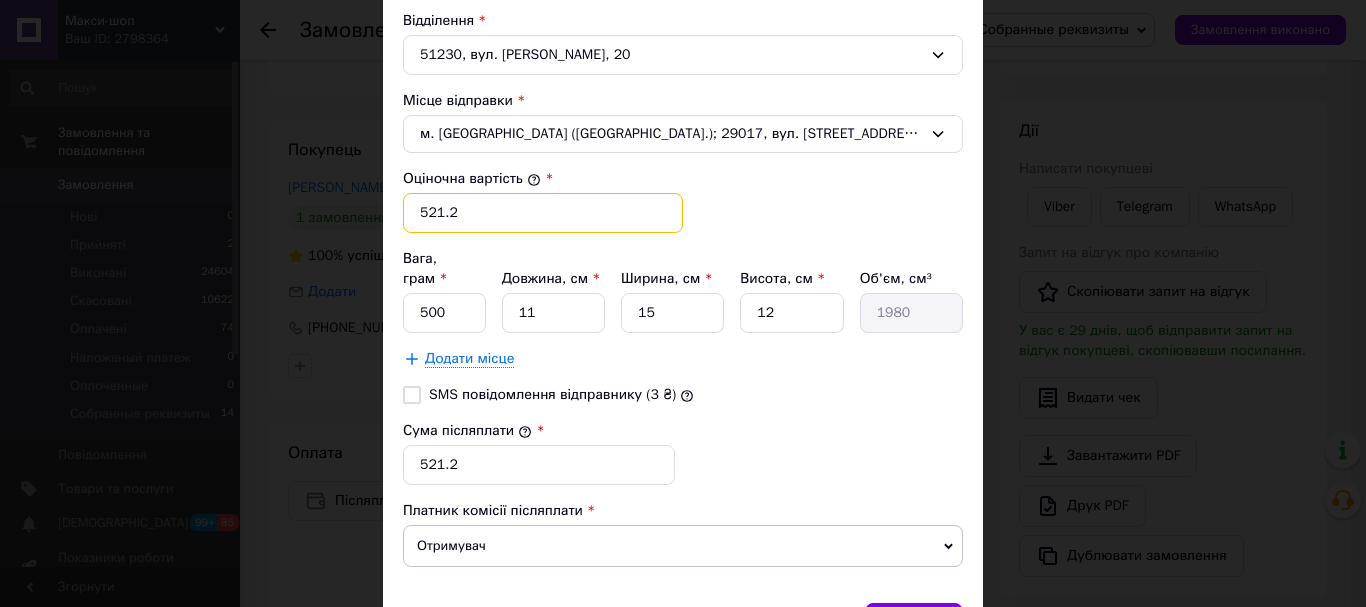 click on "521.2" at bounding box center (543, 213) 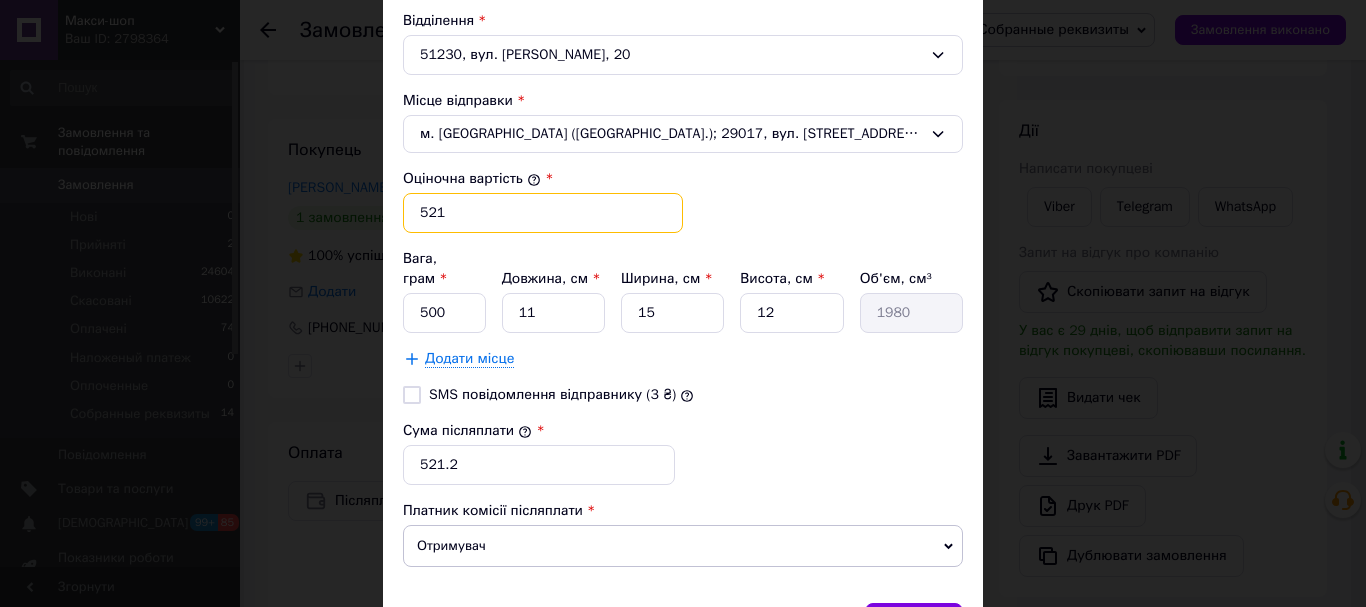 type on "521" 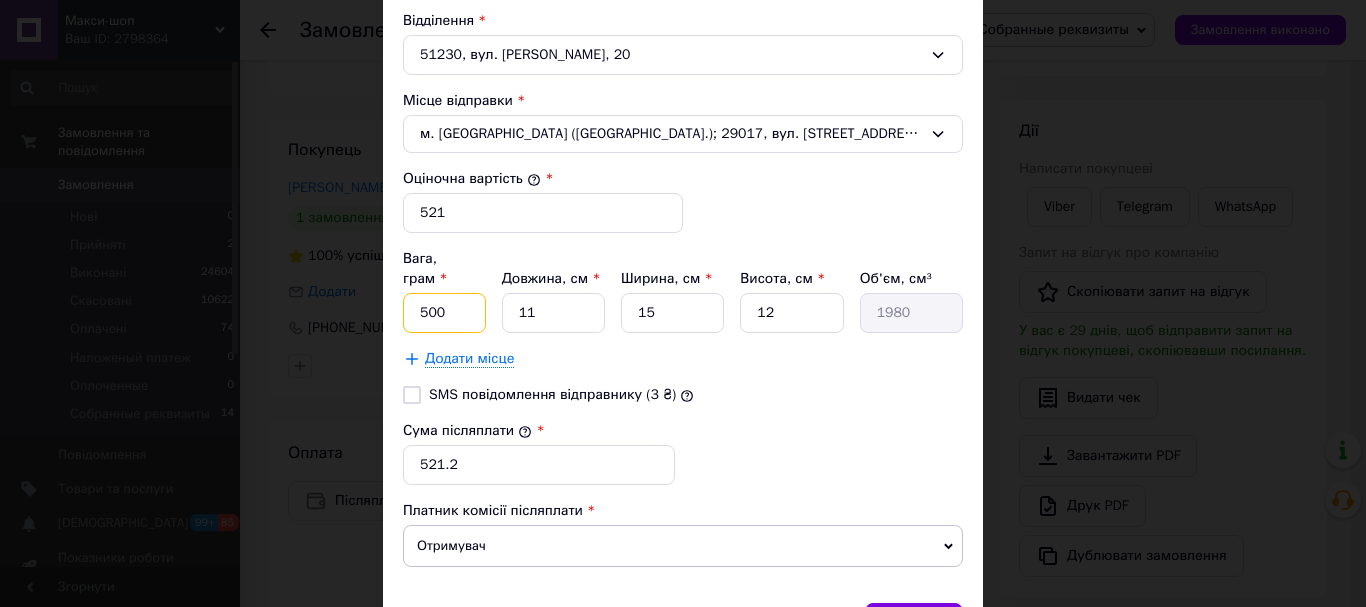 click on "500" at bounding box center [444, 313] 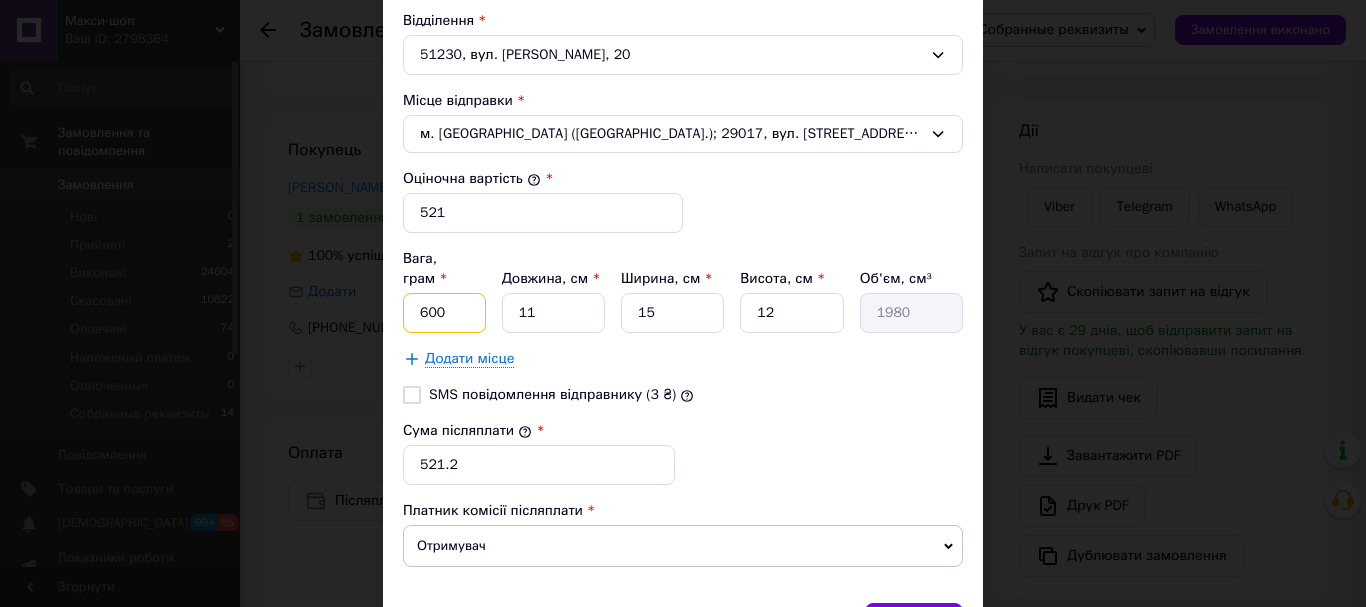 type on "600" 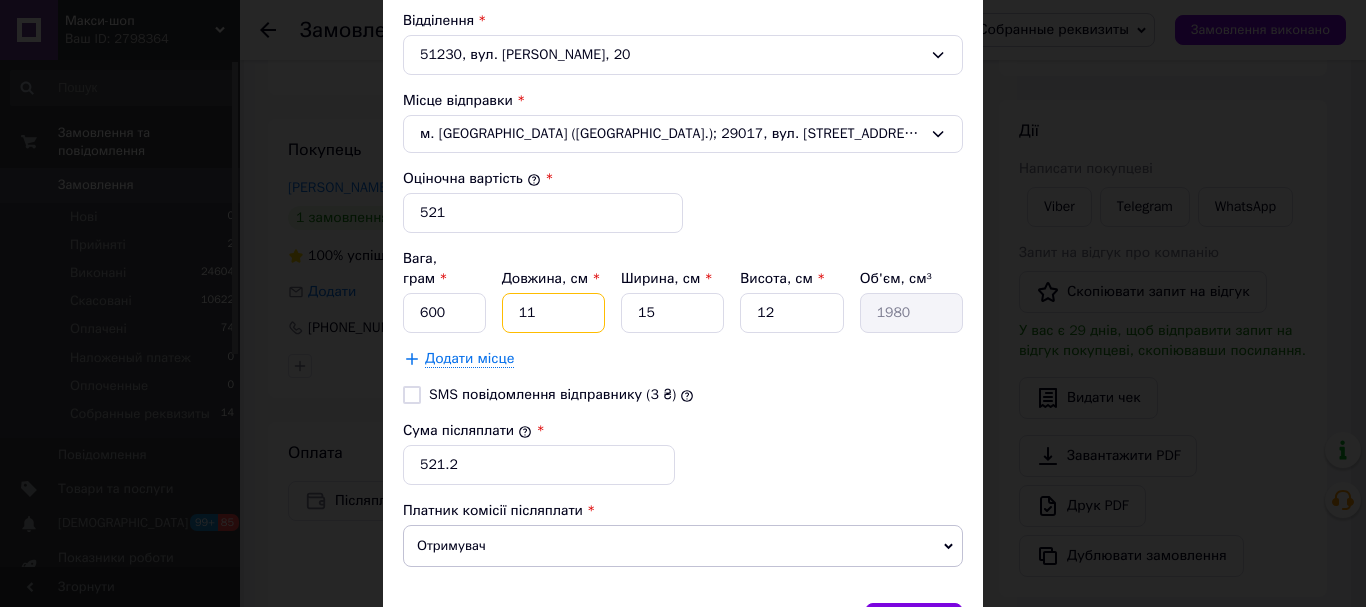 click on "11" at bounding box center (553, 313) 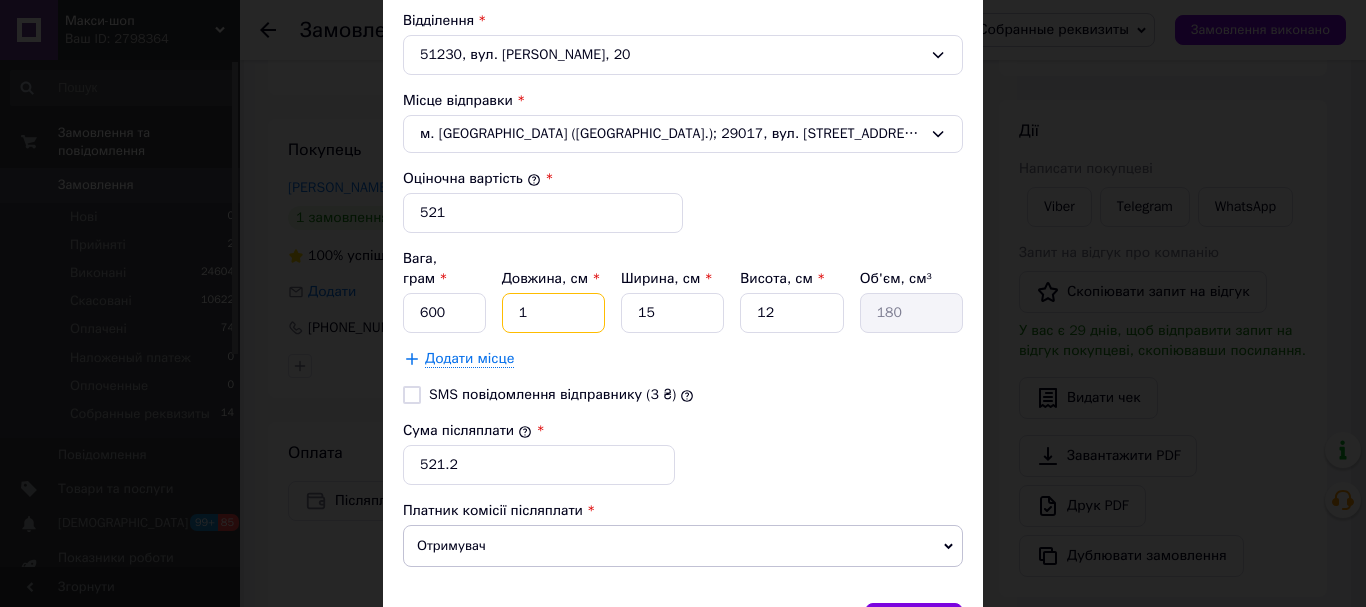 type 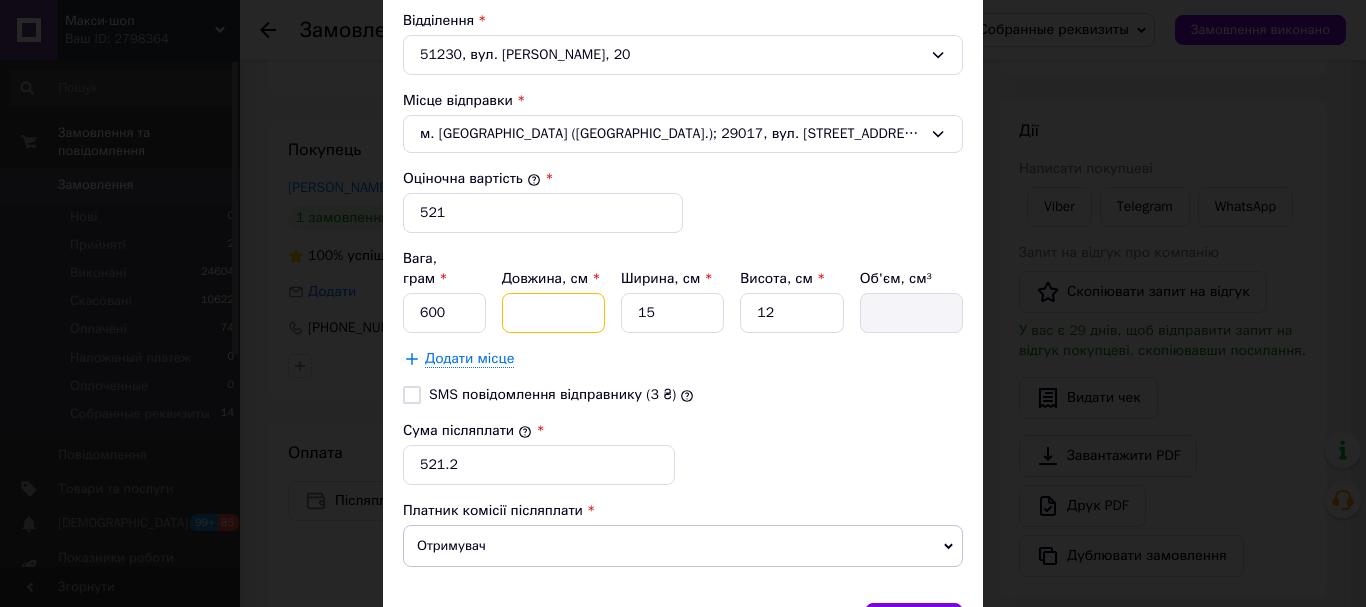 type on "2" 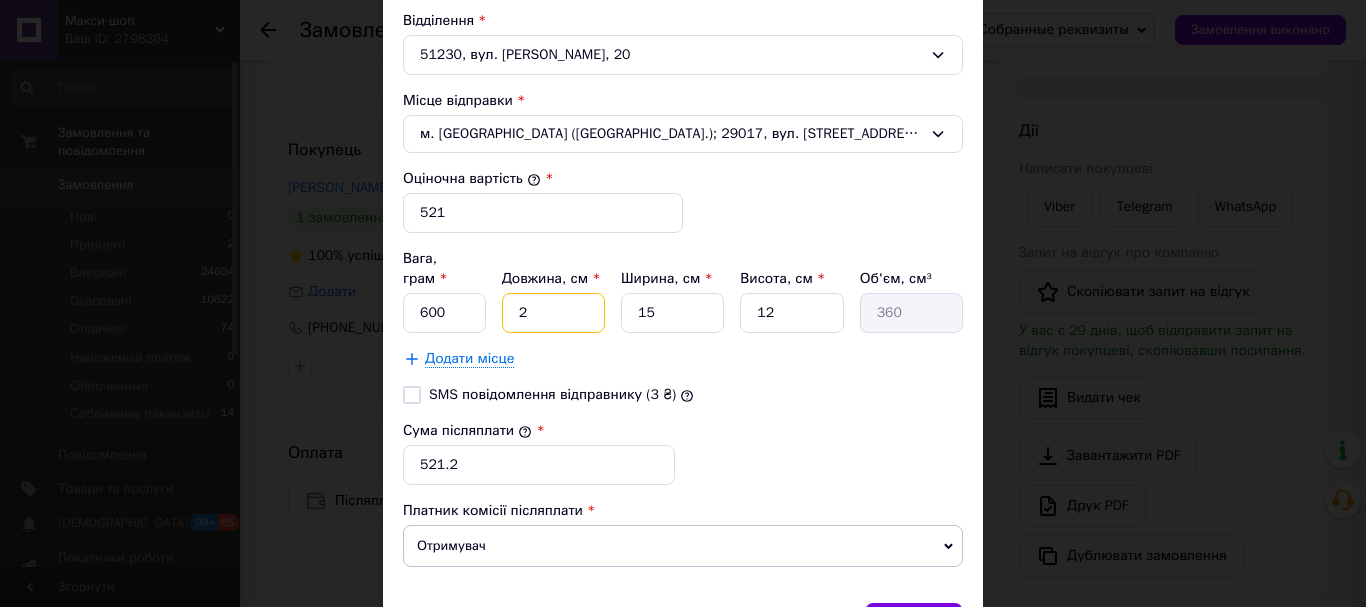 type on "20" 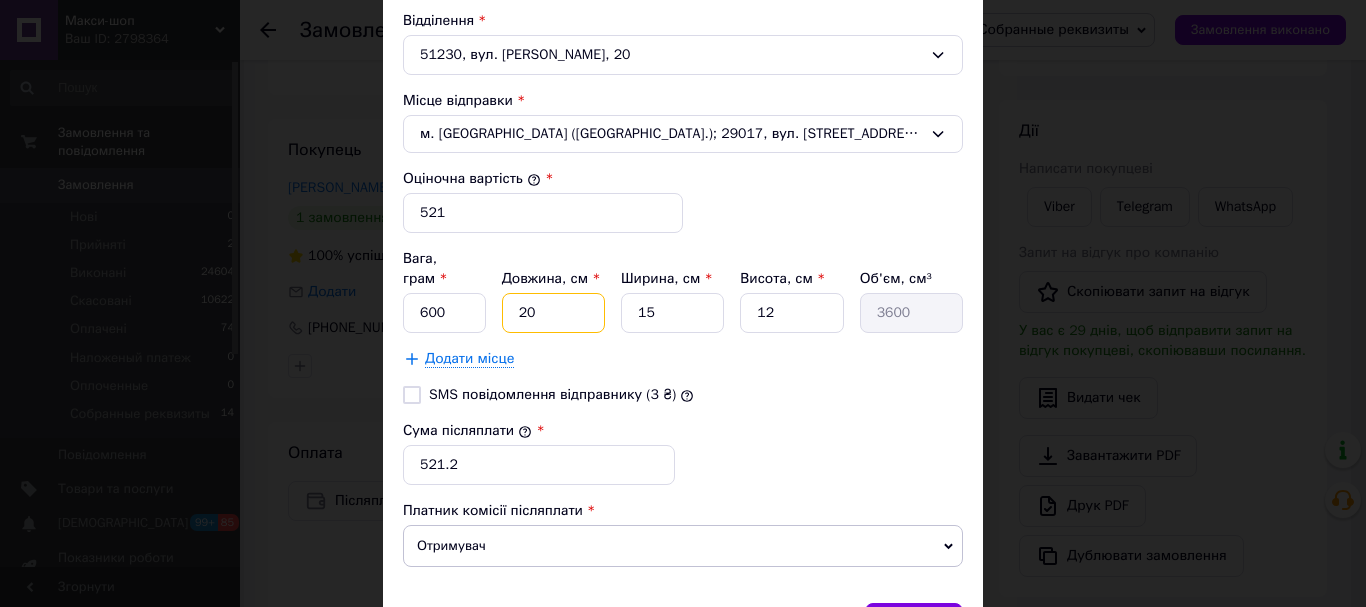 type on "20" 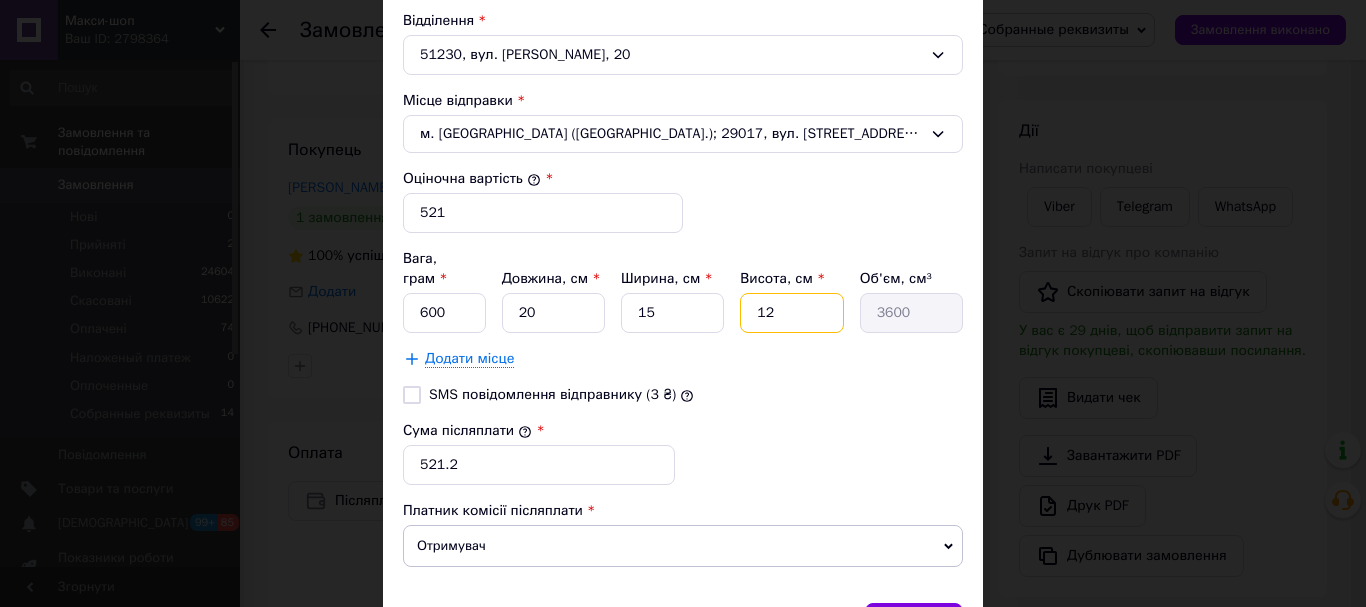 click on "12" at bounding box center [791, 313] 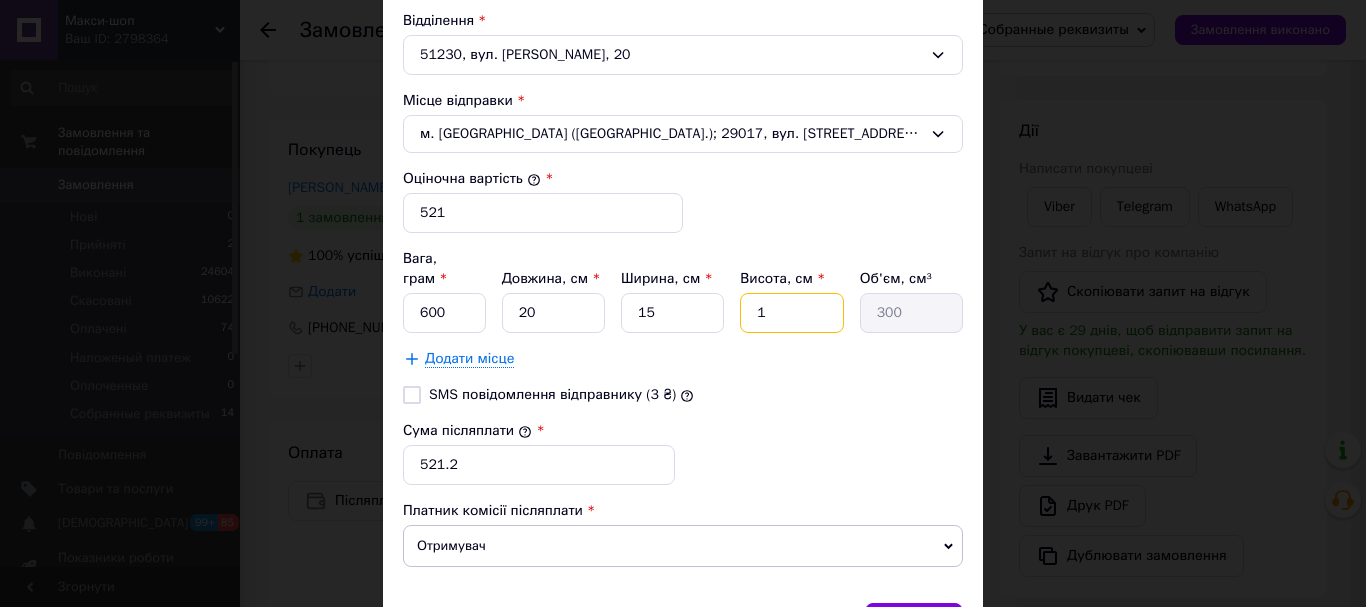 type on "10" 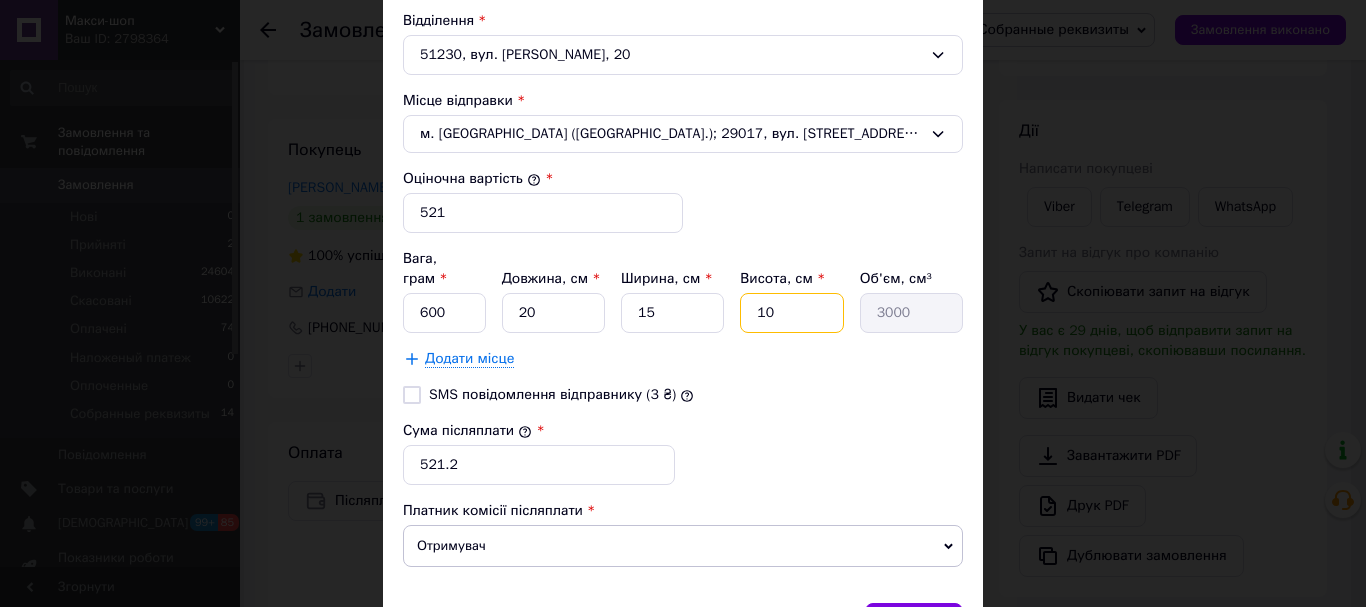 type on "10" 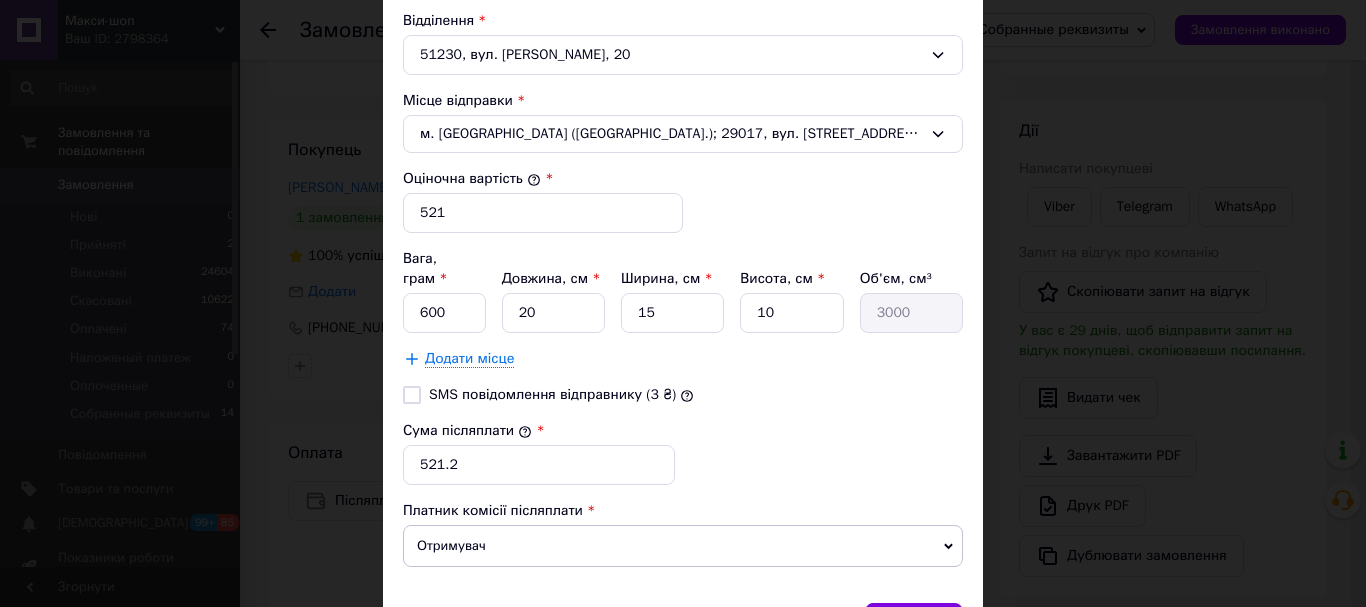 click on "SMS повідомлення відправнику (3 ₴)" at bounding box center [412, 395] 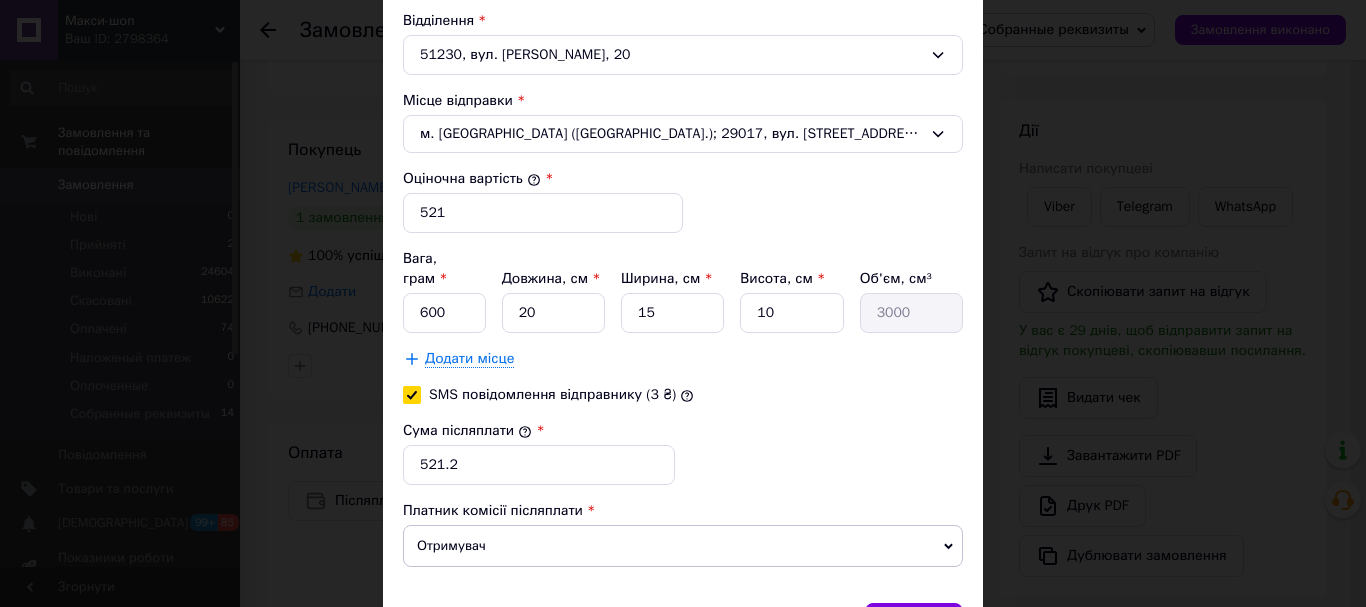 checkbox on "true" 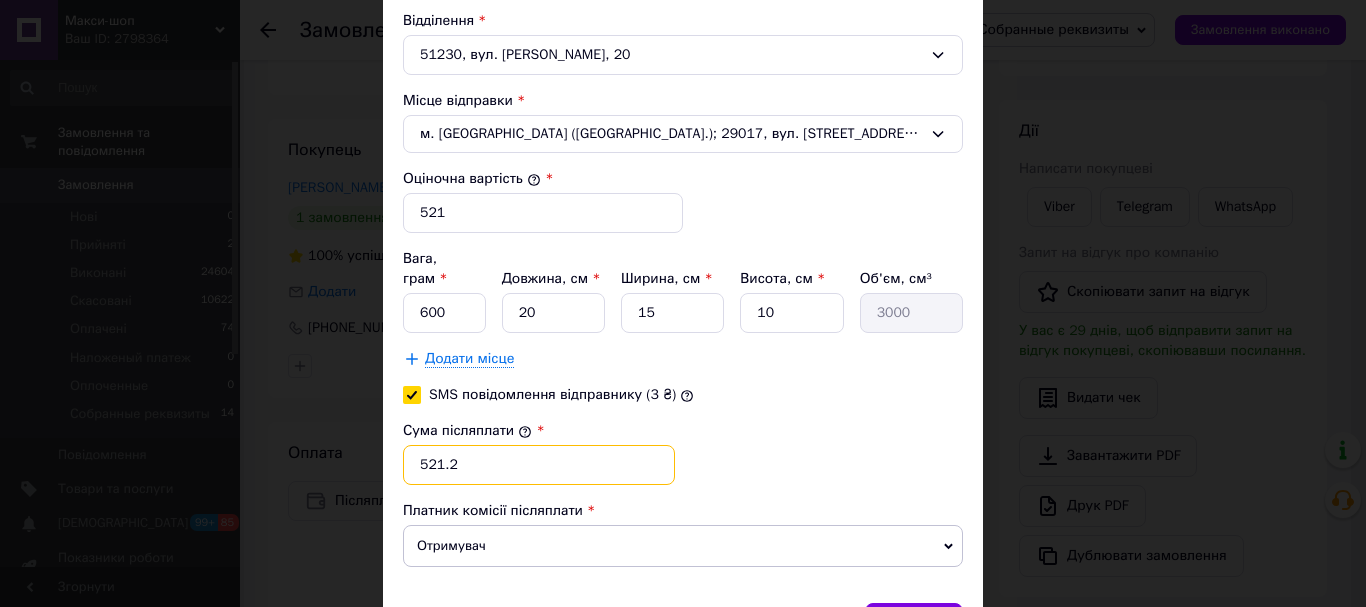 click on "521.2" at bounding box center (539, 465) 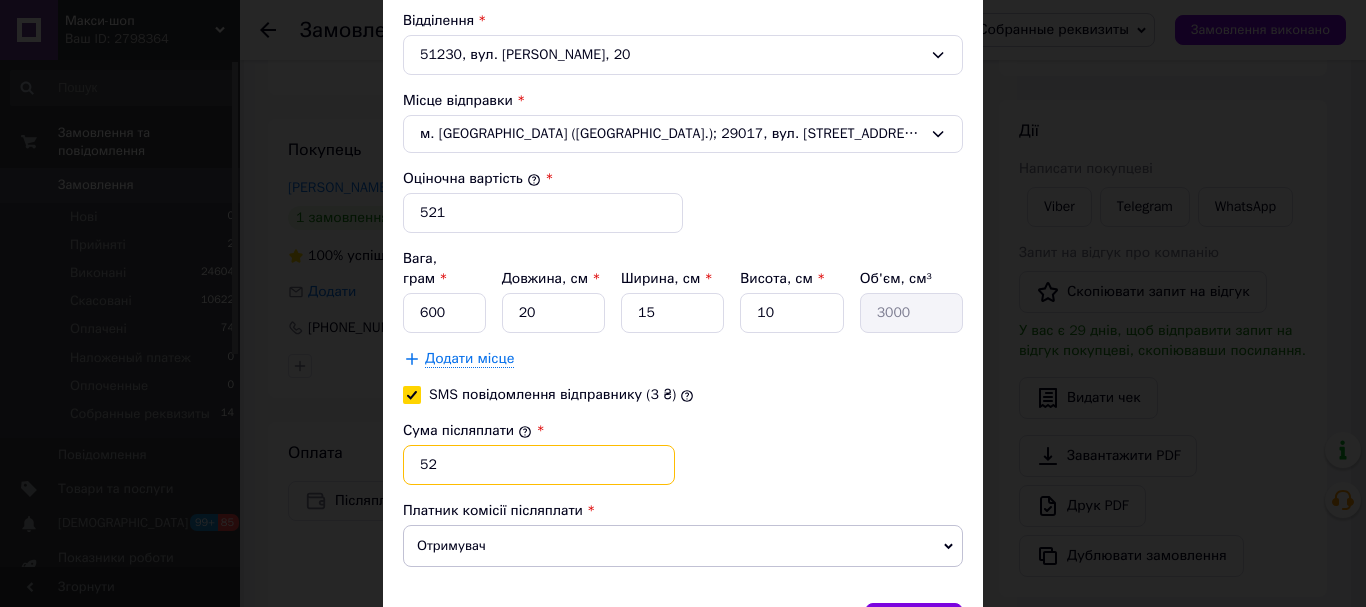 type on "5" 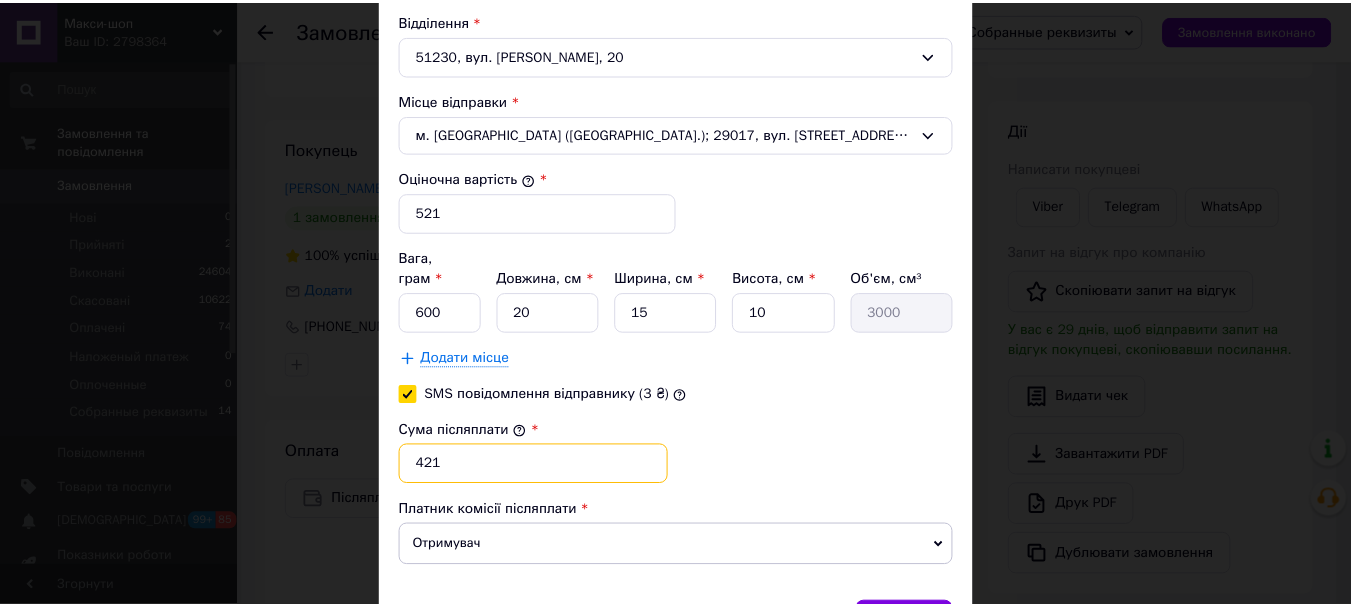 scroll, scrollTop: 800, scrollLeft: 0, axis: vertical 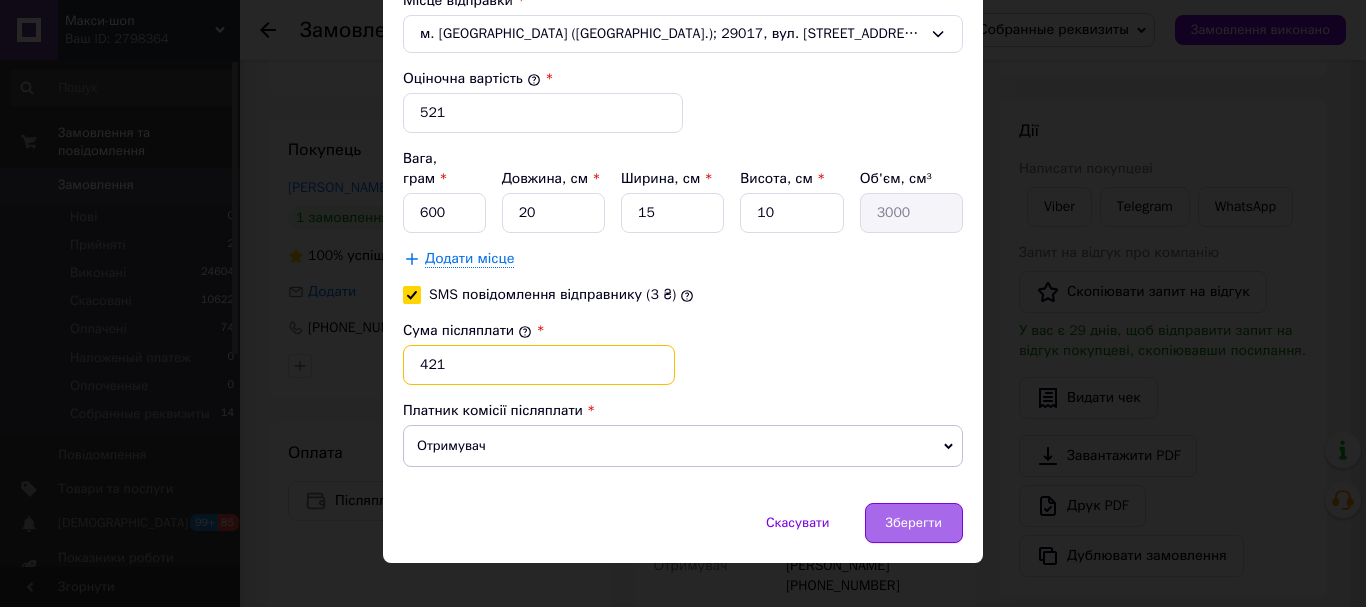 type on "421" 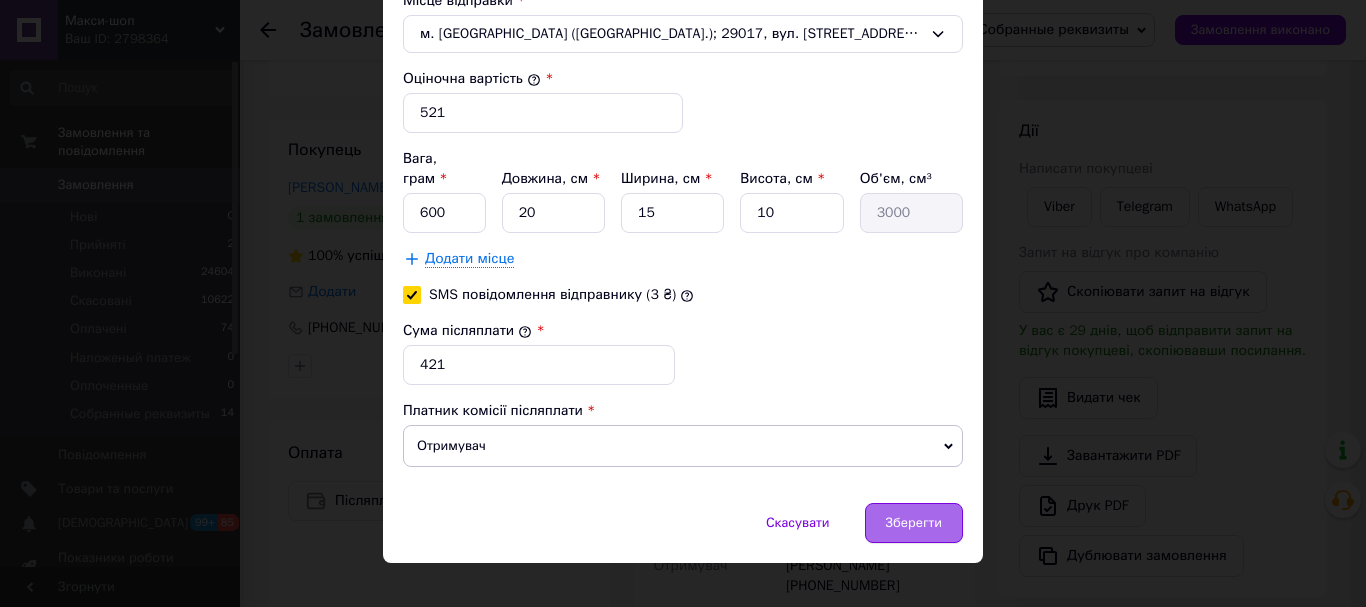 click on "Зберегти" at bounding box center (914, 523) 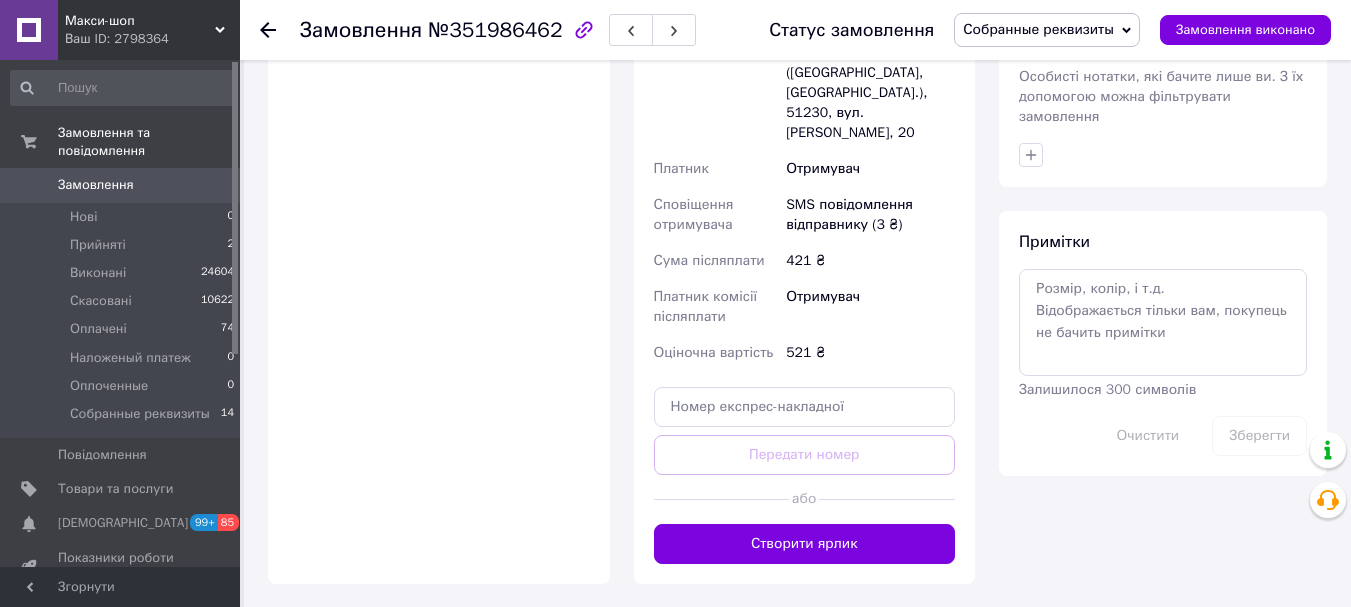 scroll, scrollTop: 900, scrollLeft: 0, axis: vertical 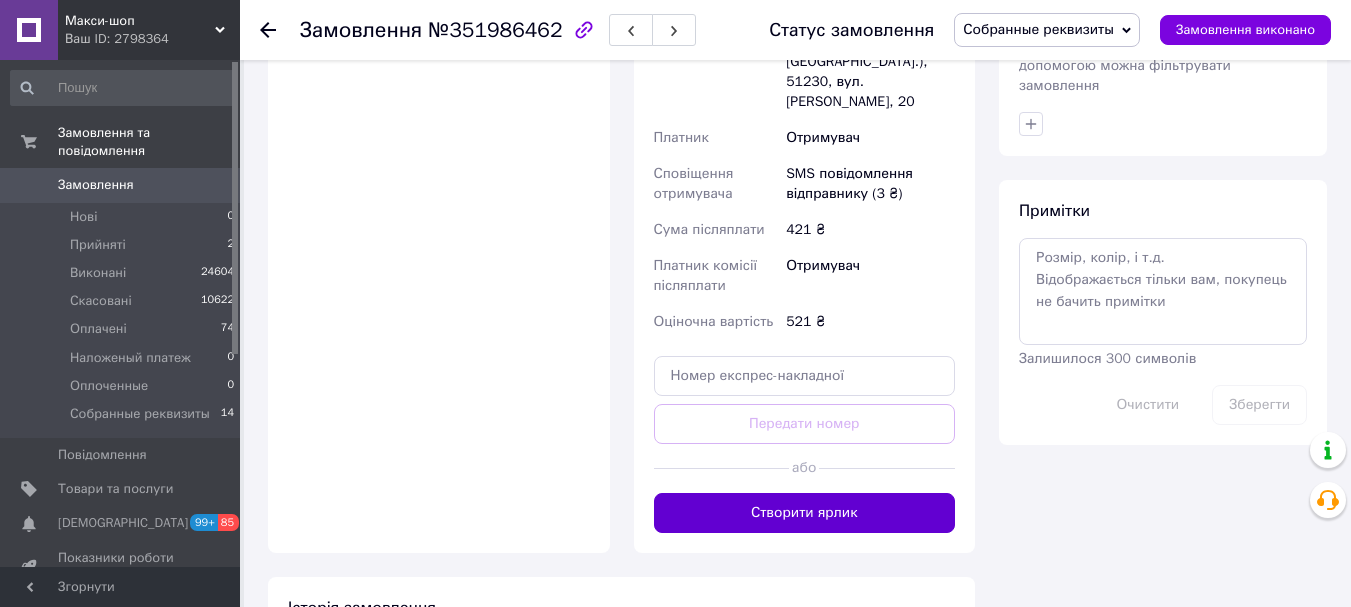 click on "Створити ярлик" at bounding box center [805, 513] 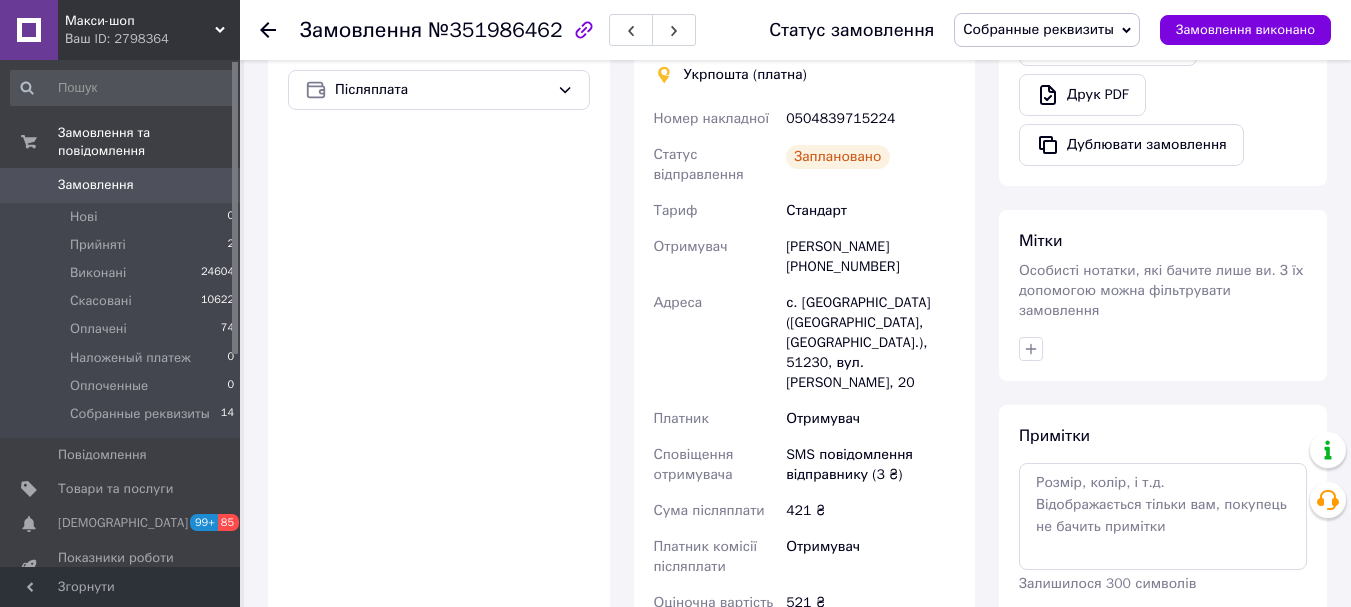 scroll, scrollTop: 700, scrollLeft: 0, axis: vertical 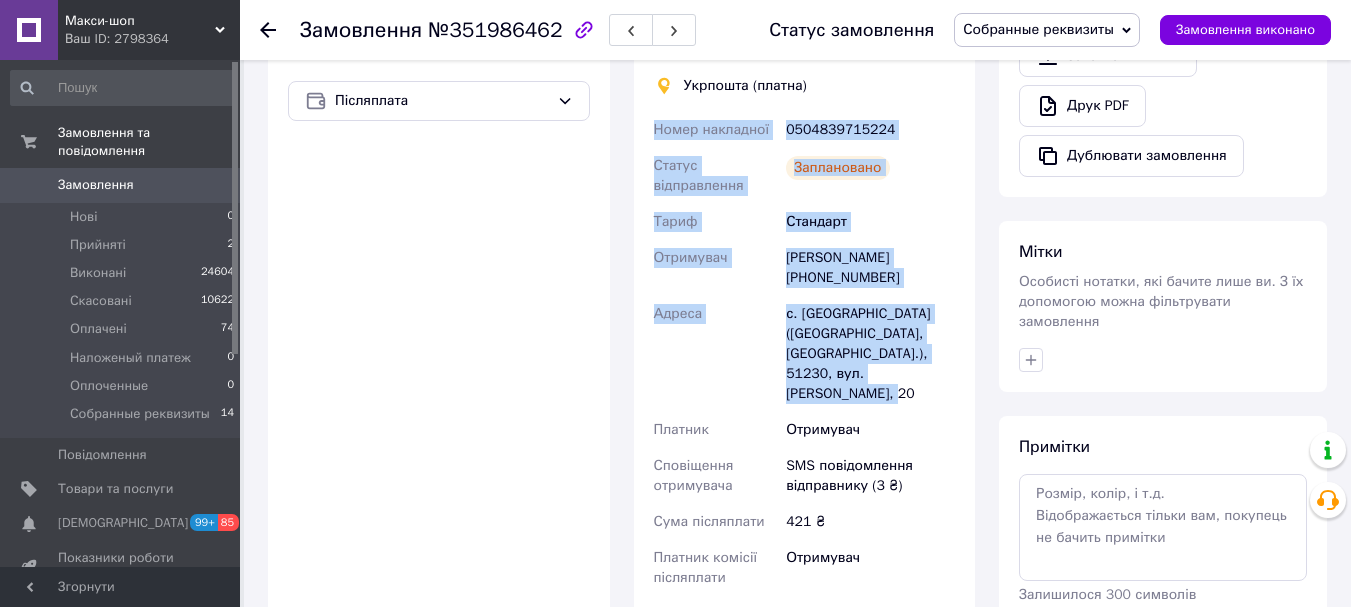 drag, startPoint x: 654, startPoint y: 127, endPoint x: 948, endPoint y: 387, distance: 392.4742 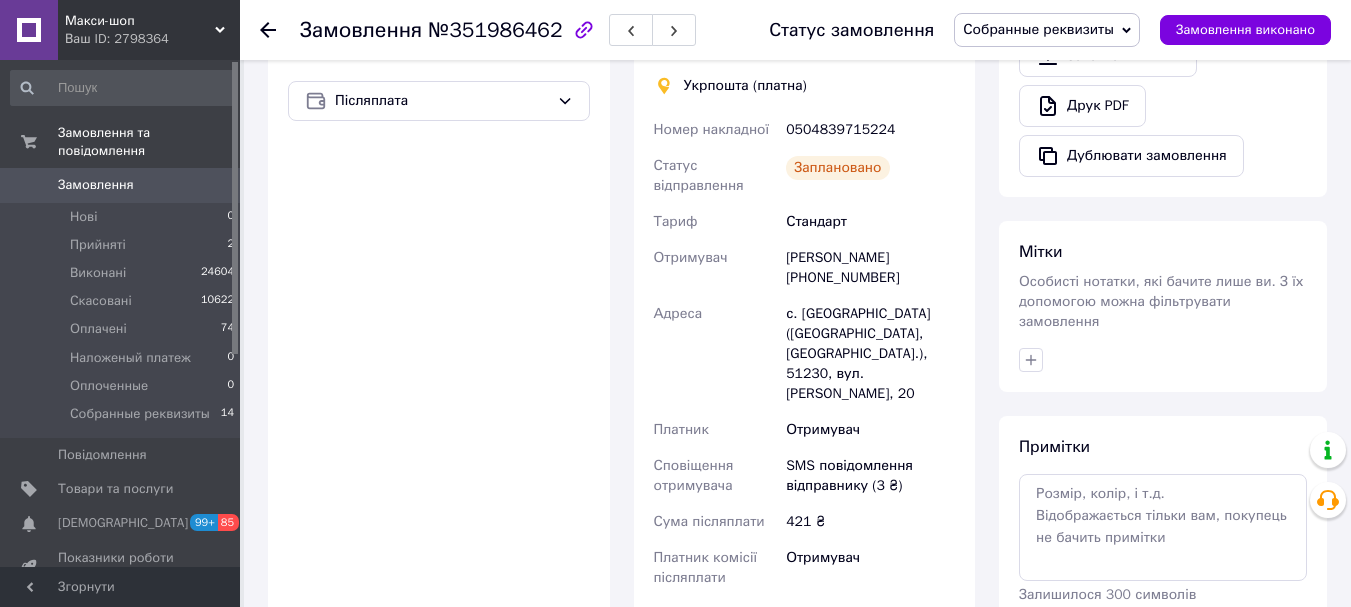 click on "Оплата Післяплата" at bounding box center (439, 383) 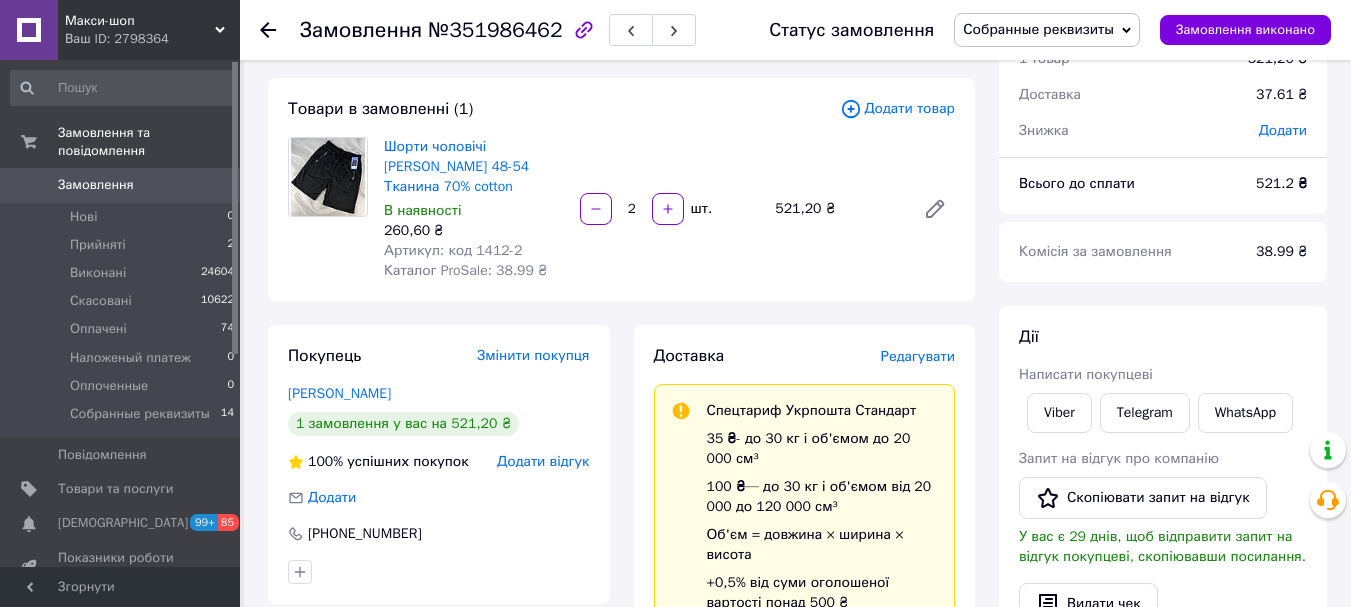 scroll, scrollTop: 0, scrollLeft: 0, axis: both 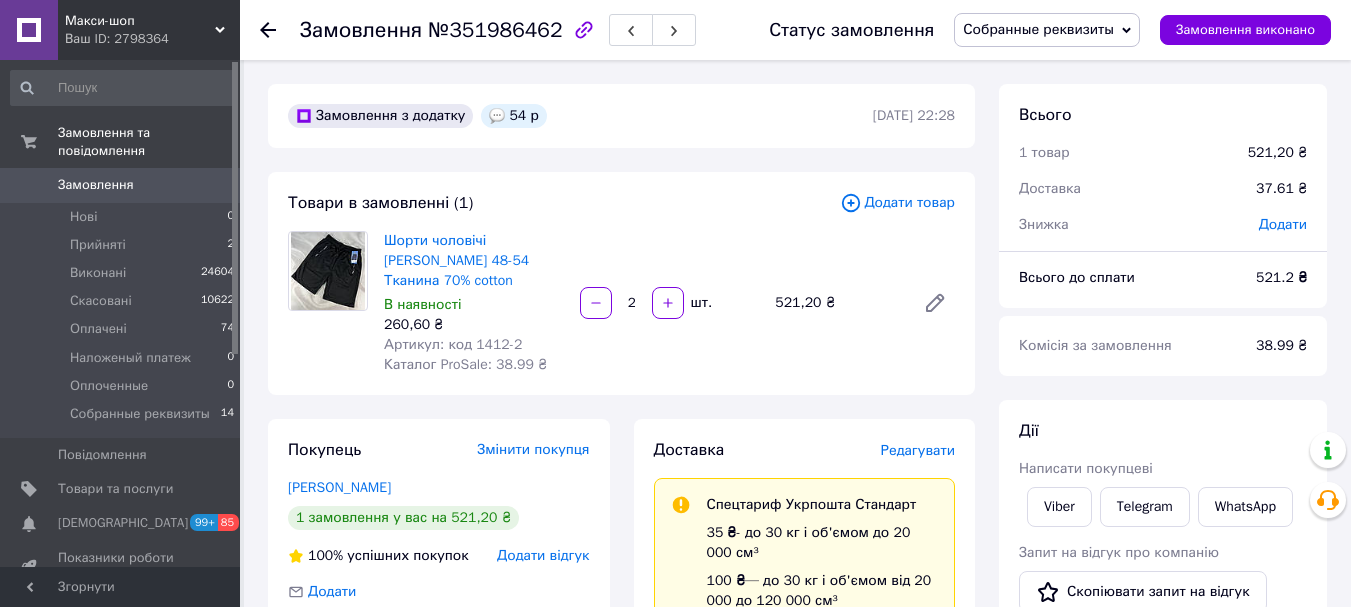click on "Замовлення" at bounding box center (121, 185) 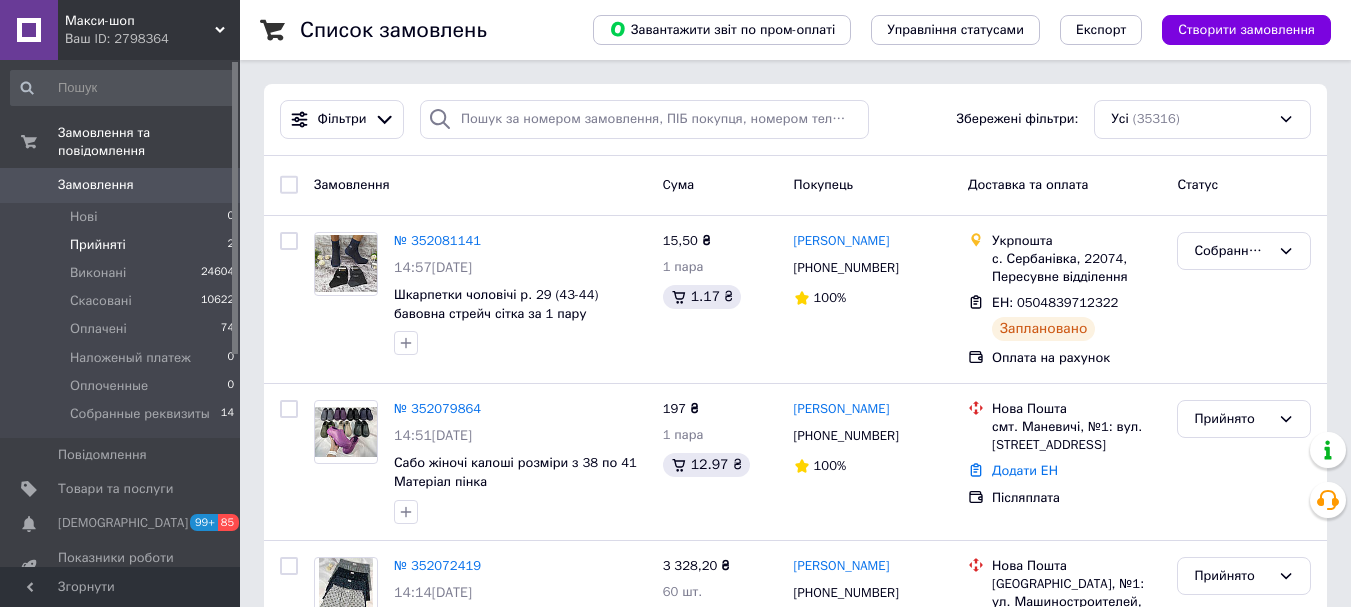 click on "Прийняті 2" at bounding box center (123, 245) 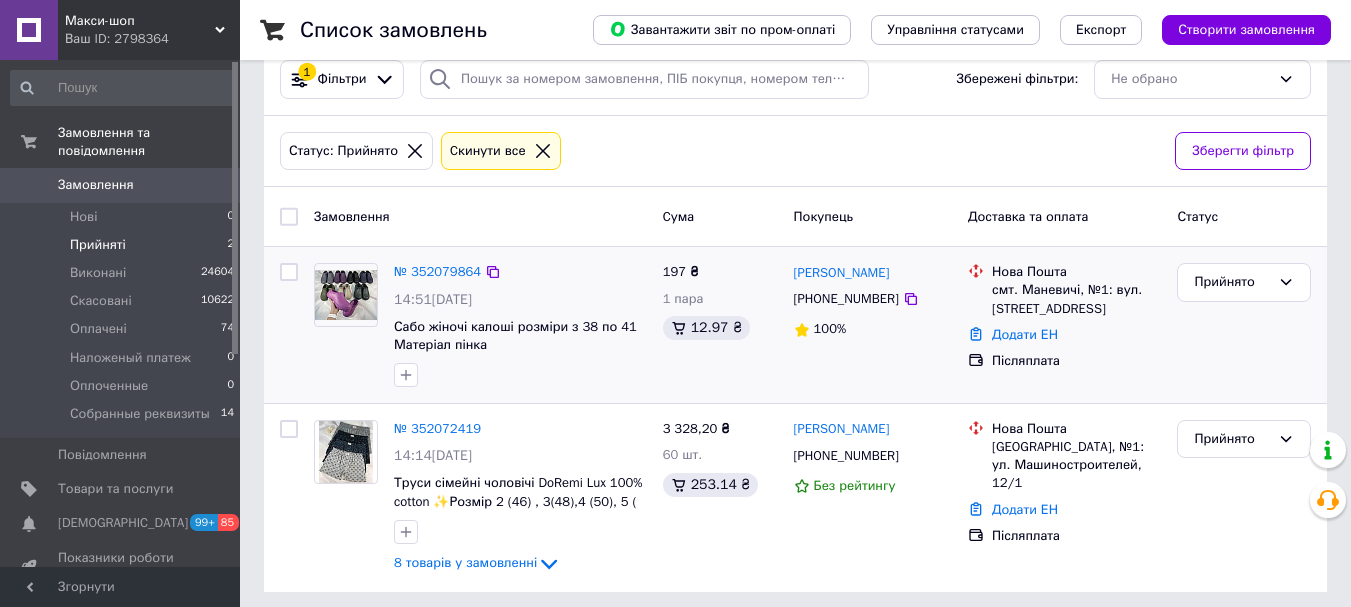scroll, scrollTop: 49, scrollLeft: 0, axis: vertical 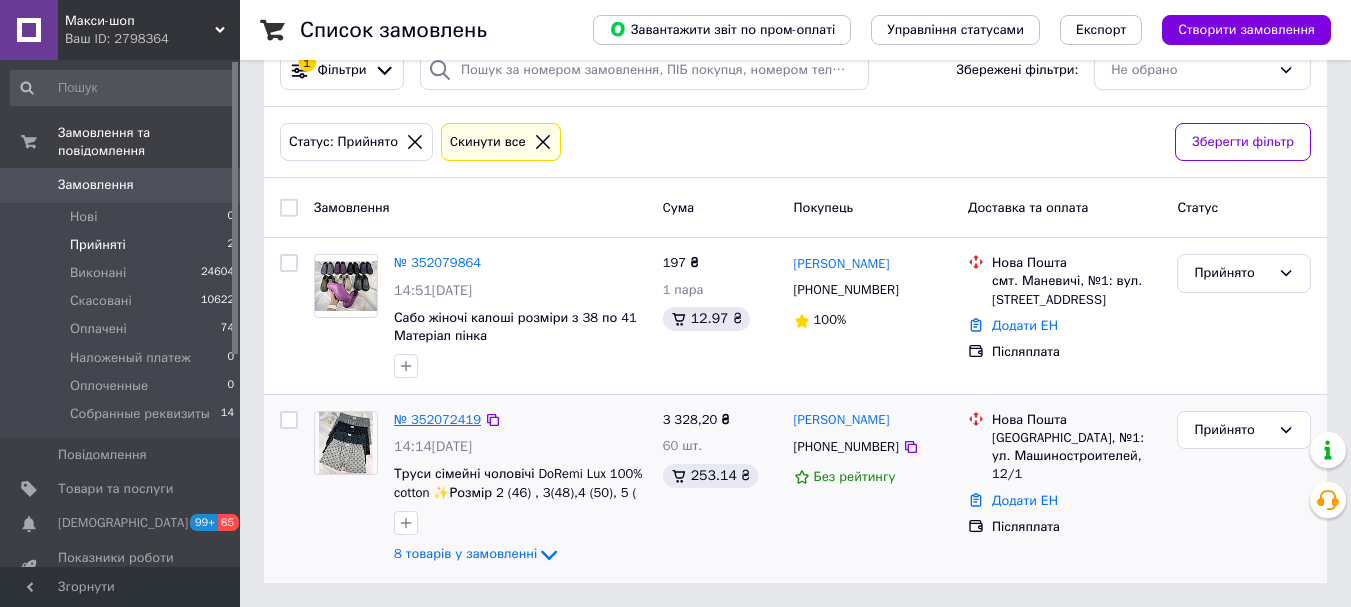 click on "№ 352072419" at bounding box center (437, 419) 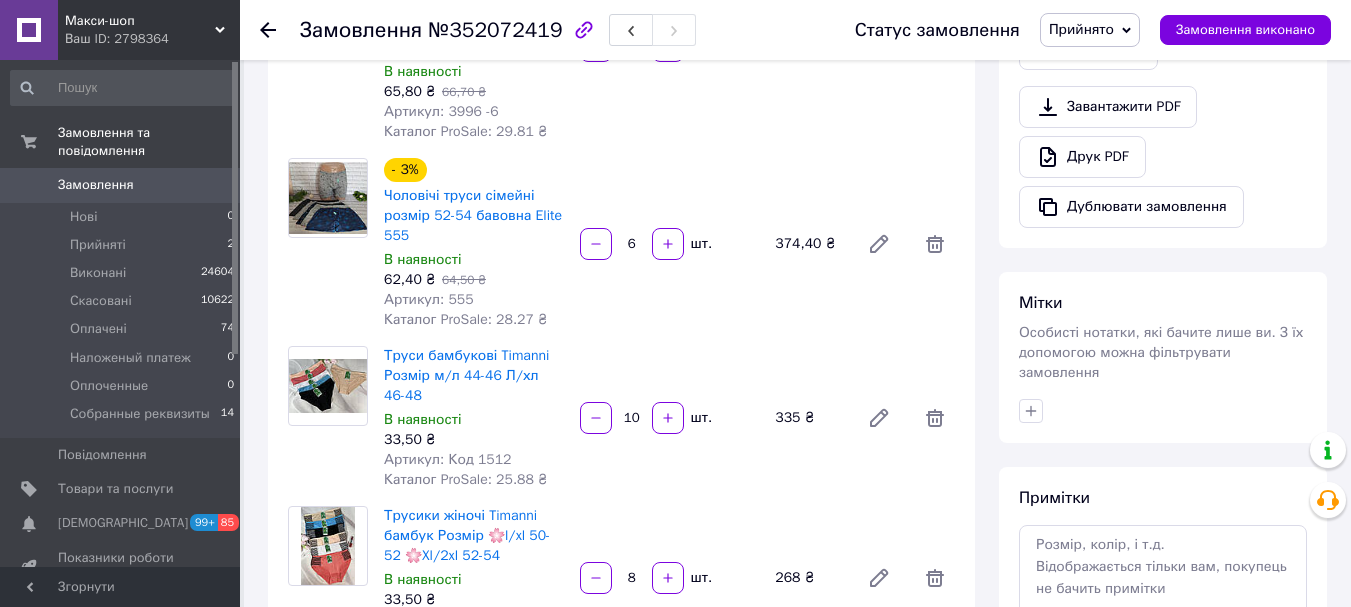 scroll, scrollTop: 249, scrollLeft: 0, axis: vertical 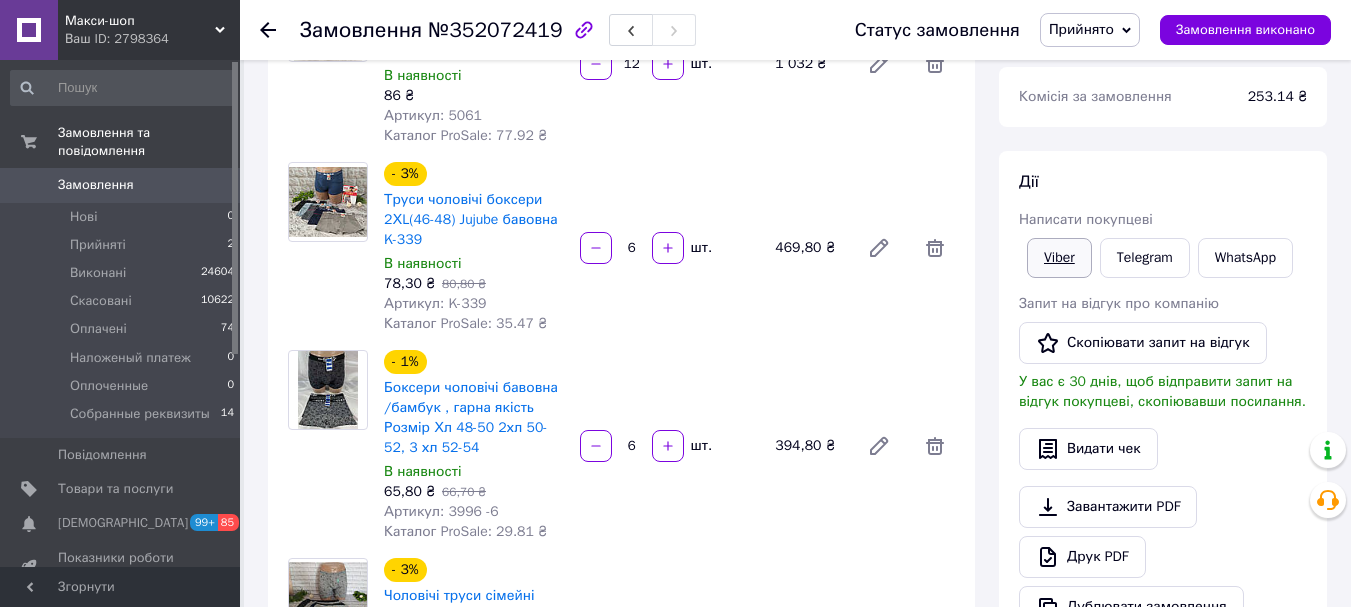 click on "Viber" at bounding box center [1059, 258] 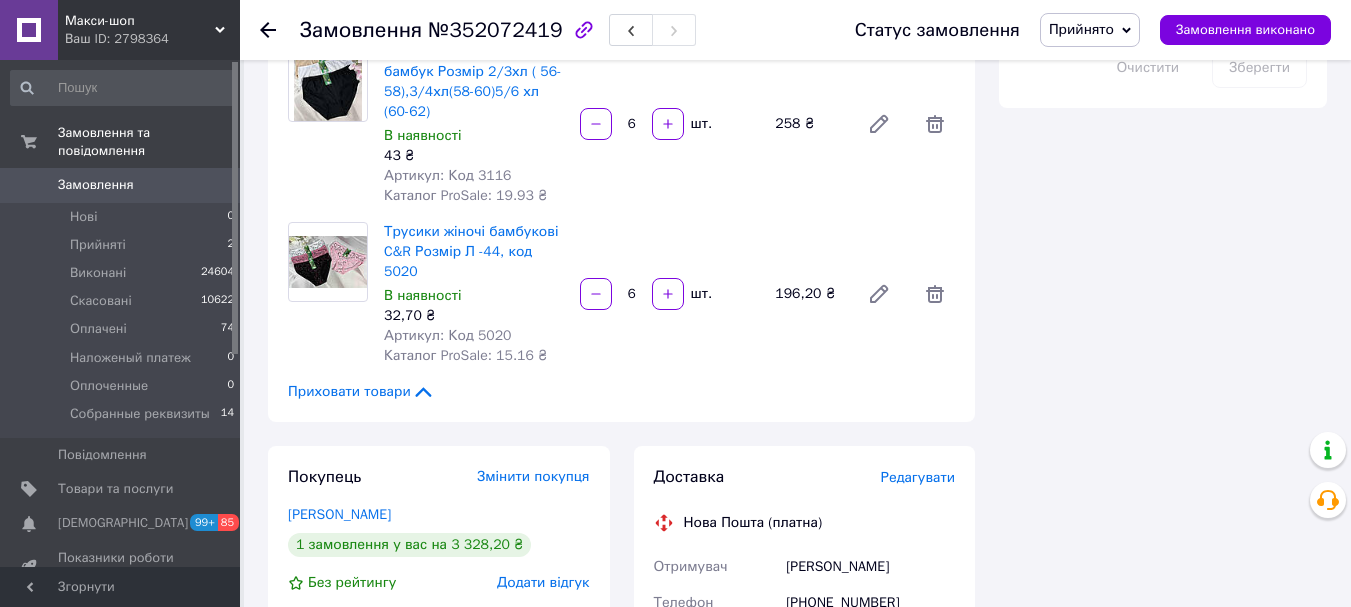 scroll, scrollTop: 1049, scrollLeft: 0, axis: vertical 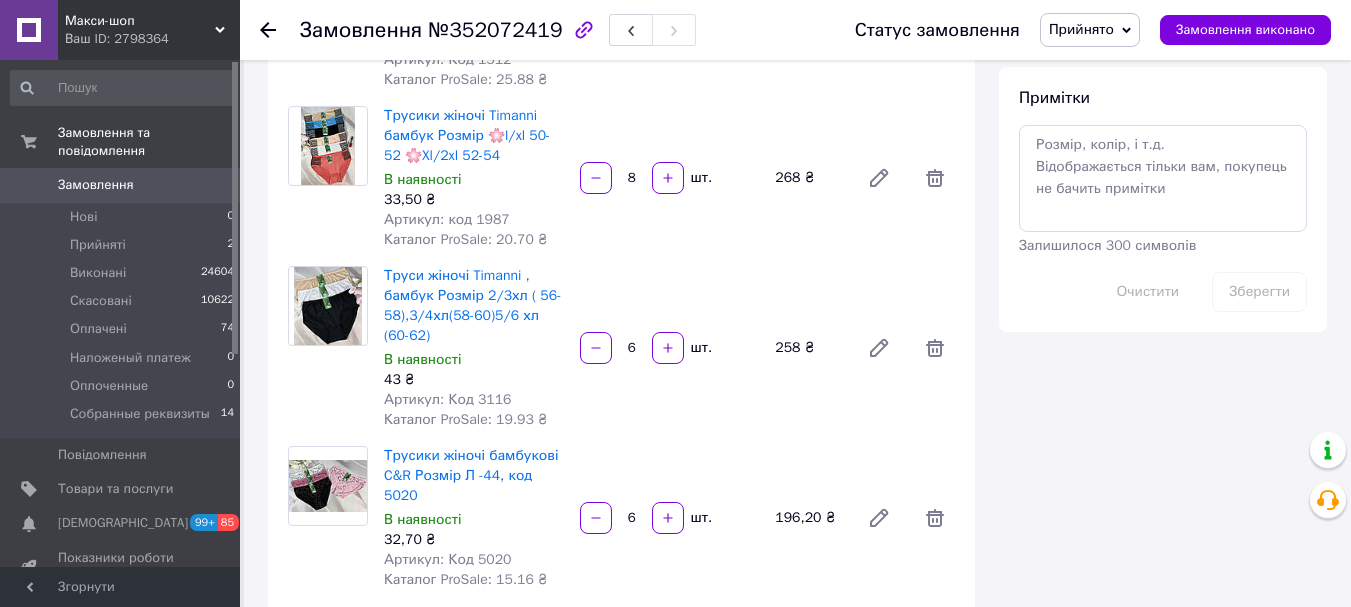 click on "Замовлення" at bounding box center (96, 185) 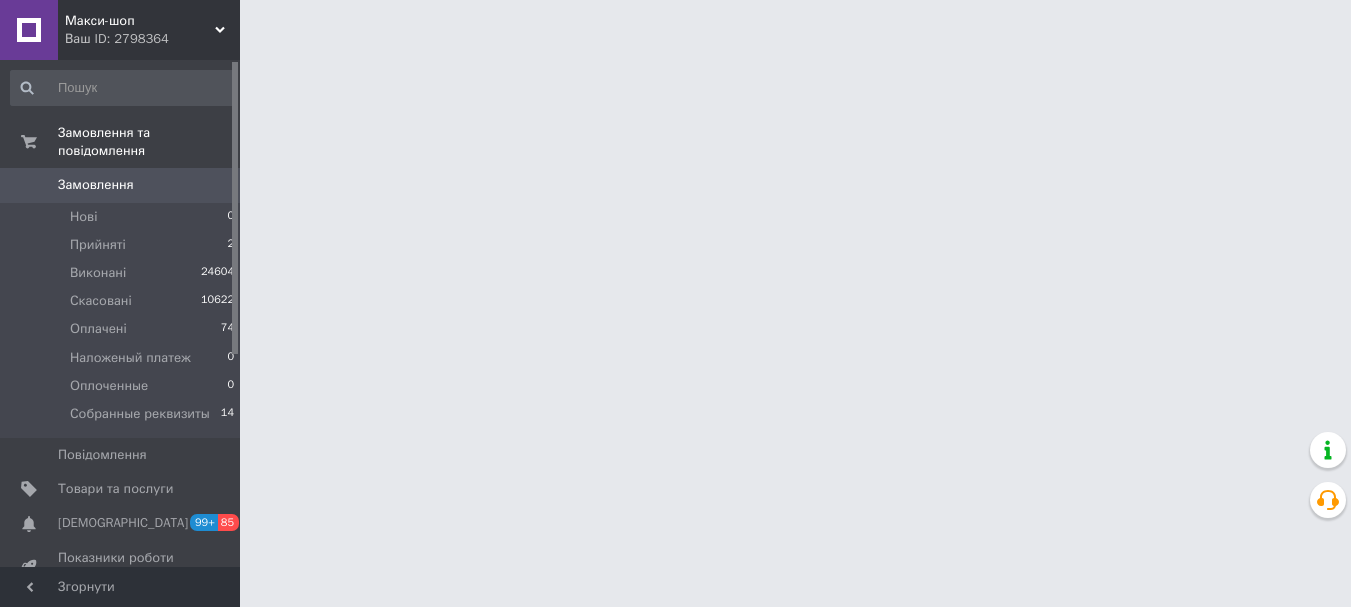 scroll, scrollTop: 0, scrollLeft: 0, axis: both 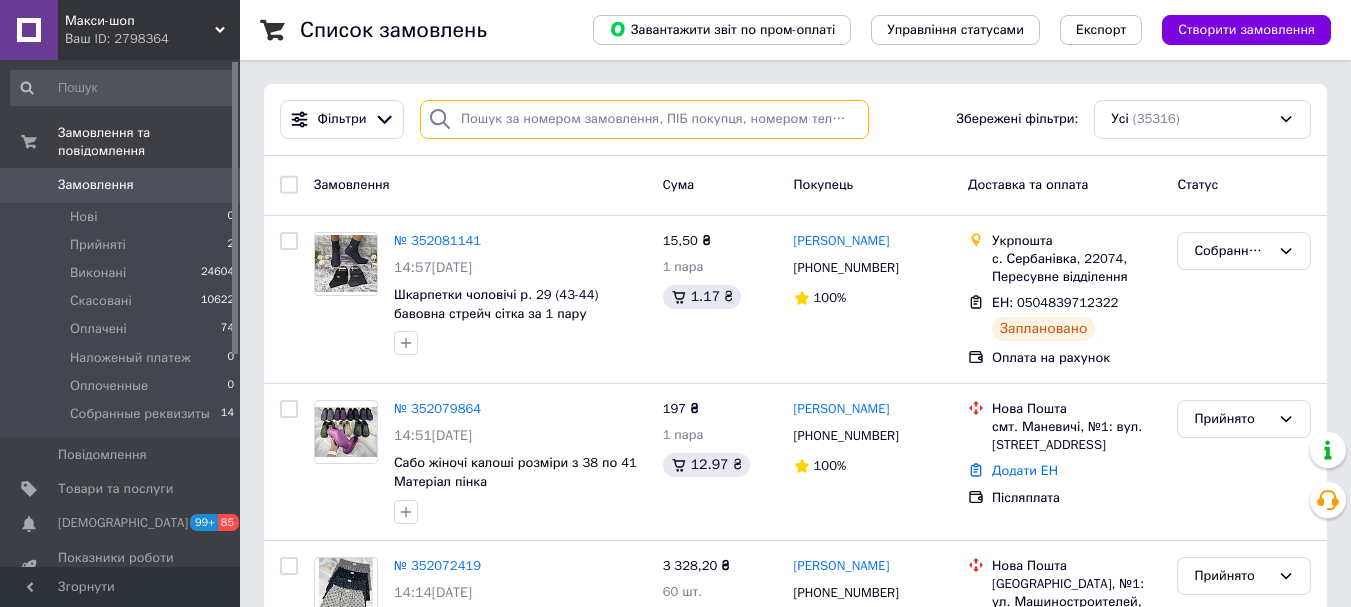 click at bounding box center [644, 119] 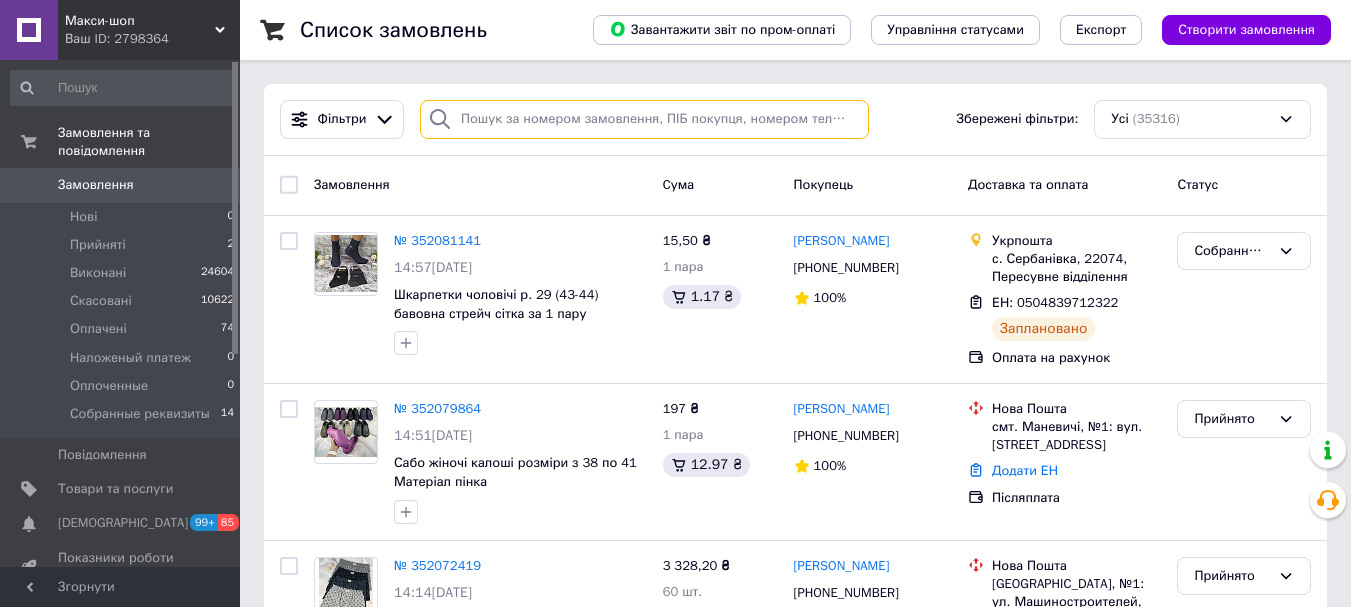 click at bounding box center (644, 119) 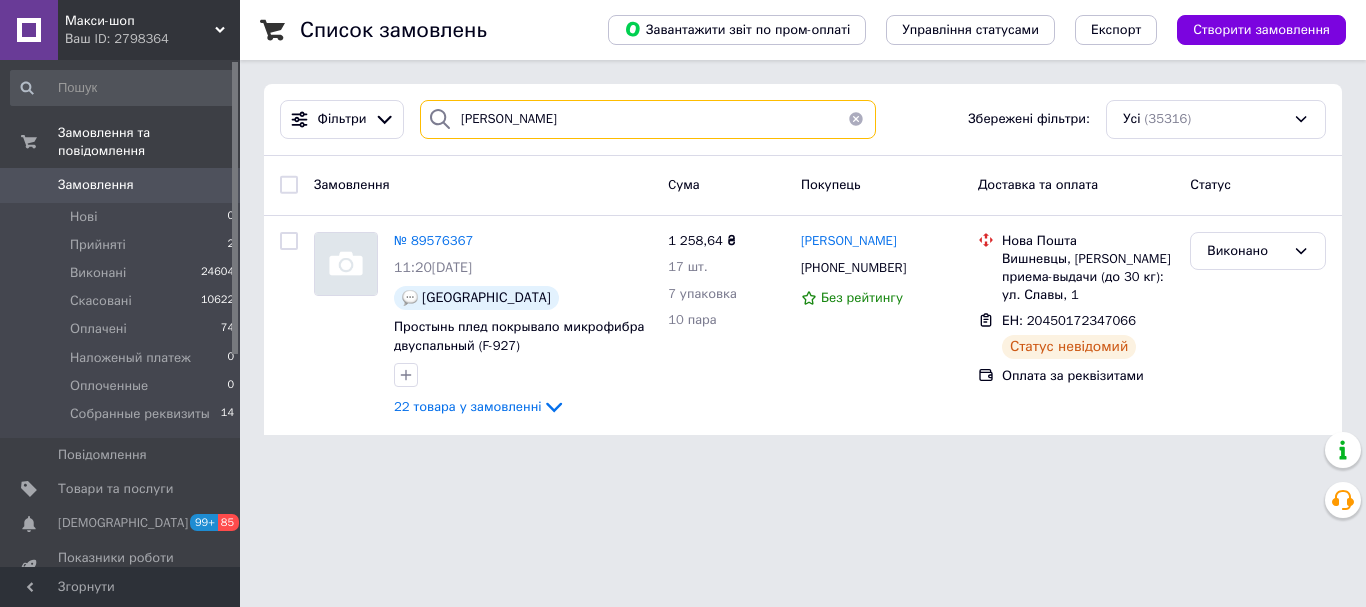 type on "герасимчук" 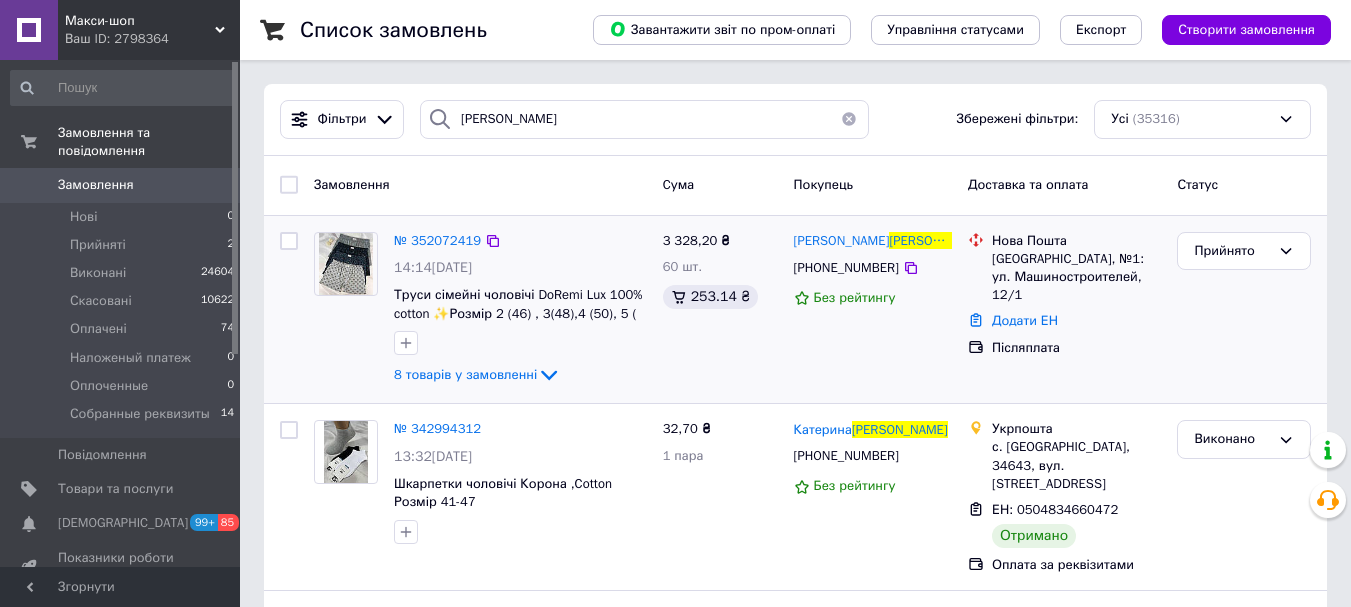 click on "[PHONE_NUMBER]" at bounding box center [846, 267] 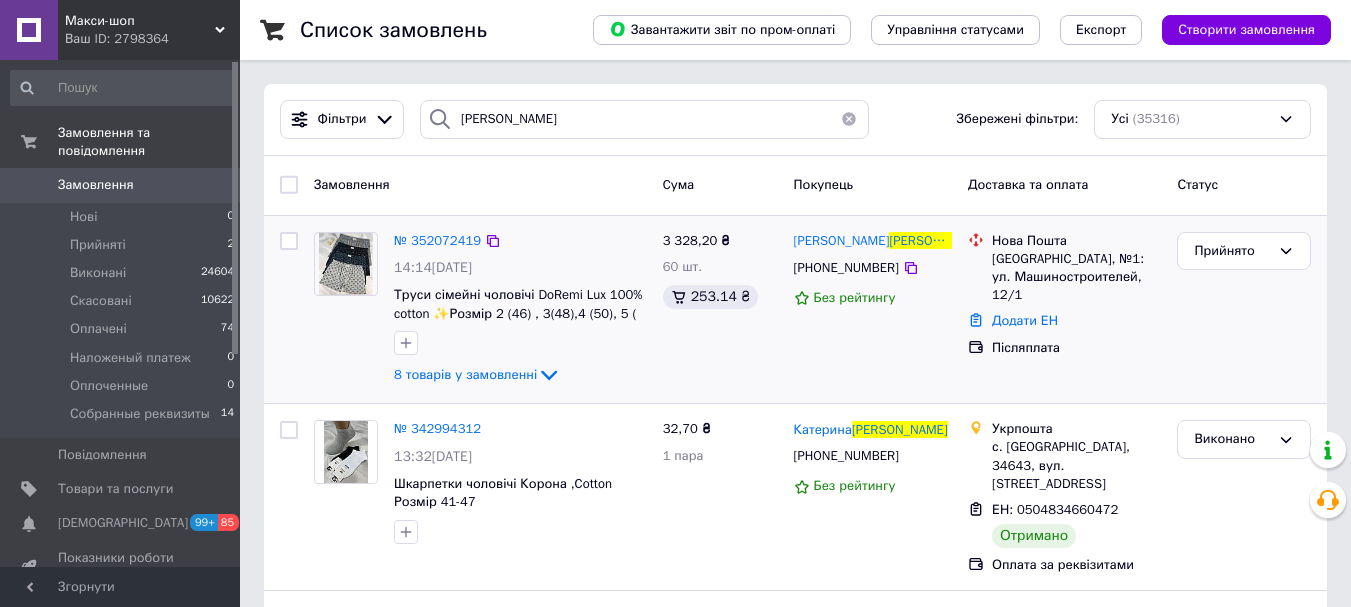 click on "[PHONE_NUMBER]" at bounding box center (846, 267) 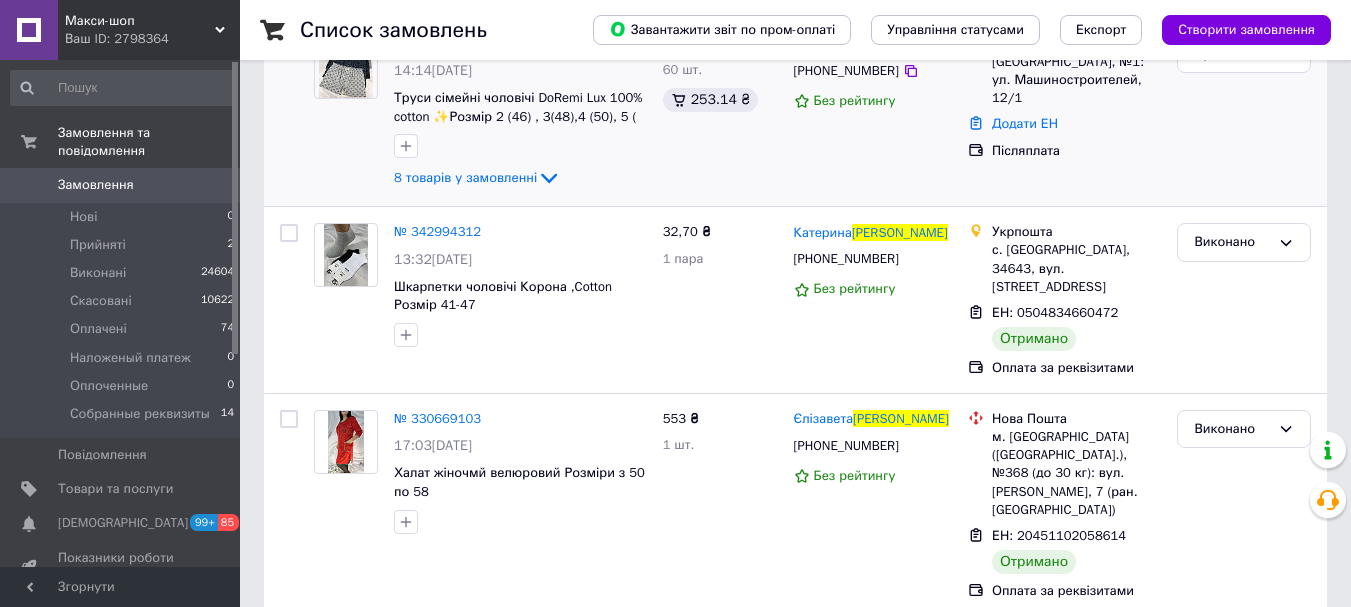 scroll, scrollTop: 200, scrollLeft: 0, axis: vertical 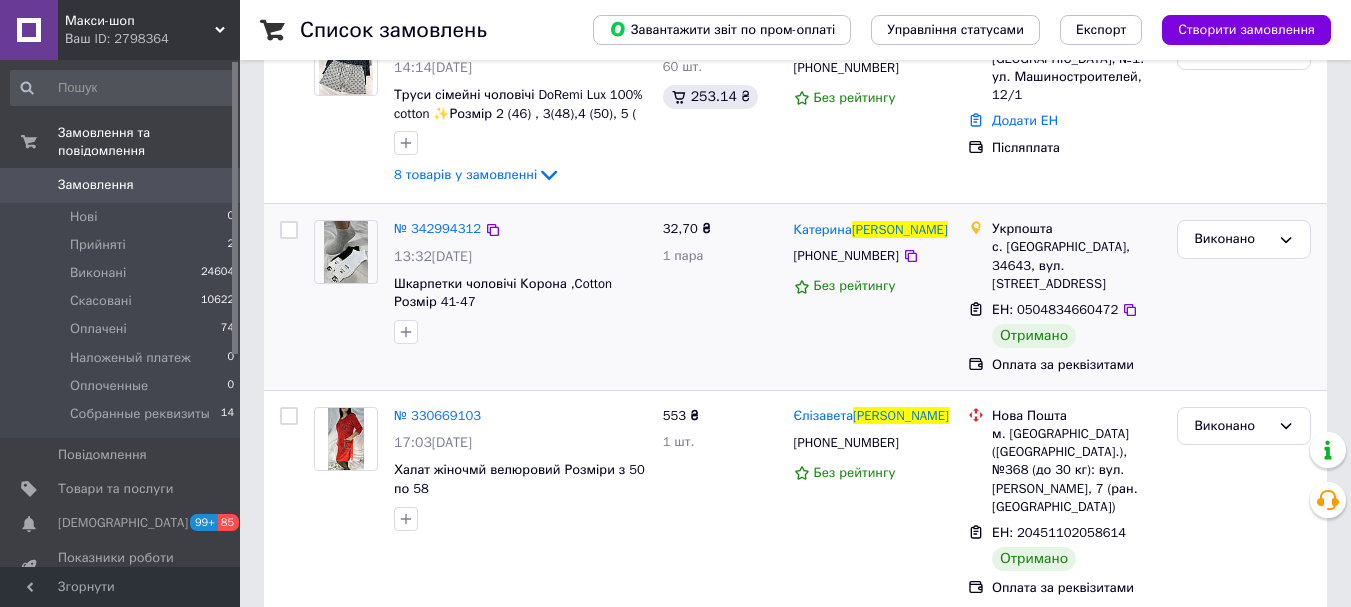 click on "№ 342994312 13:32, 09.05.2025 Шкарпетки чоловічі Корона  ,Cotton Розмір 41-47" at bounding box center [520, 282] 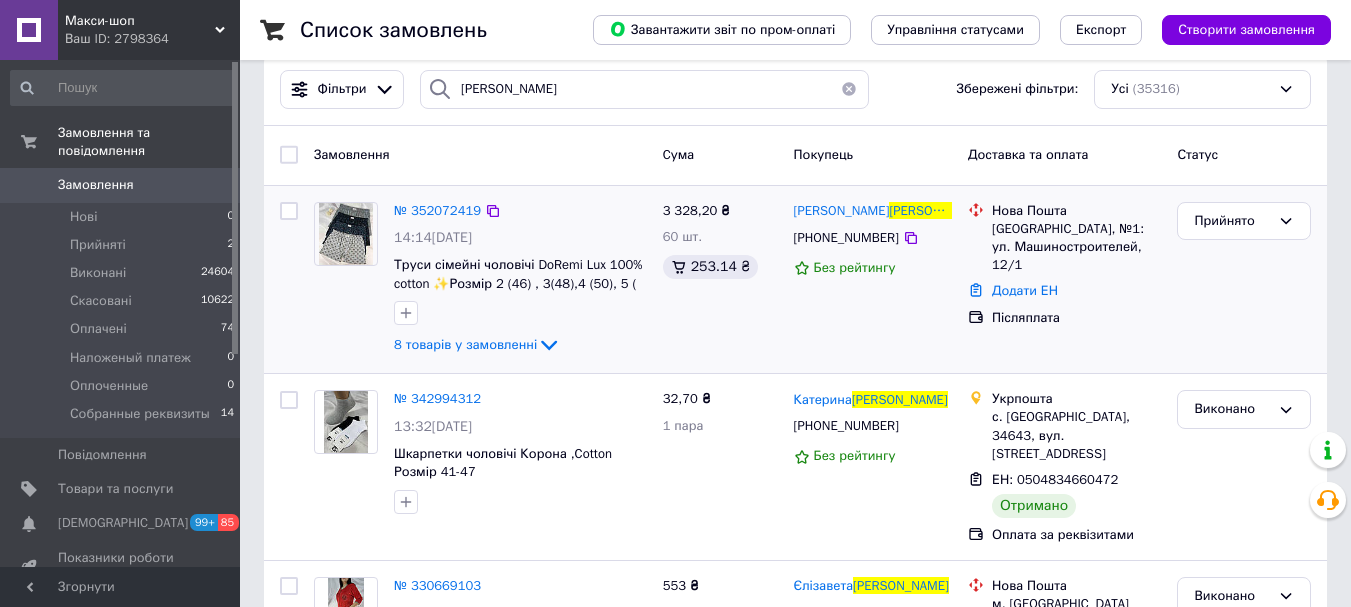 scroll, scrollTop: 0, scrollLeft: 0, axis: both 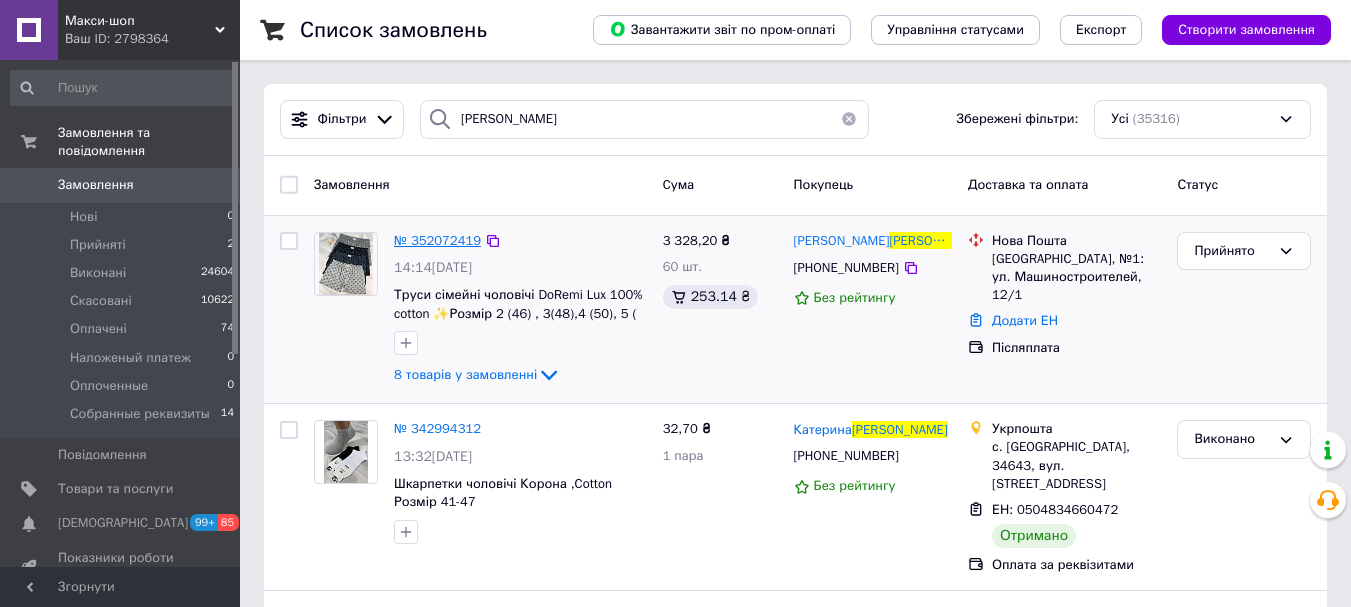 click on "№ 352072419" at bounding box center [437, 240] 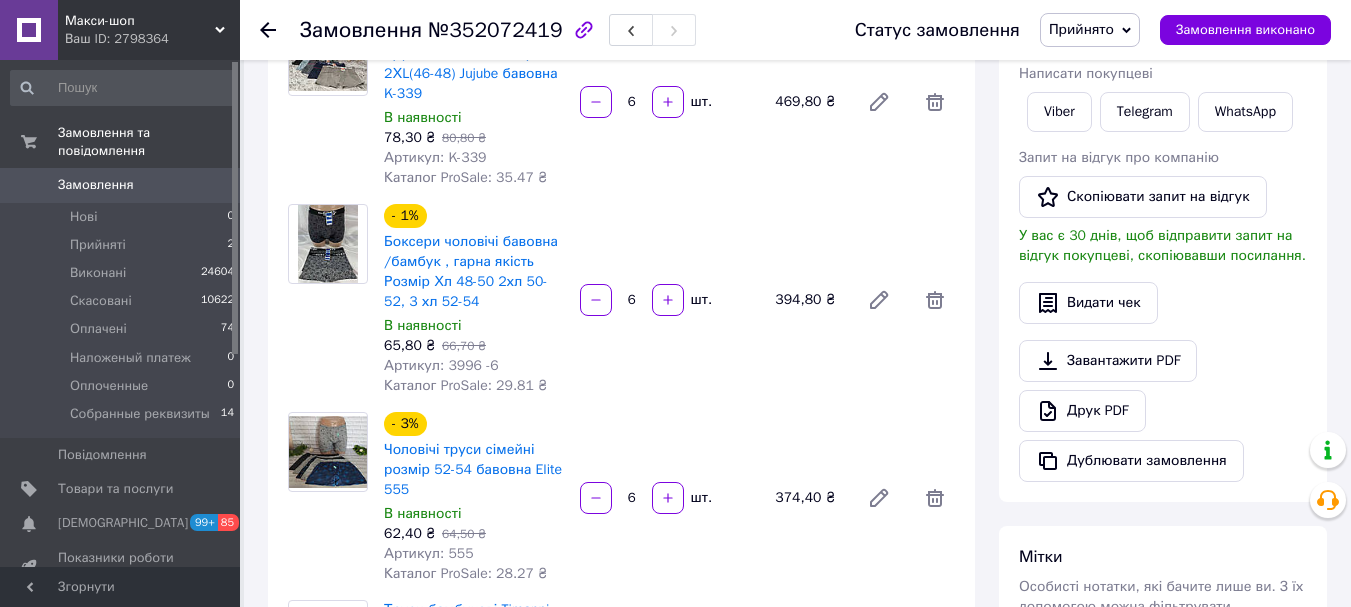 scroll, scrollTop: 100, scrollLeft: 0, axis: vertical 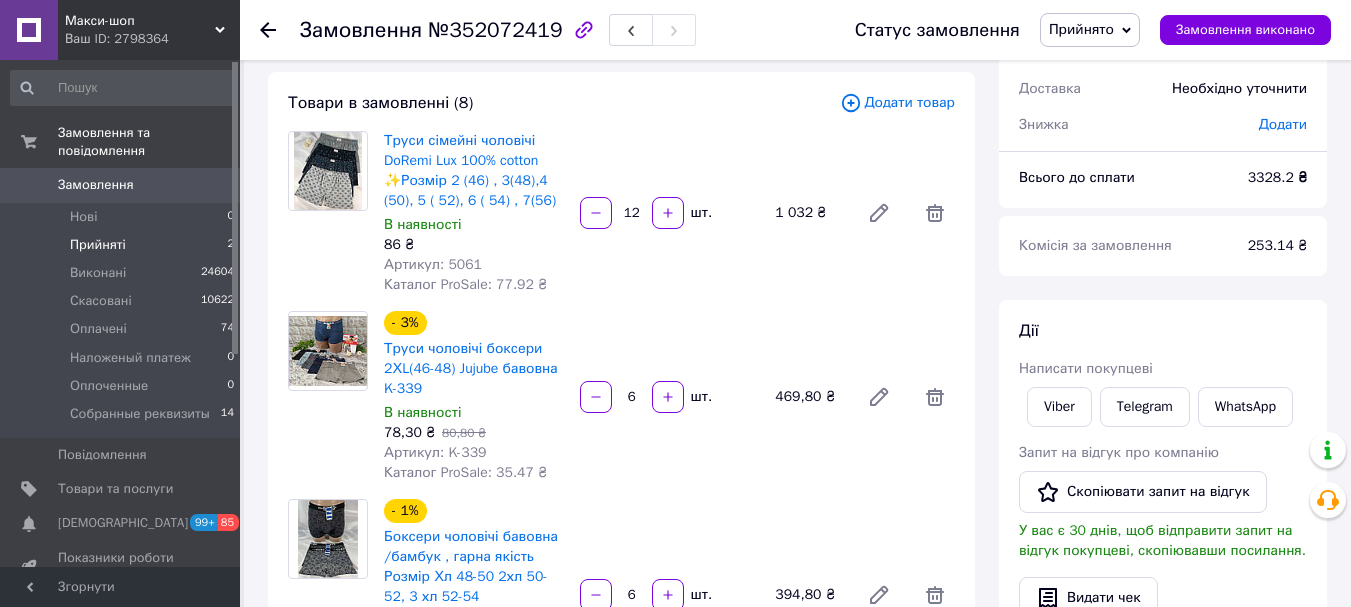 click on "Прийняті" at bounding box center (98, 245) 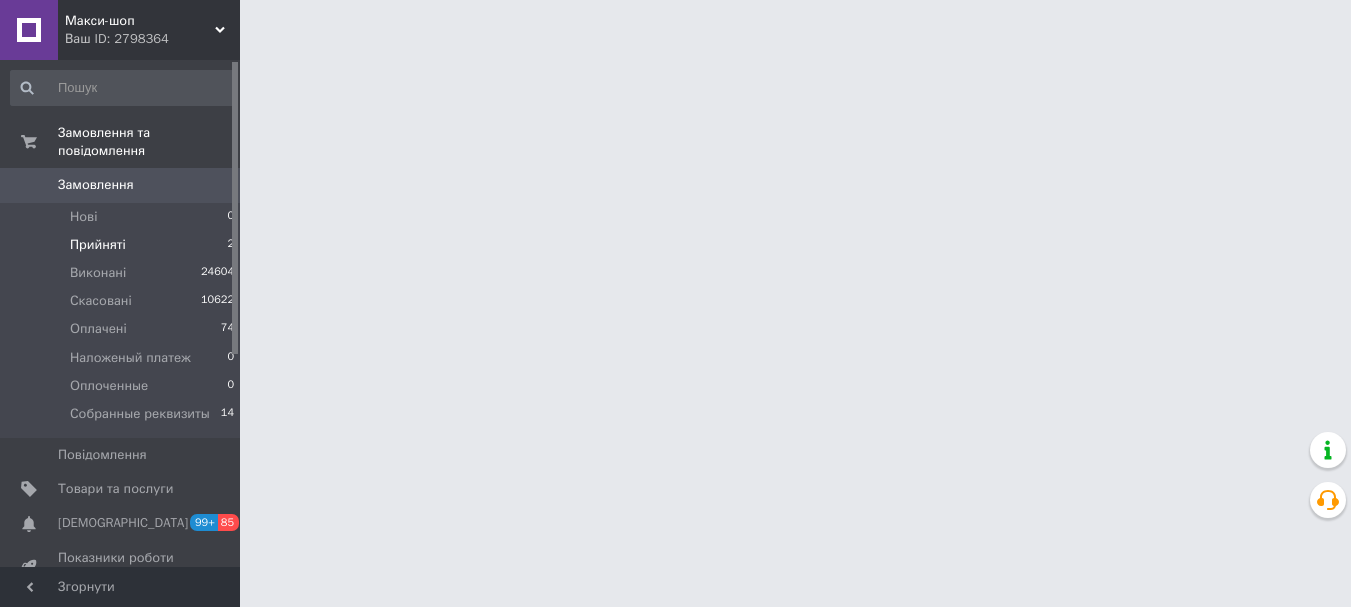 scroll, scrollTop: 0, scrollLeft: 0, axis: both 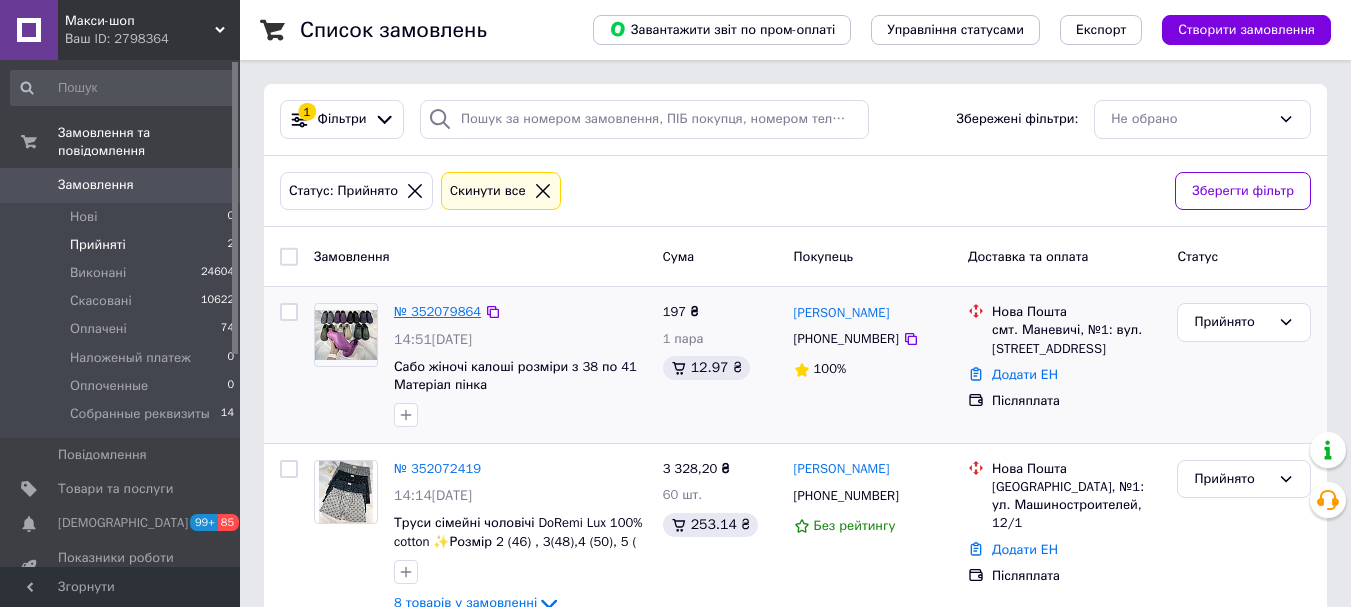 click on "№ 352079864" at bounding box center [437, 311] 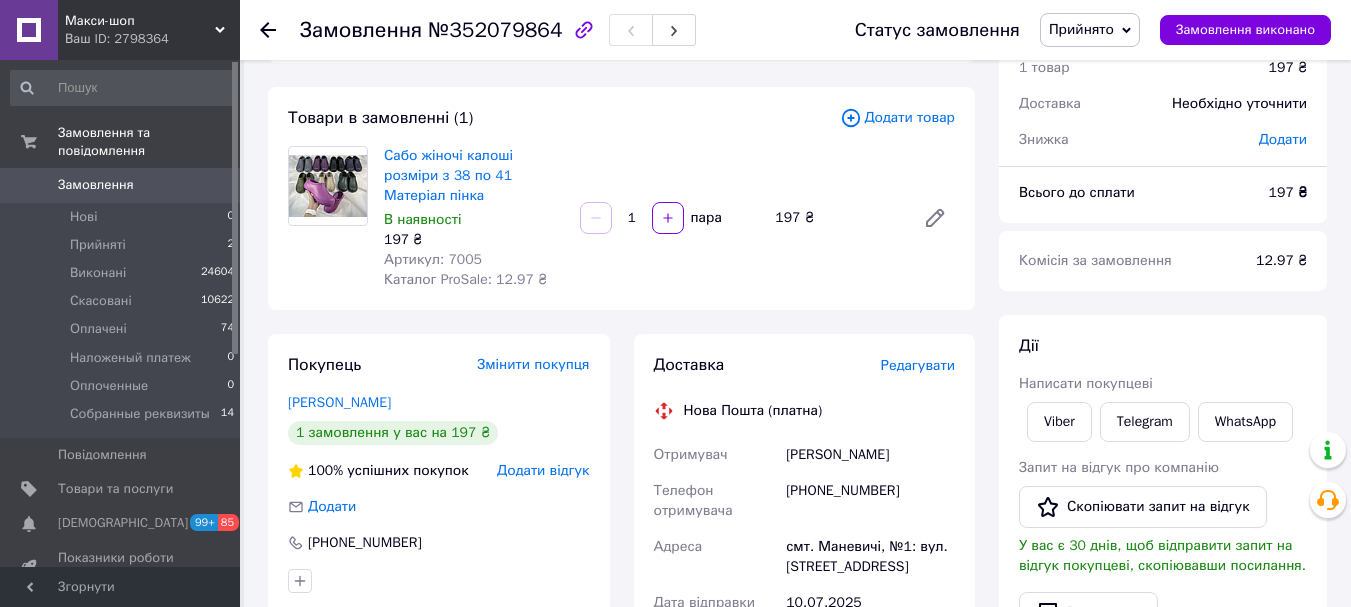 scroll, scrollTop: 200, scrollLeft: 0, axis: vertical 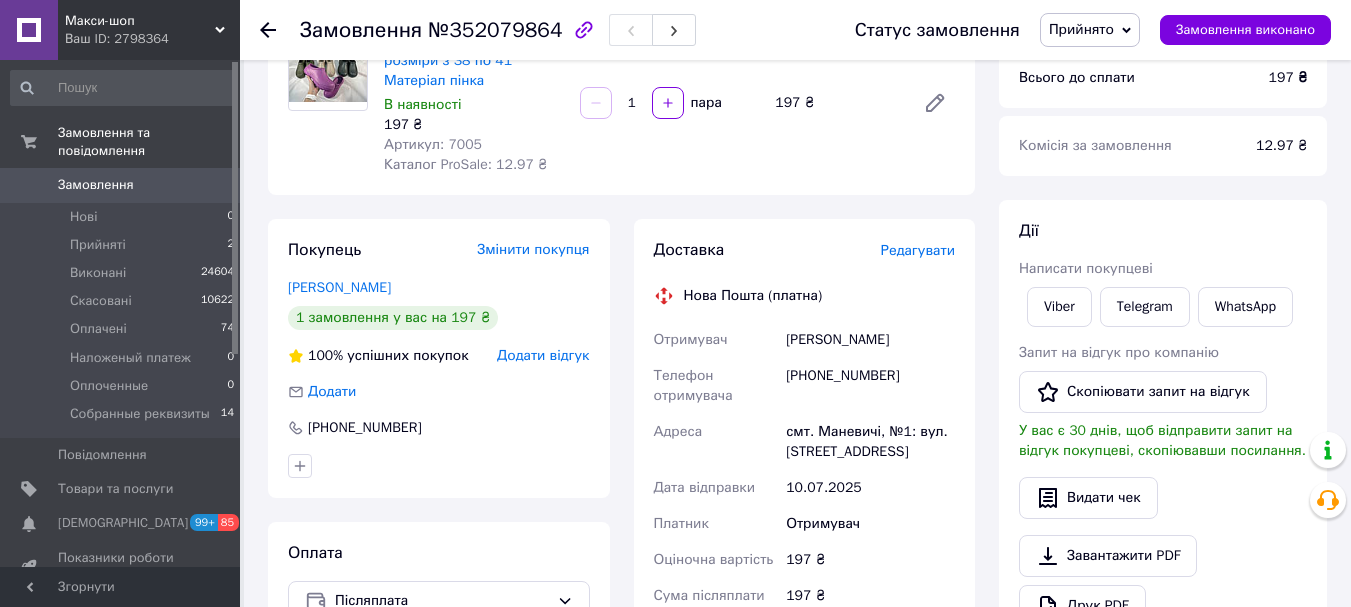 click on "Доставка" at bounding box center [767, 250] 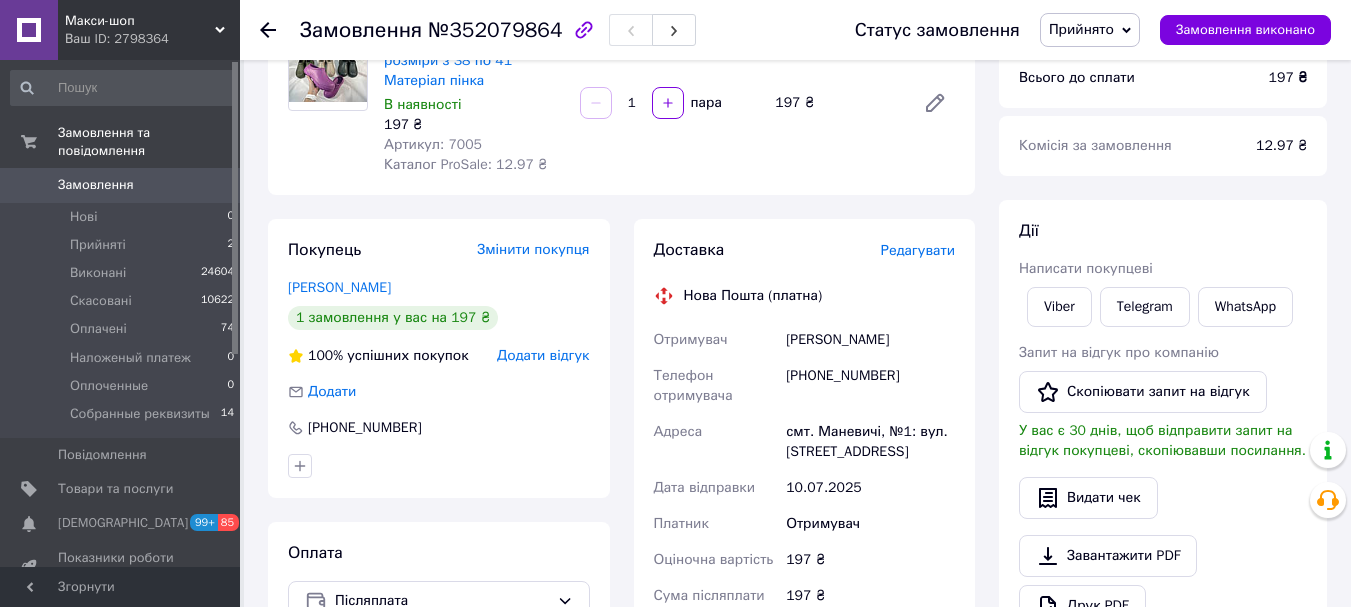 click on "Доставка" at bounding box center [767, 250] 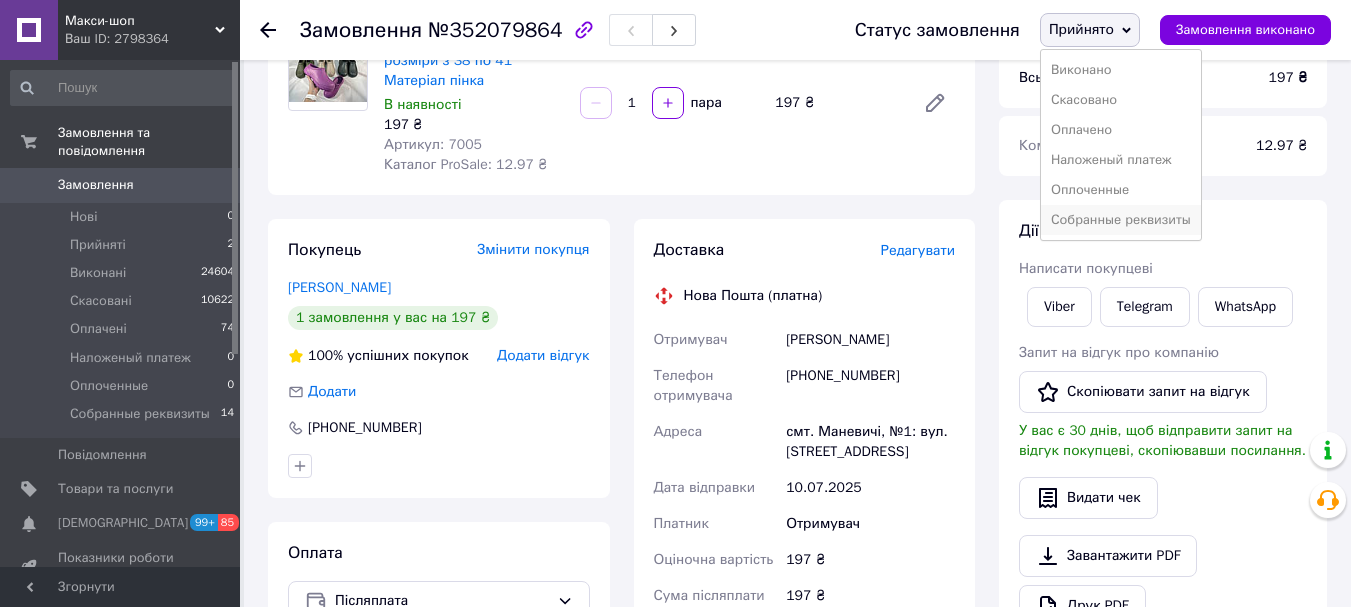 click on "Собранные реквизиты" at bounding box center (1121, 220) 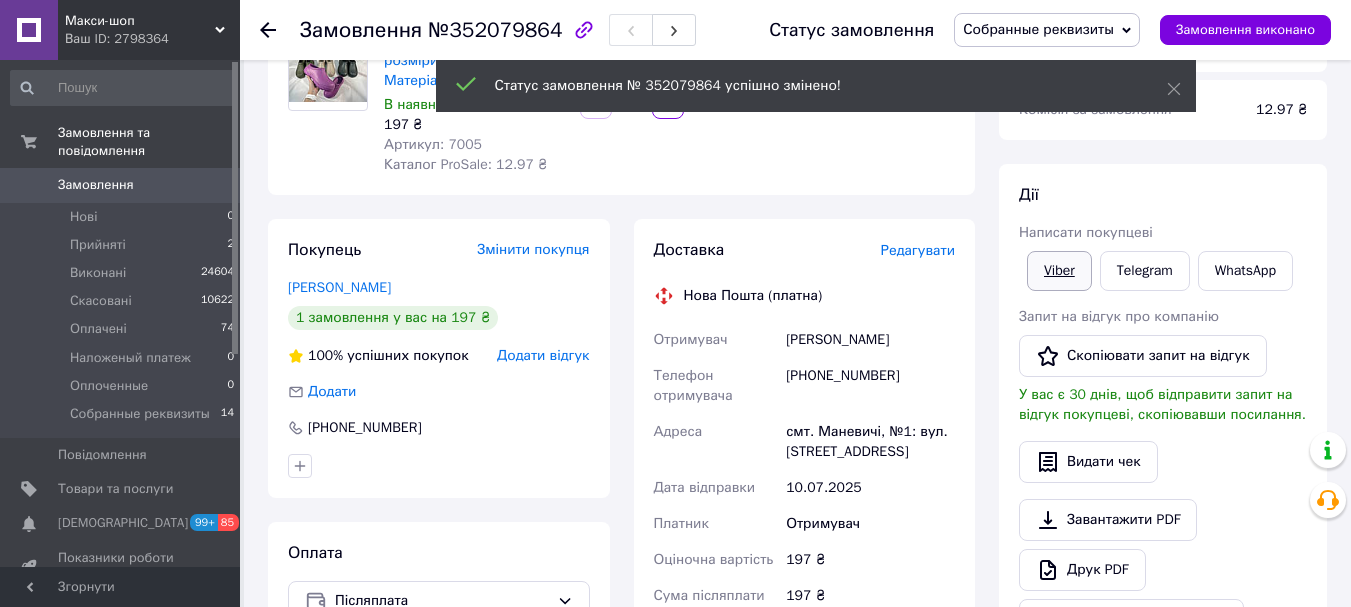 click on "Viber" at bounding box center (1059, 271) 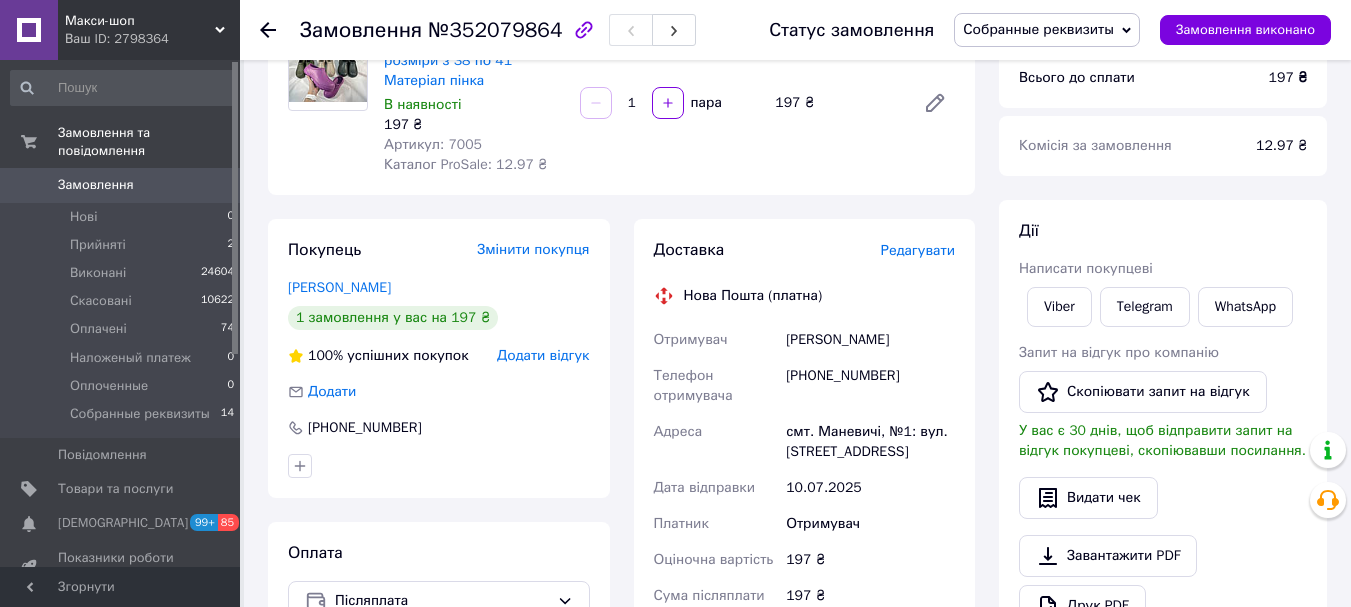 click on "Сабо жіночі калоші розміри з 38 по 41 Матеріал пінка В наявності 197 ₴ Артикул: 7005 Каталог ProSale: 12.97 ₴  1   пара 197 ₴" at bounding box center (669, 103) 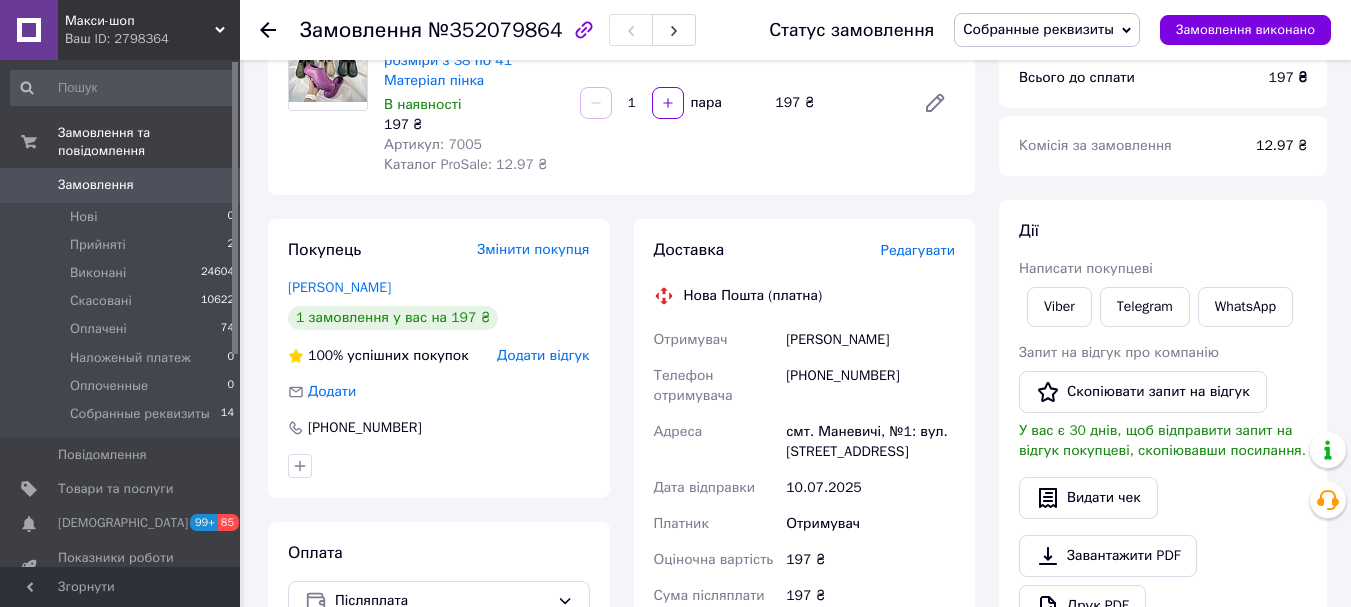 scroll, scrollTop: 0, scrollLeft: 0, axis: both 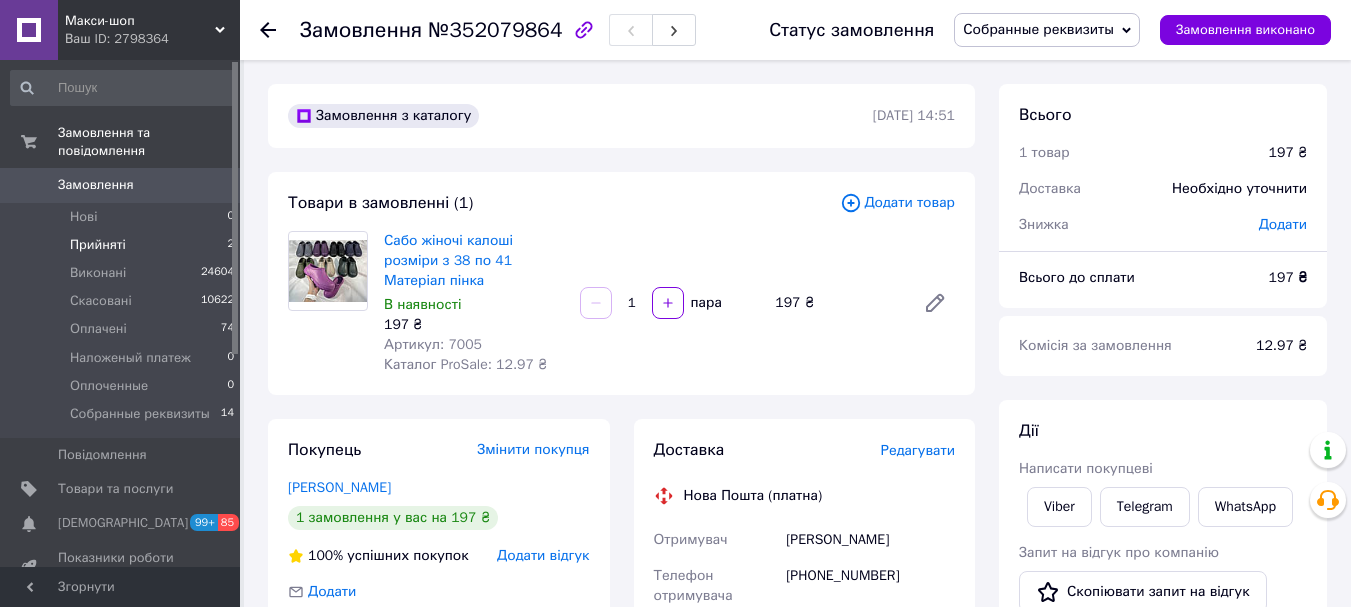 click on "Прийняті" at bounding box center (98, 245) 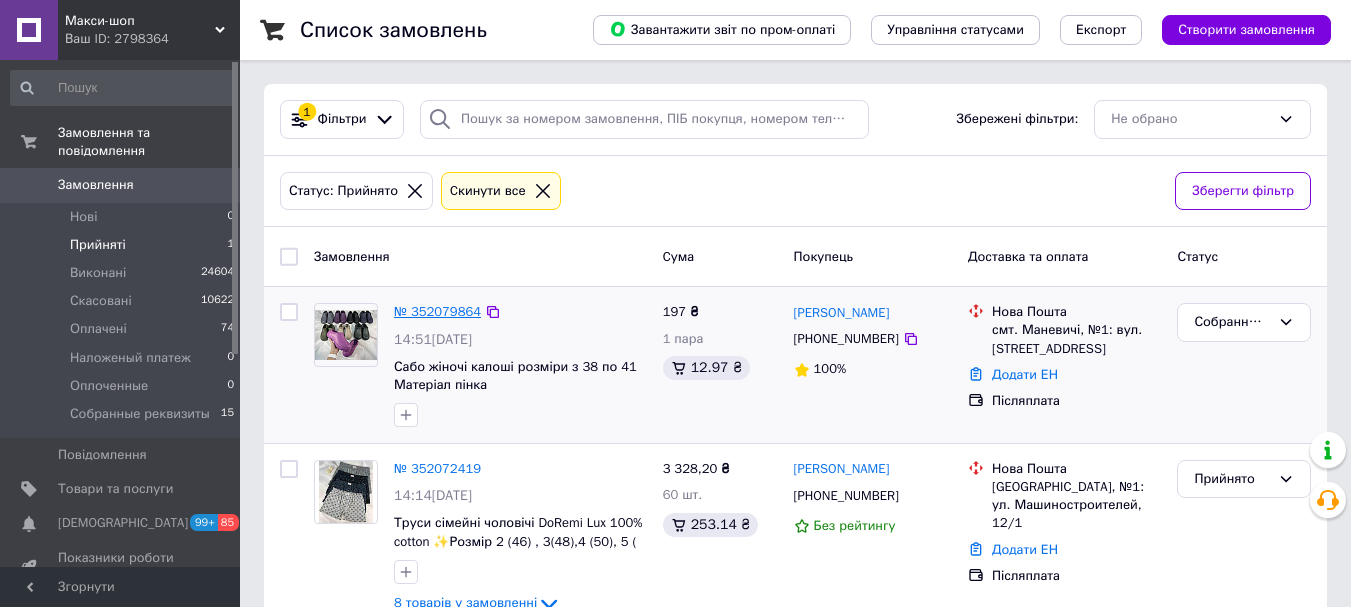 click on "№ 352079864" at bounding box center [437, 311] 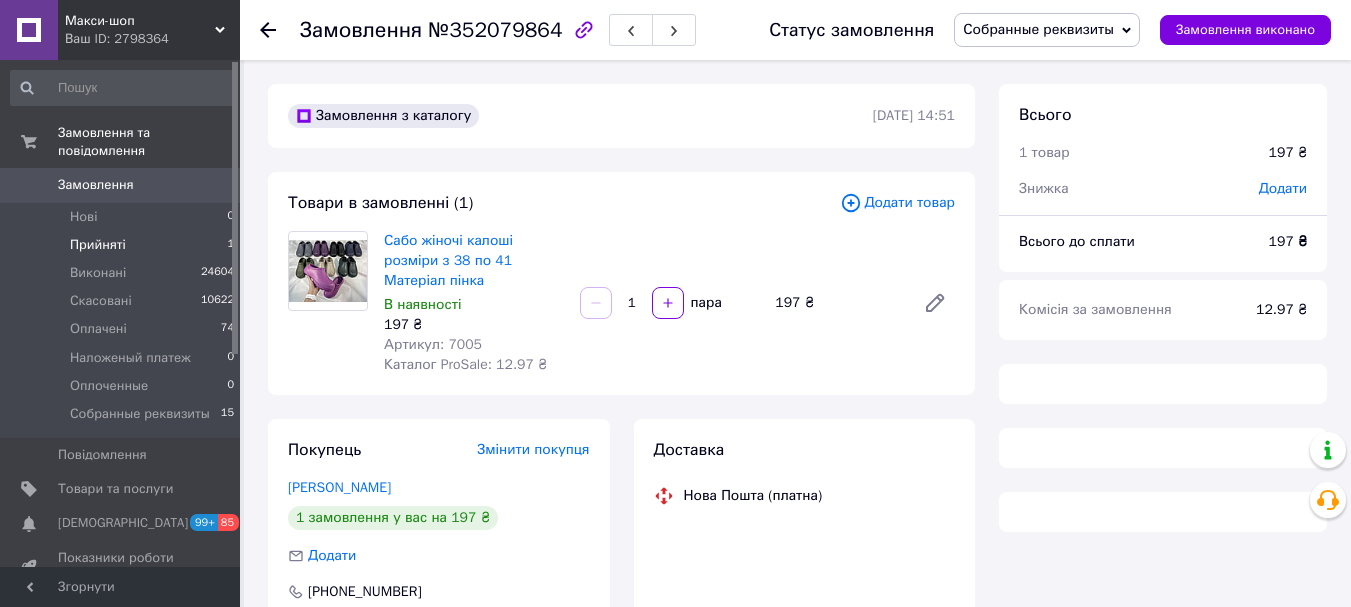 click on "Прийняті" at bounding box center (98, 245) 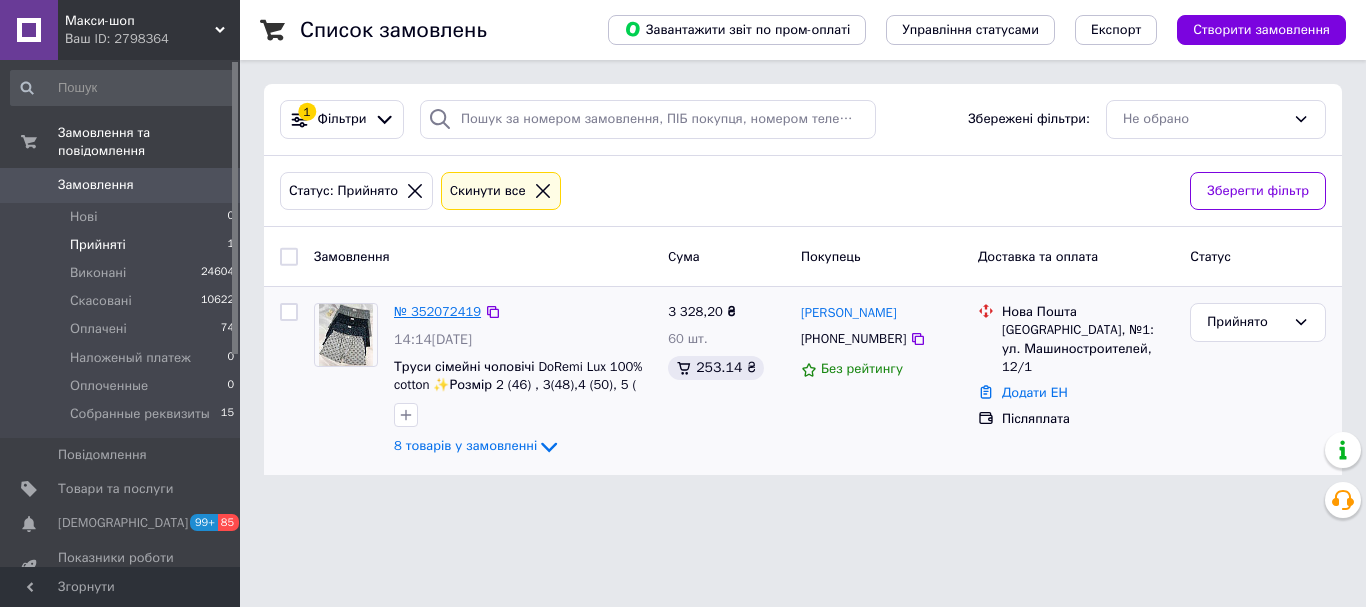 click on "№ 352072419" at bounding box center (437, 311) 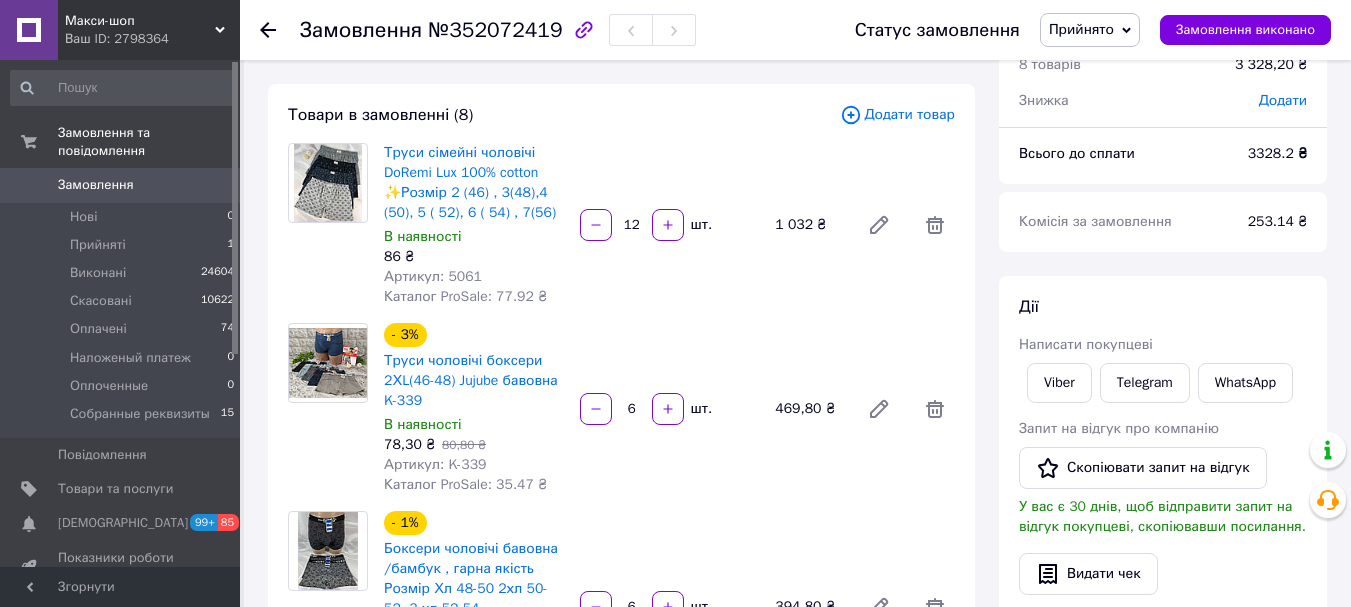 scroll, scrollTop: 200, scrollLeft: 0, axis: vertical 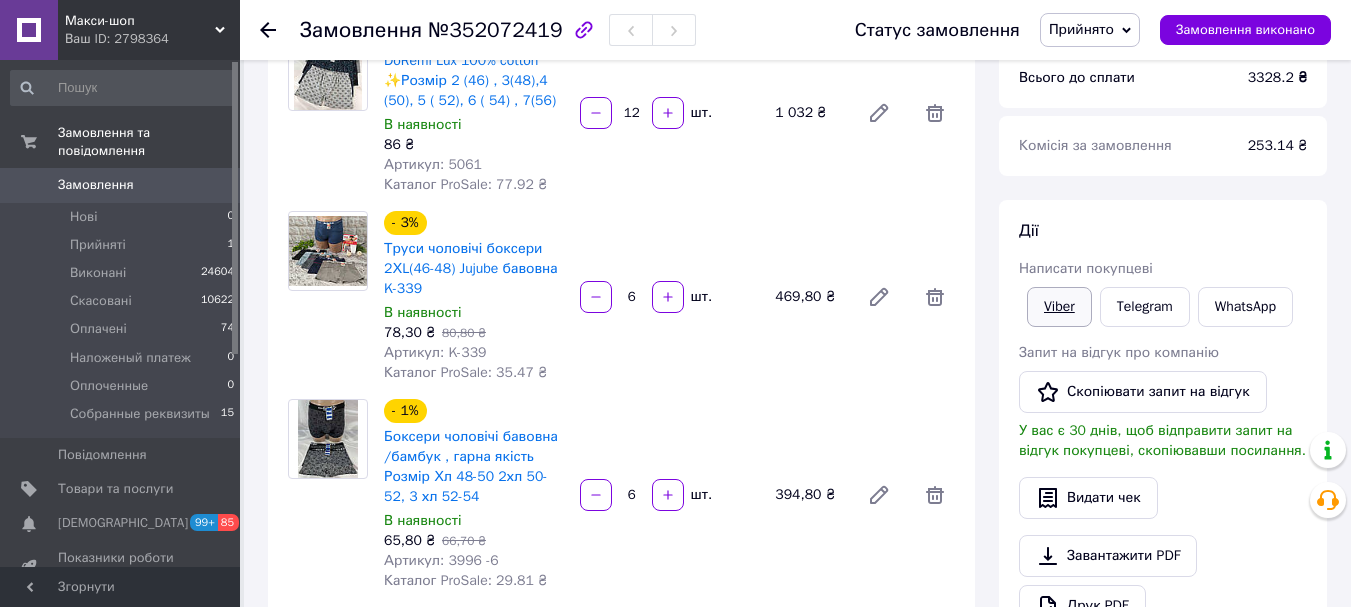 click on "Написати покупцеві" at bounding box center (1086, 268) 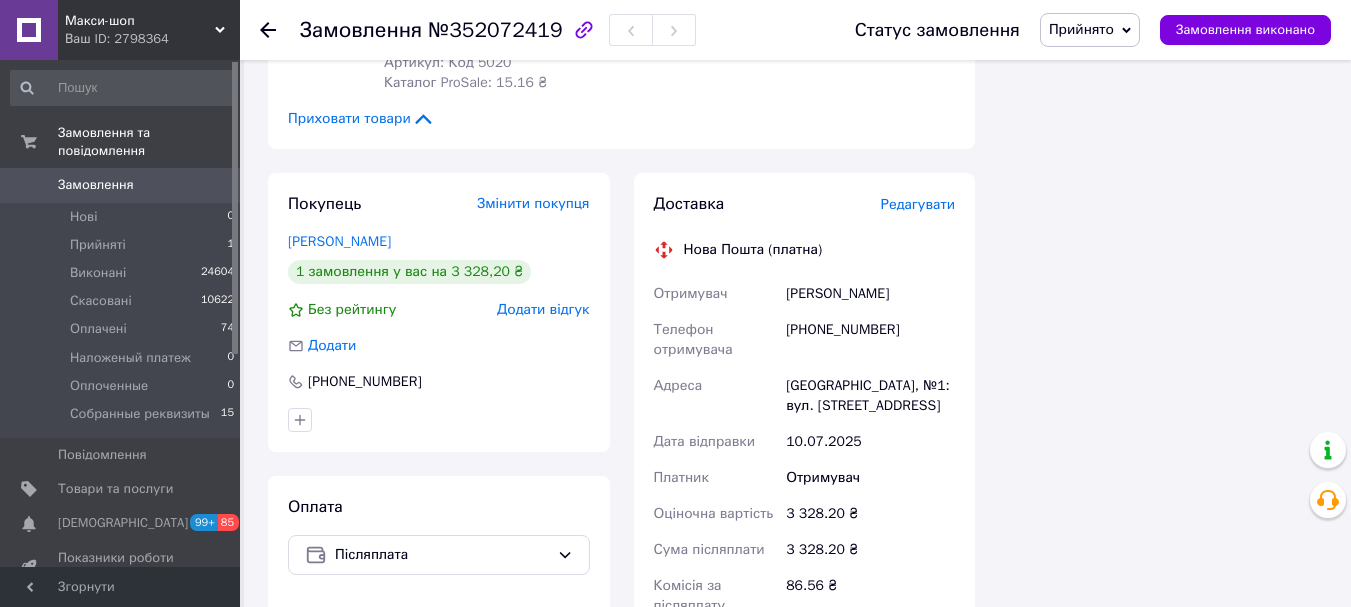 scroll, scrollTop: 1700, scrollLeft: 0, axis: vertical 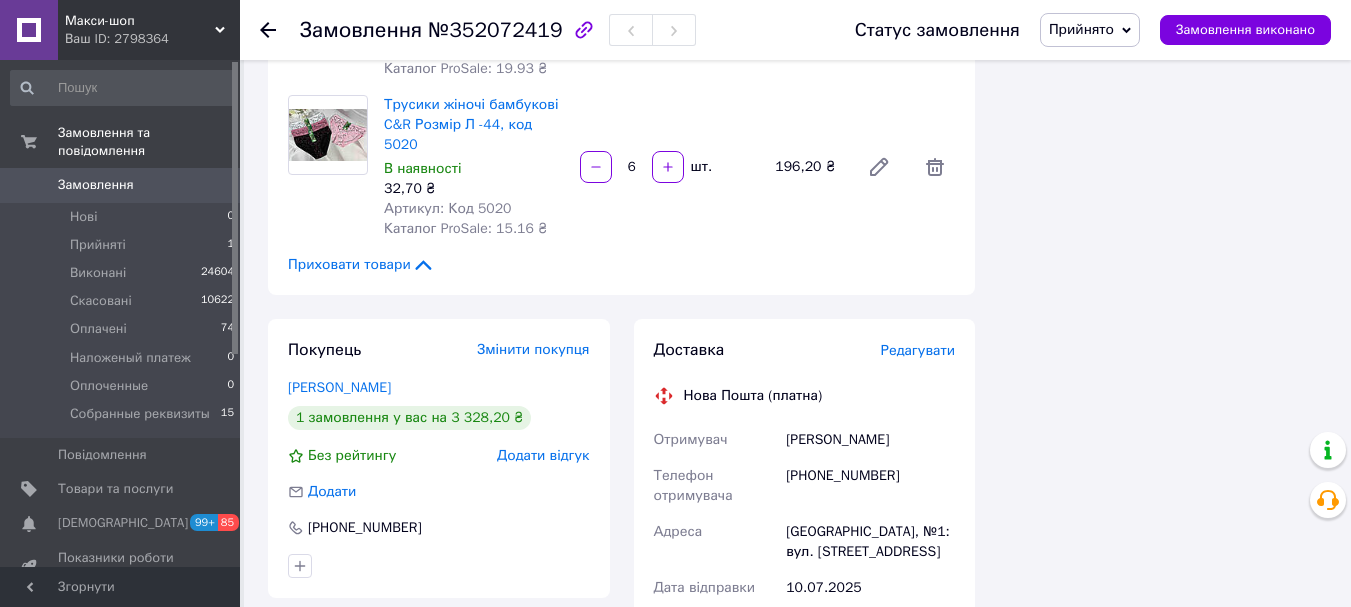 click on "Замовлення 0" at bounding box center (123, 185) 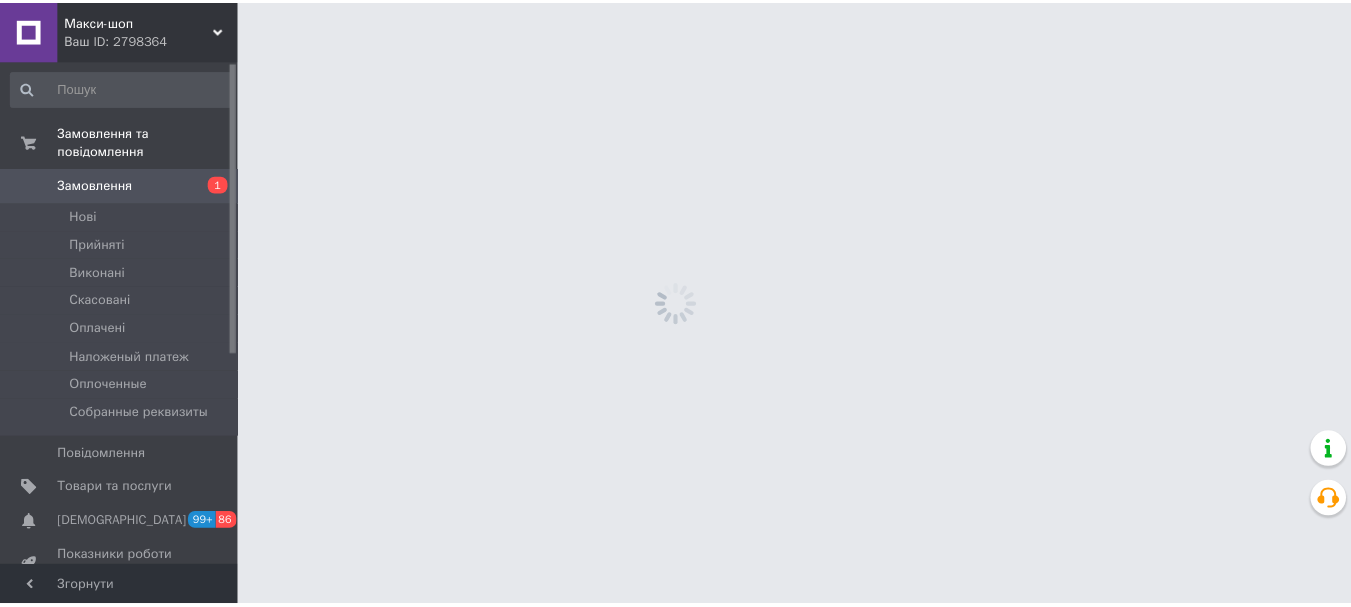 scroll, scrollTop: 0, scrollLeft: 0, axis: both 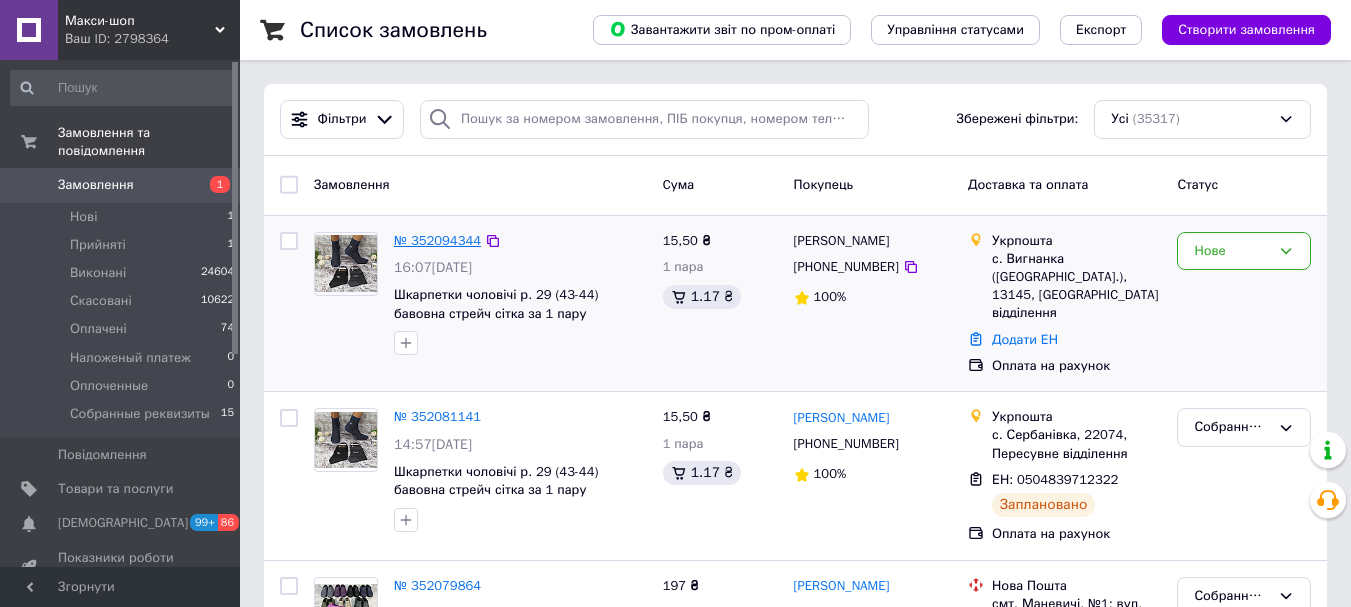 click on "№ 352094344" at bounding box center [437, 240] 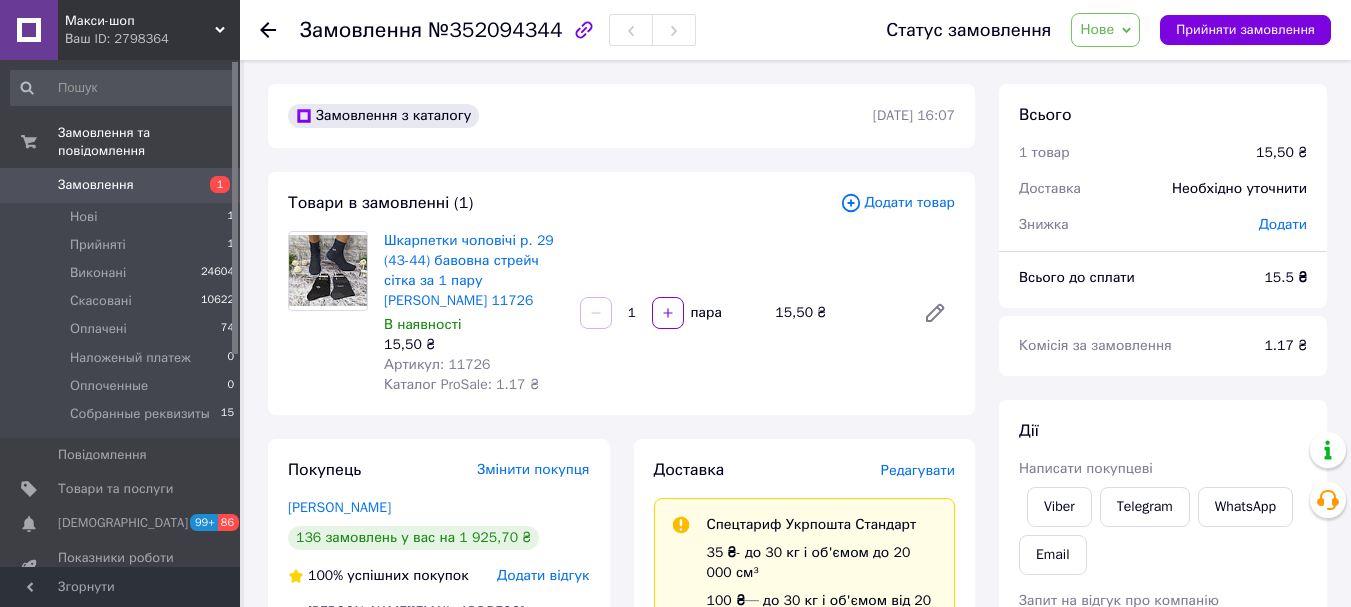 click on "Нове" at bounding box center [1097, 29] 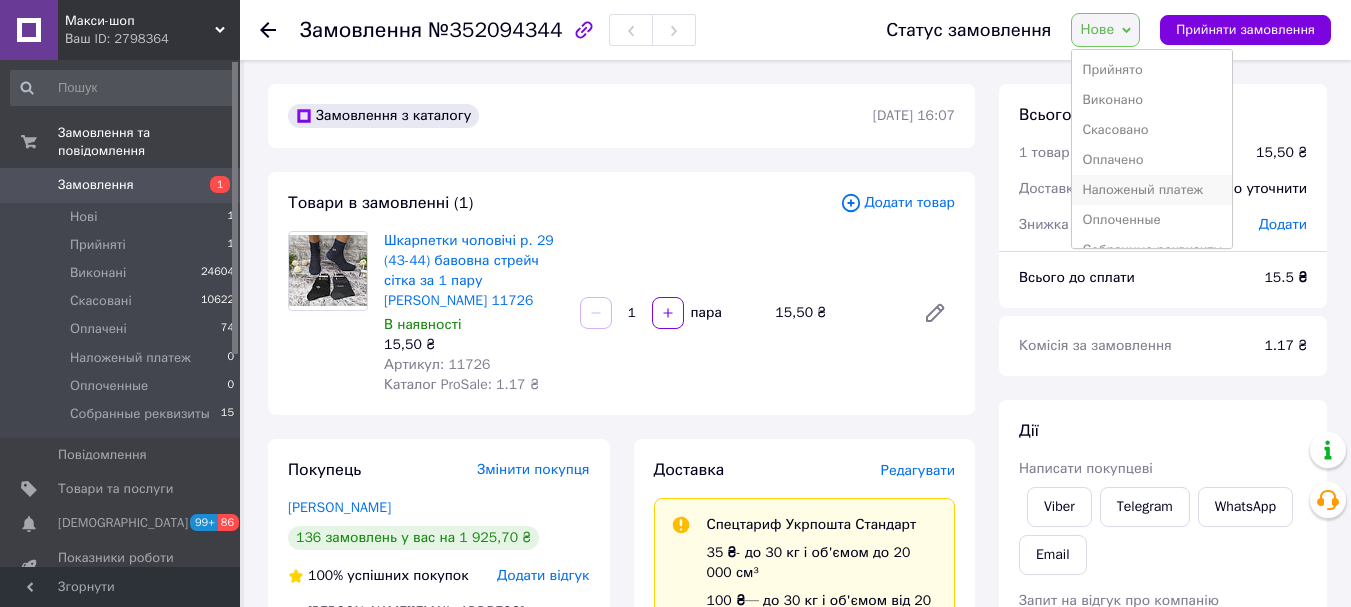 scroll, scrollTop: 22, scrollLeft: 0, axis: vertical 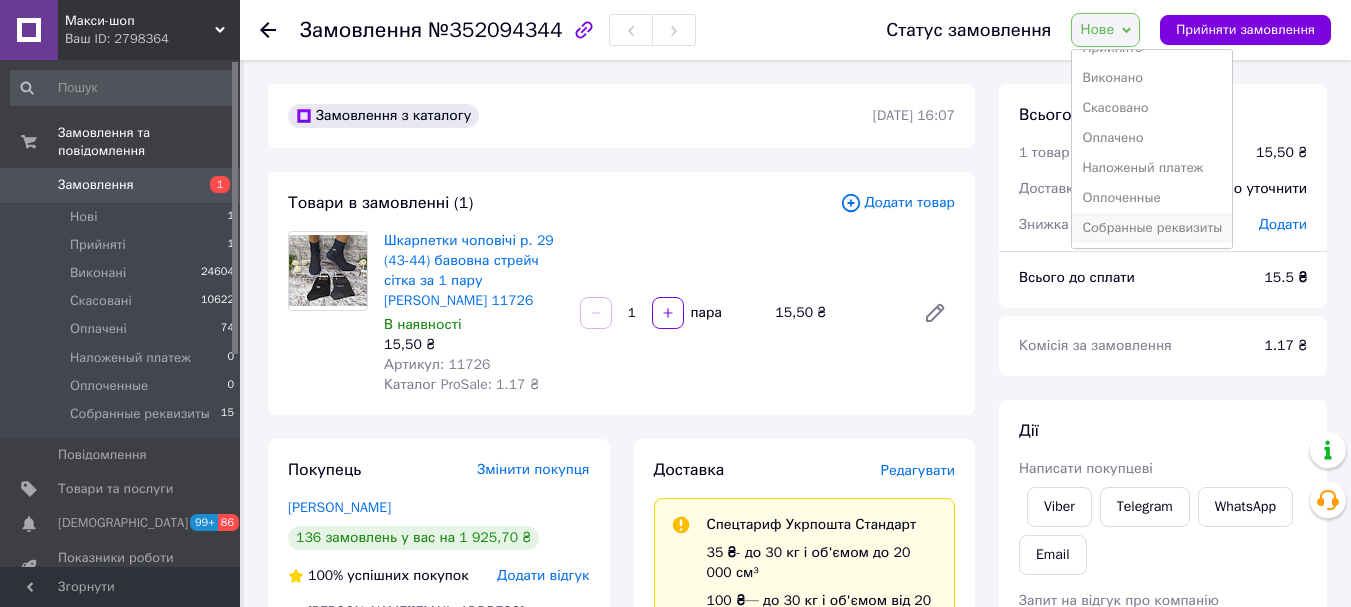 click on "Собранные реквизиты" at bounding box center [1152, 228] 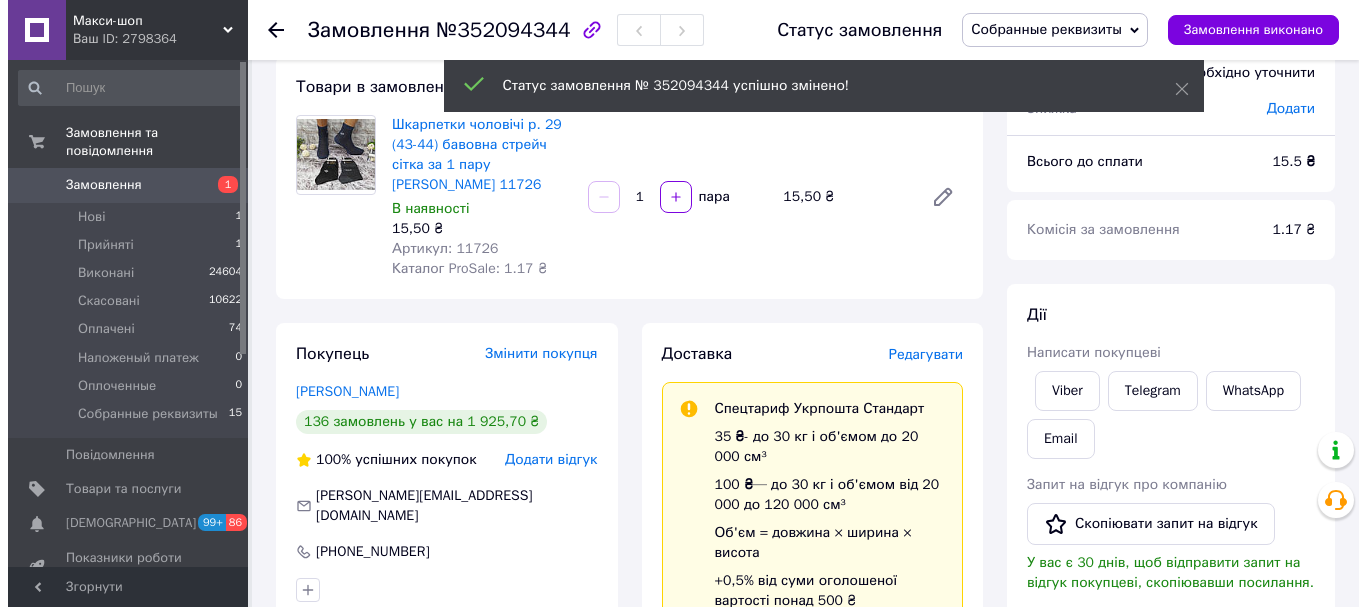 scroll, scrollTop: 200, scrollLeft: 0, axis: vertical 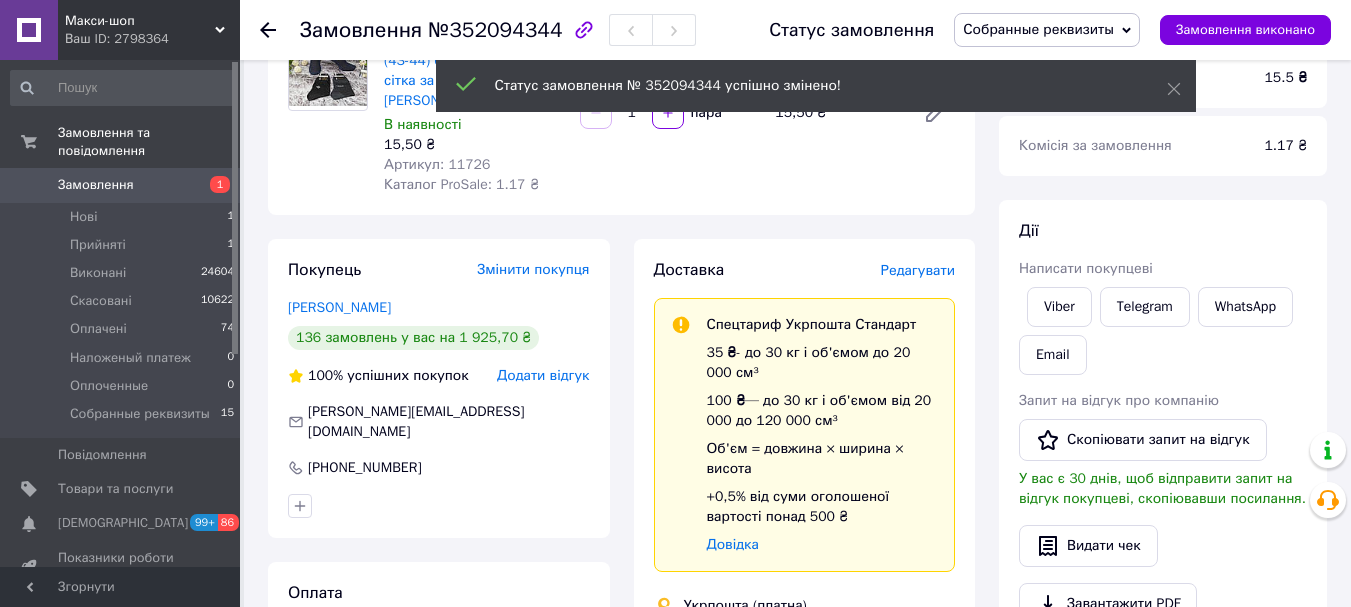click on "Редагувати" at bounding box center [918, 270] 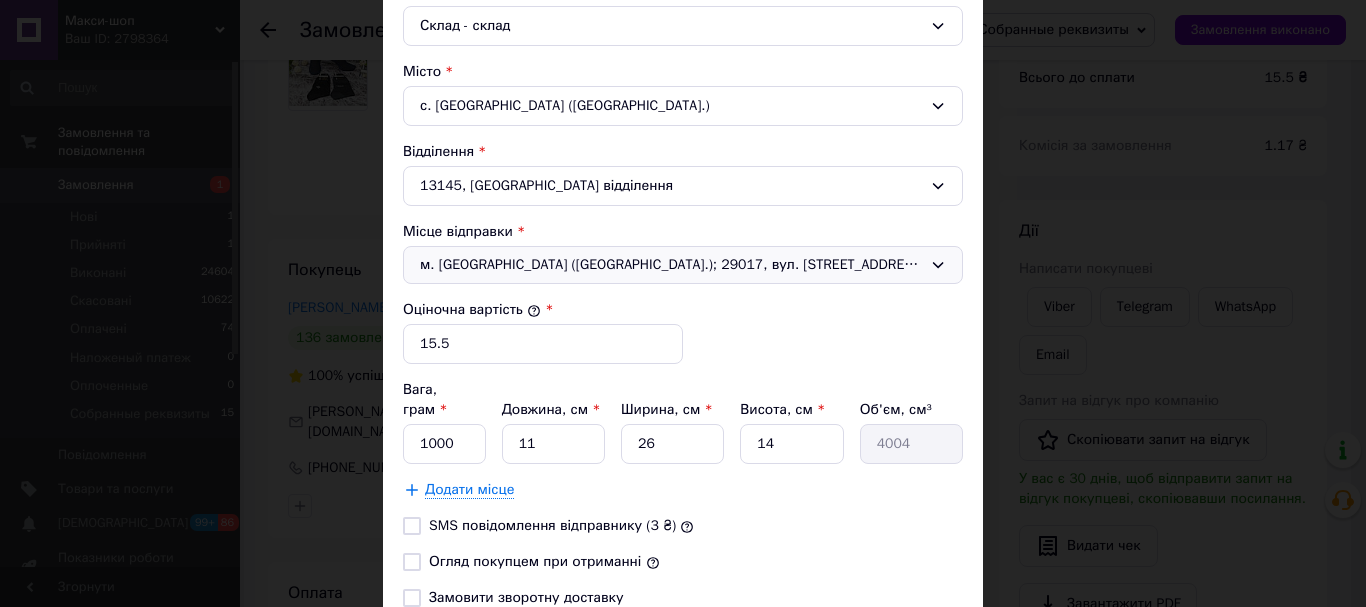 scroll, scrollTop: 600, scrollLeft: 0, axis: vertical 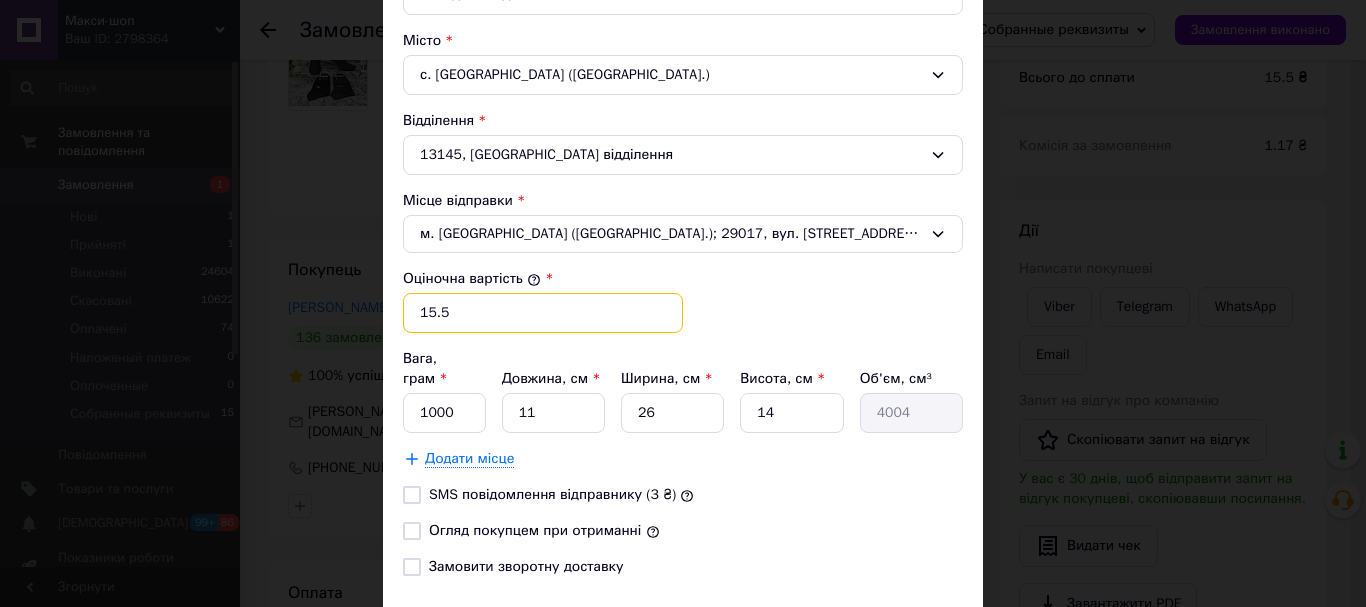 click on "15.5" at bounding box center [543, 313] 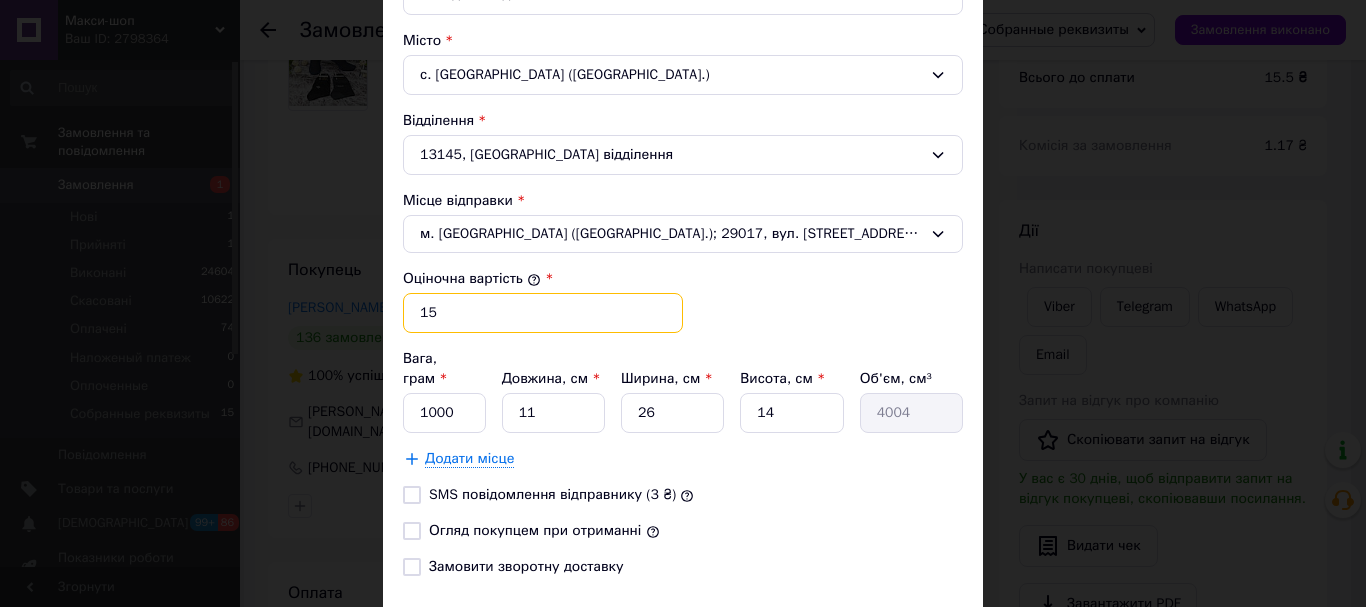 type on "1" 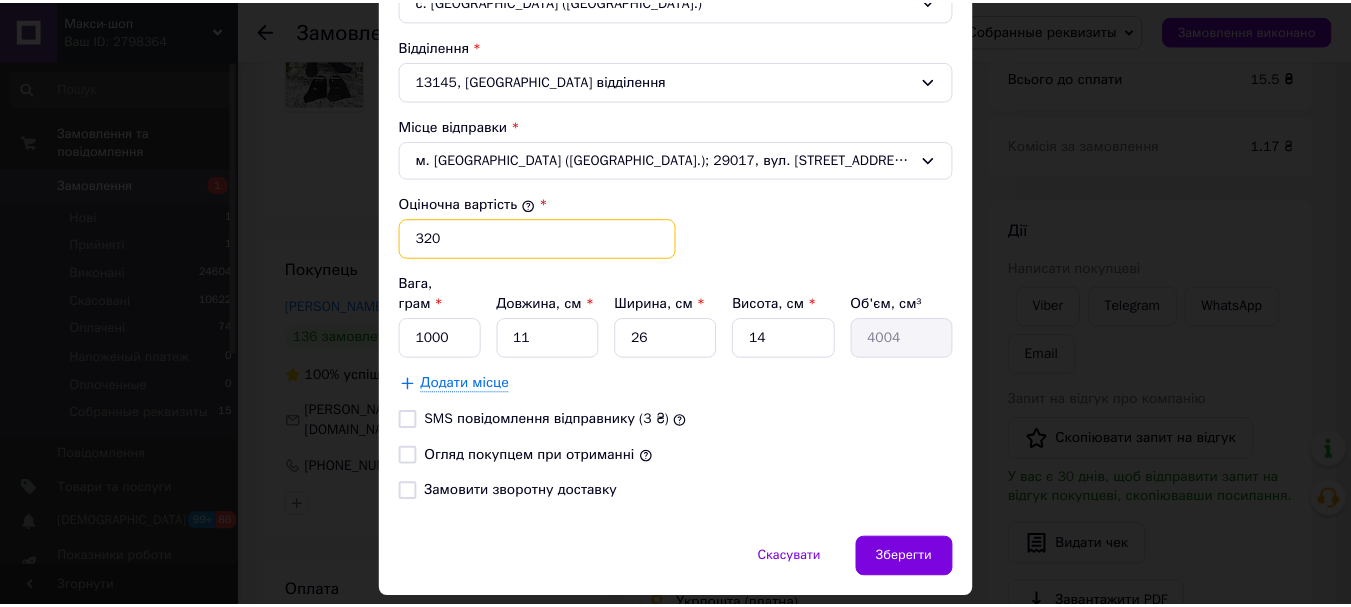 scroll, scrollTop: 716, scrollLeft: 0, axis: vertical 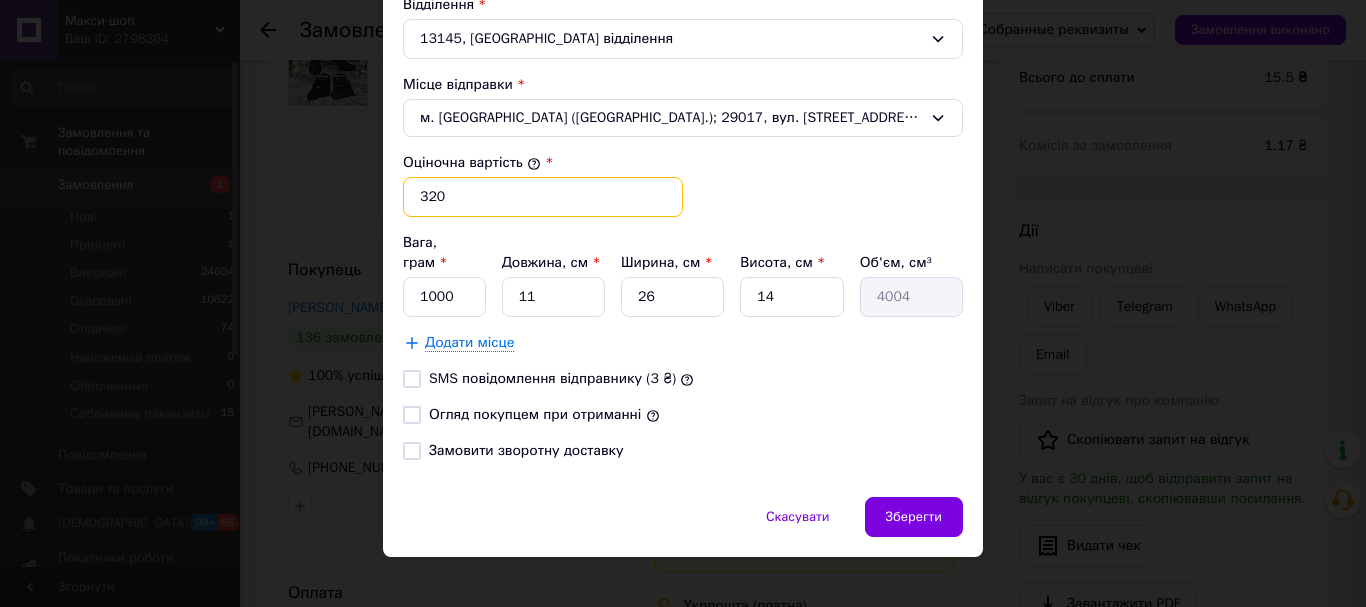 type on "320" 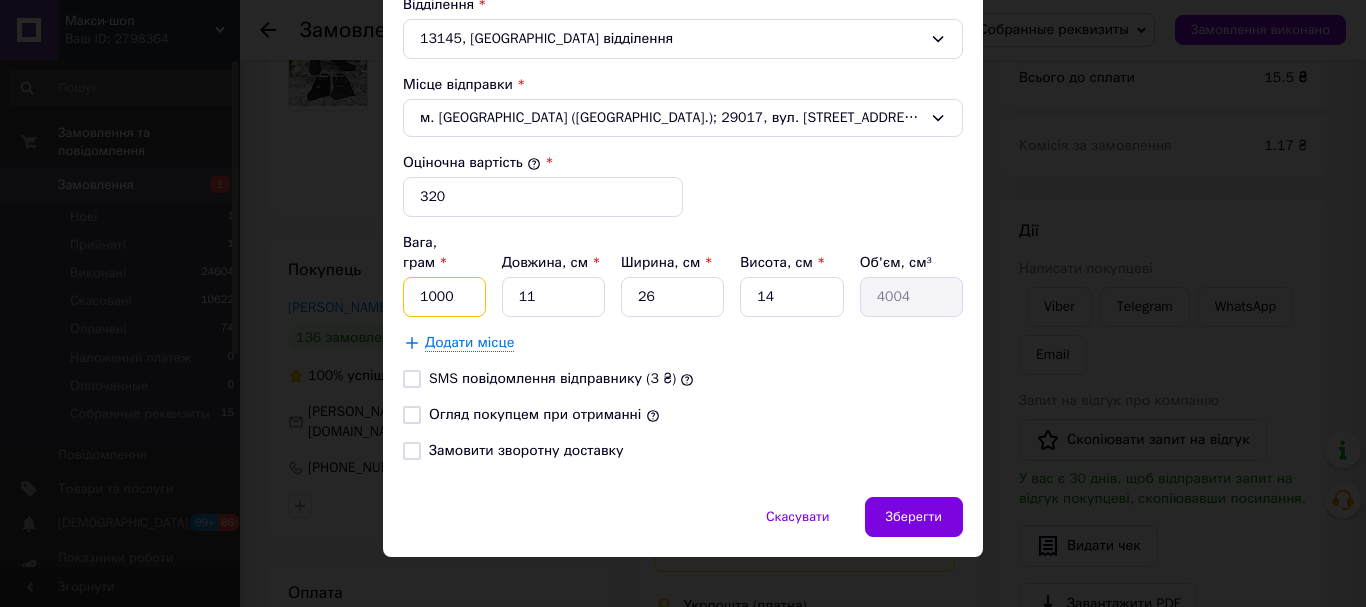 click on "1000" at bounding box center (444, 297) 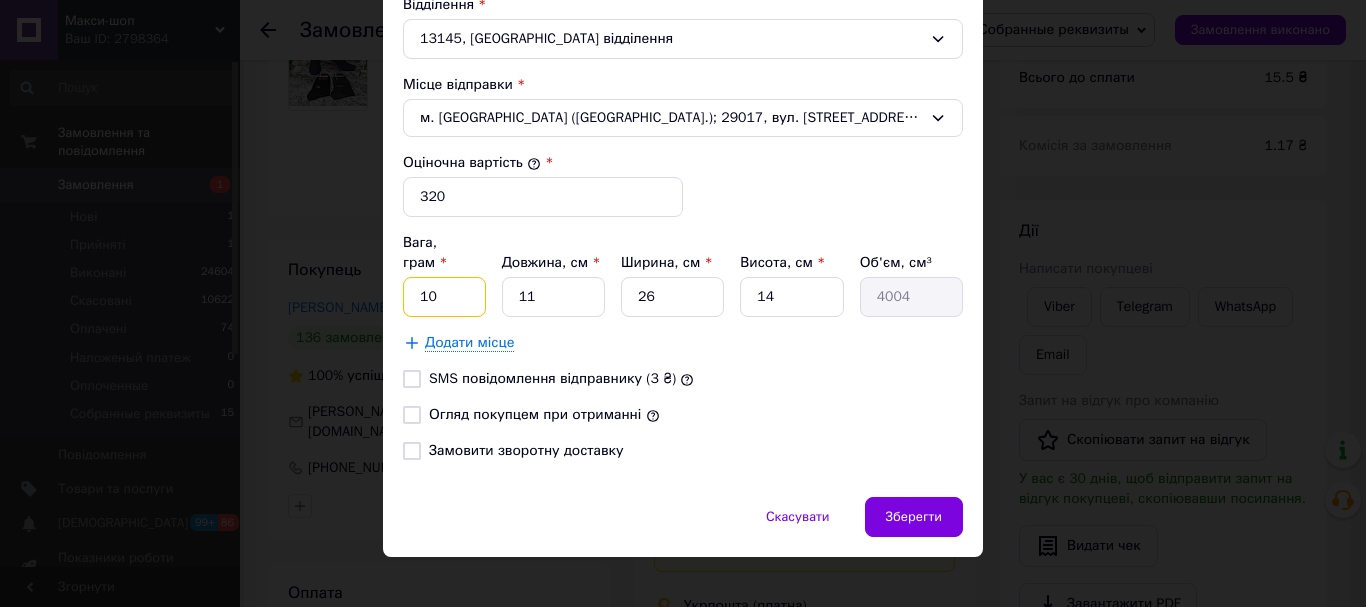 type on "1" 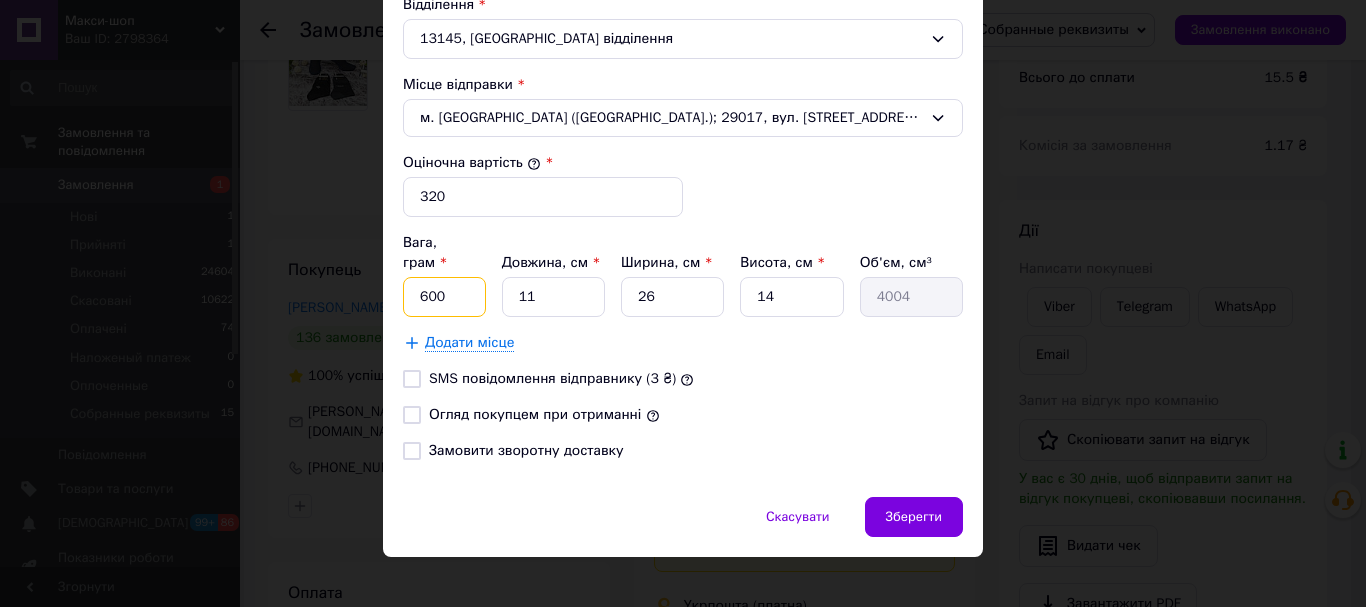 click on "600" at bounding box center [444, 297] 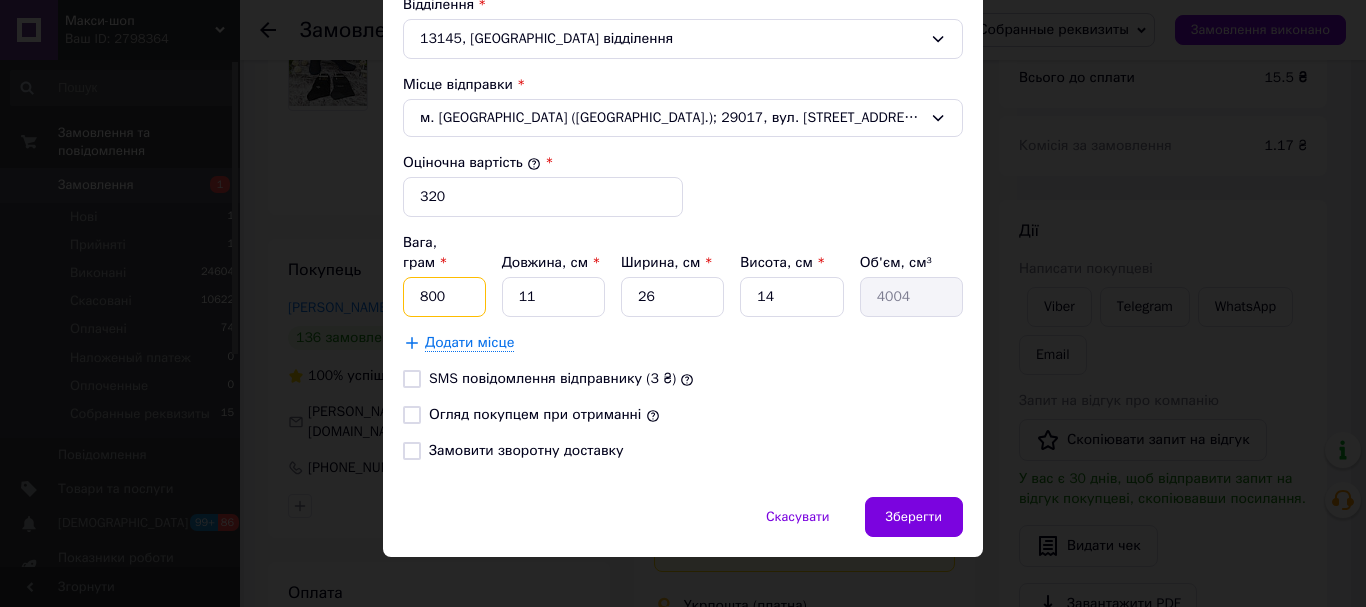 type on "800" 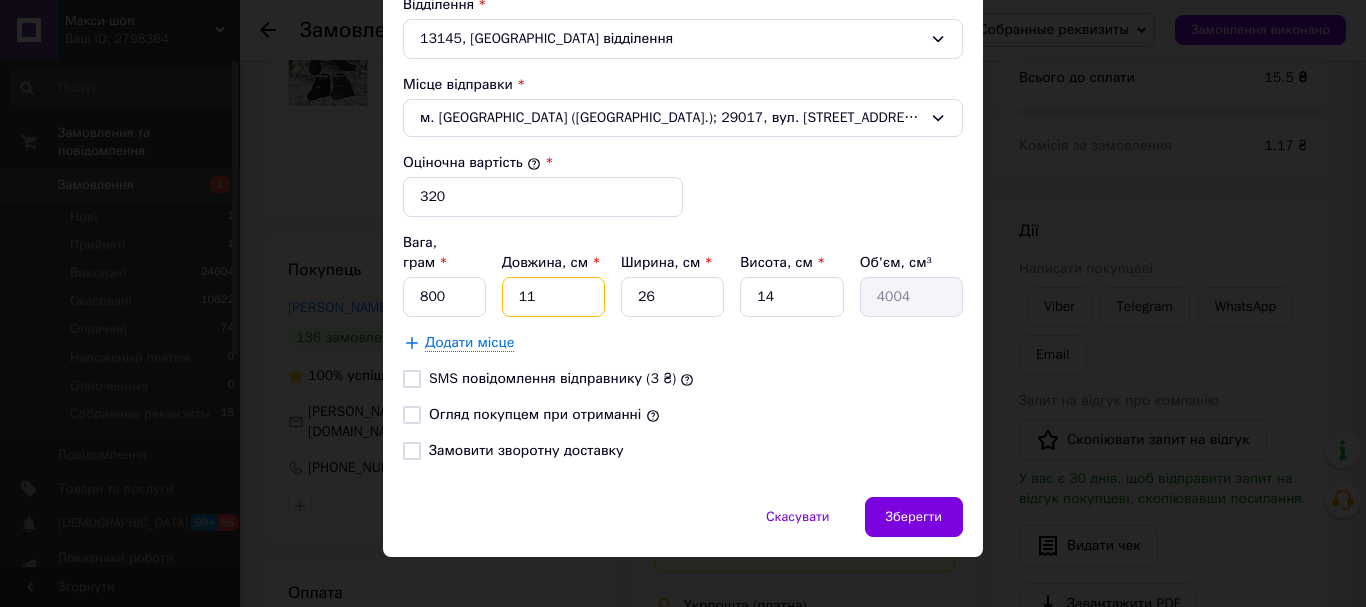 click on "11" at bounding box center (553, 297) 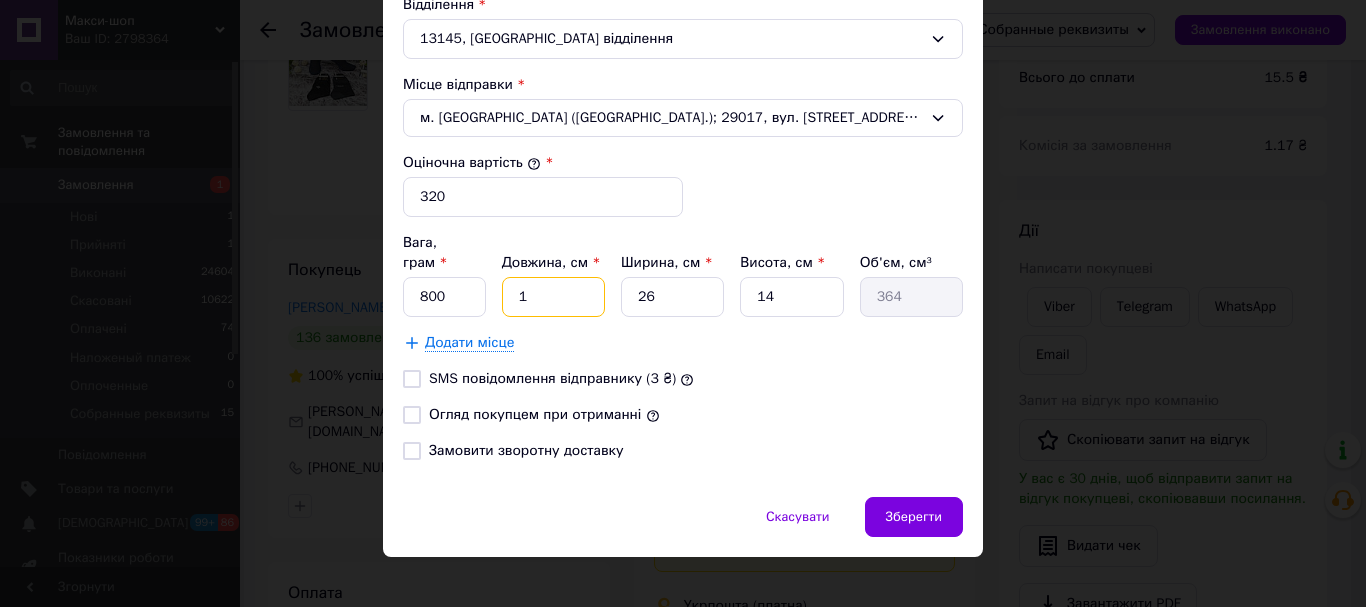 type 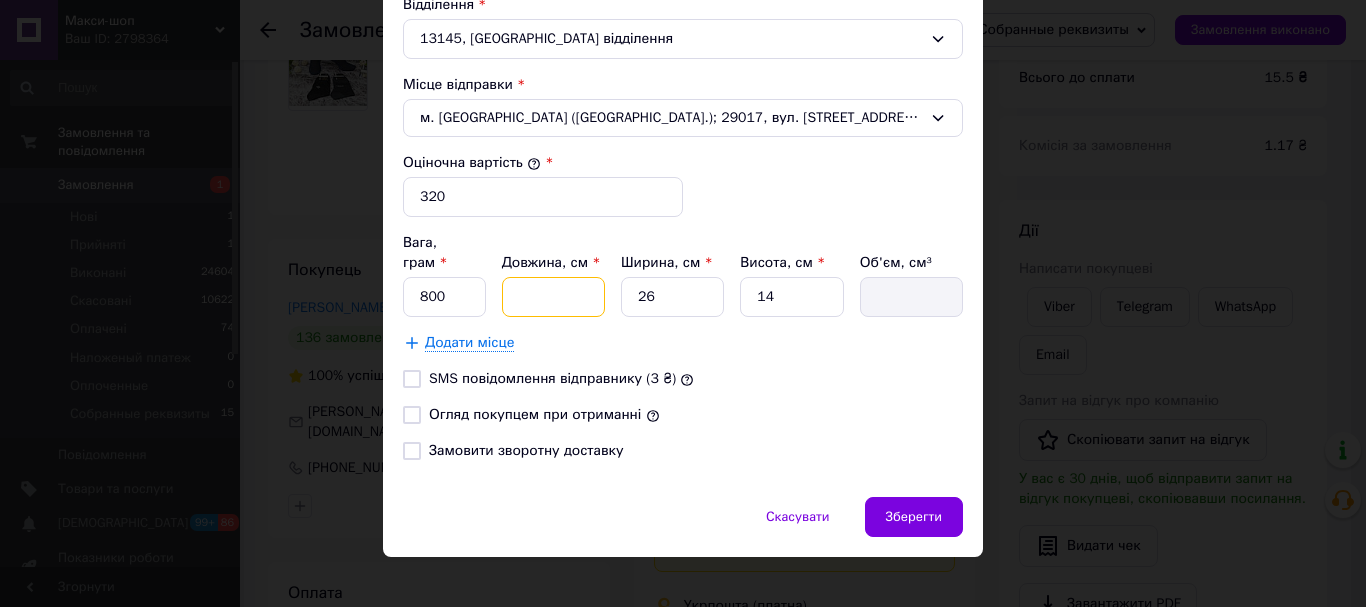 type on "2" 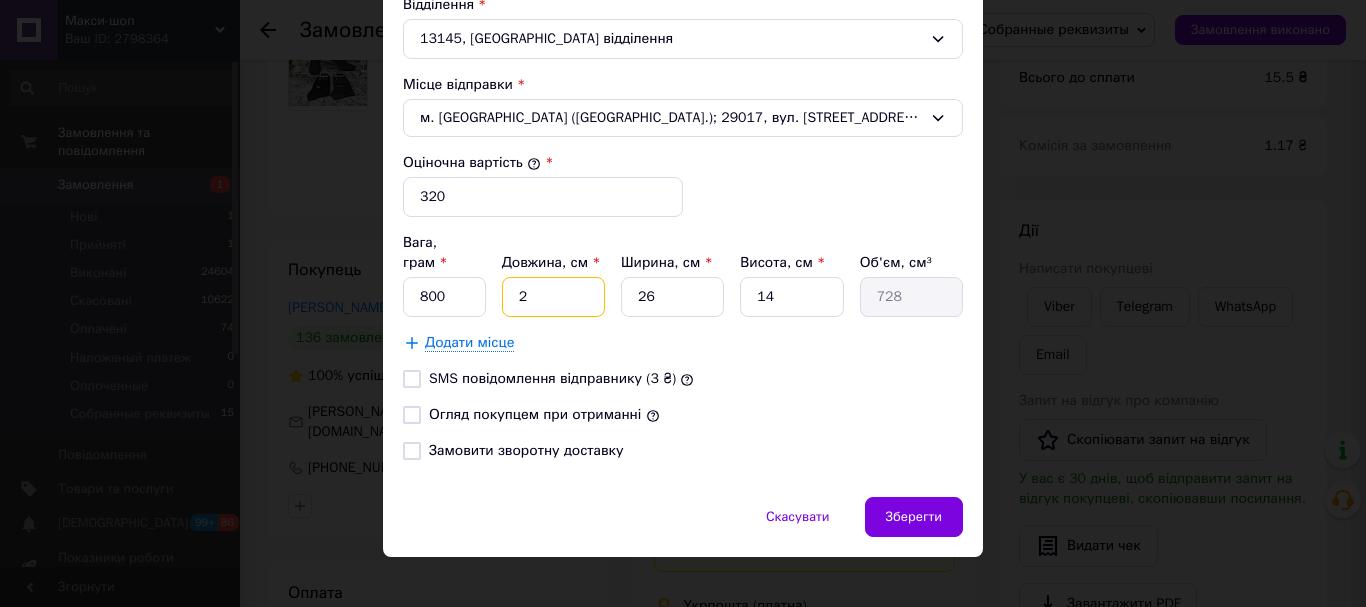 type on "20" 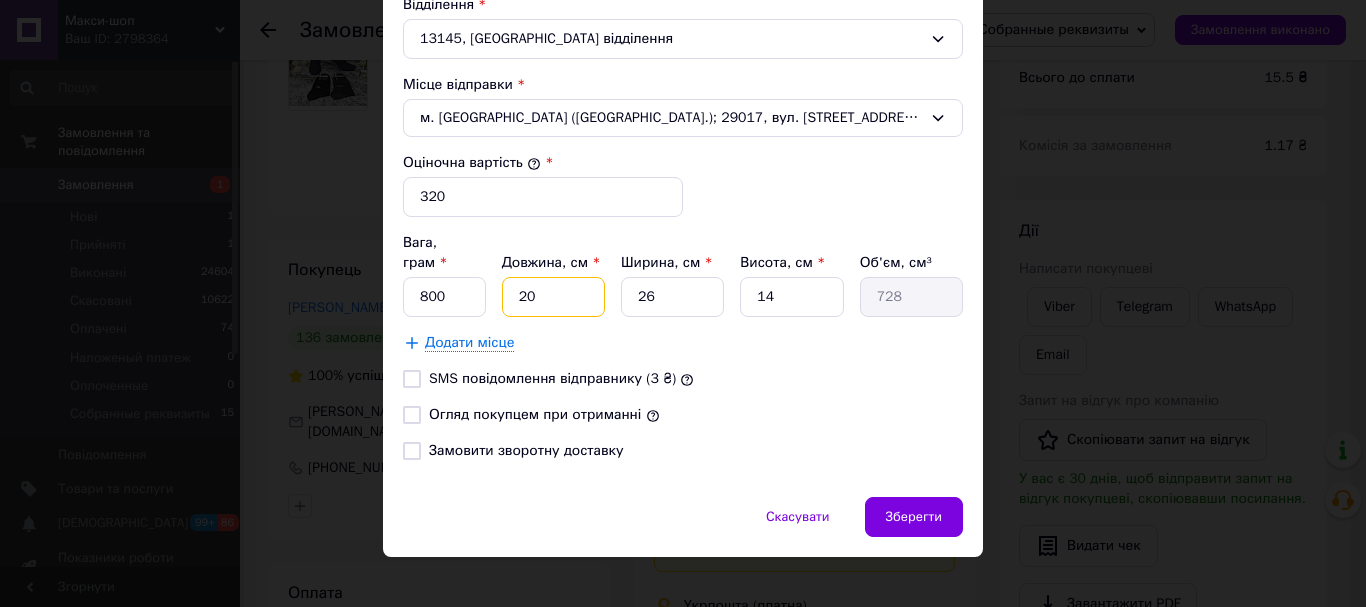 type on "7280" 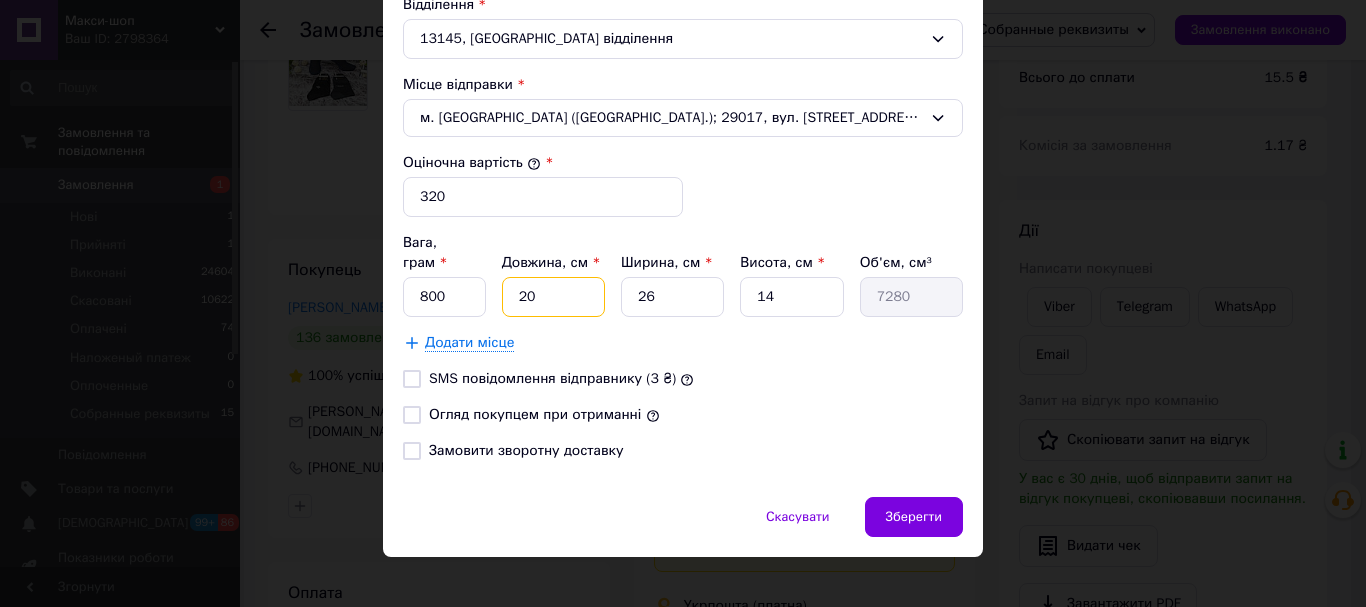 type on "20" 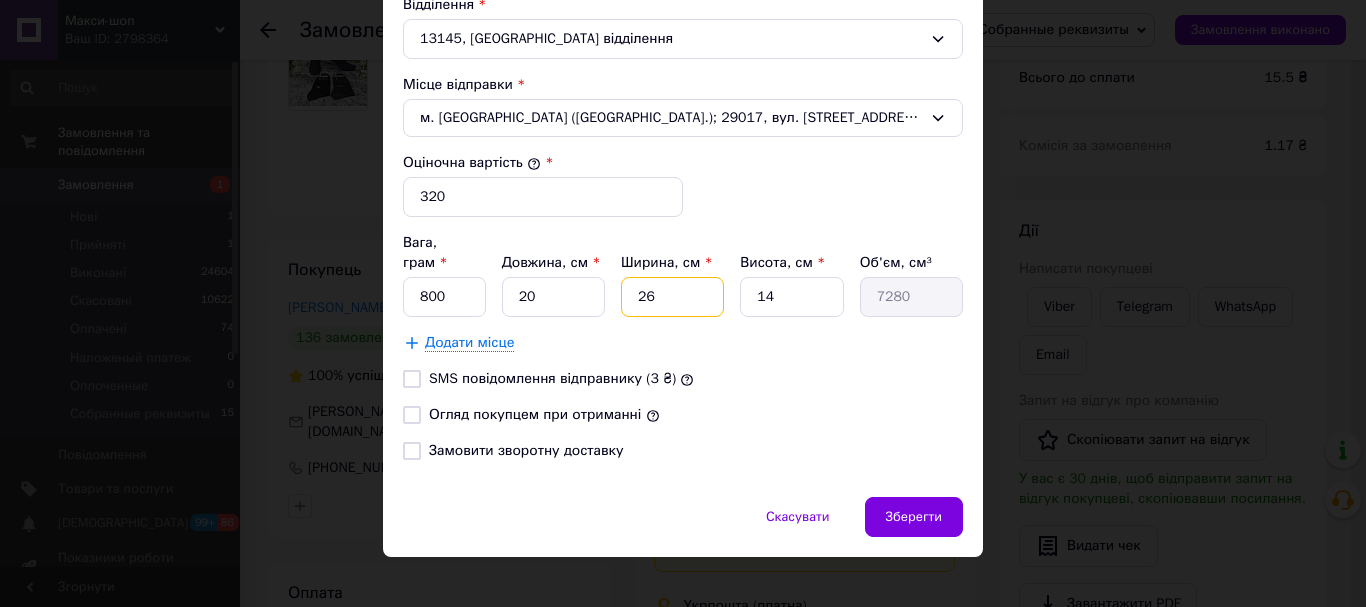 click on "26" at bounding box center [672, 297] 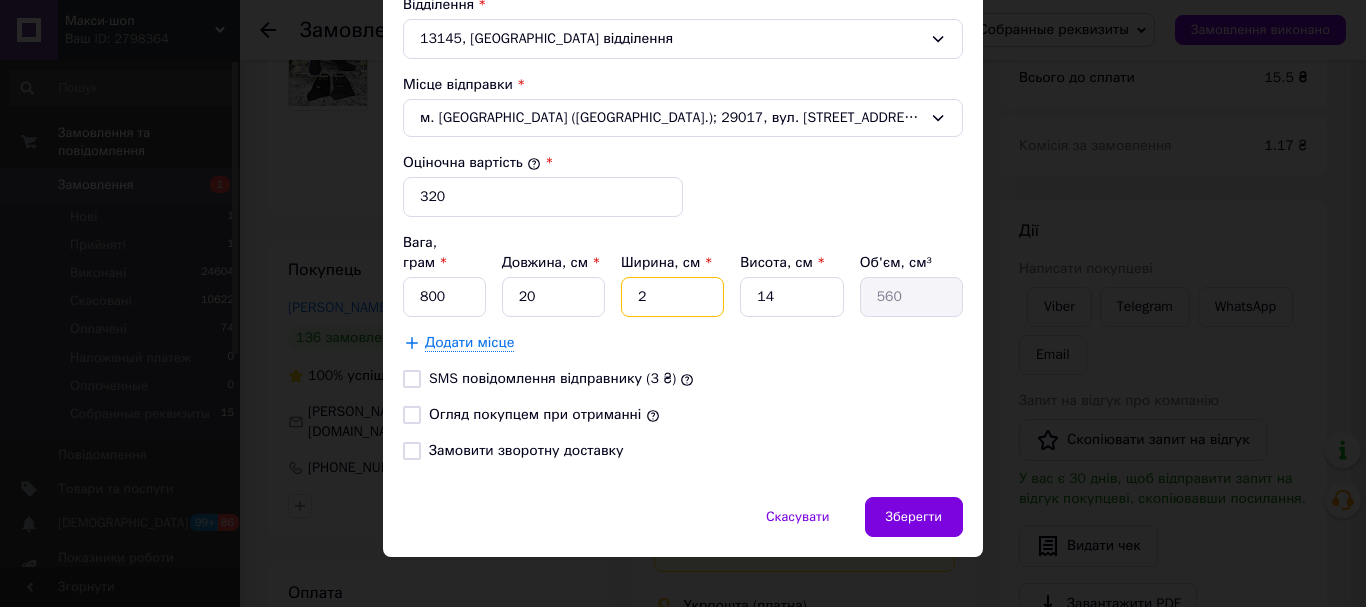 type 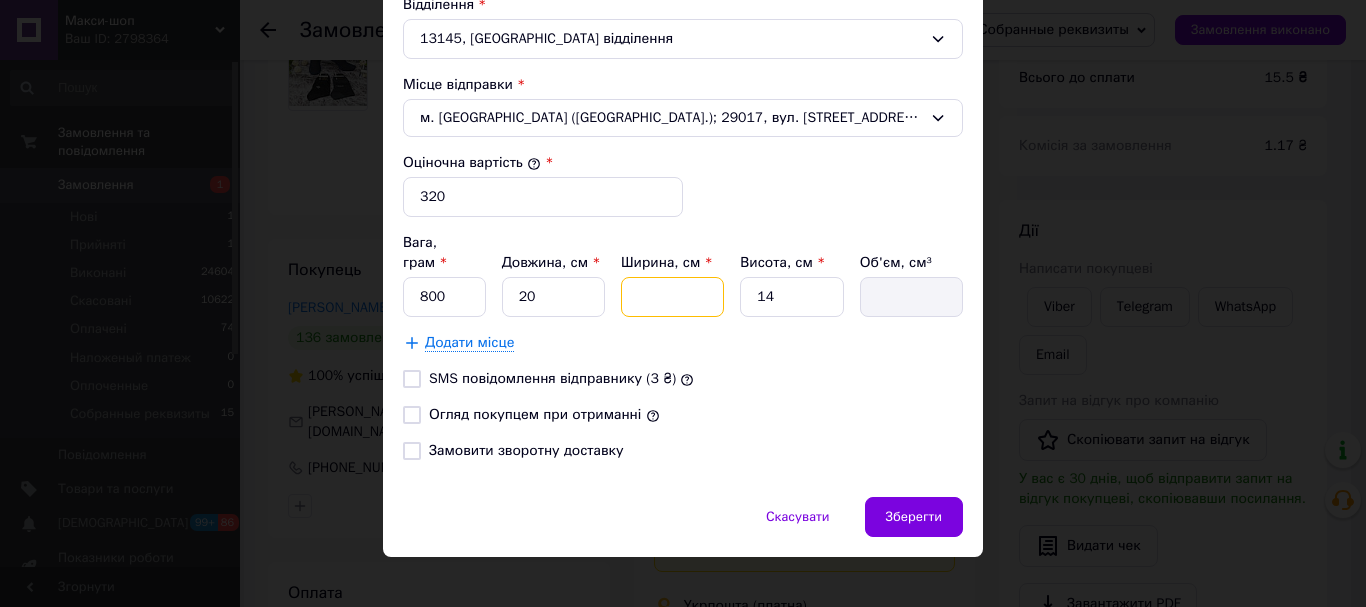 type on "1" 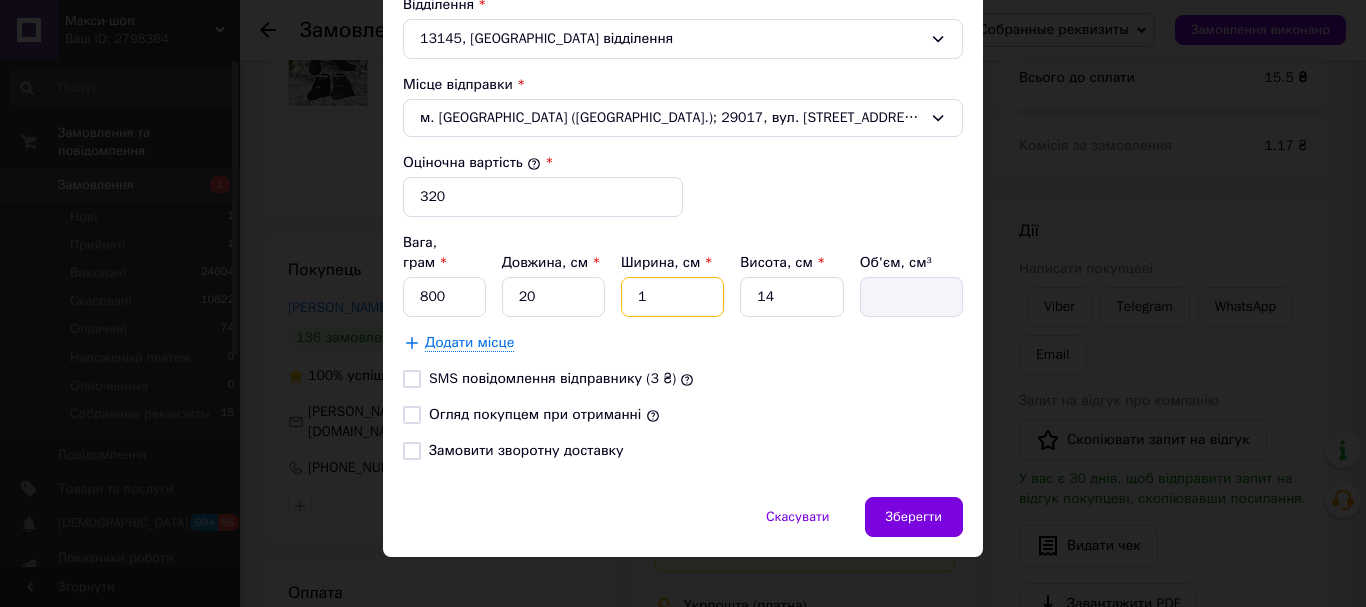 type on "280" 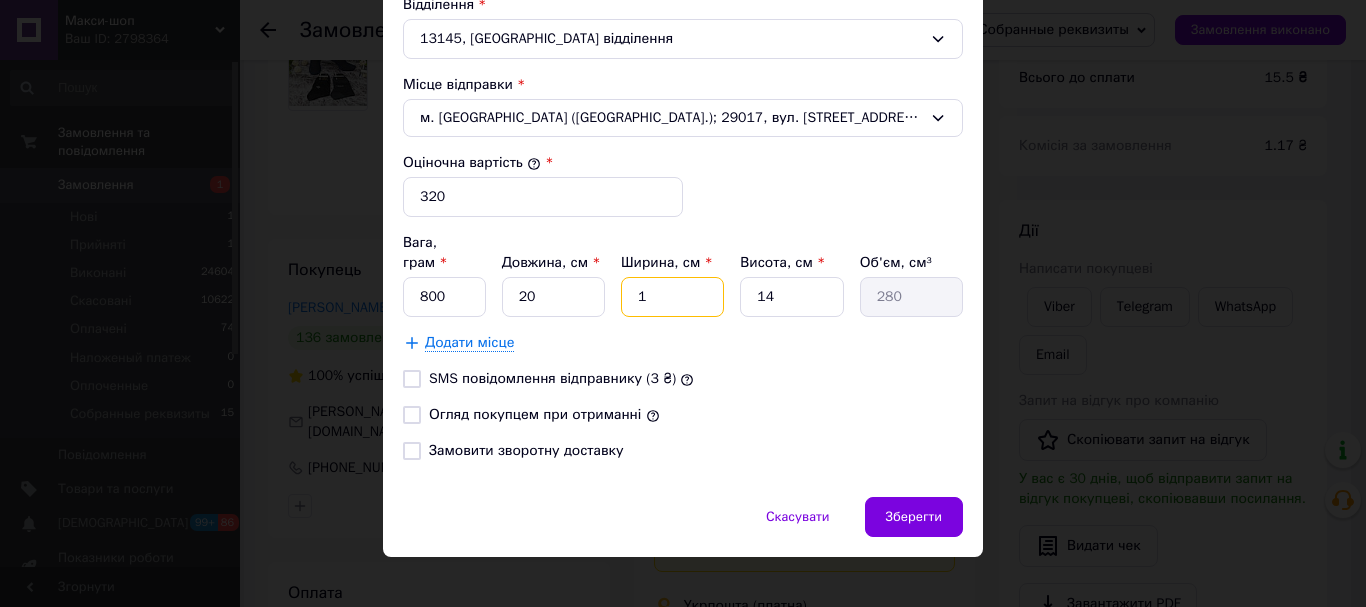 type on "15" 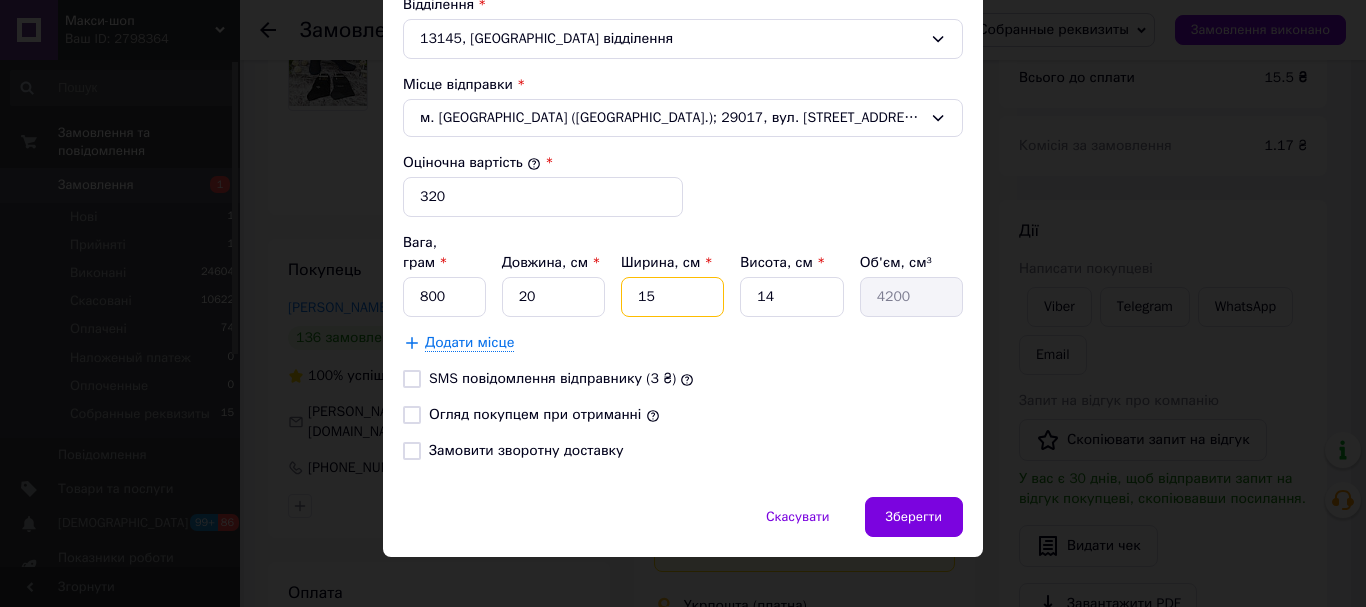type on "15" 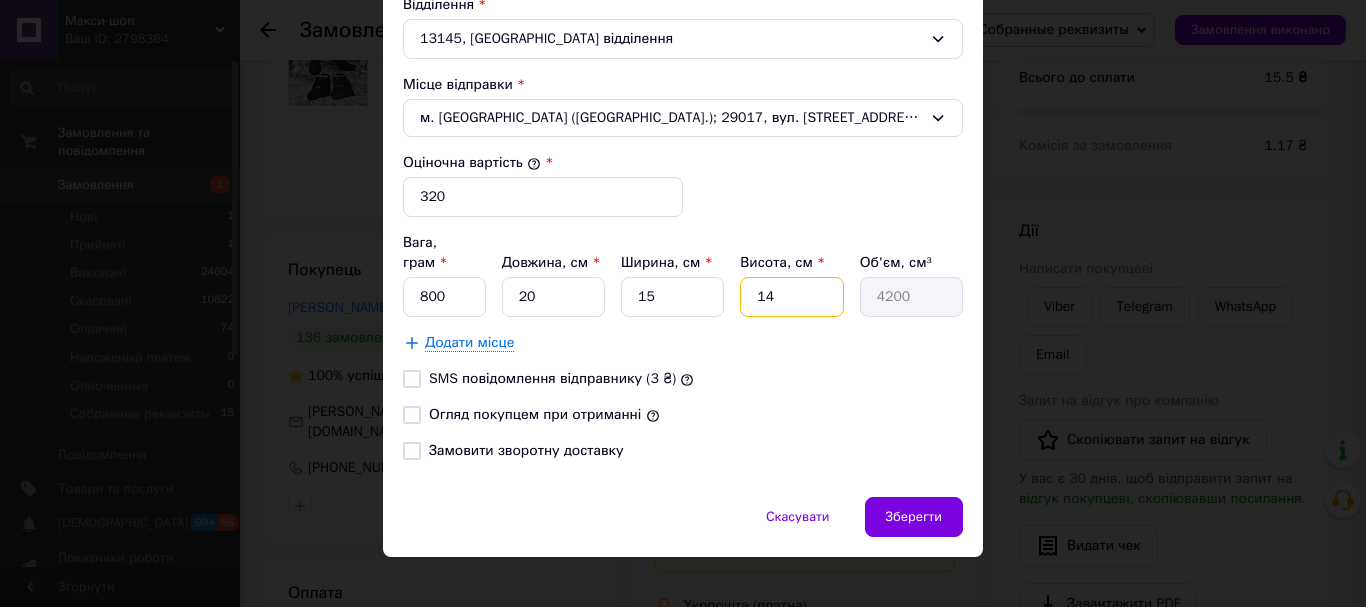 click on "14" at bounding box center (791, 297) 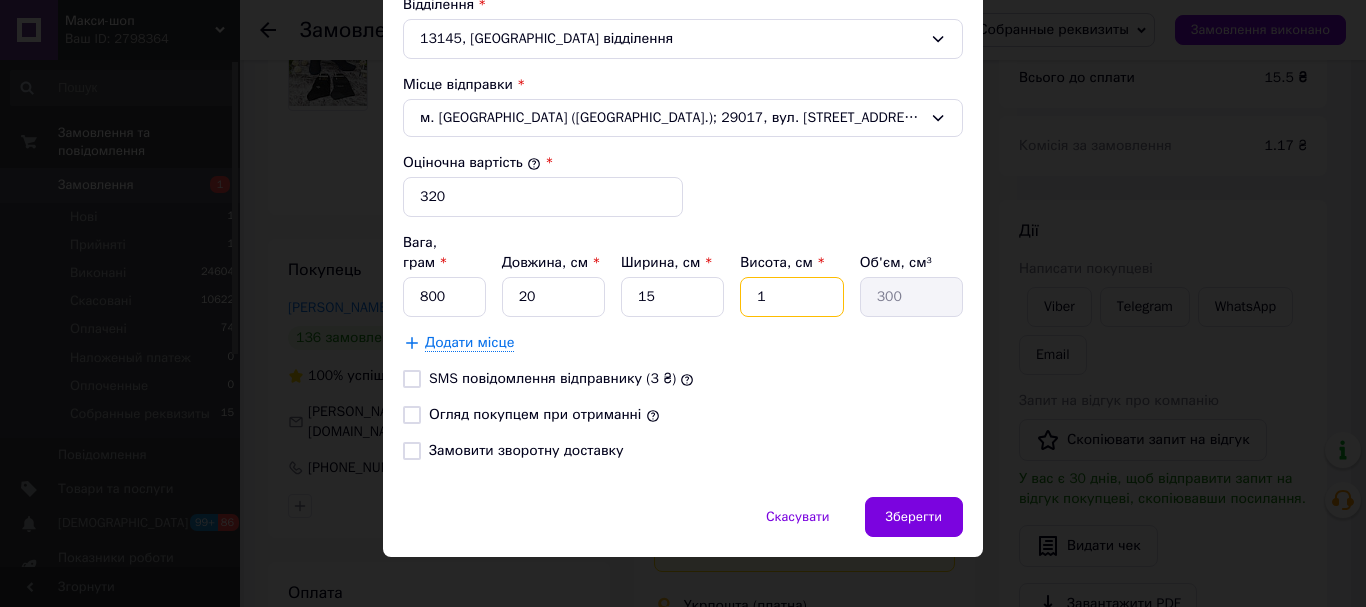 type 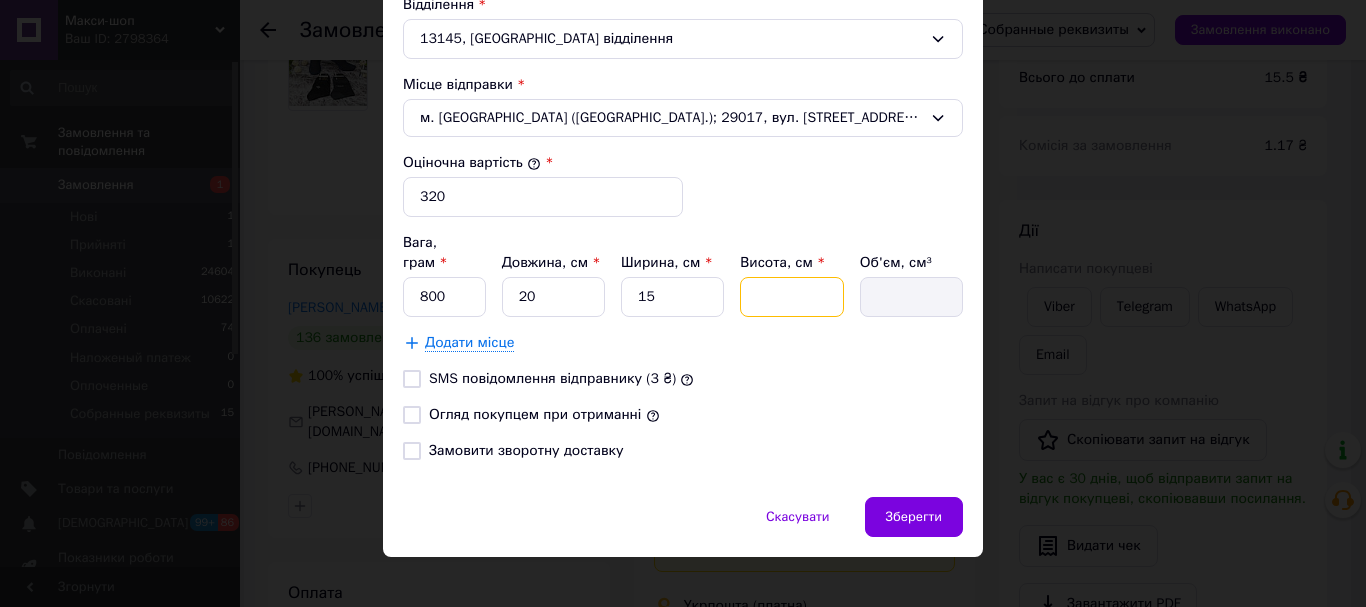 type on "5" 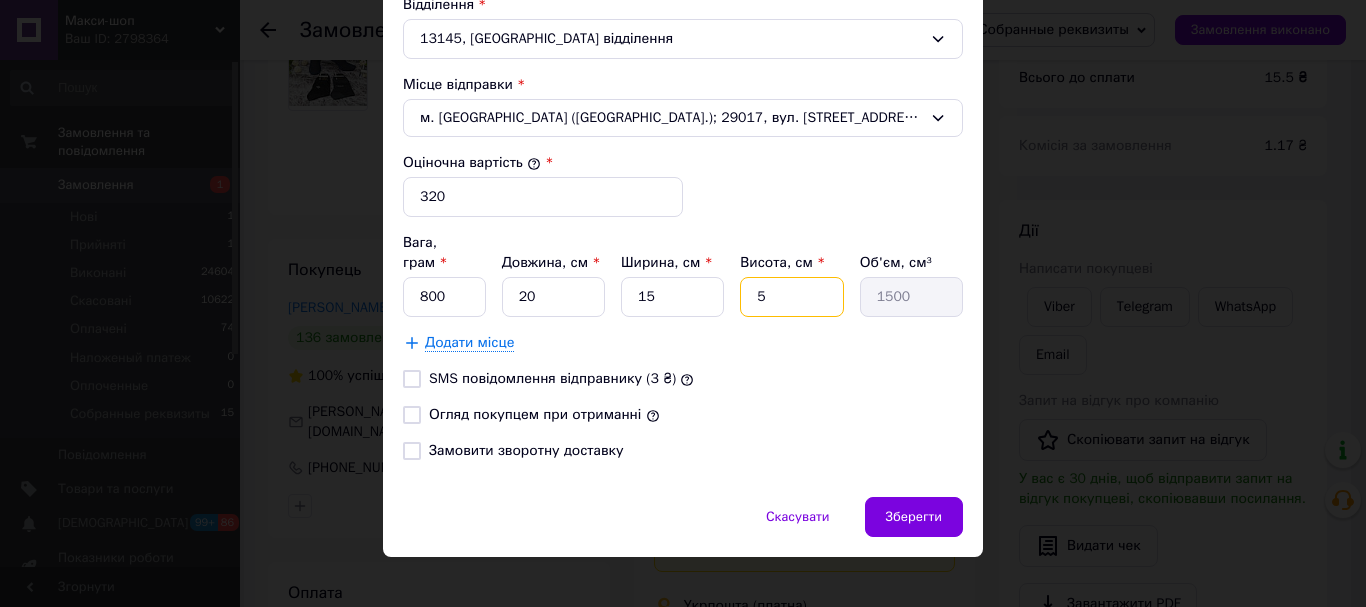 type on "5" 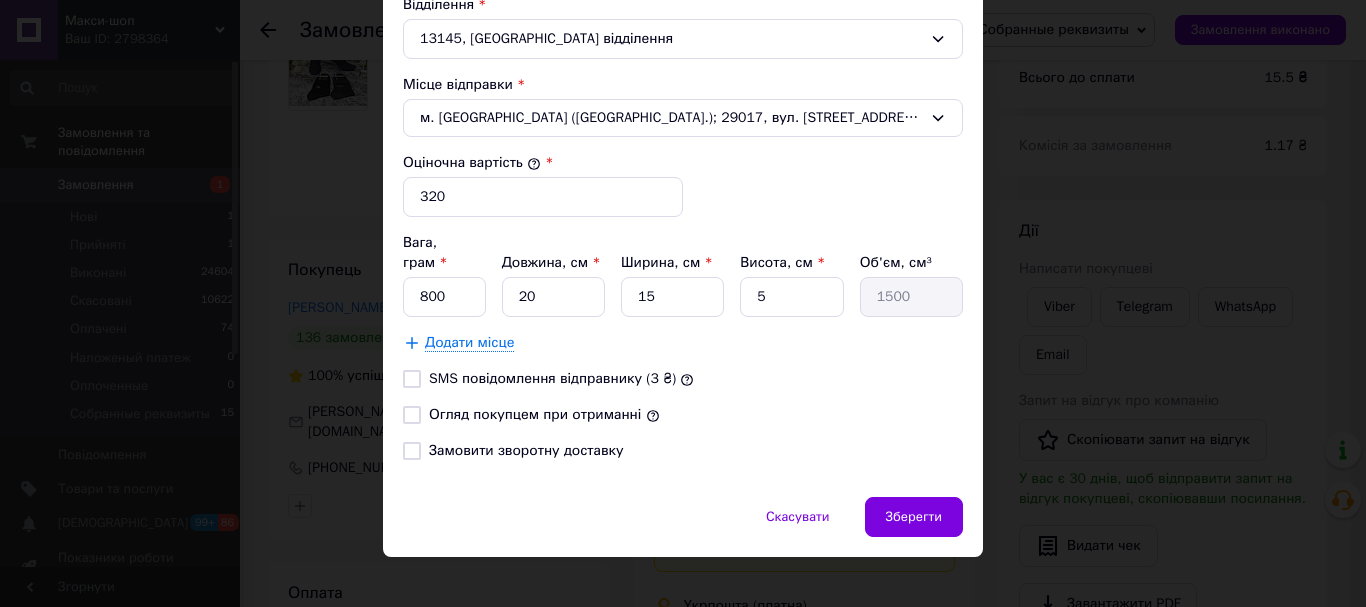 click on "SMS повідомлення відправнику (3 ₴)" at bounding box center (412, 379) 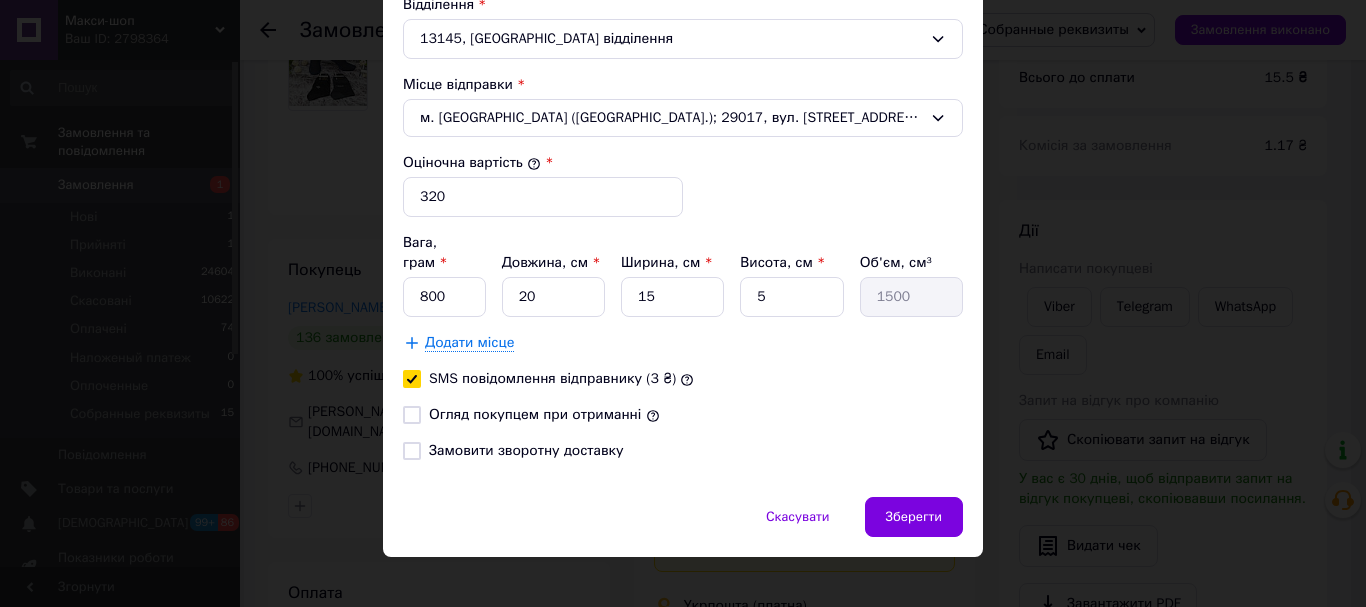 click on "Огляд покупцем при отриманні" at bounding box center [412, 415] 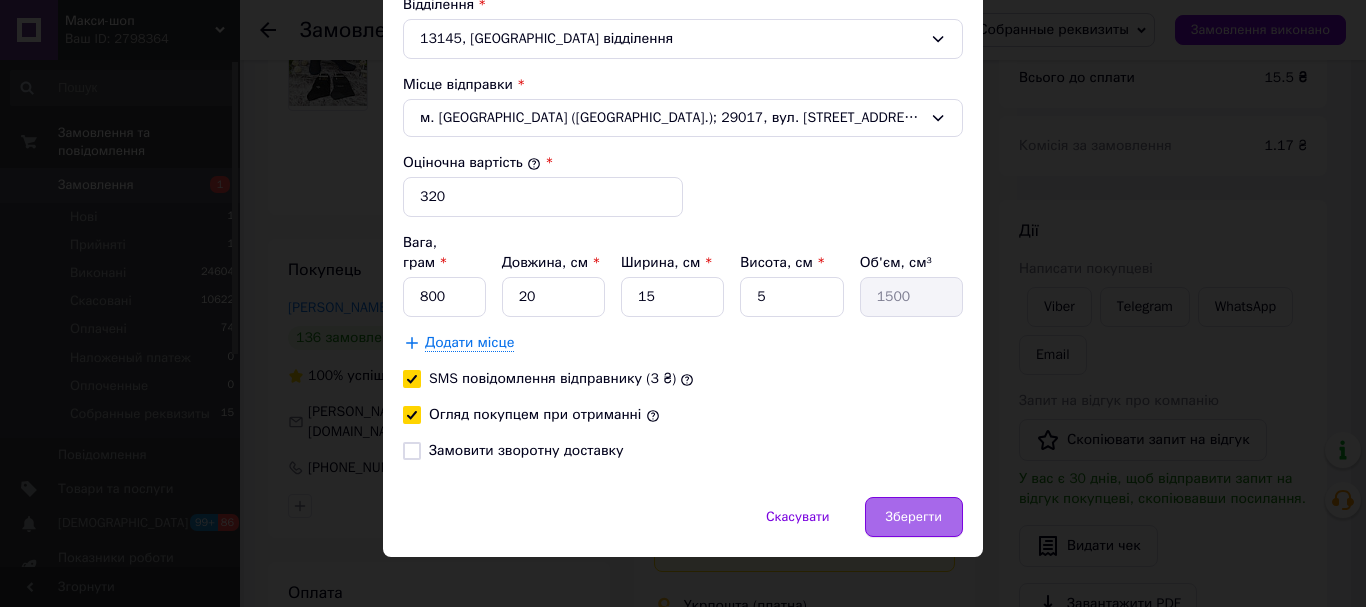 click on "Зберегти" at bounding box center (914, 517) 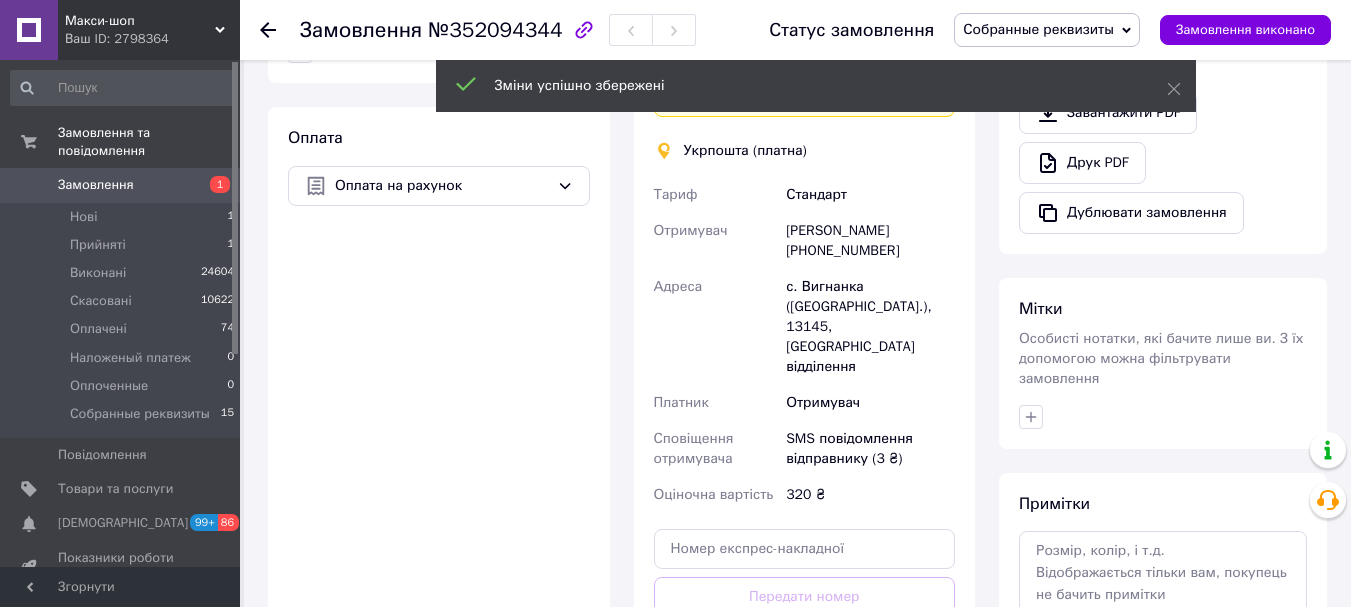 scroll, scrollTop: 700, scrollLeft: 0, axis: vertical 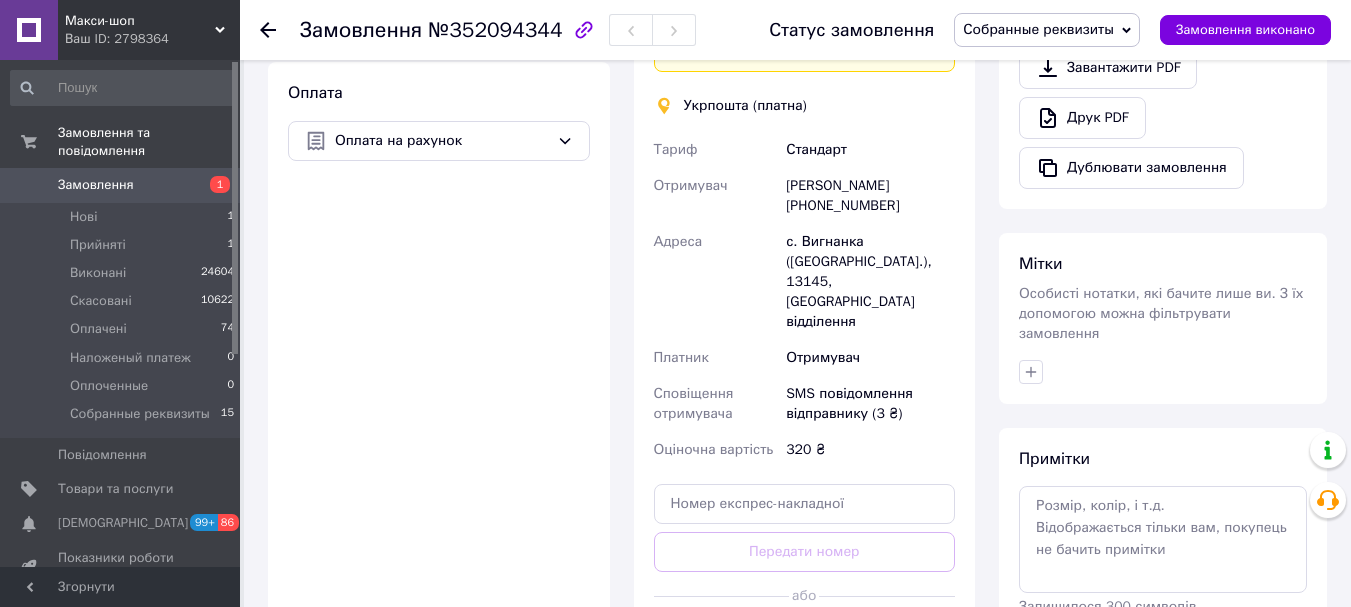 click on "Створити ярлик" at bounding box center (805, 641) 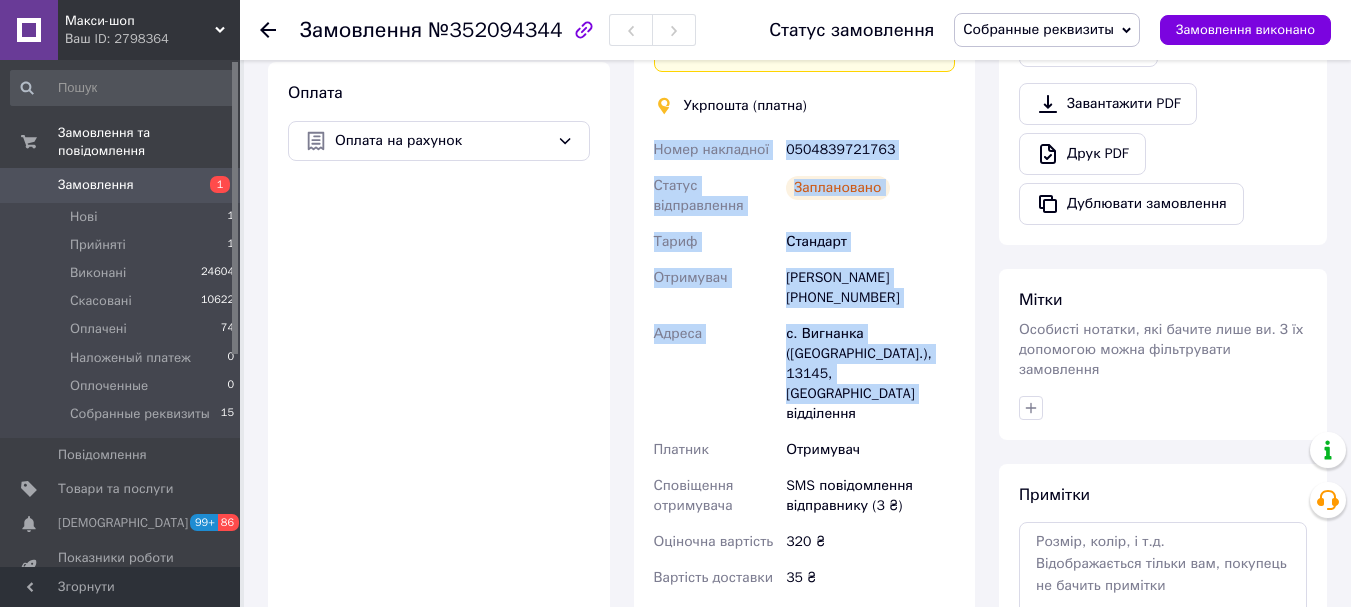 drag, startPoint x: 654, startPoint y: 129, endPoint x: 868, endPoint y: 322, distance: 288.1753 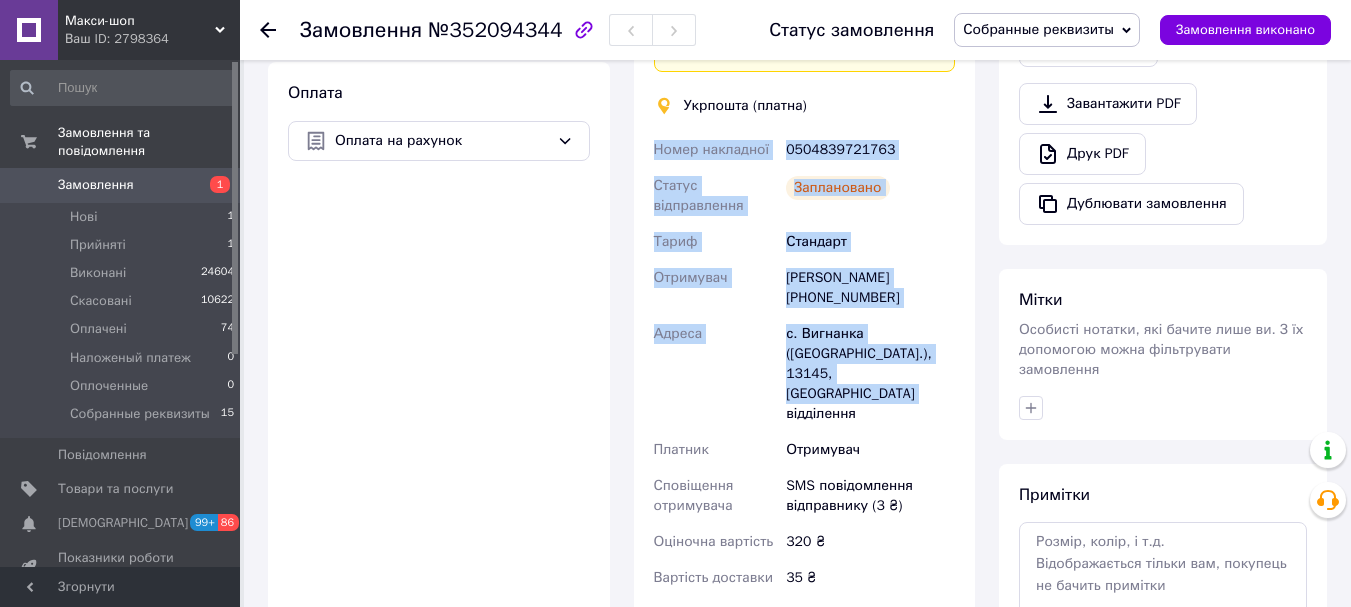 click on "Замовлення" at bounding box center [121, 185] 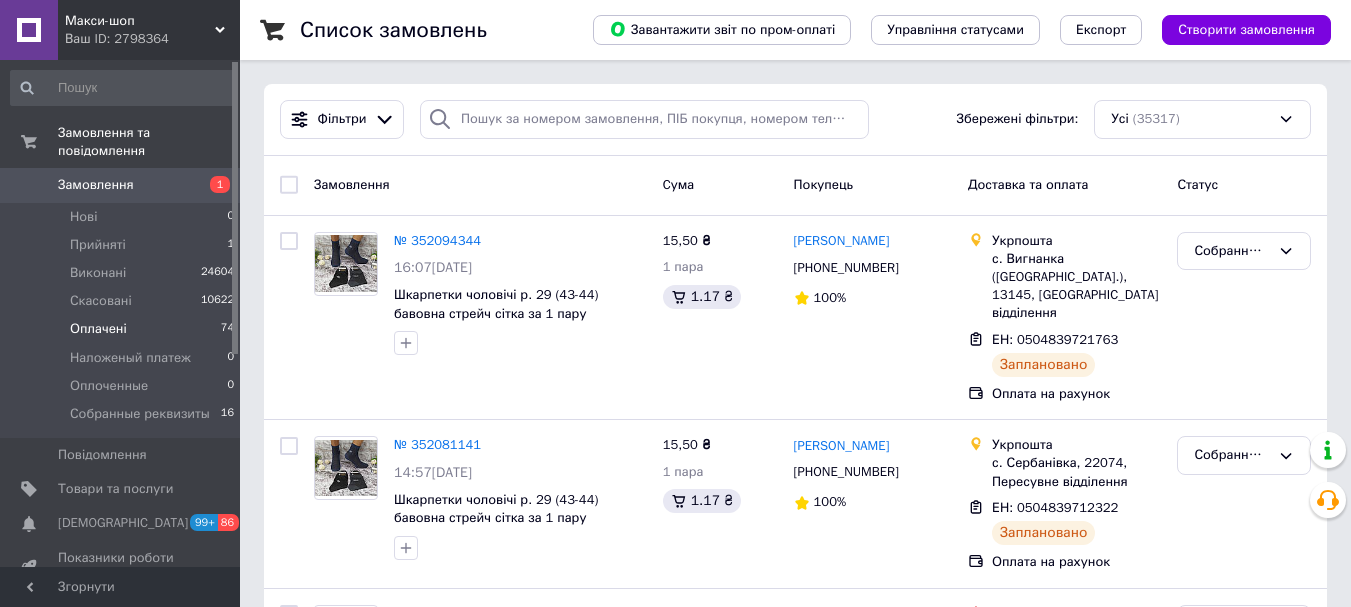 click on "Оплачені" at bounding box center (98, 329) 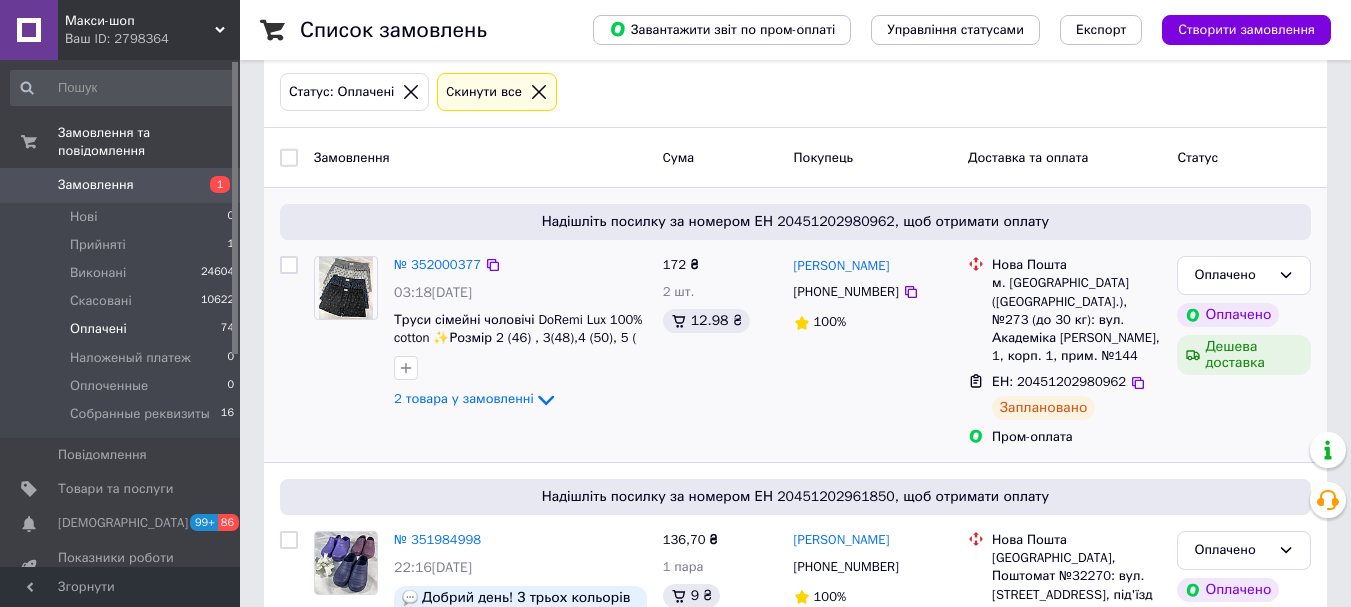 scroll, scrollTop: 0, scrollLeft: 0, axis: both 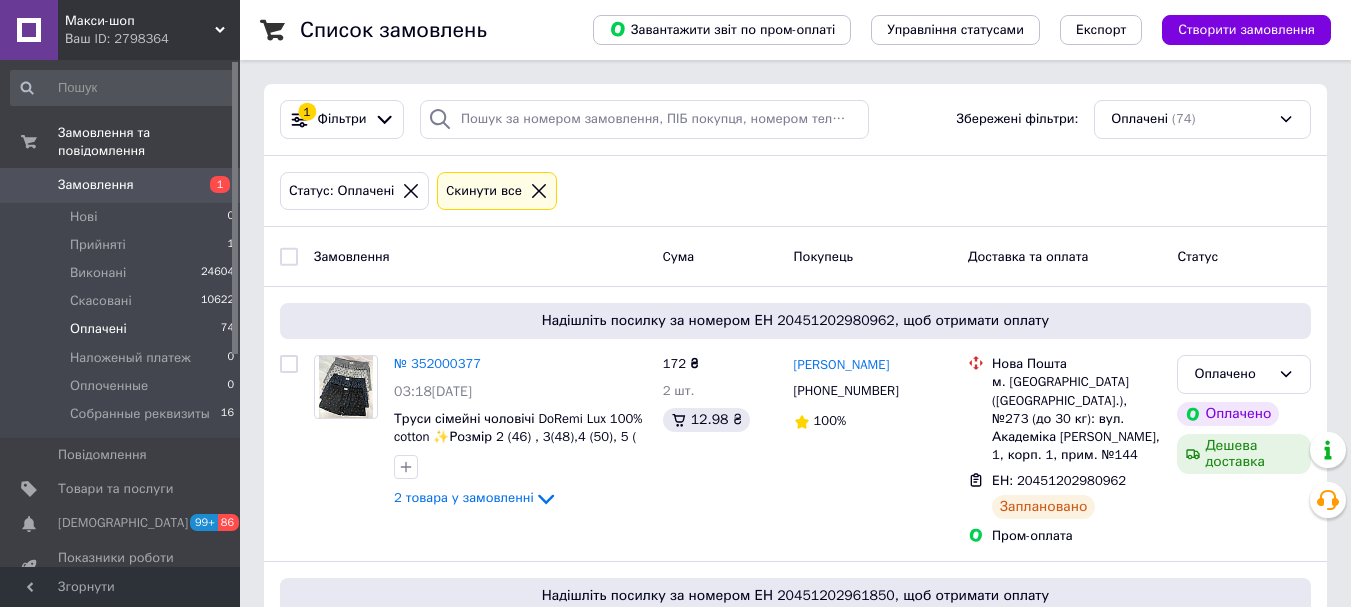 click on "Замовлення 1" at bounding box center (123, 185) 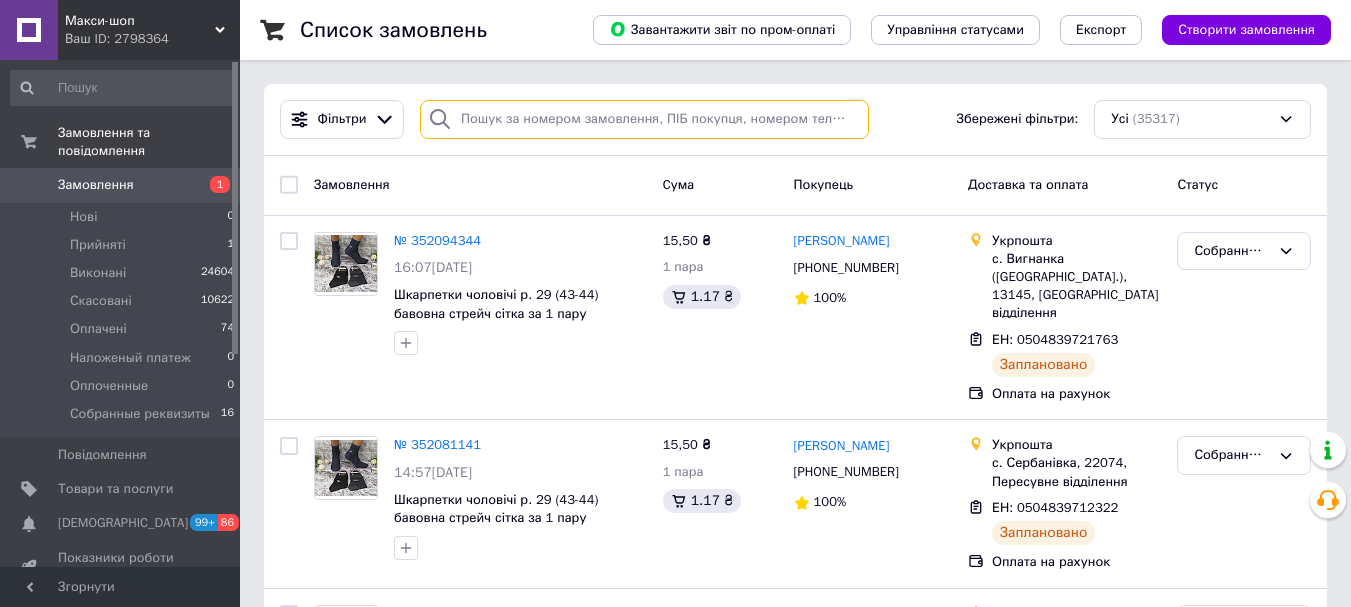 paste on "+380666353233" 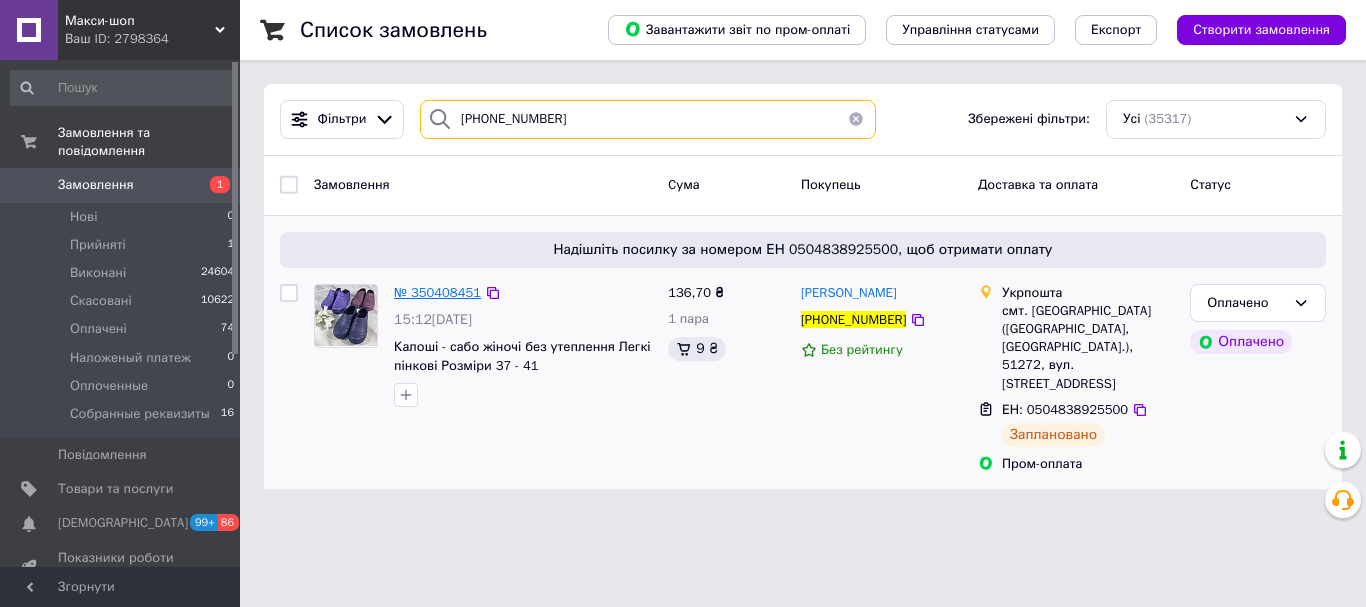 type on "+380666353233" 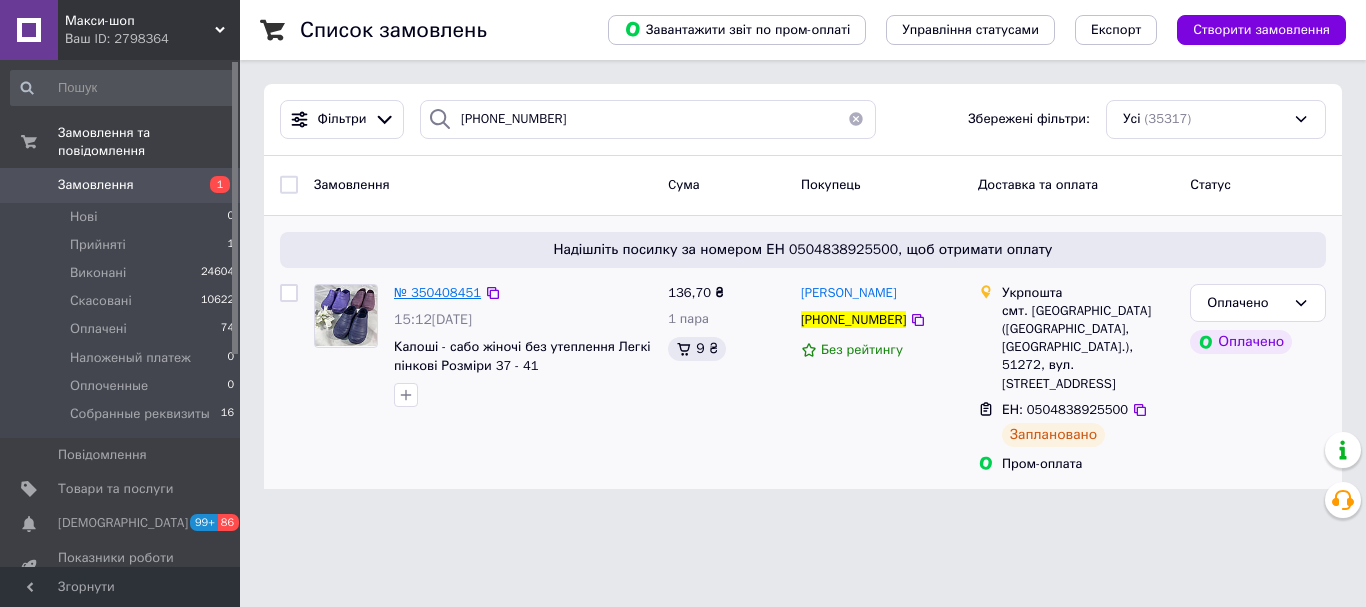 click on "№ 350408451" at bounding box center (437, 292) 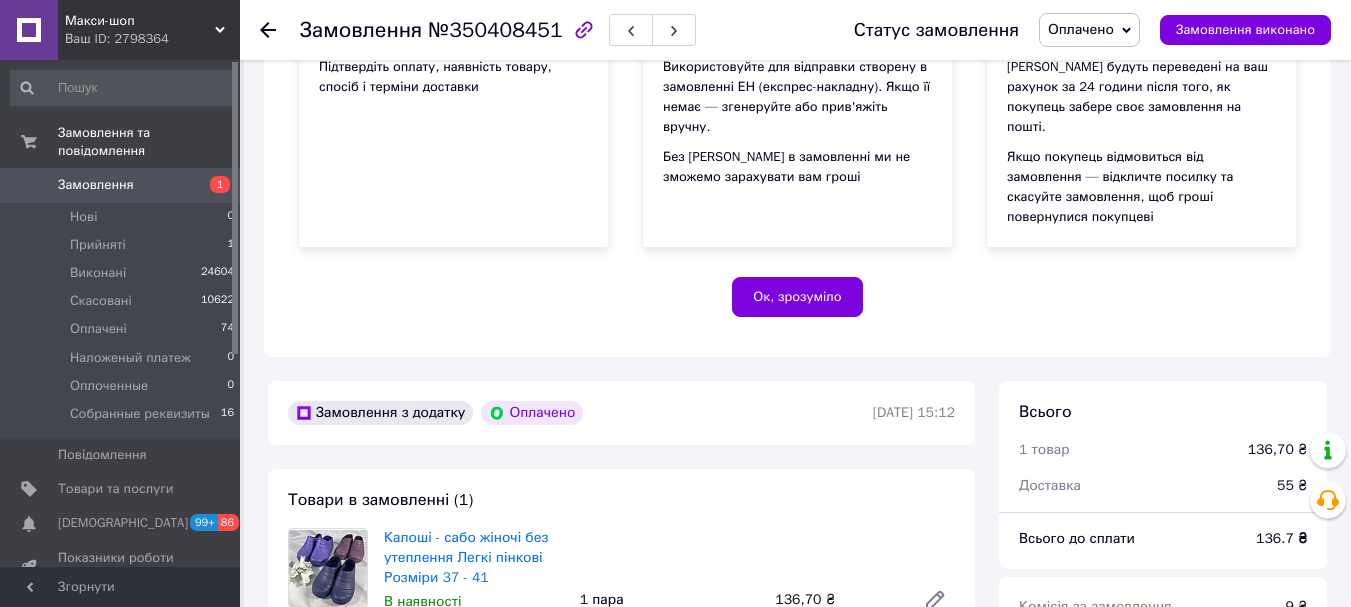 scroll, scrollTop: 0, scrollLeft: 0, axis: both 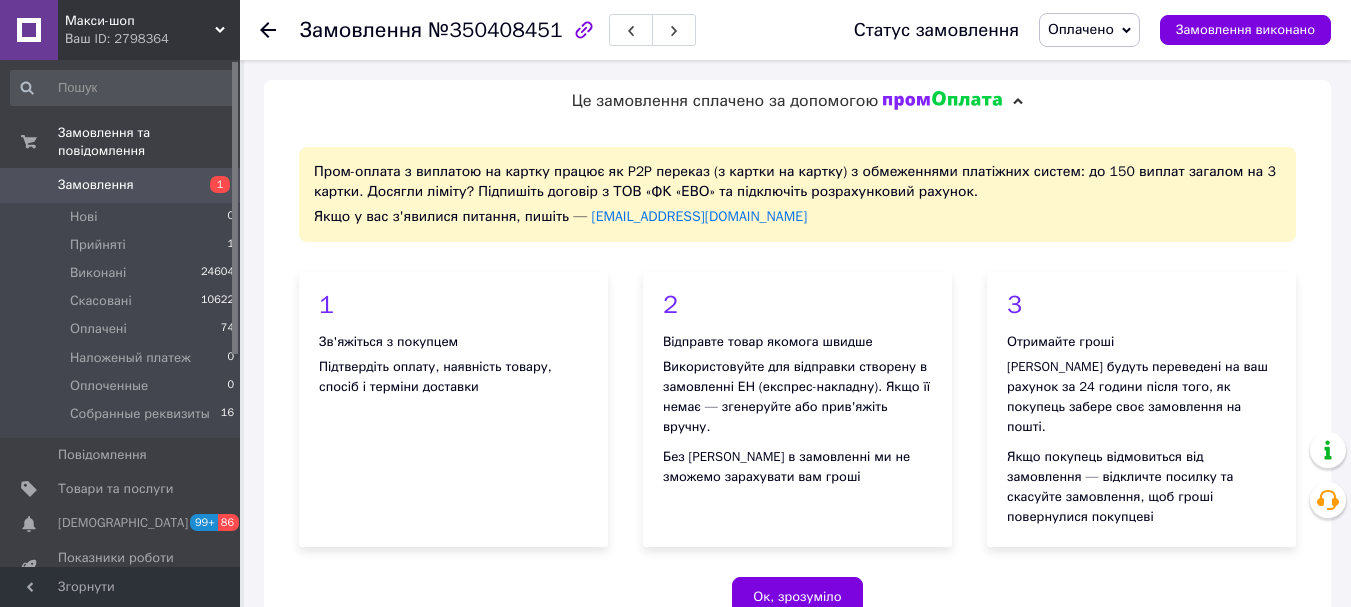 click on "Замовлення 1" at bounding box center [123, 185] 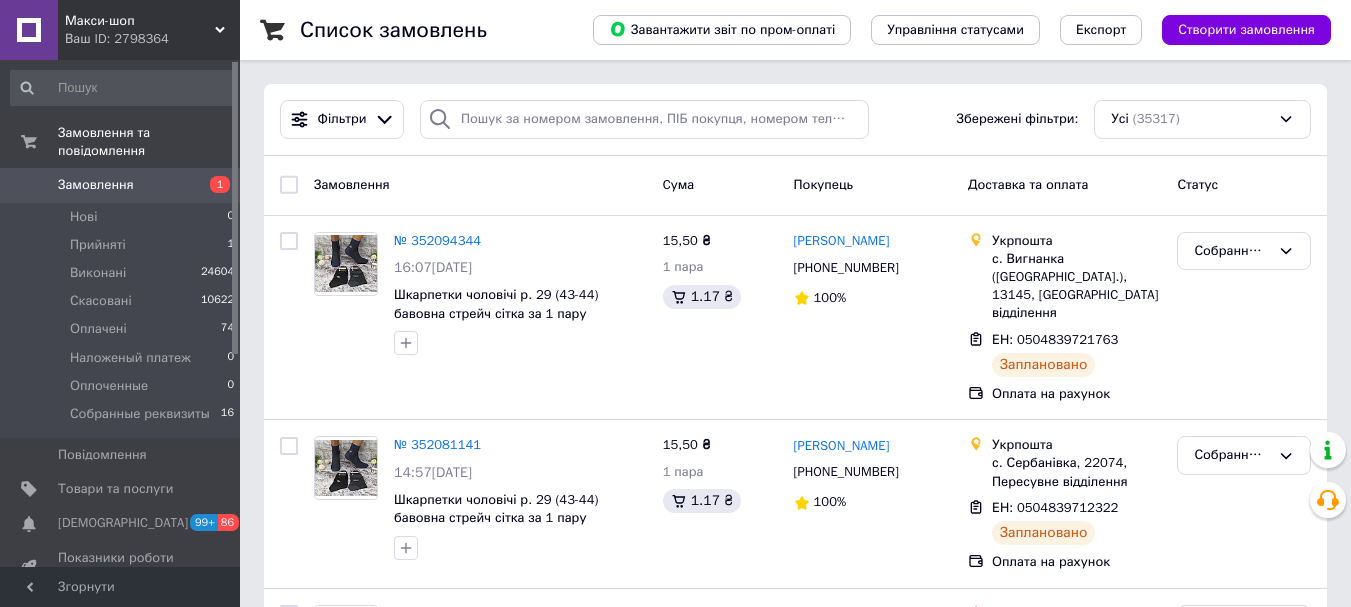 click on "Макси-шоп" at bounding box center [140, 21] 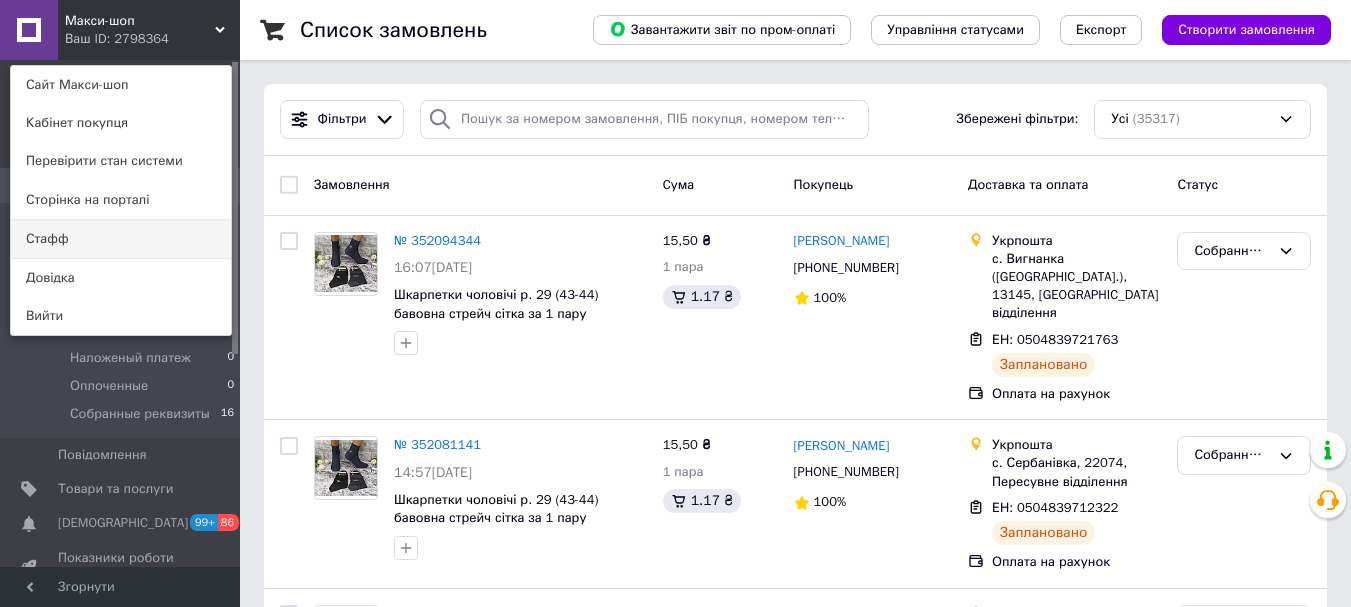 click on "Стафф" at bounding box center [121, 239] 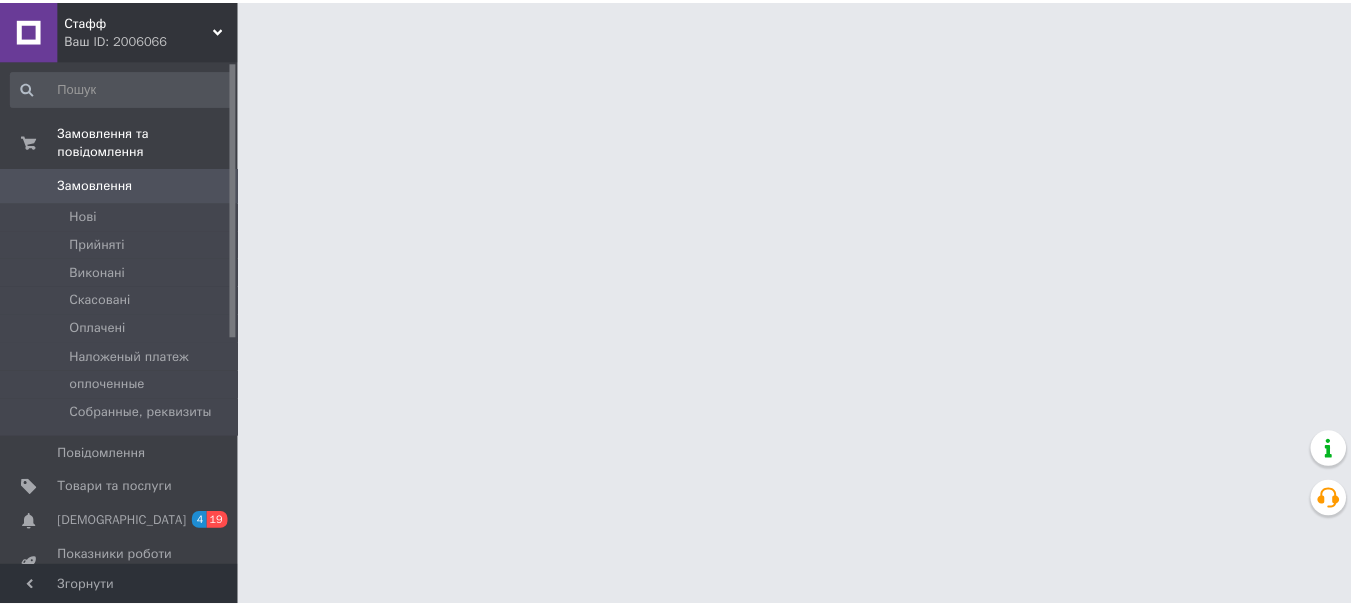 scroll, scrollTop: 0, scrollLeft: 0, axis: both 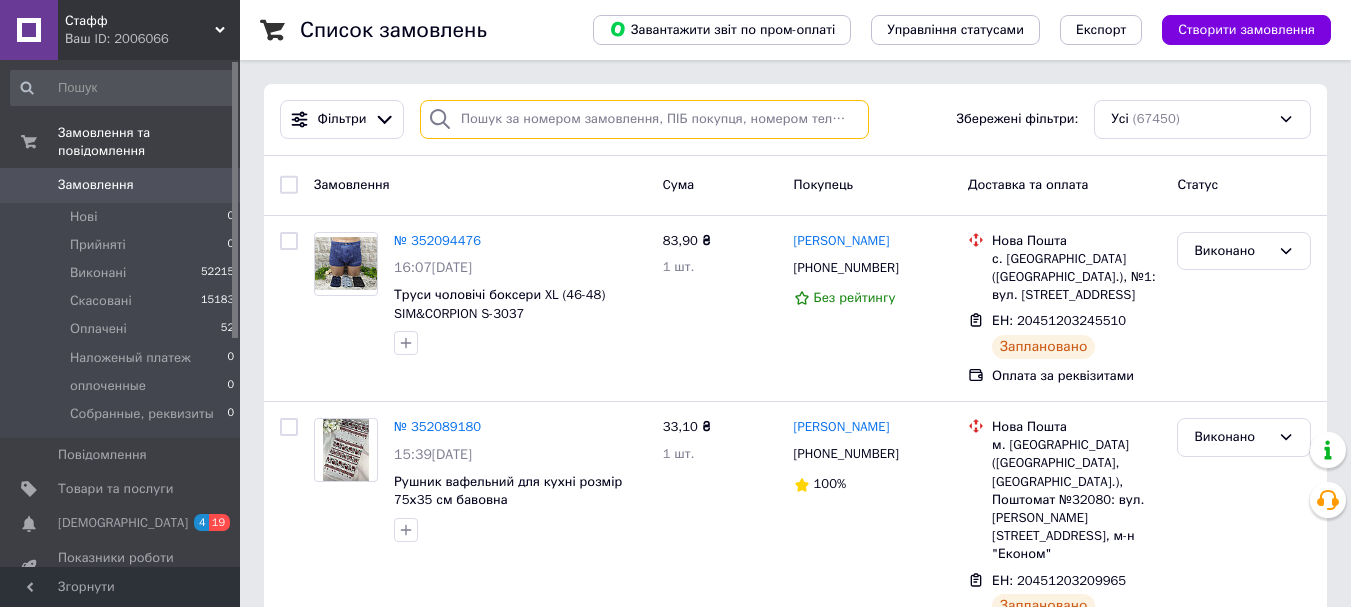 click at bounding box center (644, 119) 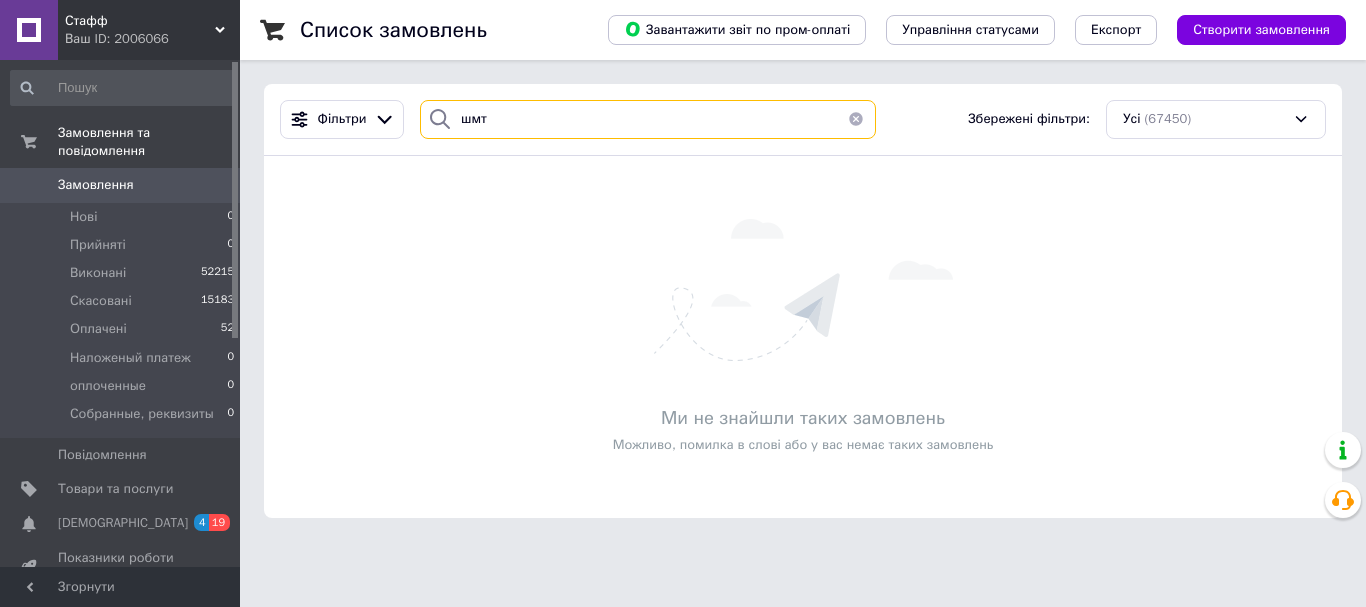 click on "шмт" at bounding box center (648, 119) 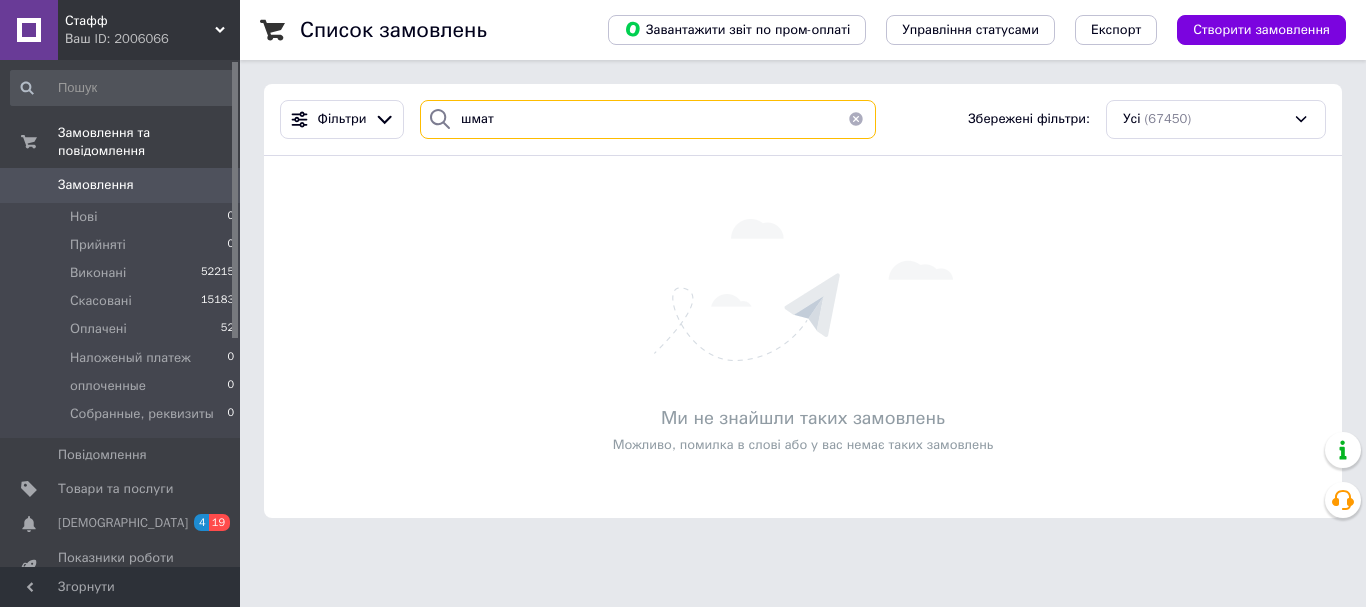 type on "шмат" 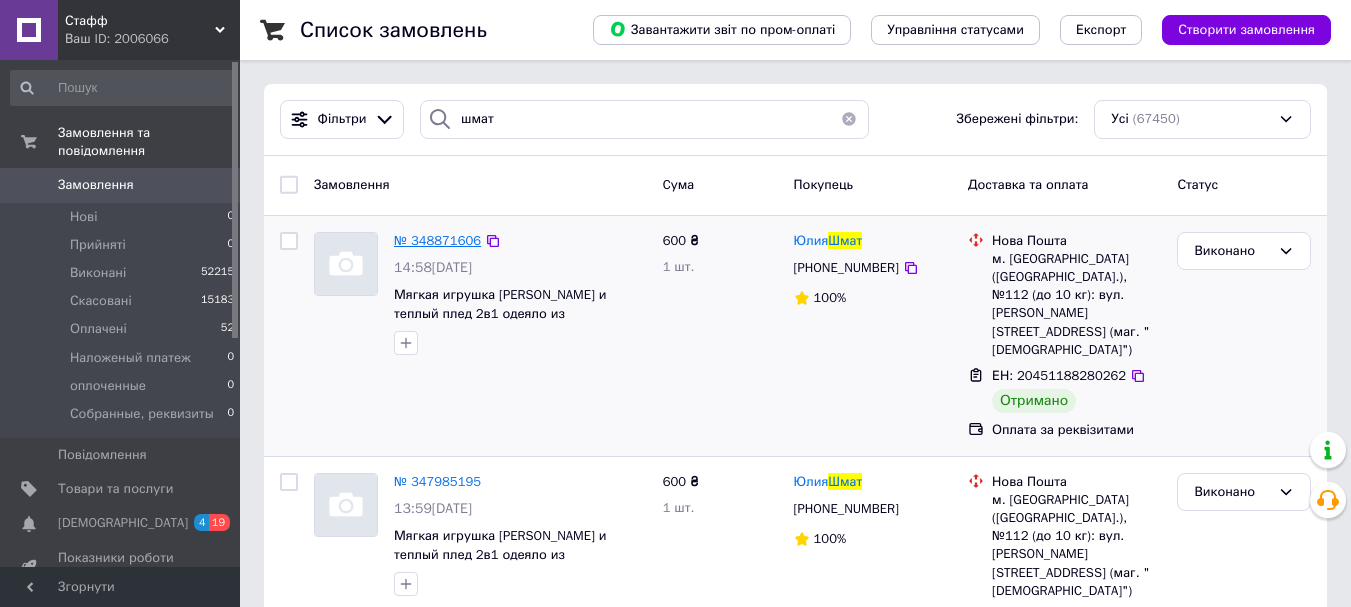 click on "№ 348871606" at bounding box center [437, 240] 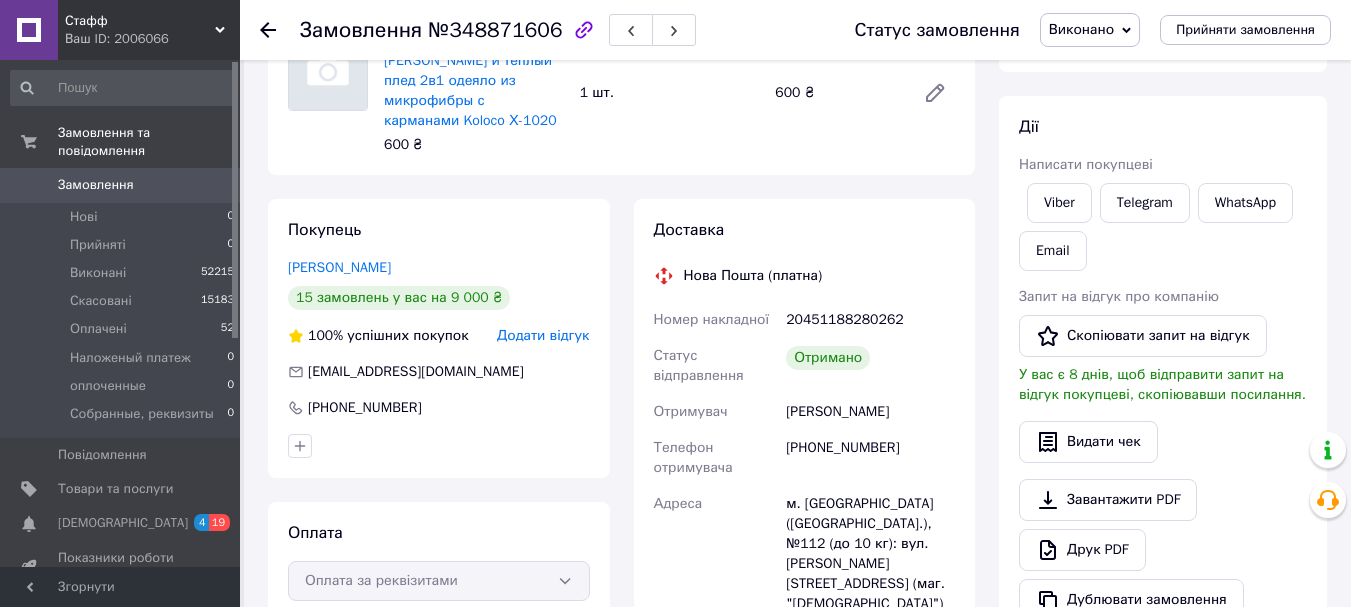 scroll, scrollTop: 400, scrollLeft: 0, axis: vertical 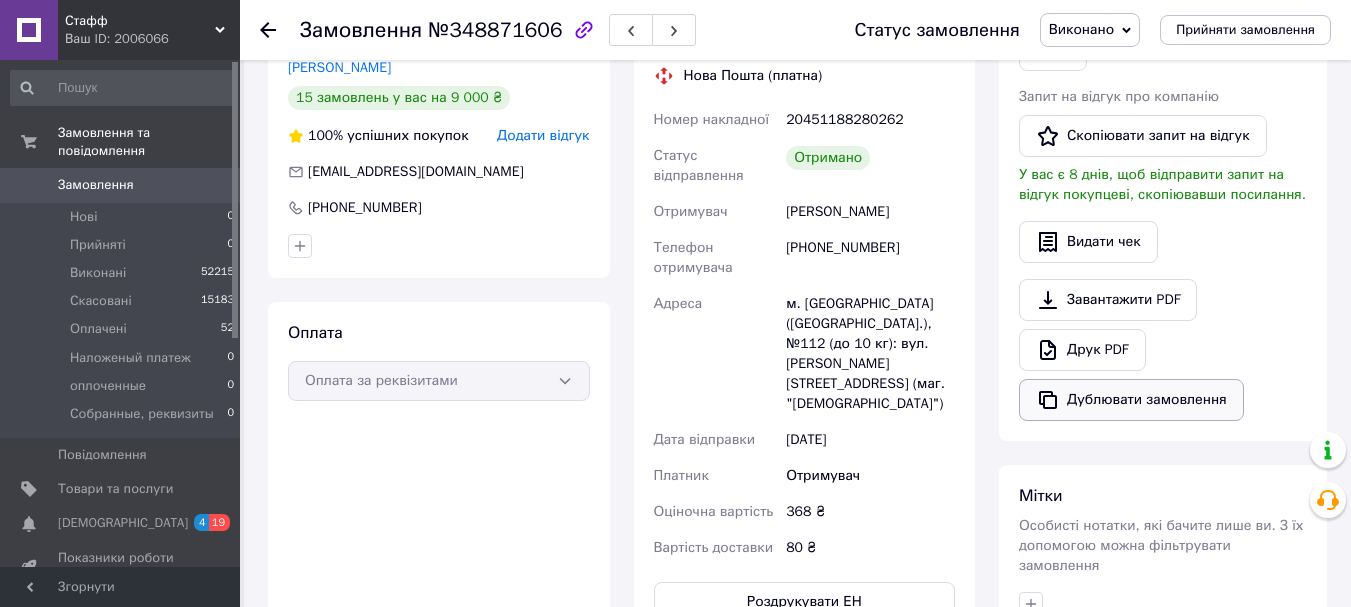 click on "Дублювати замовлення" at bounding box center (1131, 400) 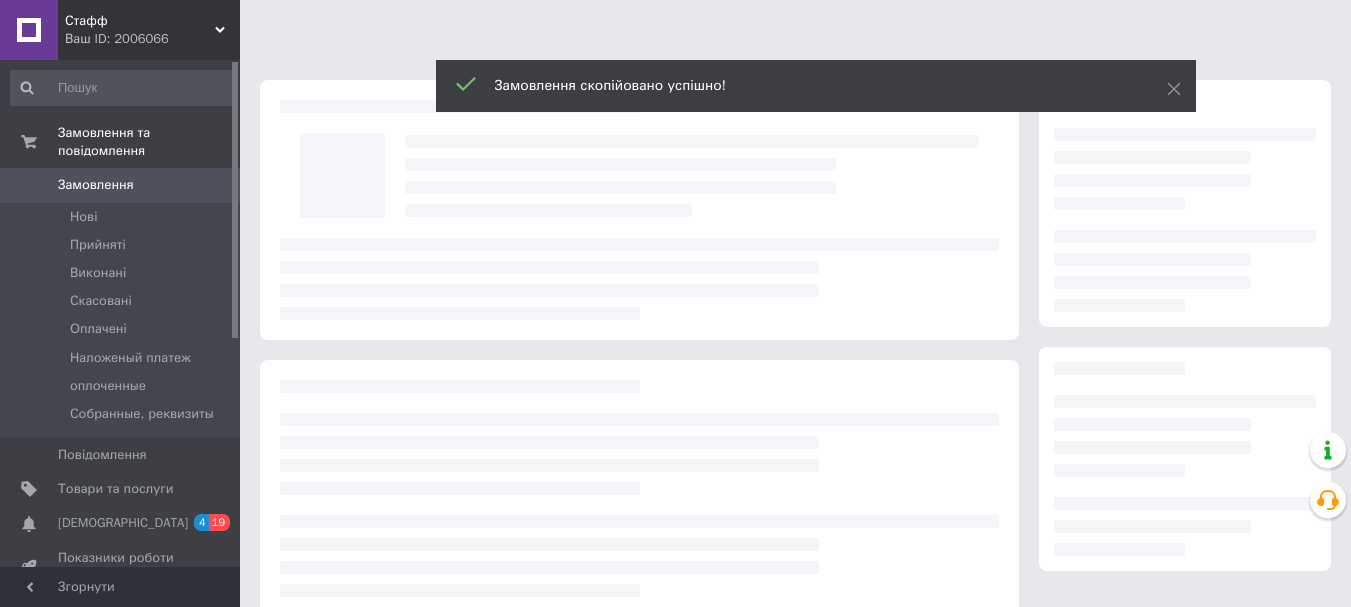 scroll, scrollTop: 0, scrollLeft: 0, axis: both 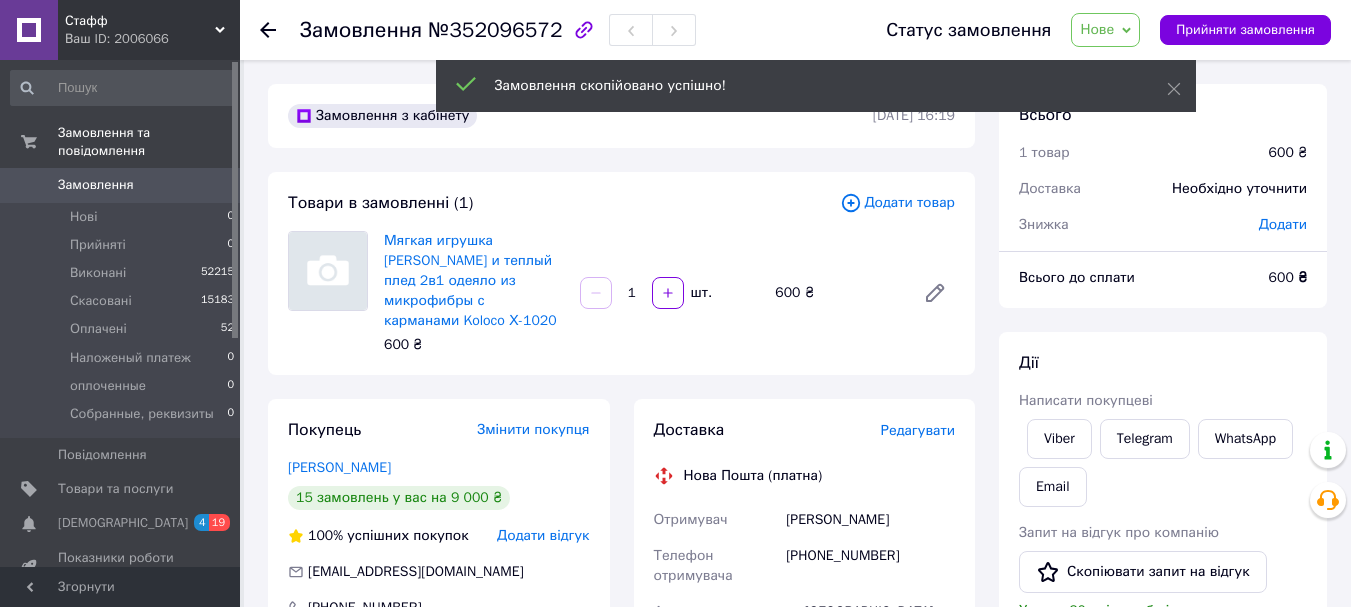click on "Нове" at bounding box center [1105, 30] 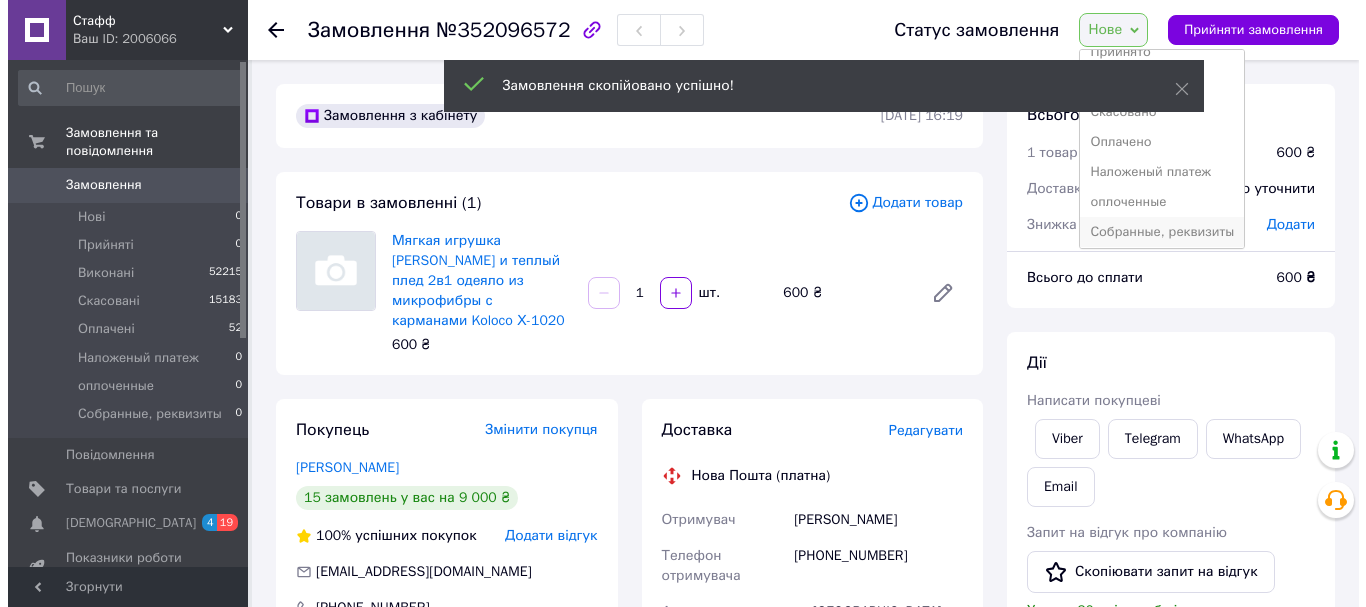 scroll, scrollTop: 22, scrollLeft: 0, axis: vertical 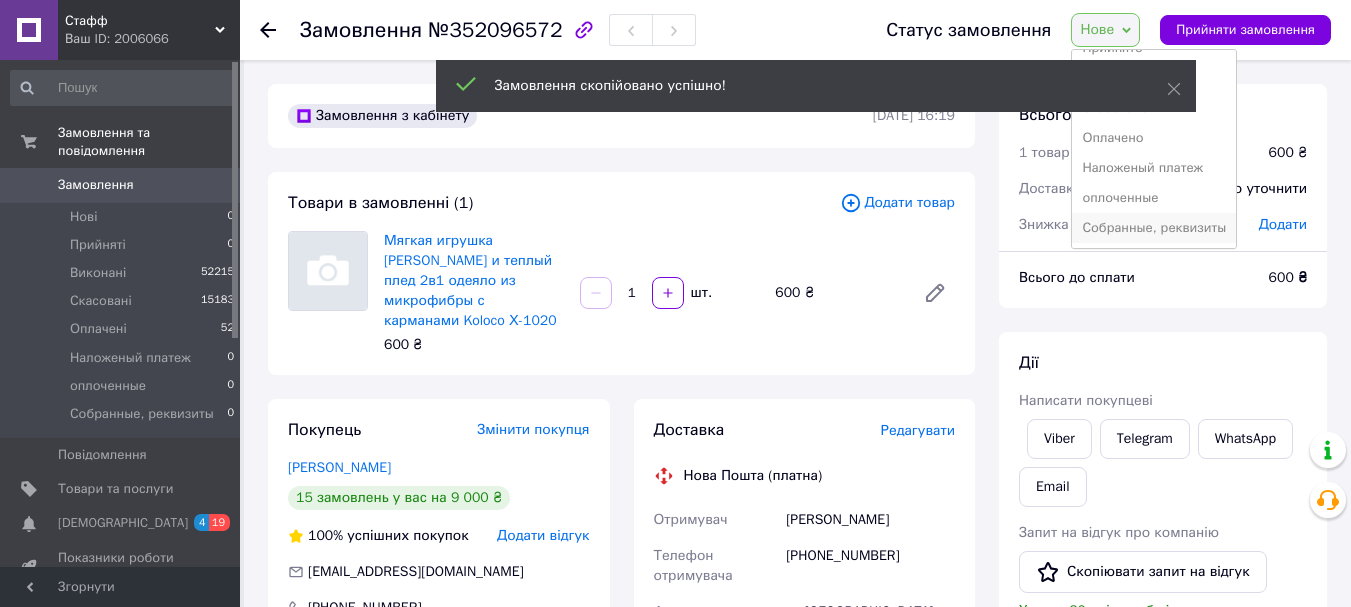 click on "Собранные, реквизиты" at bounding box center [1154, 228] 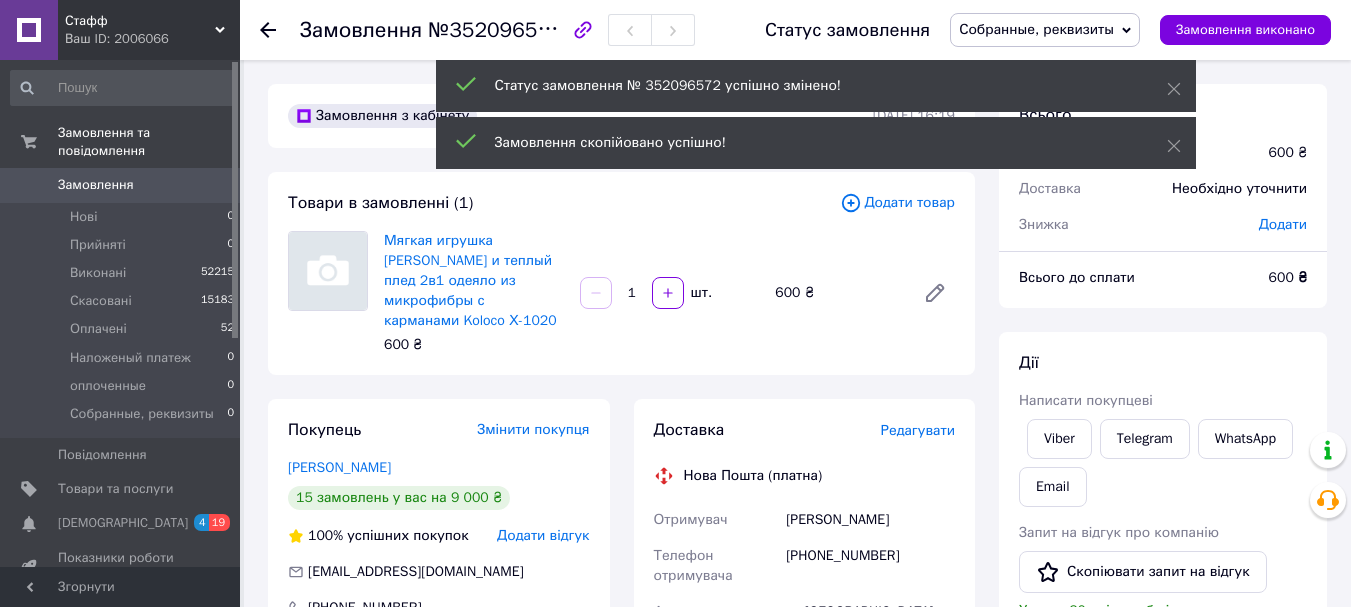 click on "Редагувати" at bounding box center (918, 430) 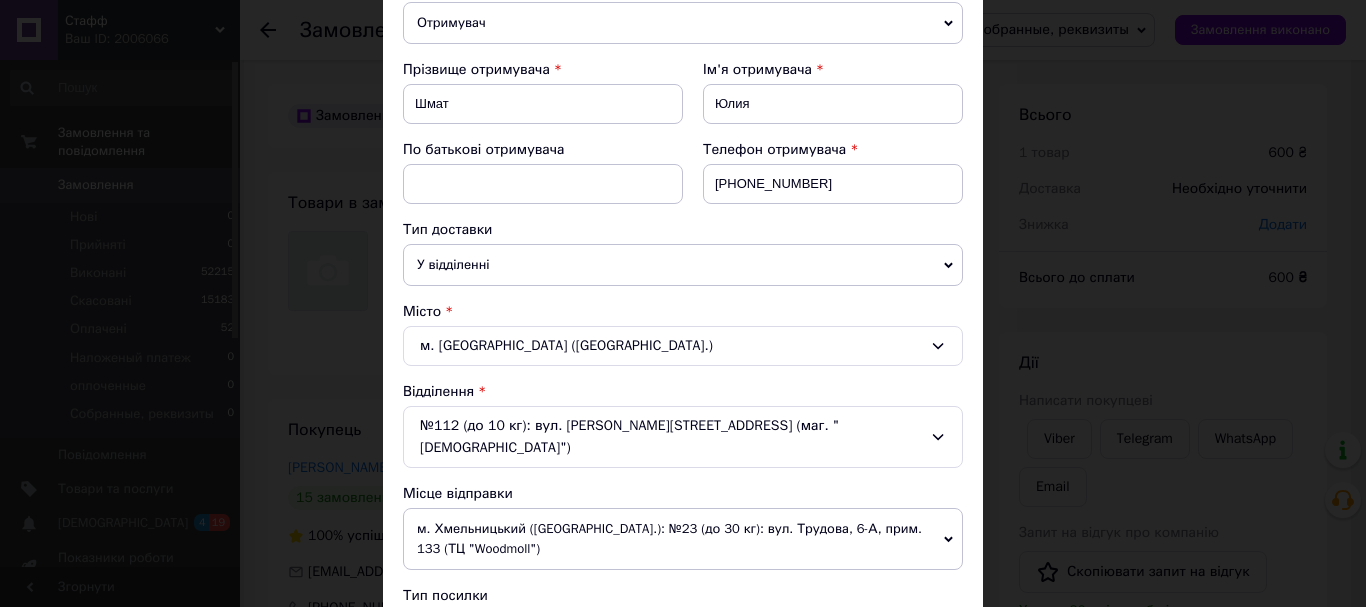 scroll, scrollTop: 300, scrollLeft: 0, axis: vertical 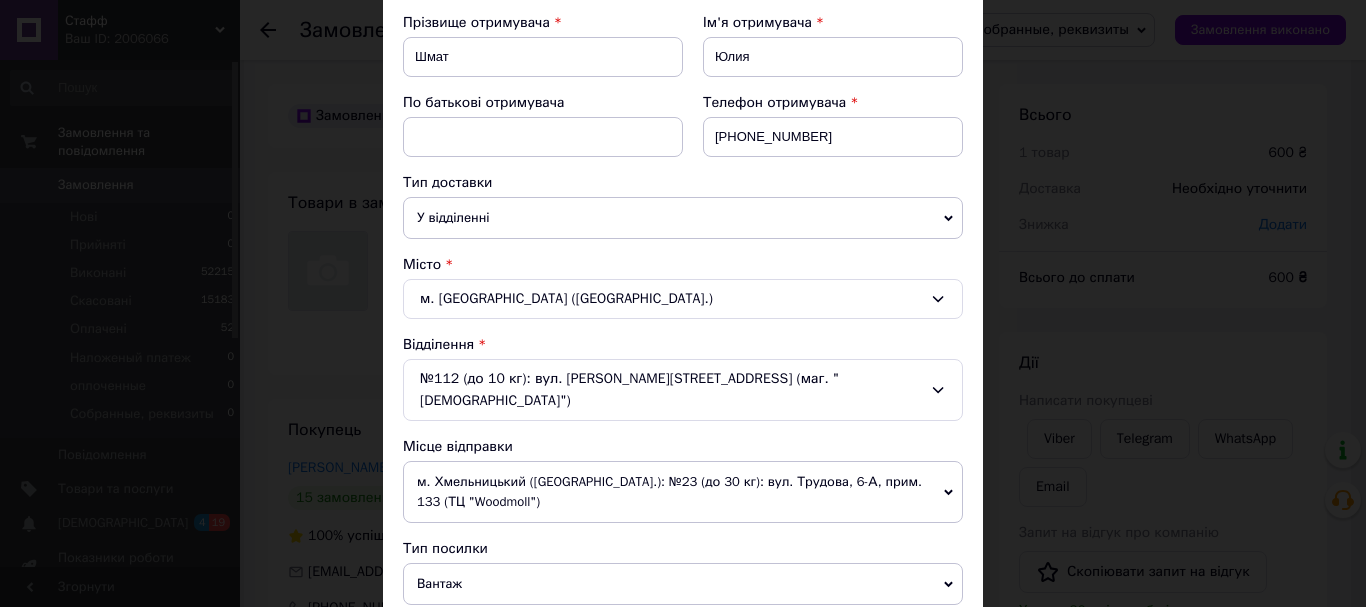 click on "м. [GEOGRAPHIC_DATA] ([GEOGRAPHIC_DATA].)" at bounding box center [683, 299] 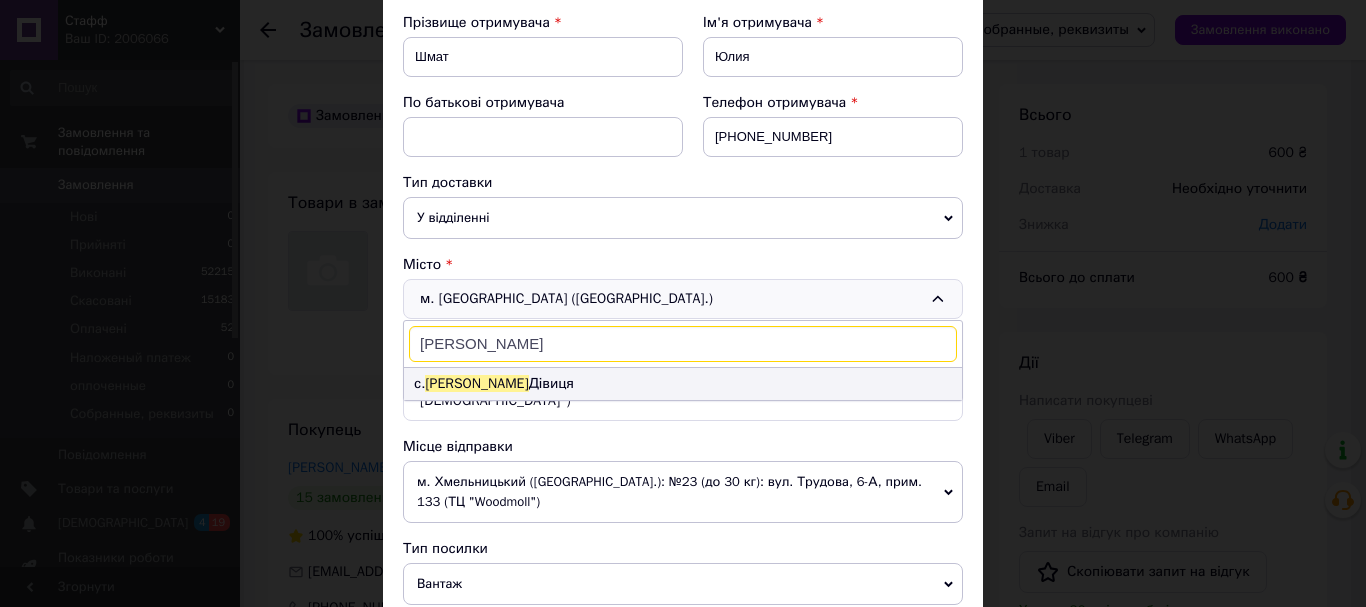type on "[PERSON_NAME]" 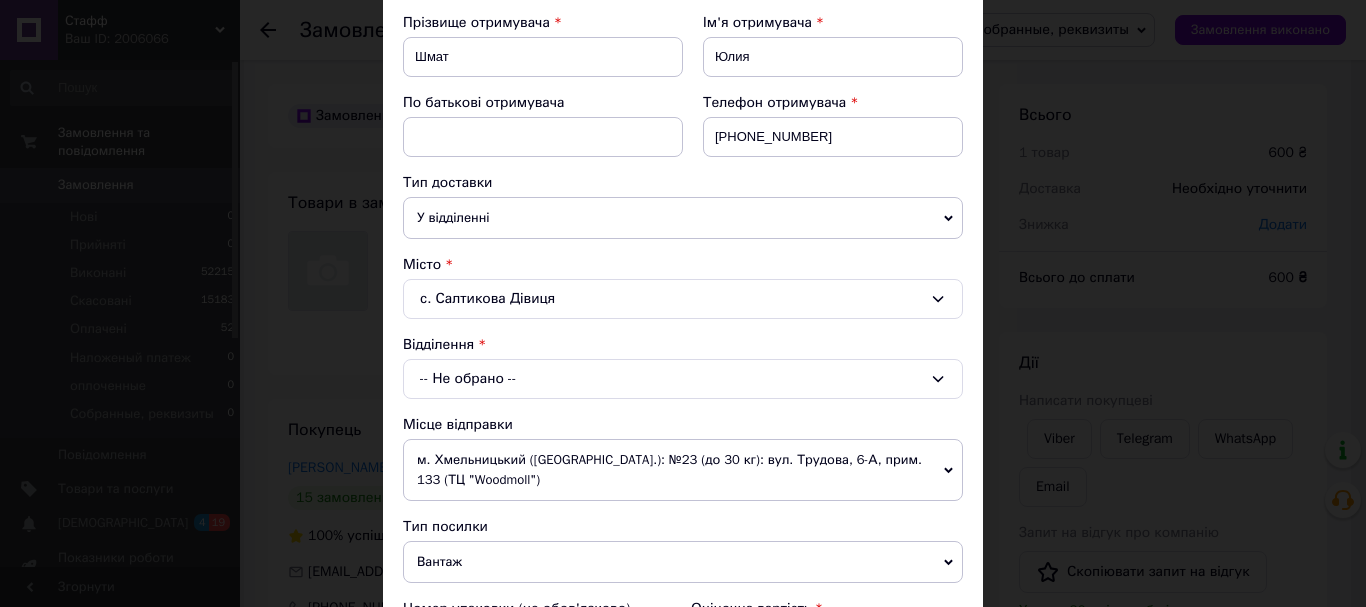click on "-- Не обрано --" at bounding box center [683, 379] 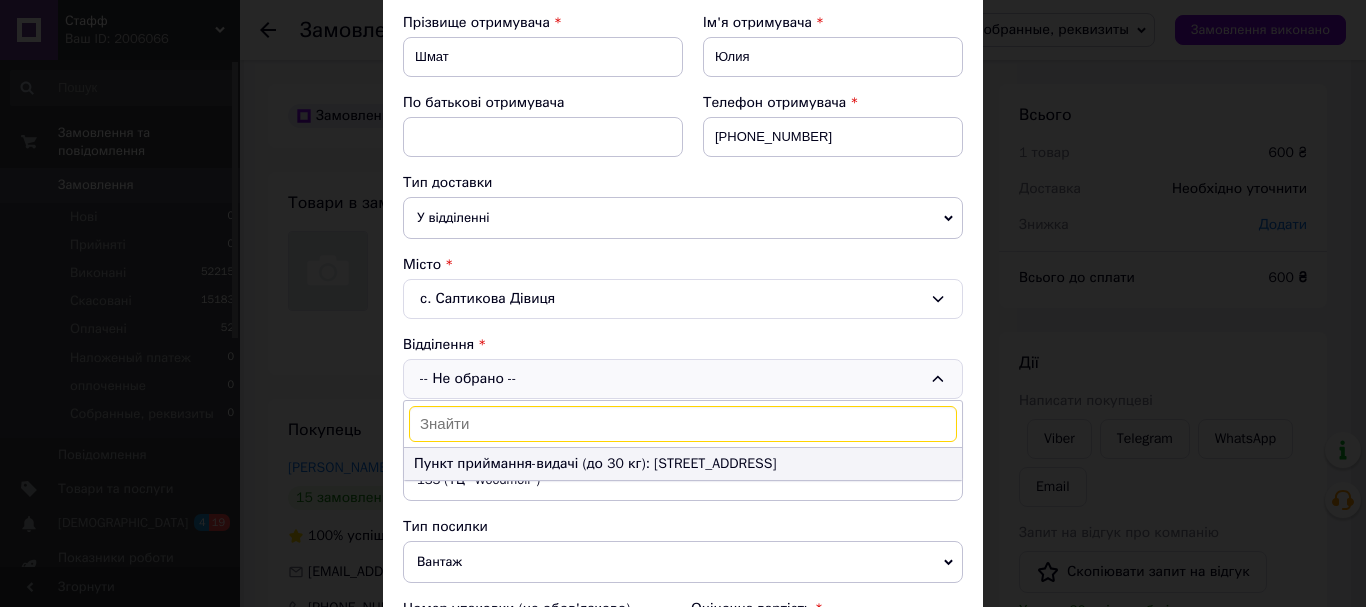 click on "Пункт приймання-видачі (до 30 кг): [STREET_ADDRESS]" at bounding box center (683, 464) 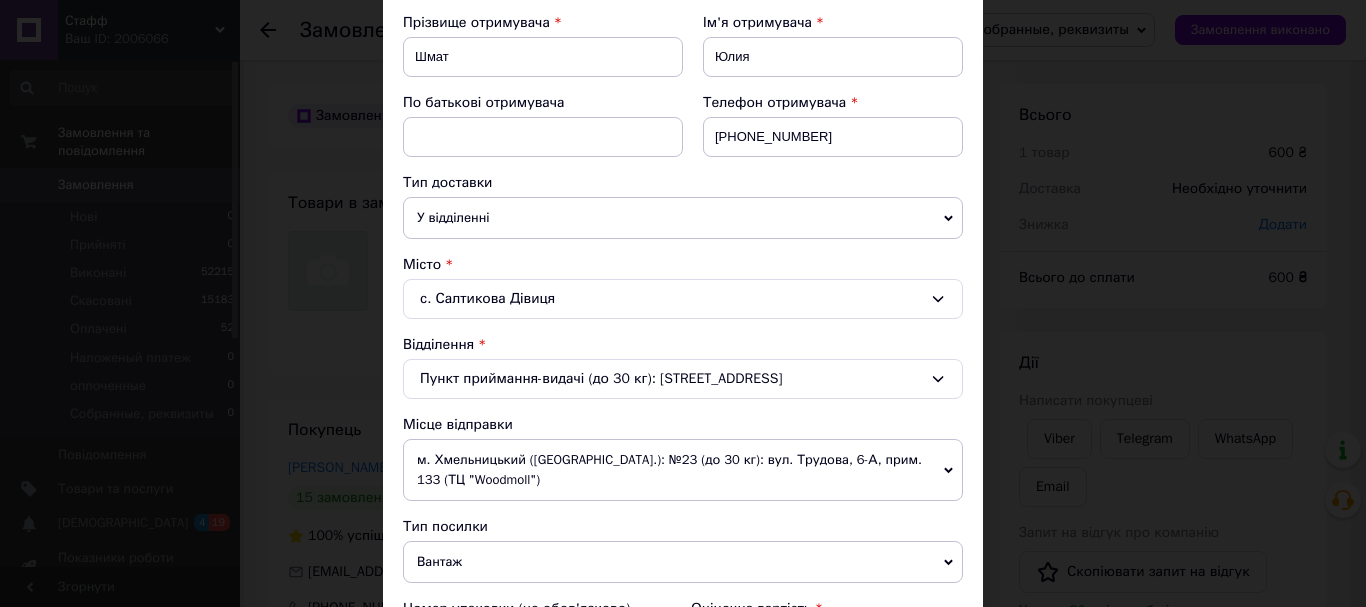 click on "Місце відправки" at bounding box center (683, 425) 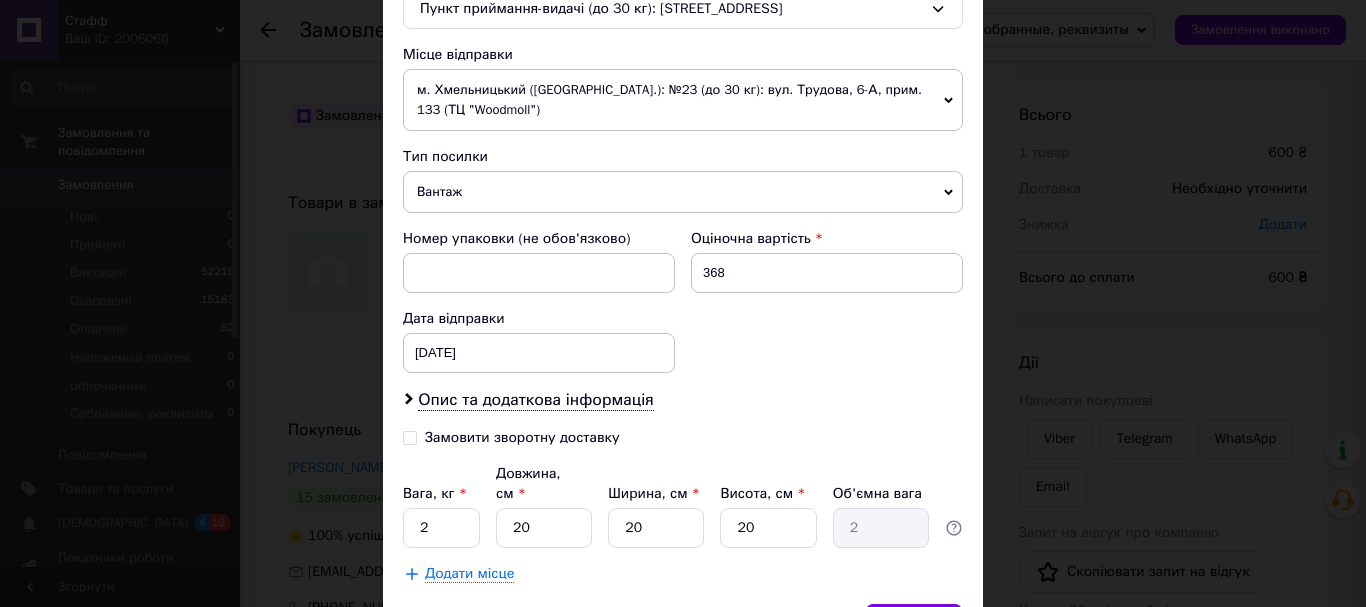 scroll, scrollTop: 700, scrollLeft: 0, axis: vertical 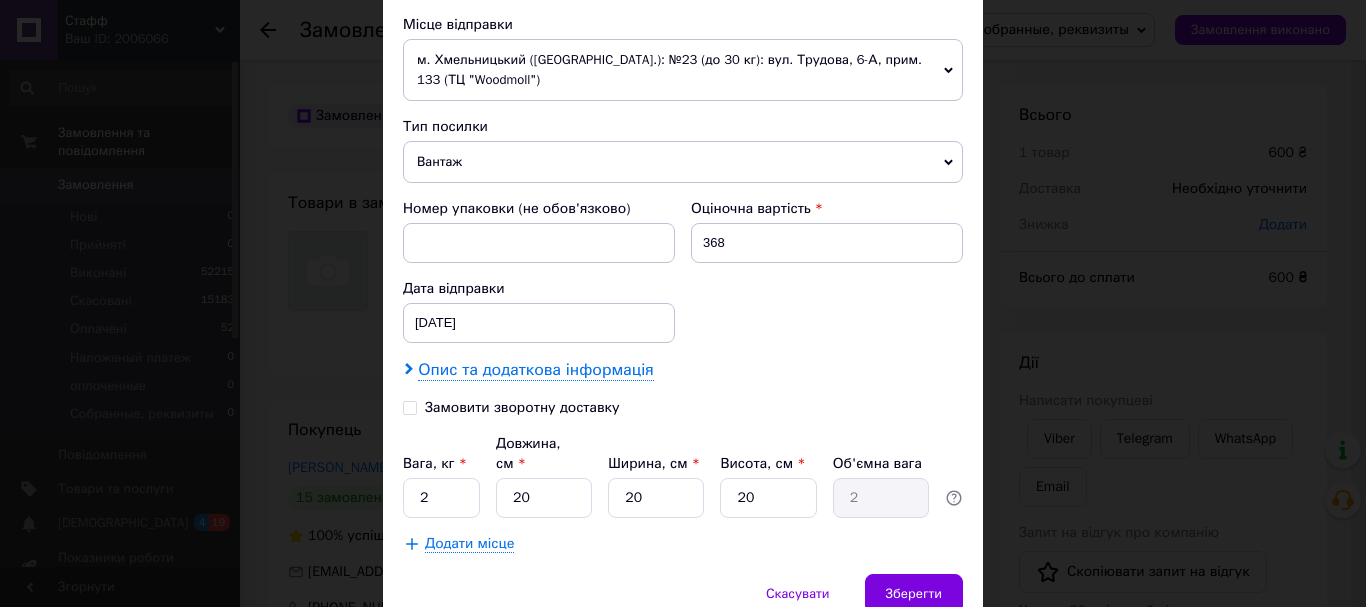 click on "Опис та додаткова інформація" at bounding box center [535, 370] 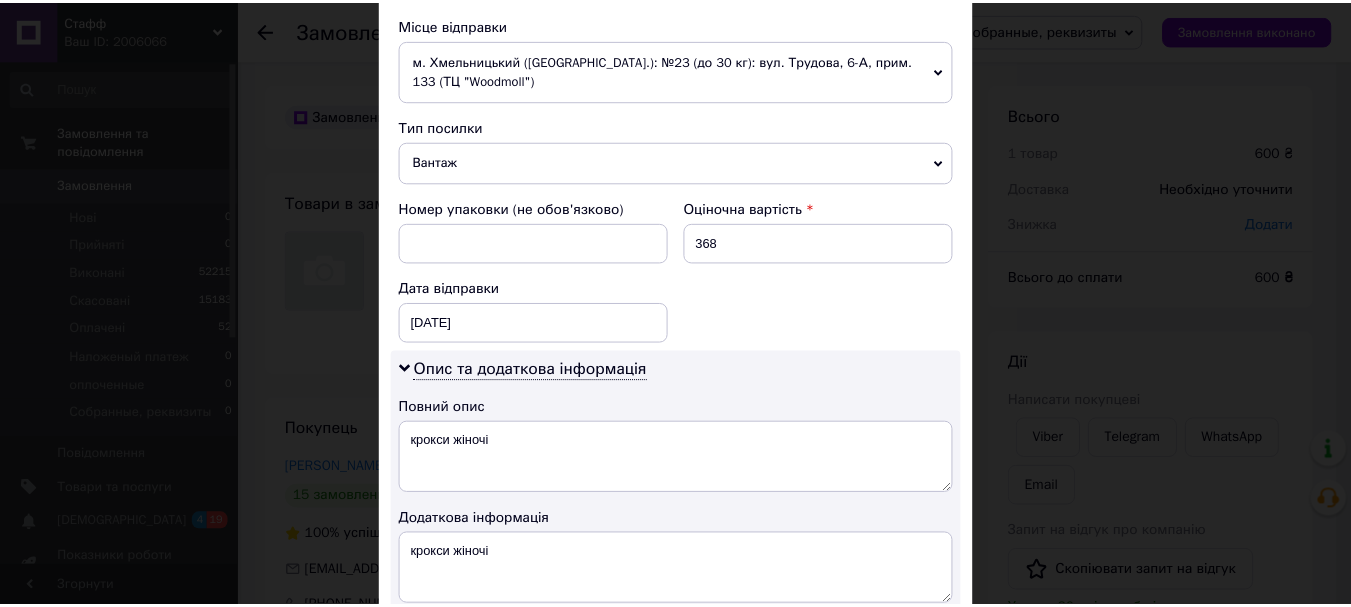 scroll, scrollTop: 900, scrollLeft: 0, axis: vertical 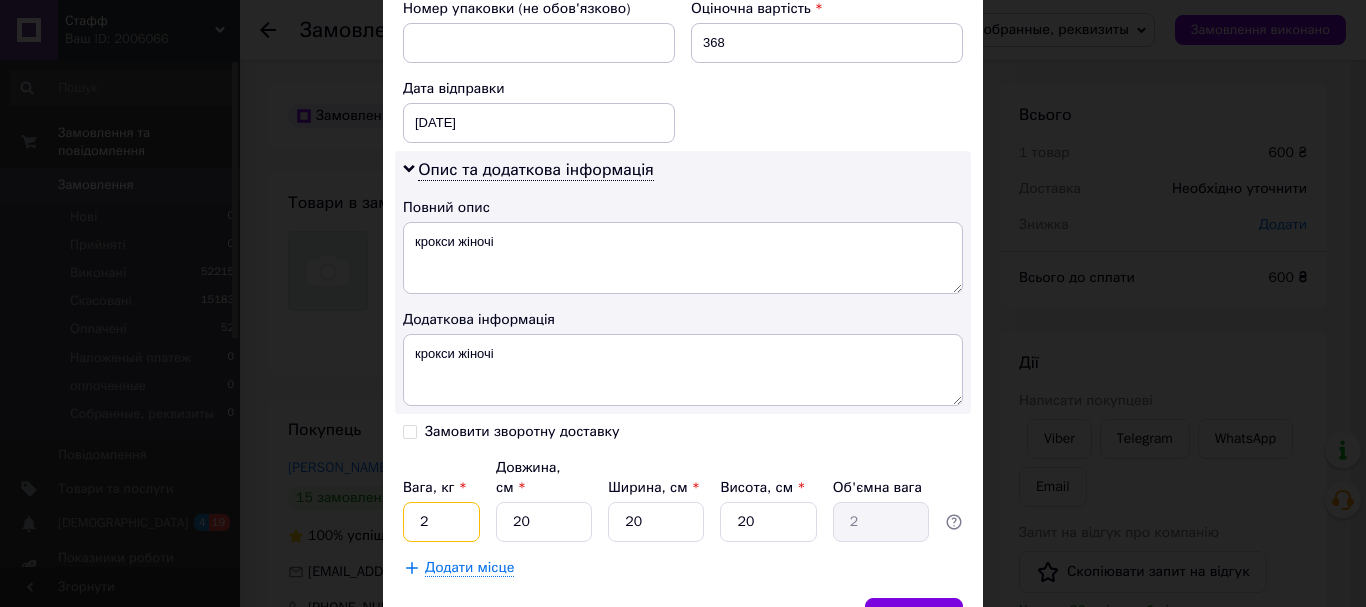 click on "2" at bounding box center [441, 522] 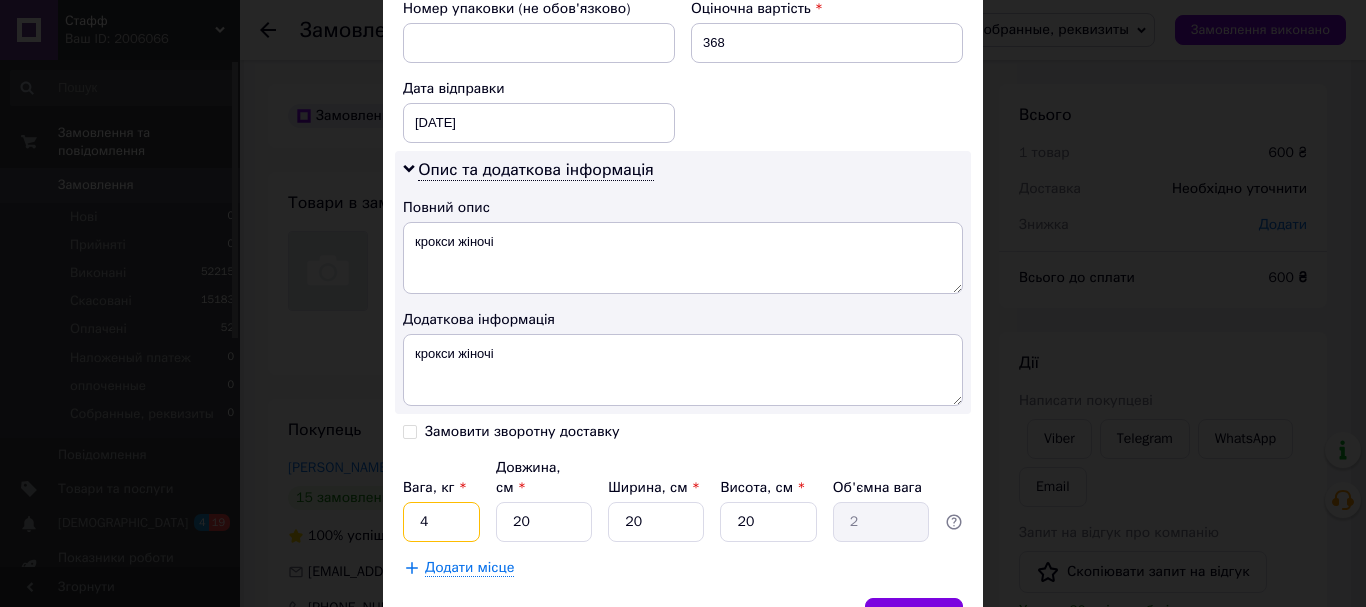 type on "4" 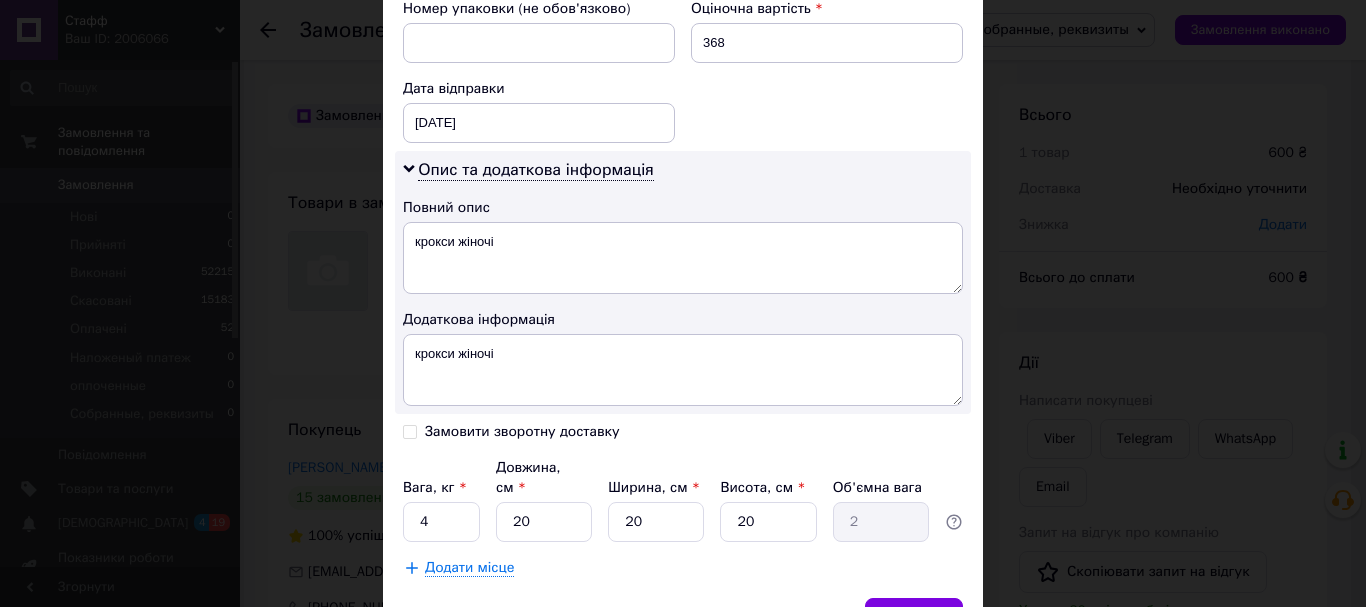 drag, startPoint x: 600, startPoint y: 503, endPoint x: 552, endPoint y: 494, distance: 48.83646 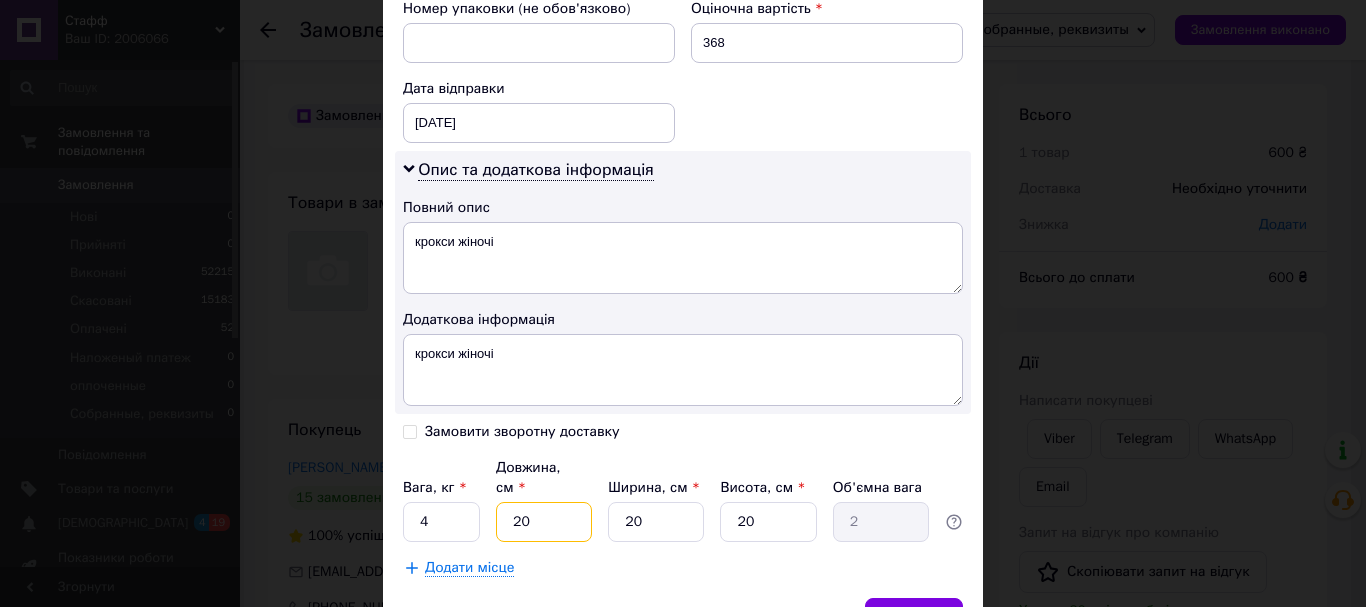click on "20" at bounding box center (544, 522) 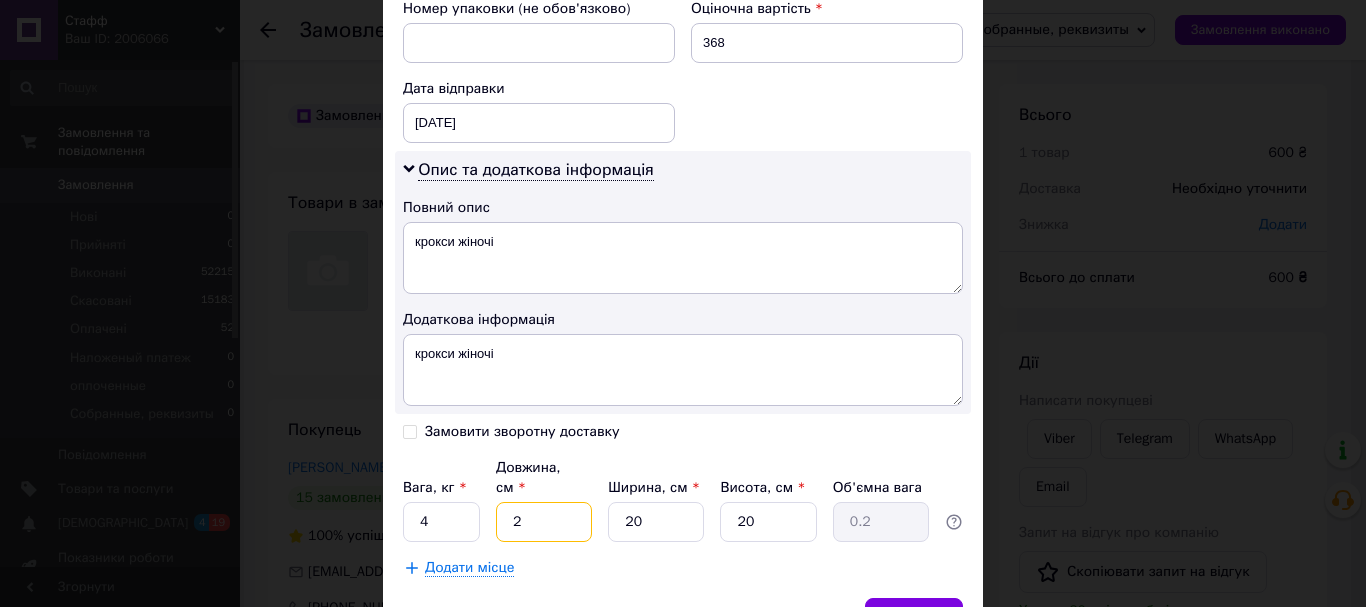 type 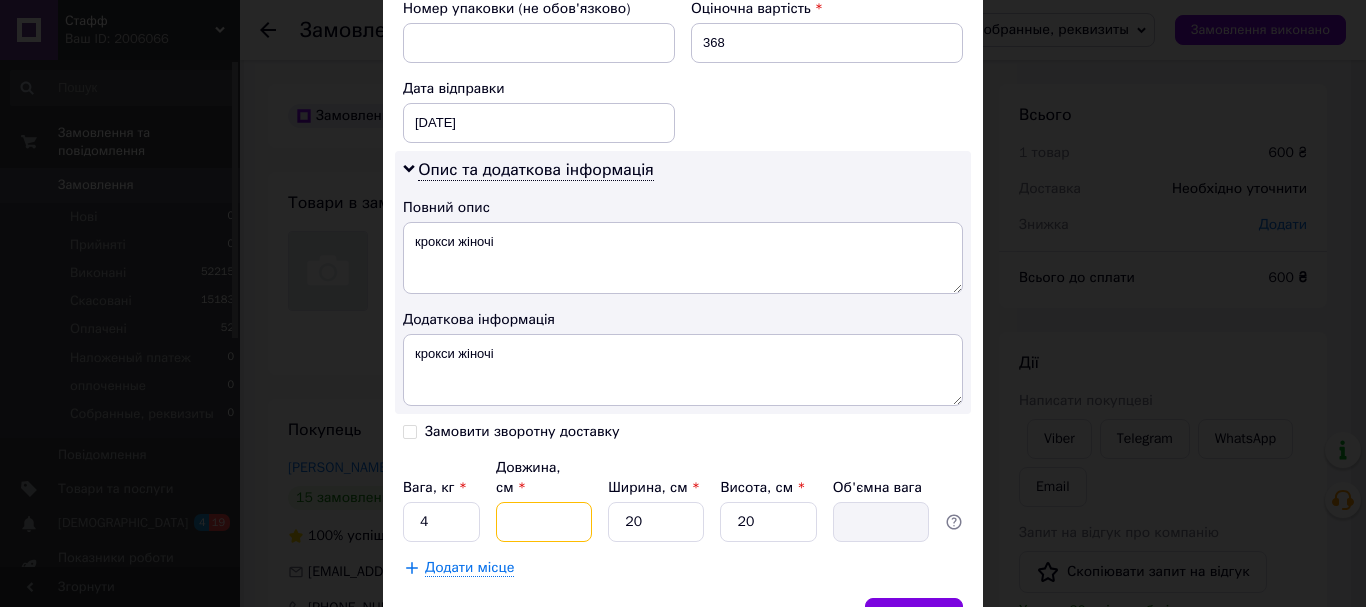 type on "4" 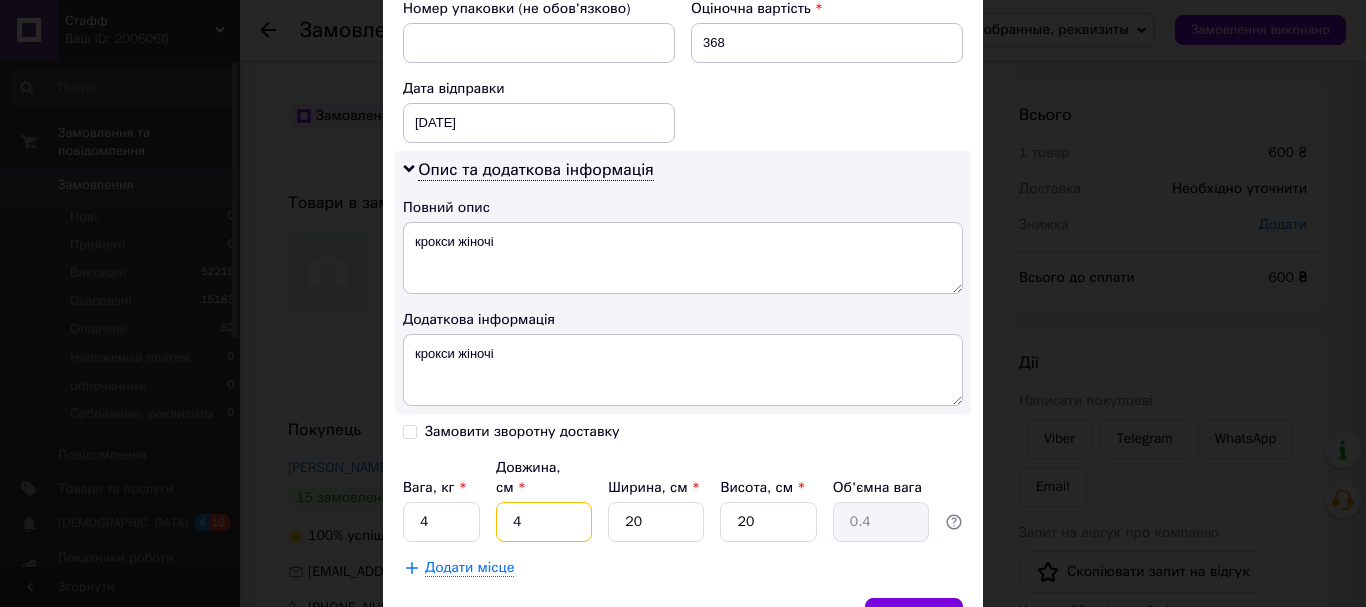 type on "40" 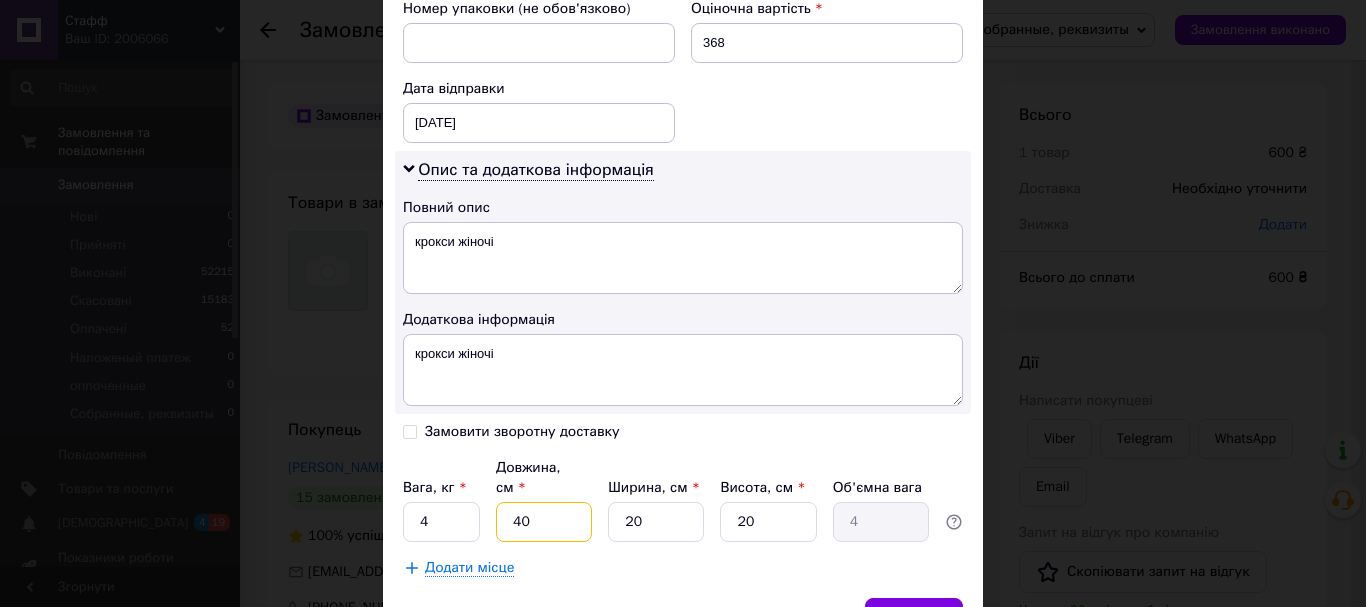 type on "40" 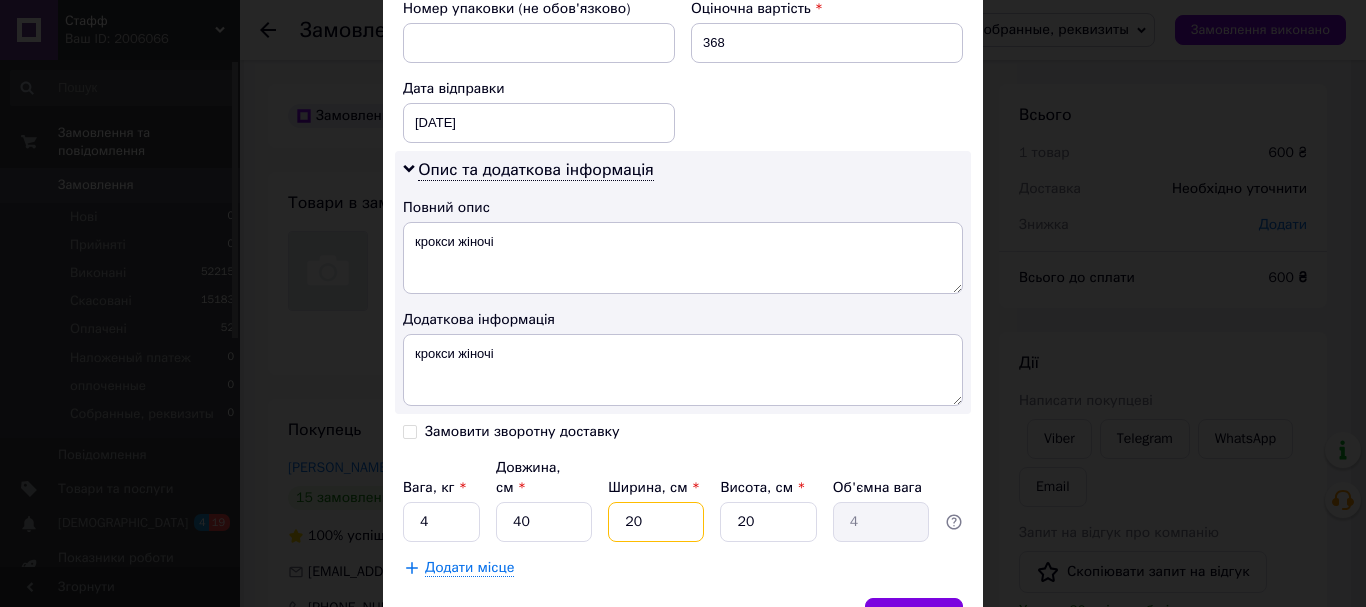 click on "20" at bounding box center [656, 522] 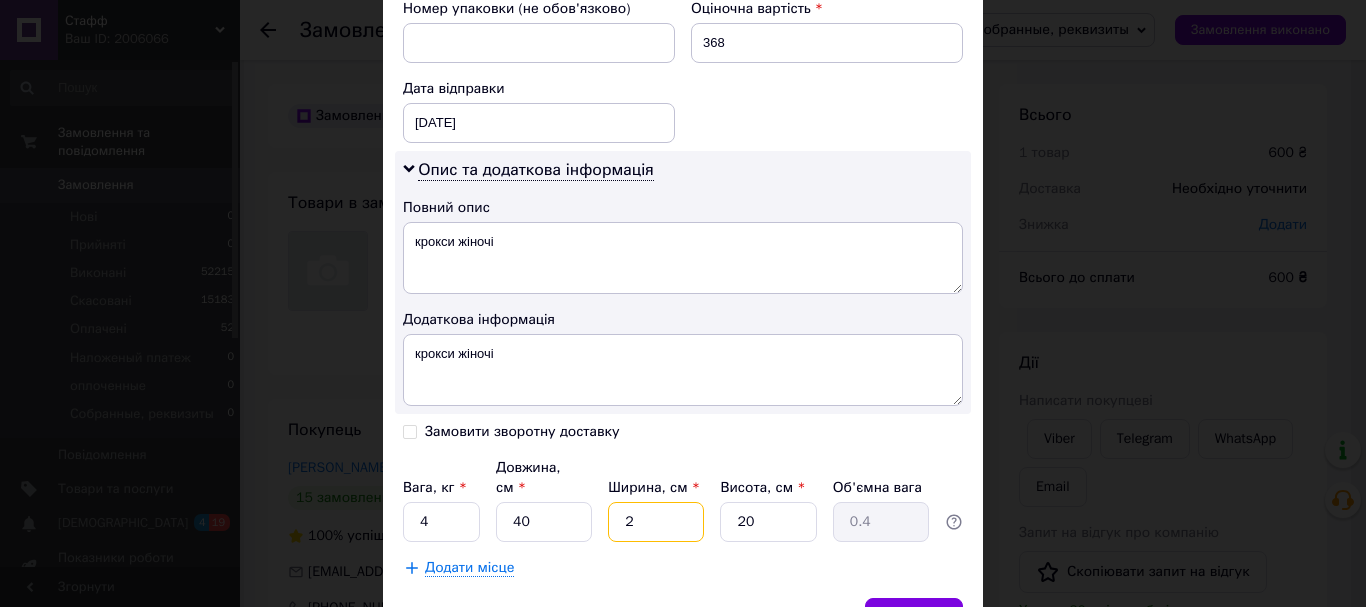 type 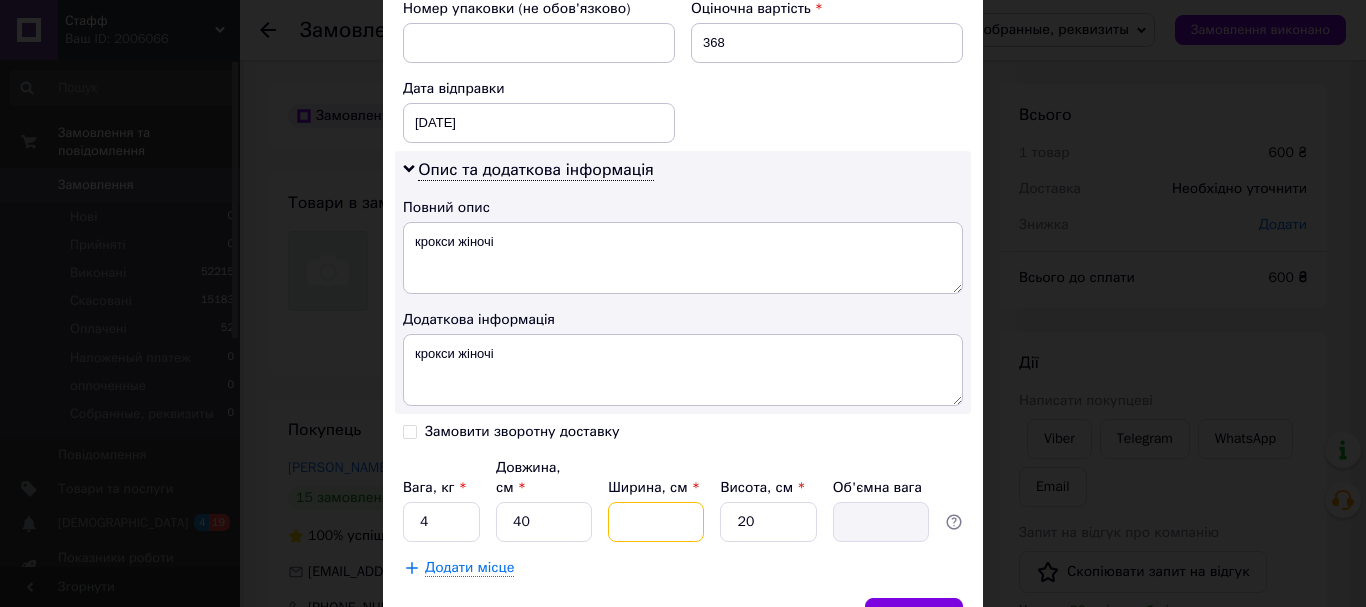 type on "4" 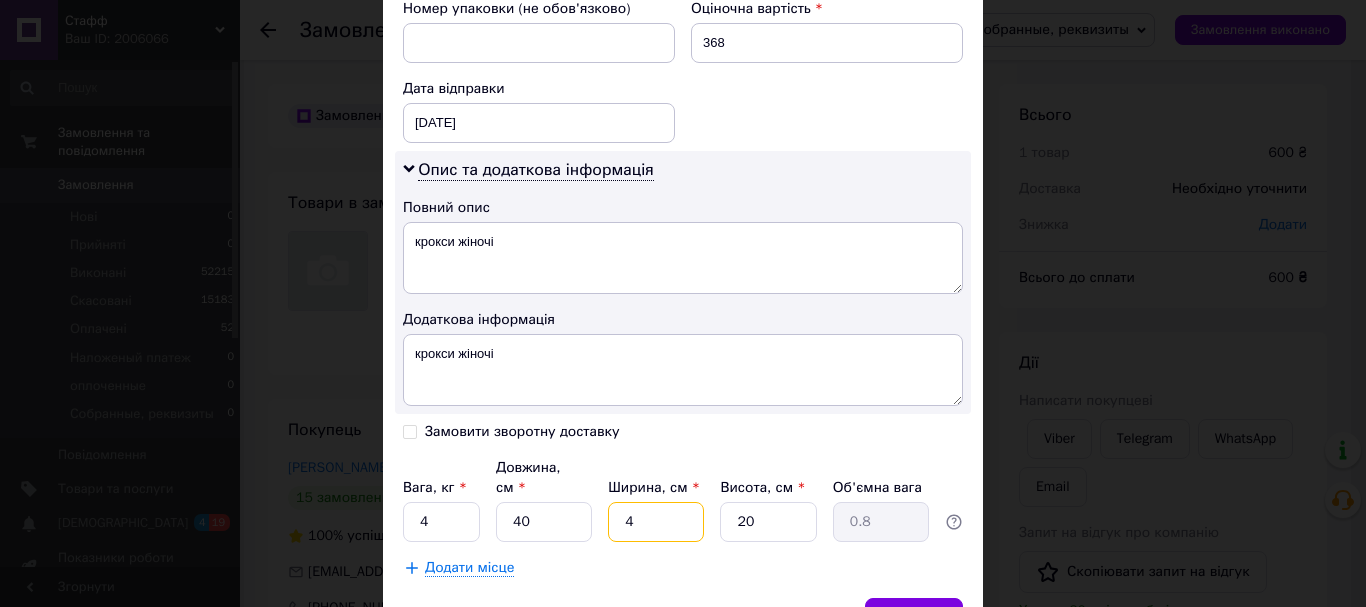 type on "40" 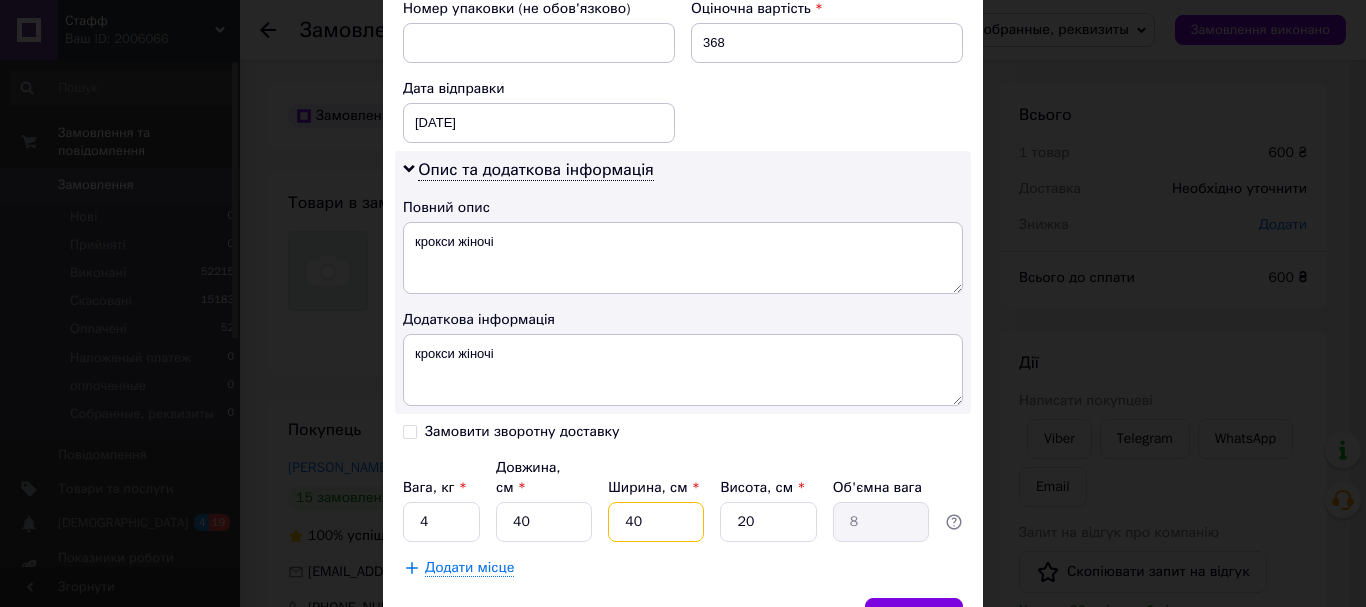 type on "40" 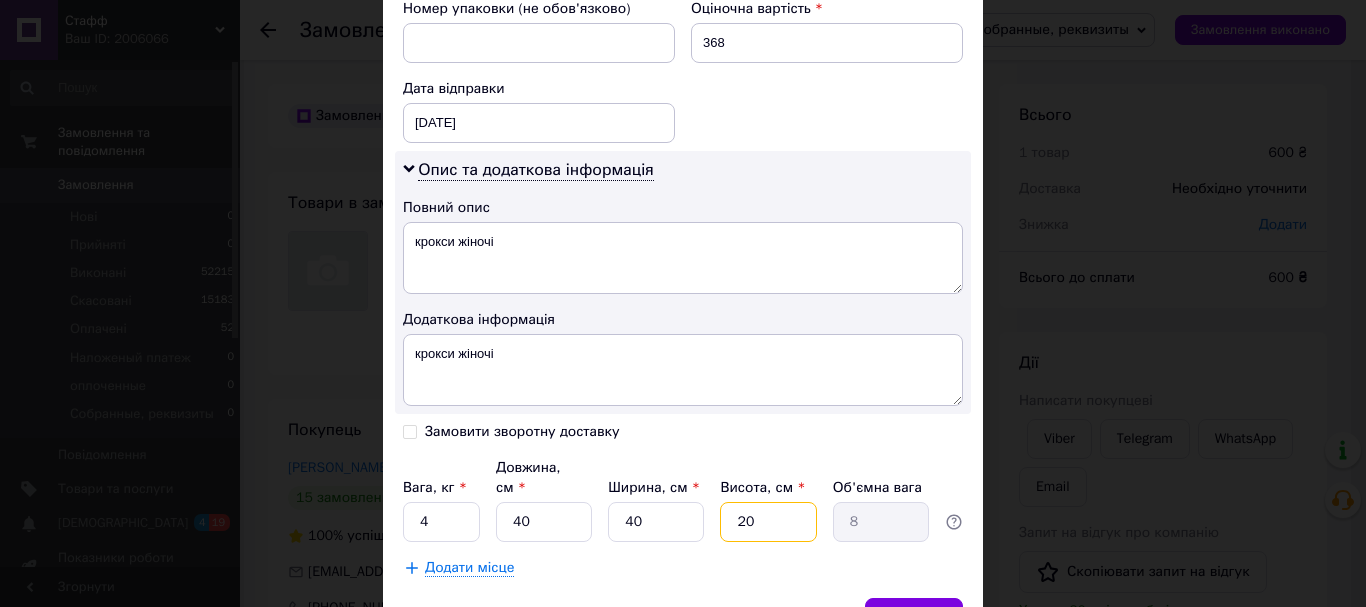 click on "20" at bounding box center (768, 522) 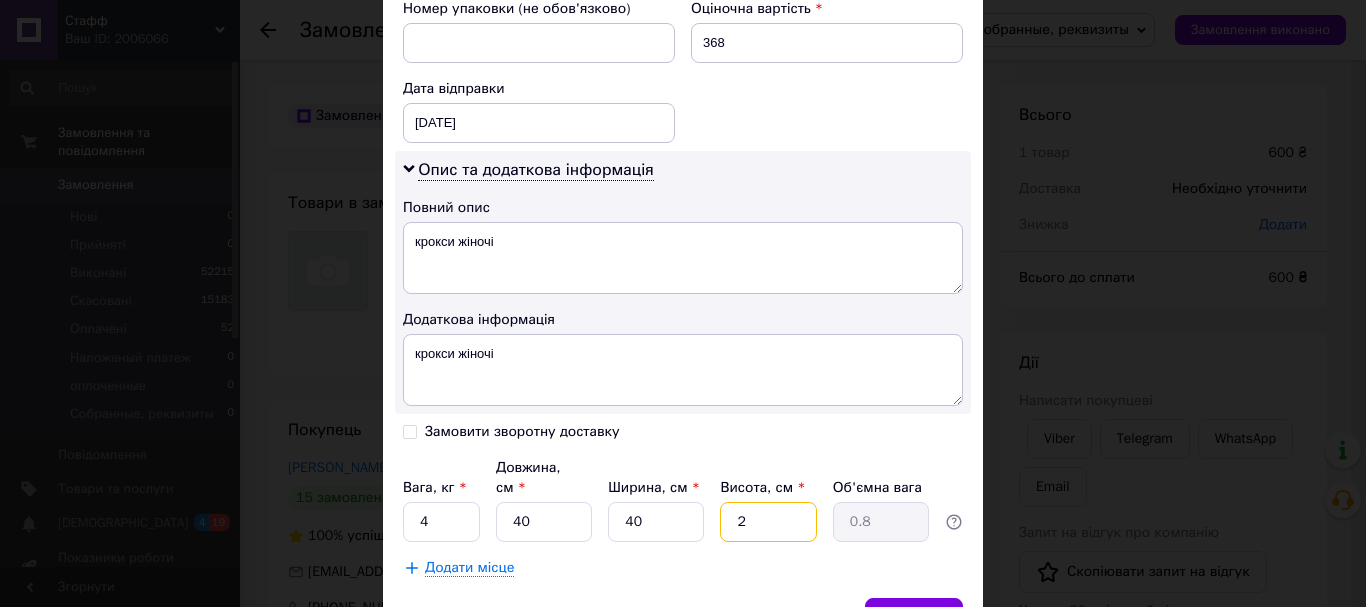 type 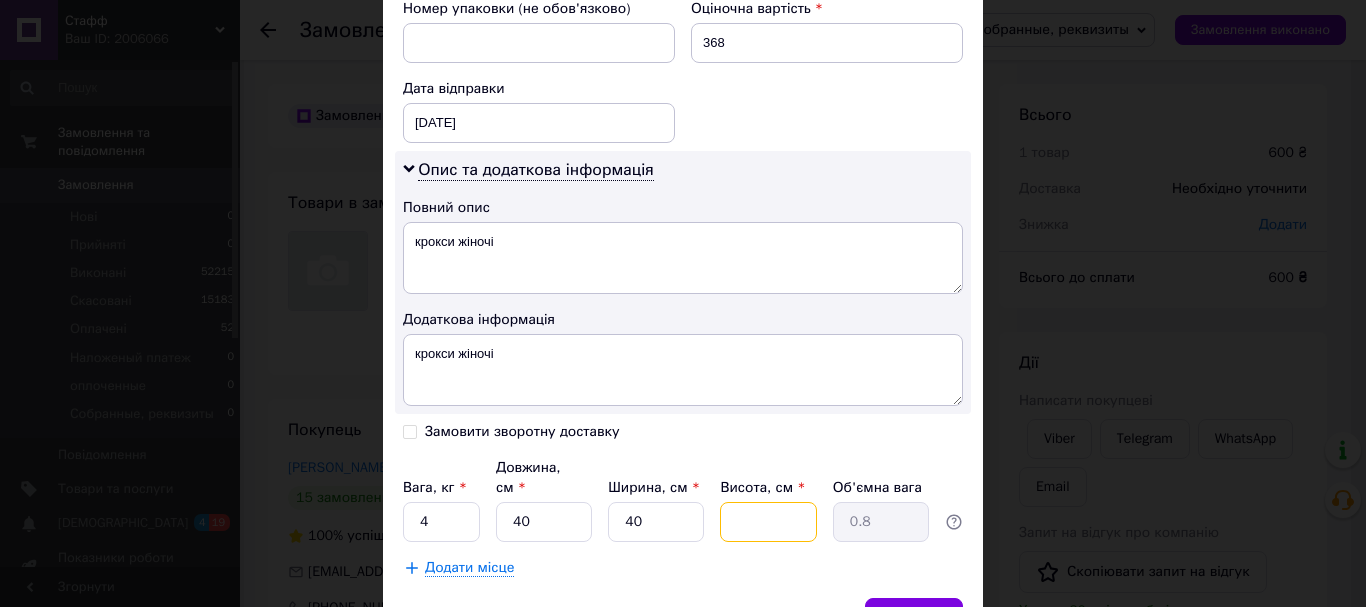 type 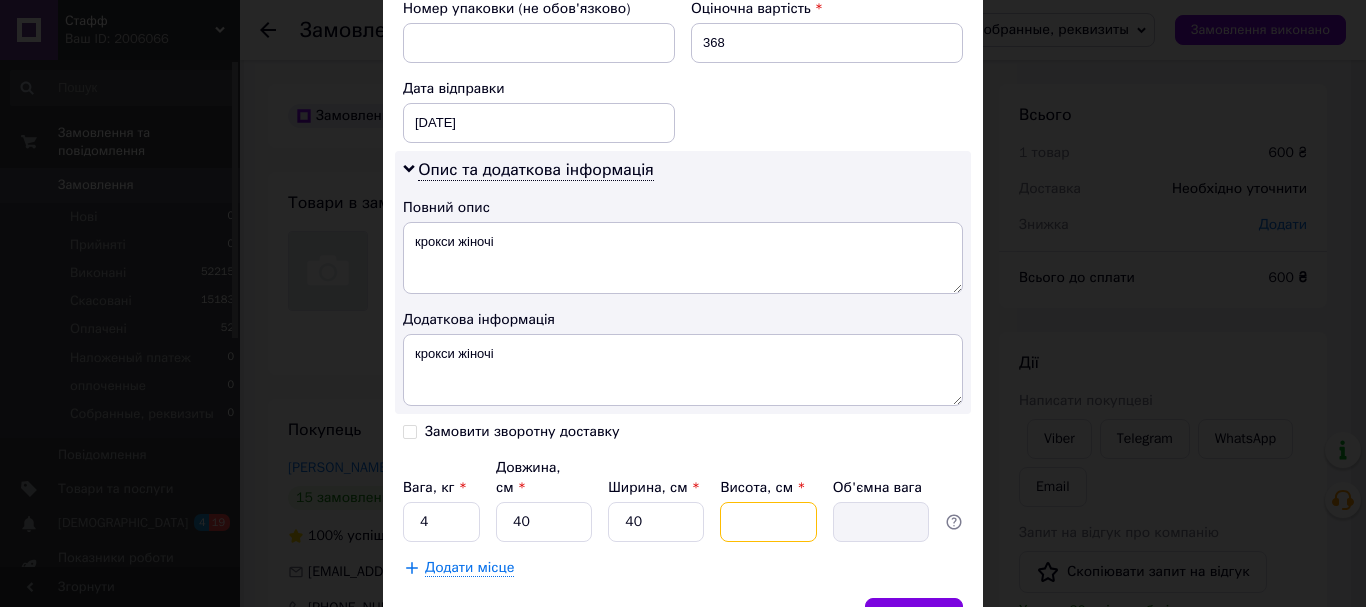 type on "1" 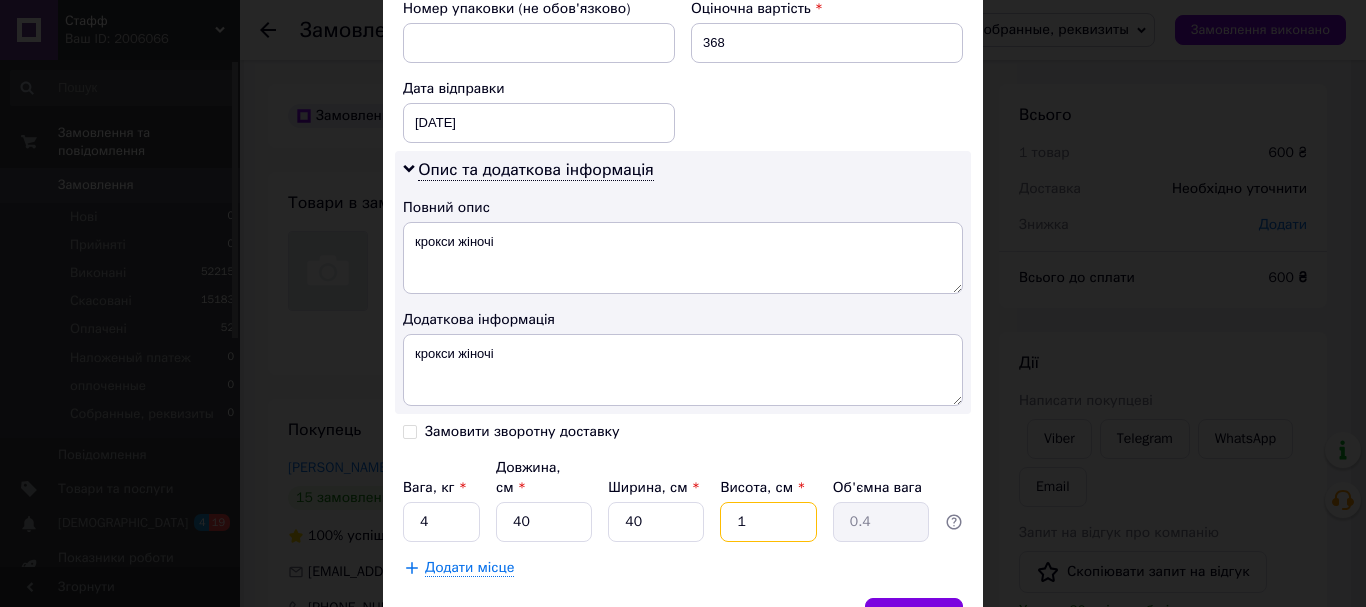type on "10" 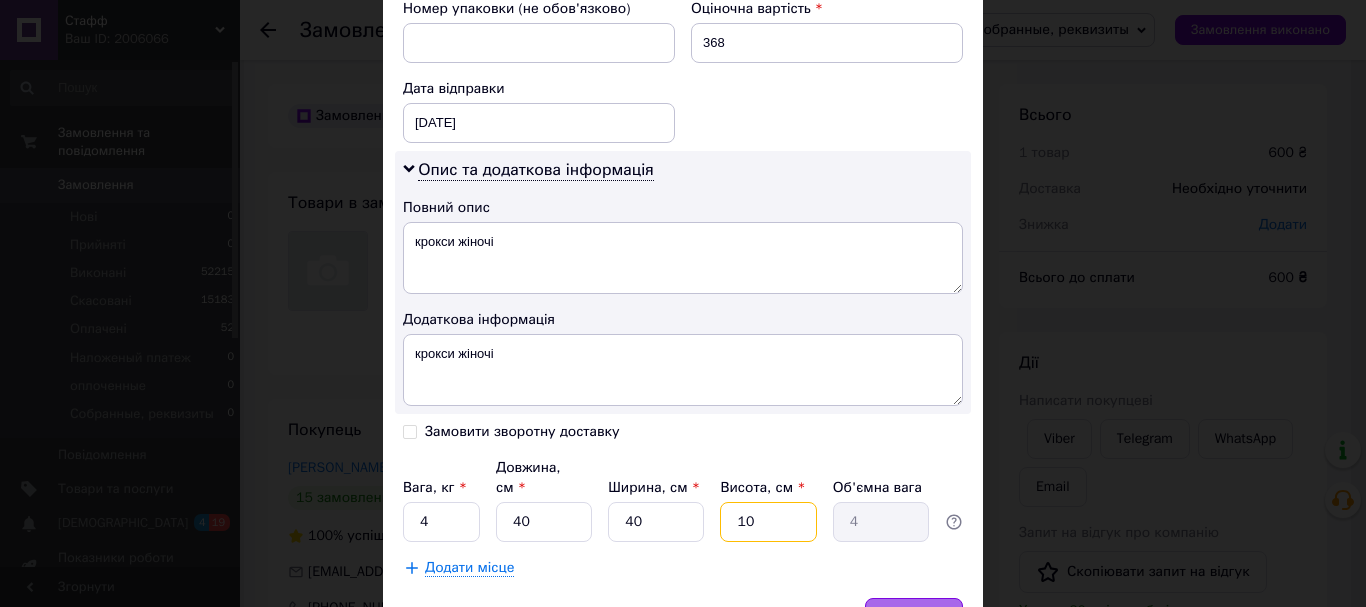 type on "10" 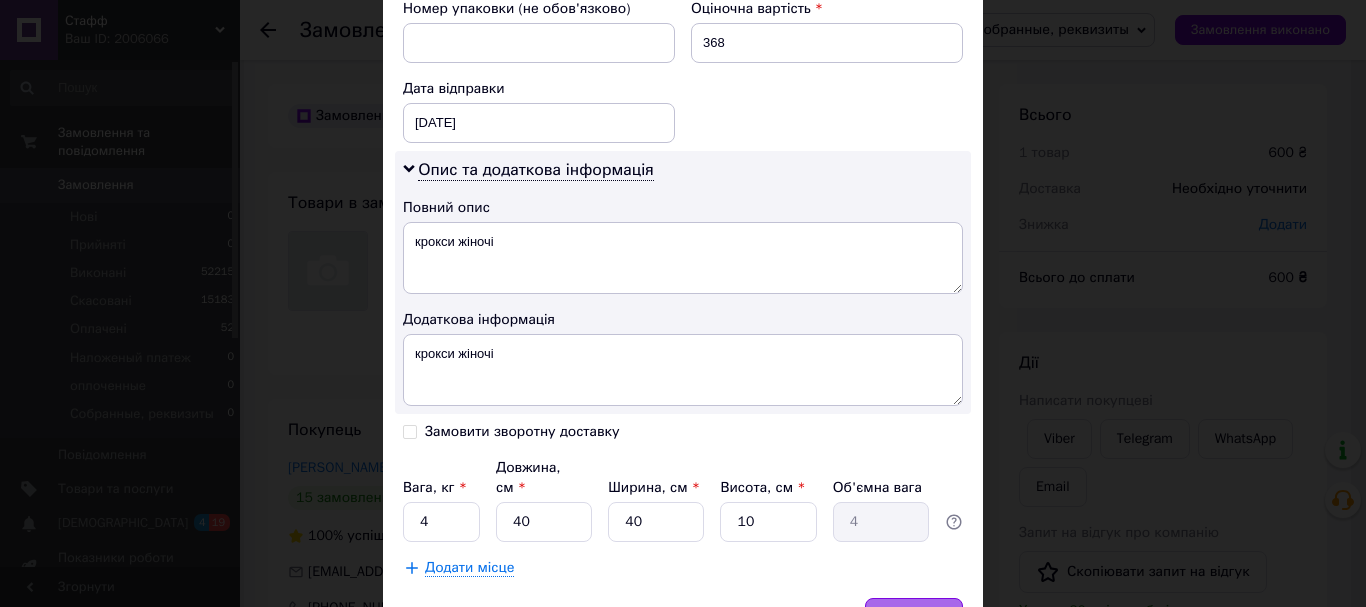 click on "Зберегти" at bounding box center [914, 618] 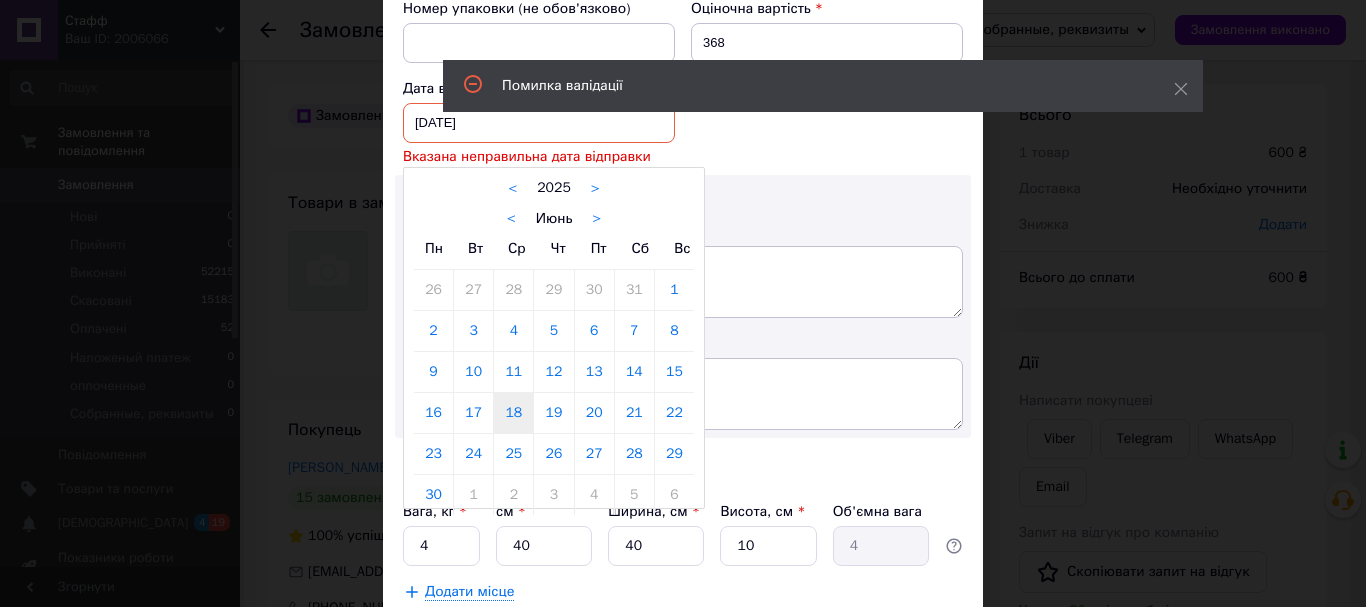 click on "18.06.2025 < 2025 > < Июнь > Пн Вт Ср Чт Пт Сб Вс 26 27 28 29 30 31 1 2 3 4 5 6 7 8 9 10 11 12 13 14 15 16 17 18 19 20 21 22 23 24 25 26 27 28 29 30 1 2 3 4 5 6" at bounding box center [539, 123] 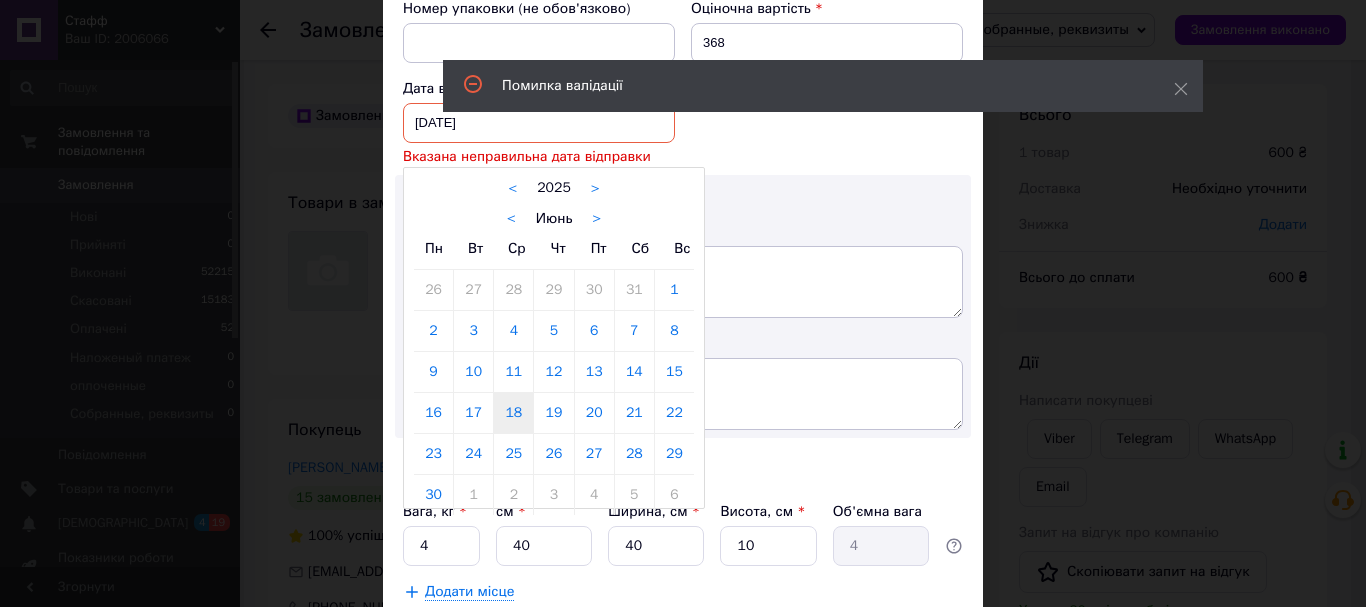click on ">" at bounding box center (596, 219) 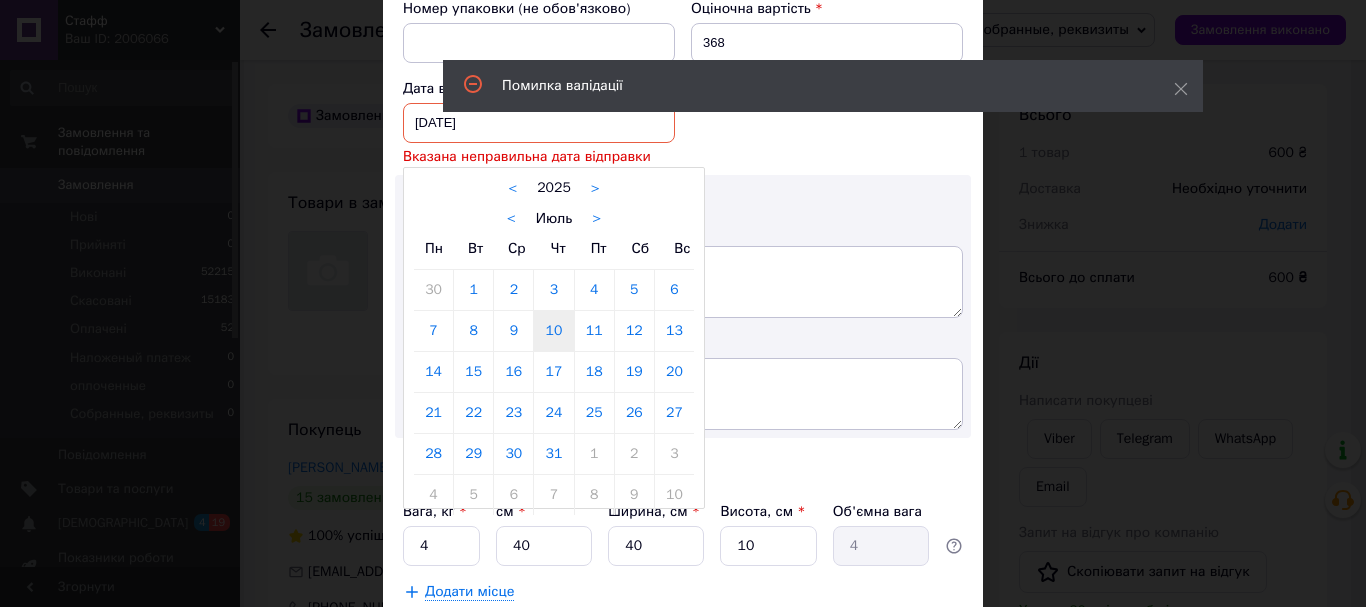 click on "10" at bounding box center (553, 331) 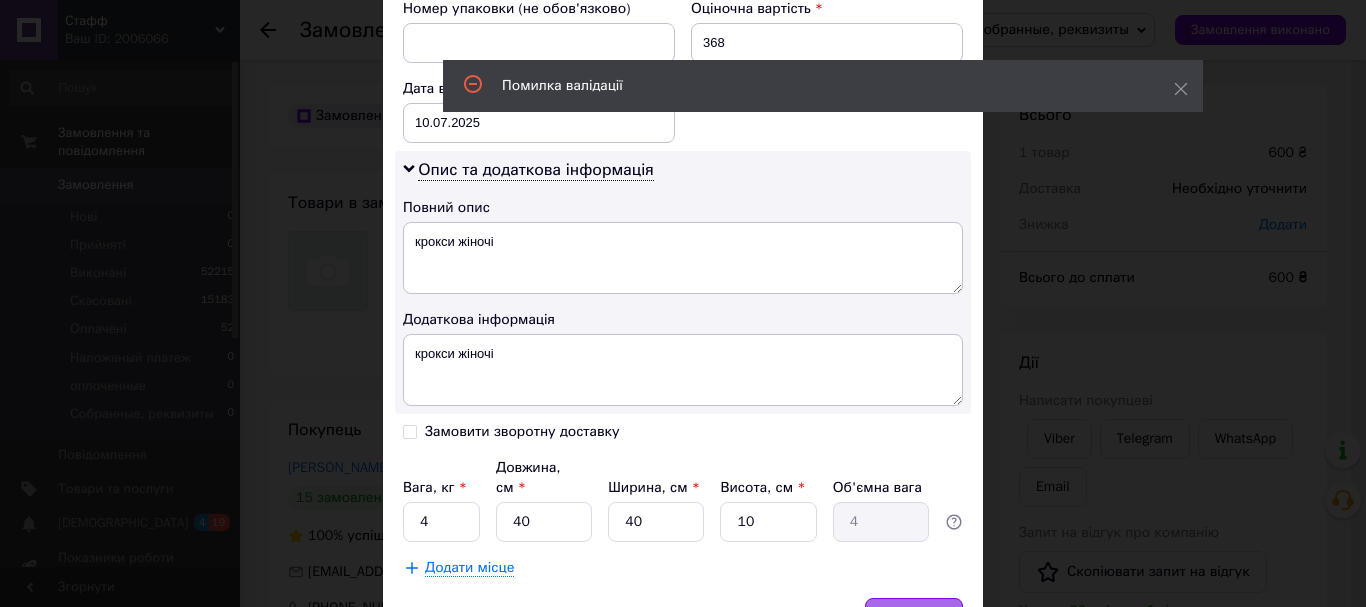 click on "Зберегти" at bounding box center (914, 618) 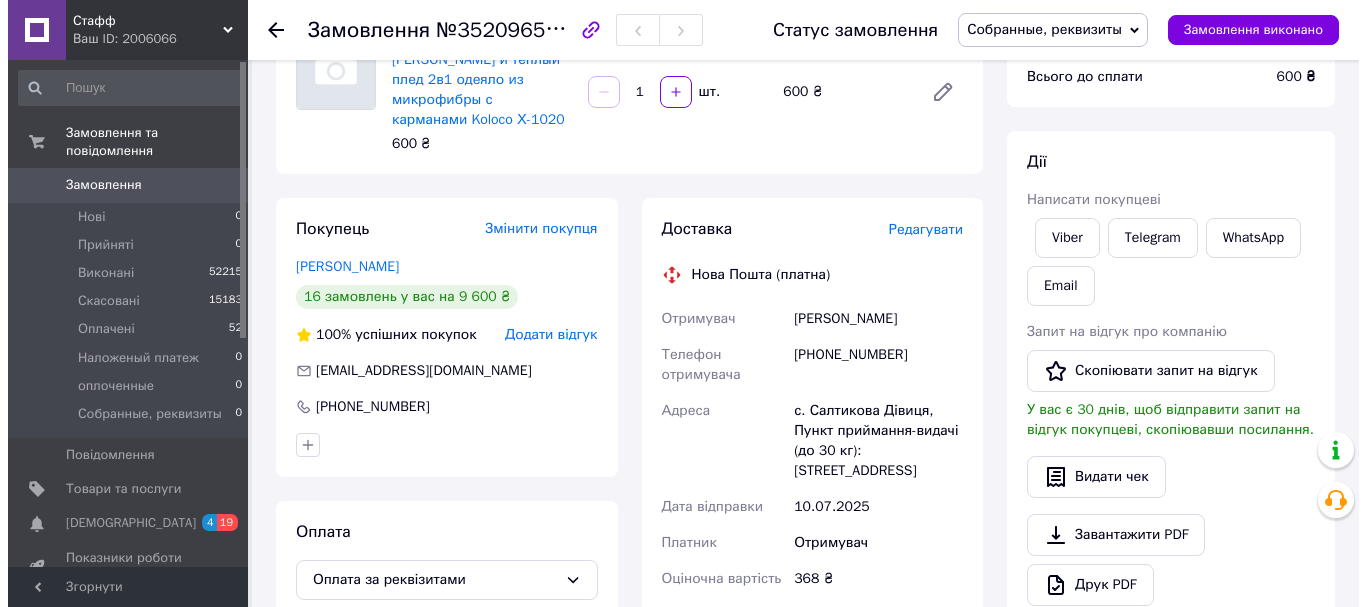 scroll, scrollTop: 200, scrollLeft: 0, axis: vertical 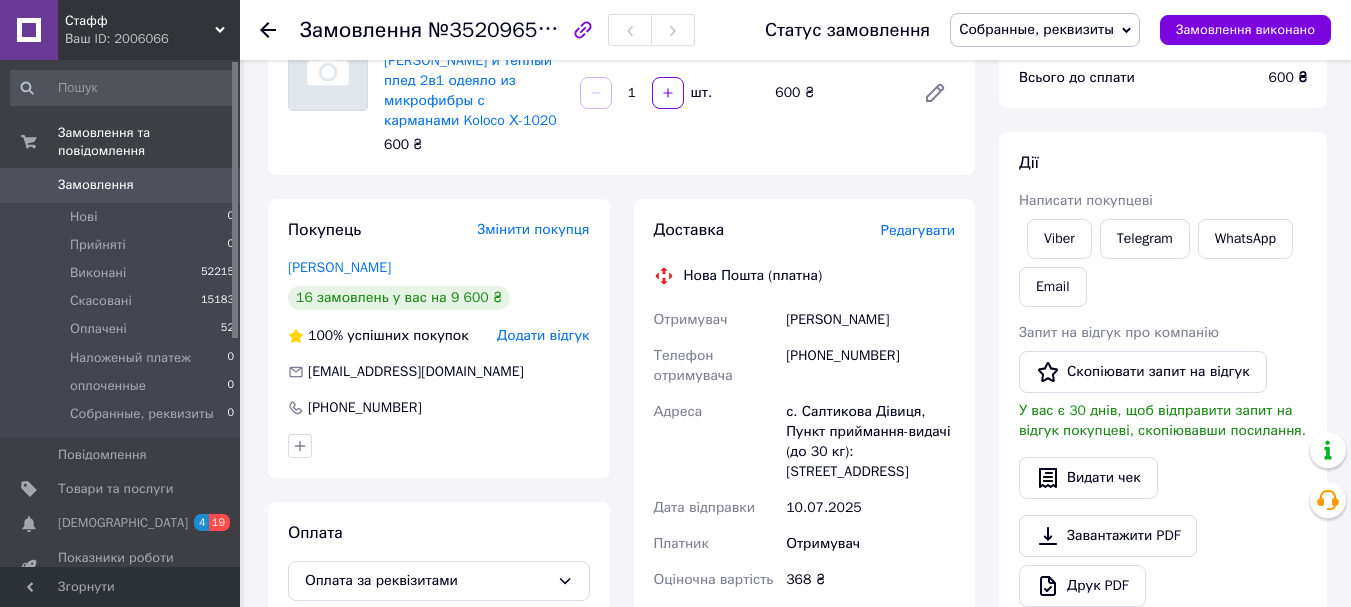 click on "Редагувати" at bounding box center (918, 230) 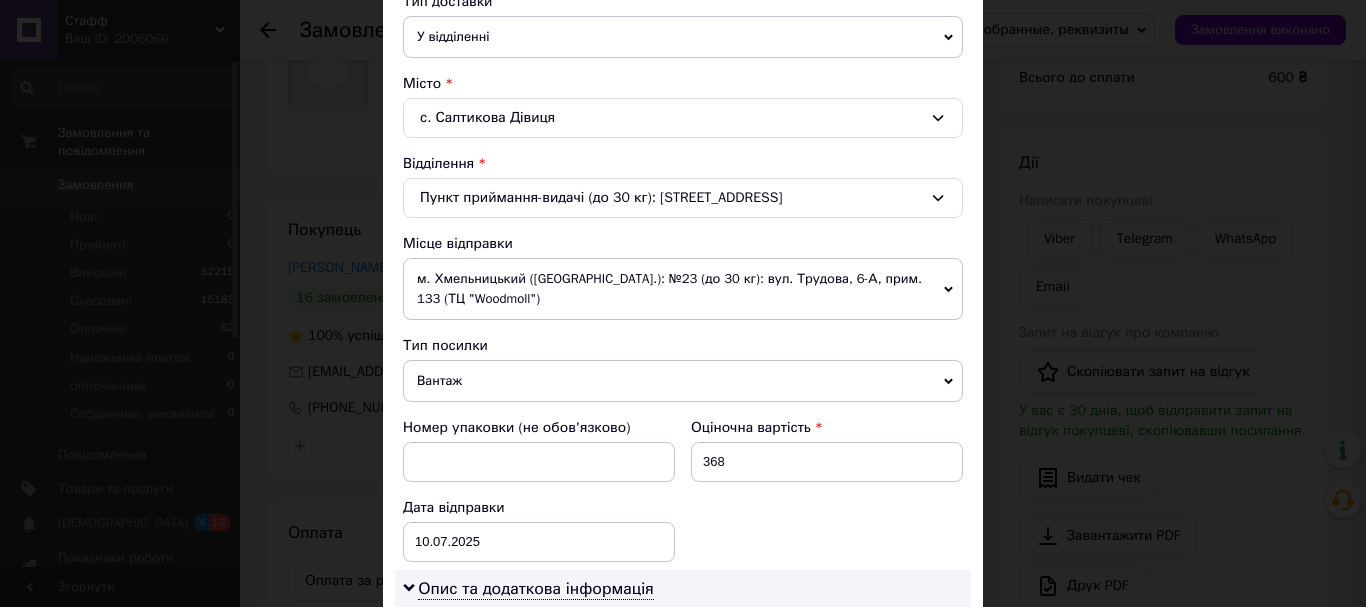 scroll, scrollTop: 500, scrollLeft: 0, axis: vertical 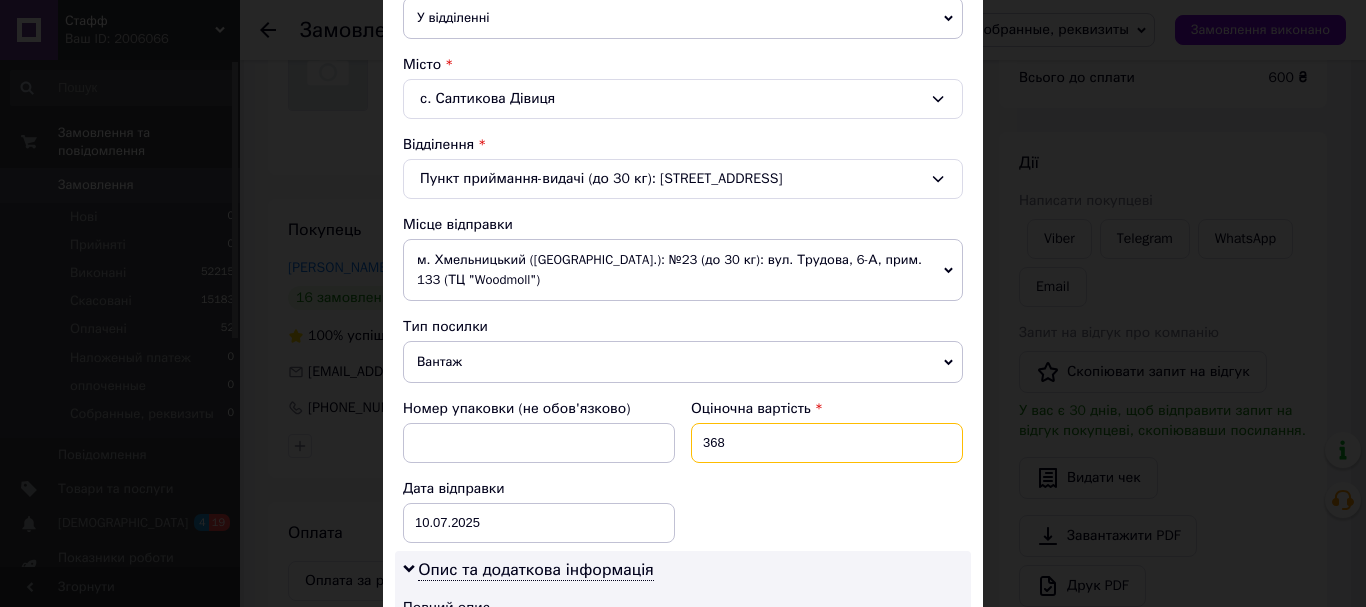 click on "368" at bounding box center (827, 443) 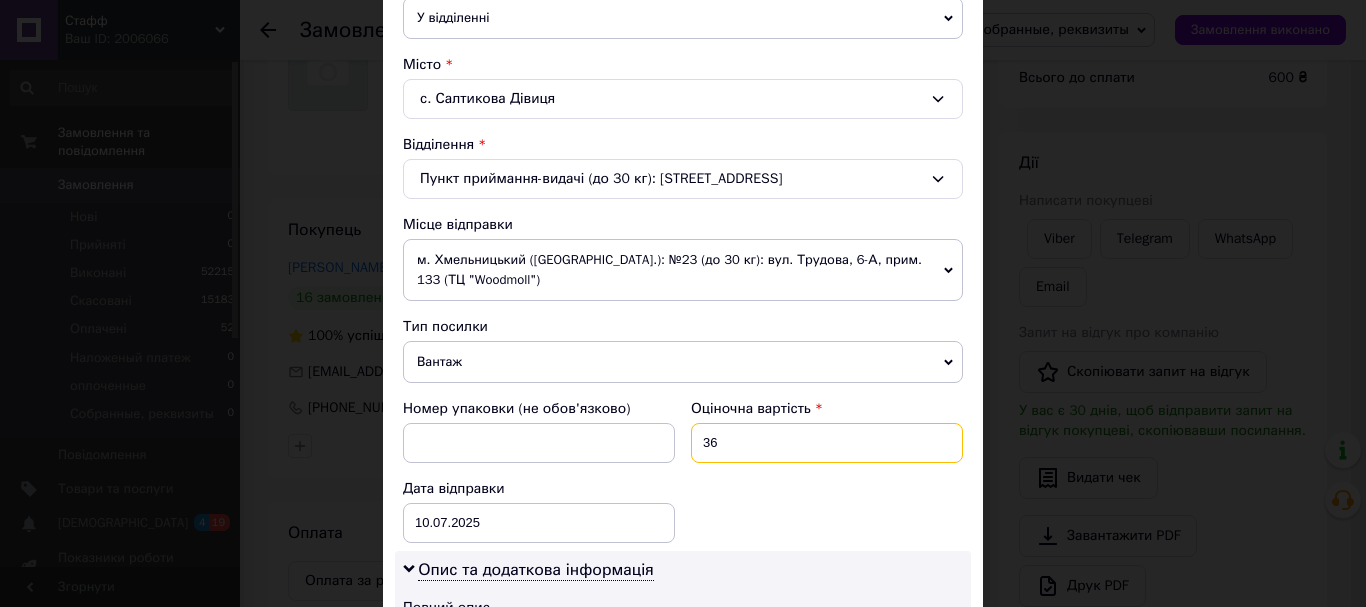 type on "3" 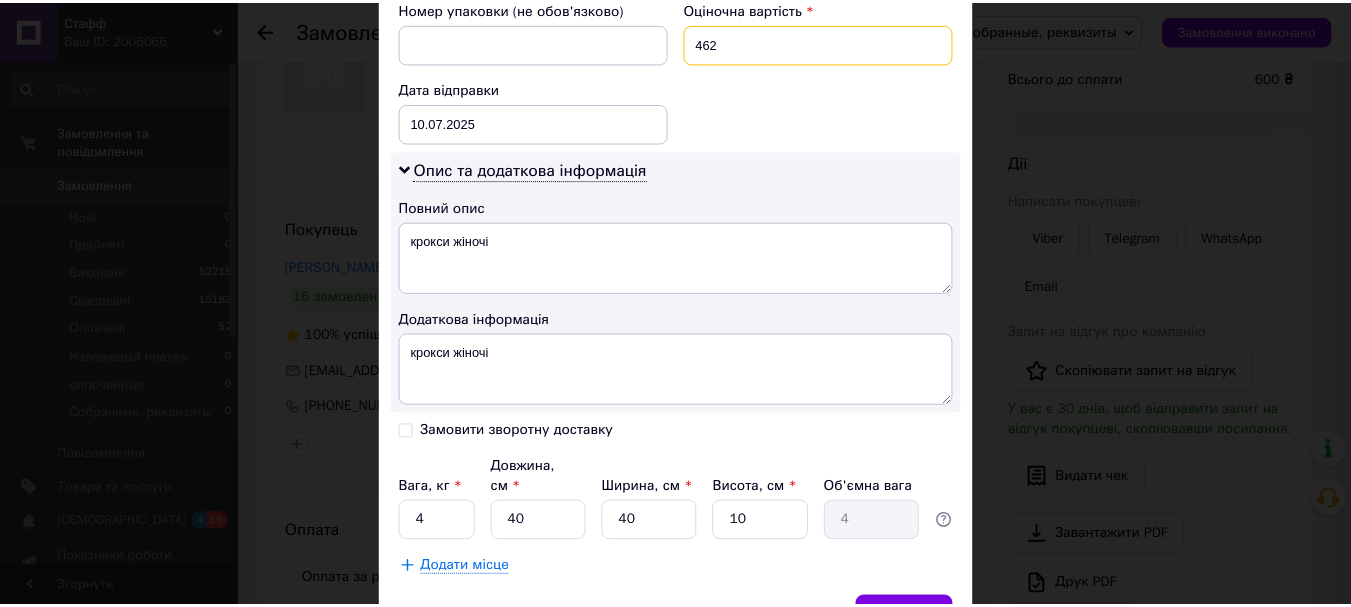 scroll, scrollTop: 1000, scrollLeft: 0, axis: vertical 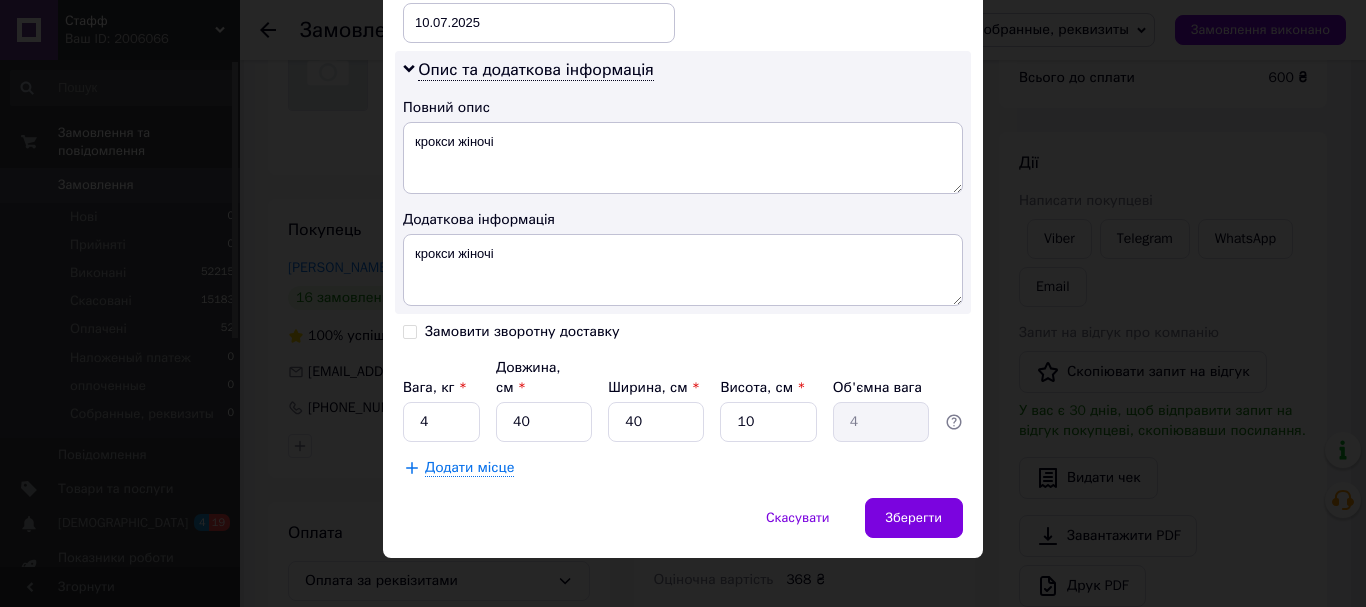 type on "462" 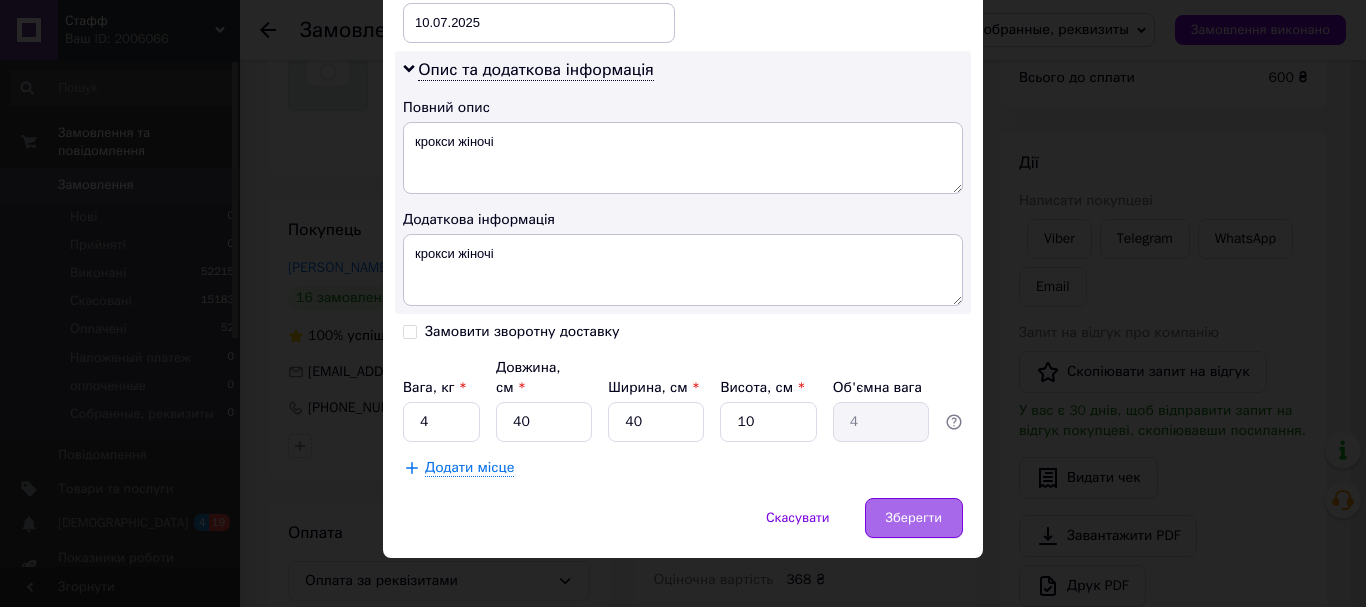 click on "Зберегти" at bounding box center [914, 518] 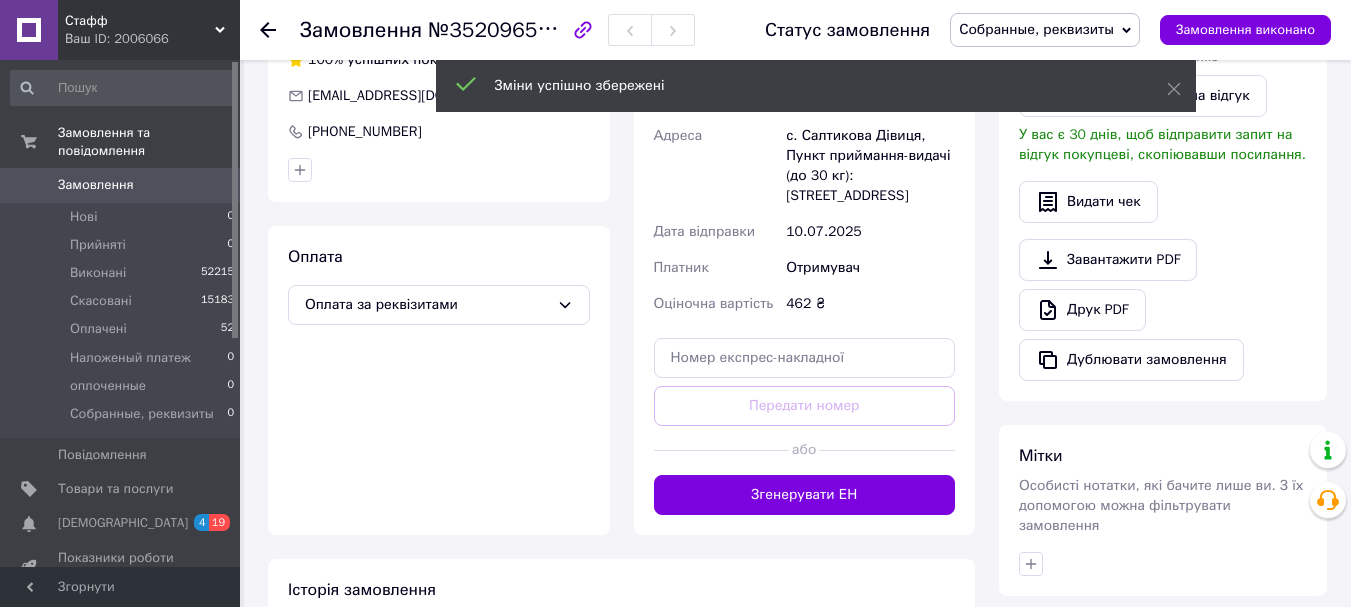 scroll, scrollTop: 500, scrollLeft: 0, axis: vertical 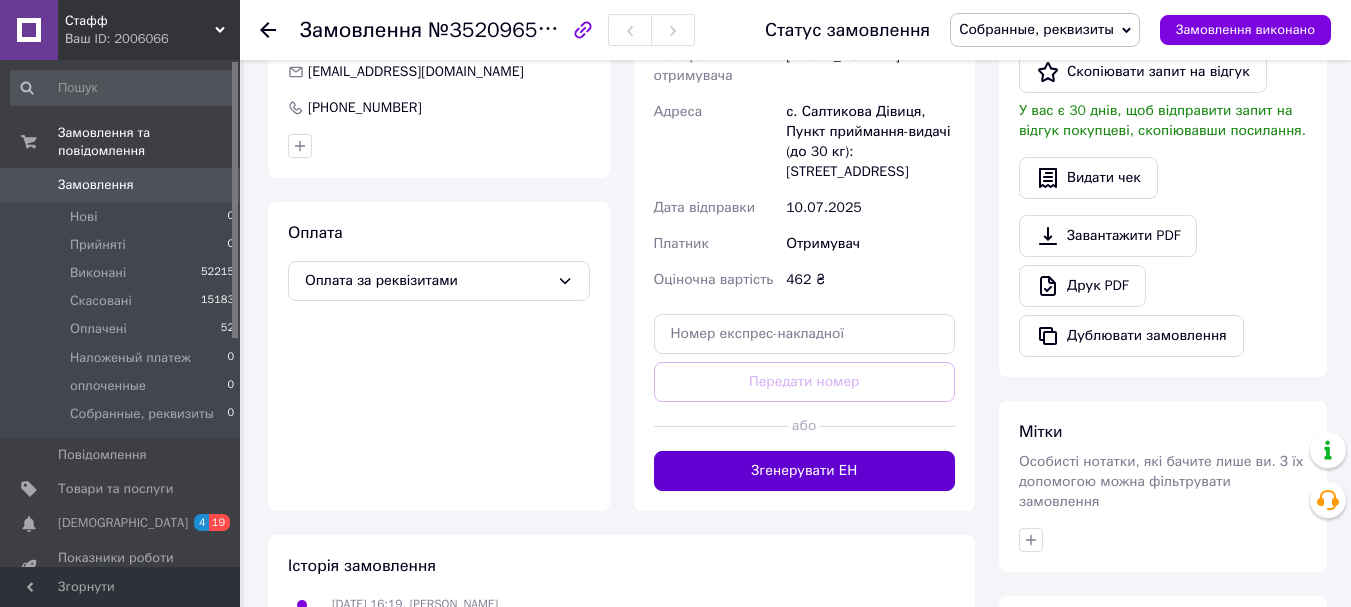 click on "Згенерувати ЕН" at bounding box center [805, 471] 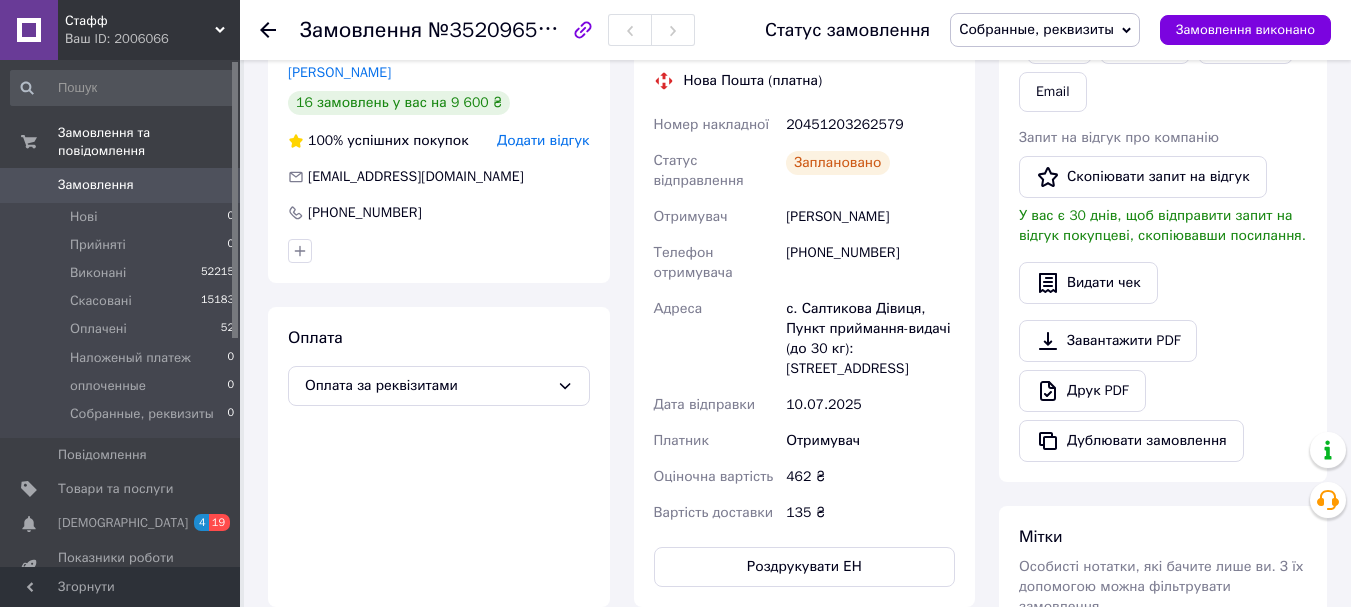 scroll, scrollTop: 300, scrollLeft: 0, axis: vertical 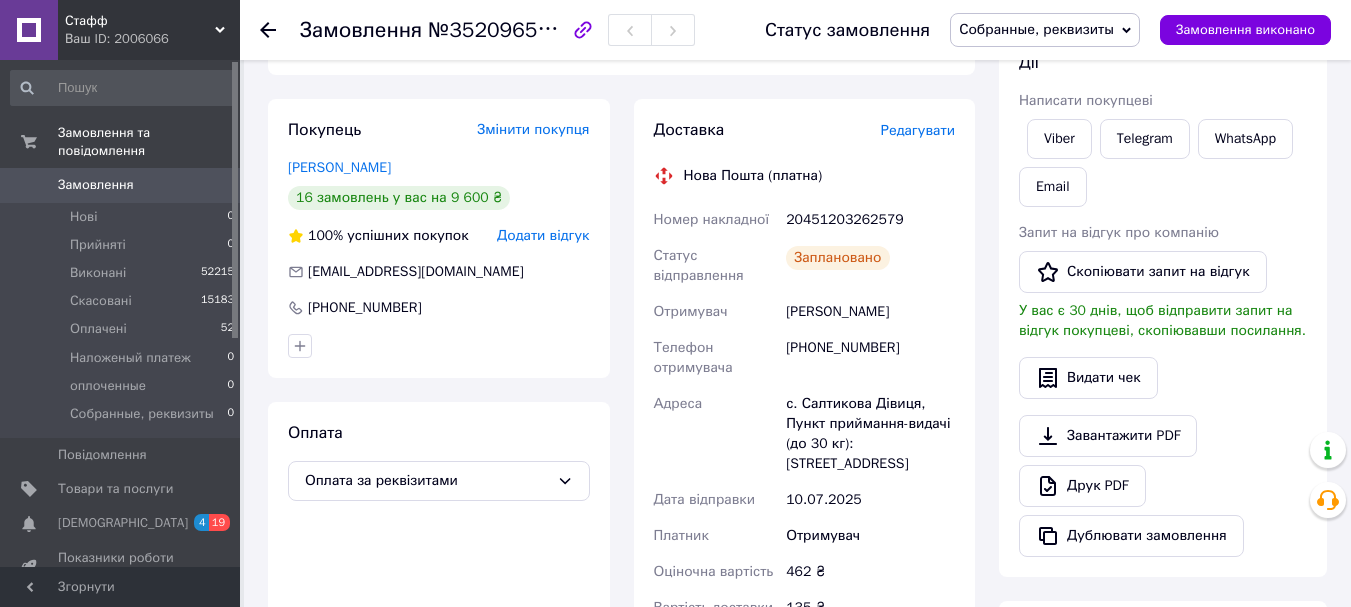 drag, startPoint x: 654, startPoint y: 195, endPoint x: 864, endPoint y: 428, distance: 313.6702 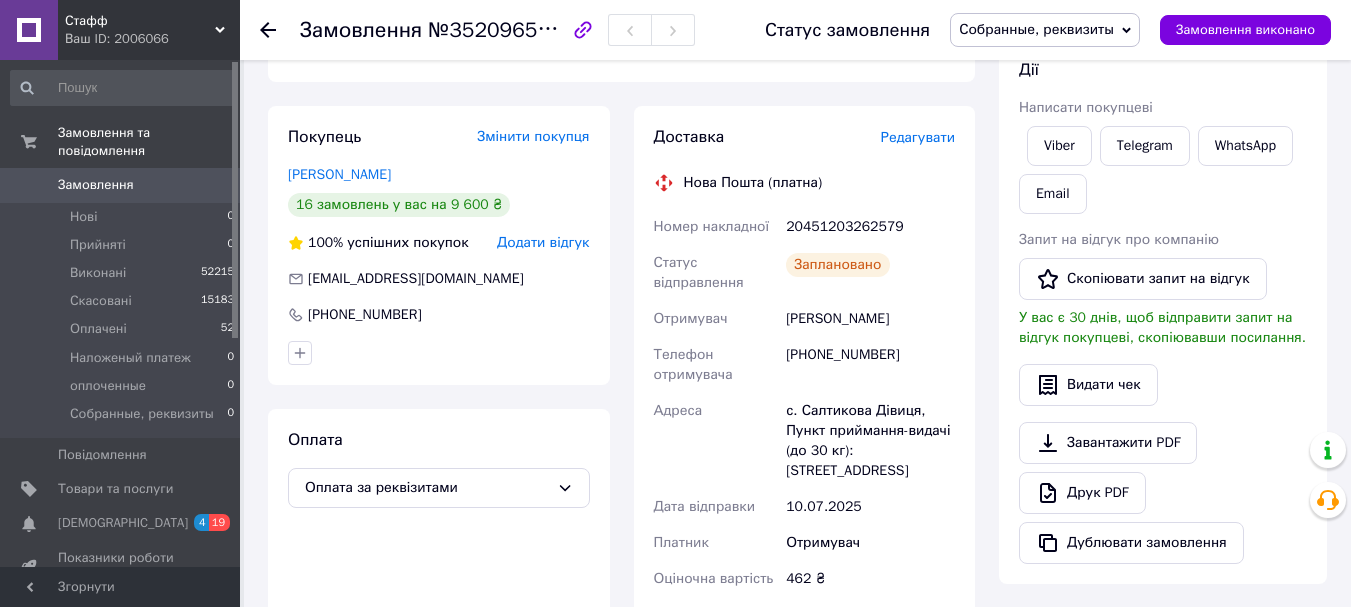 scroll, scrollTop: 300, scrollLeft: 0, axis: vertical 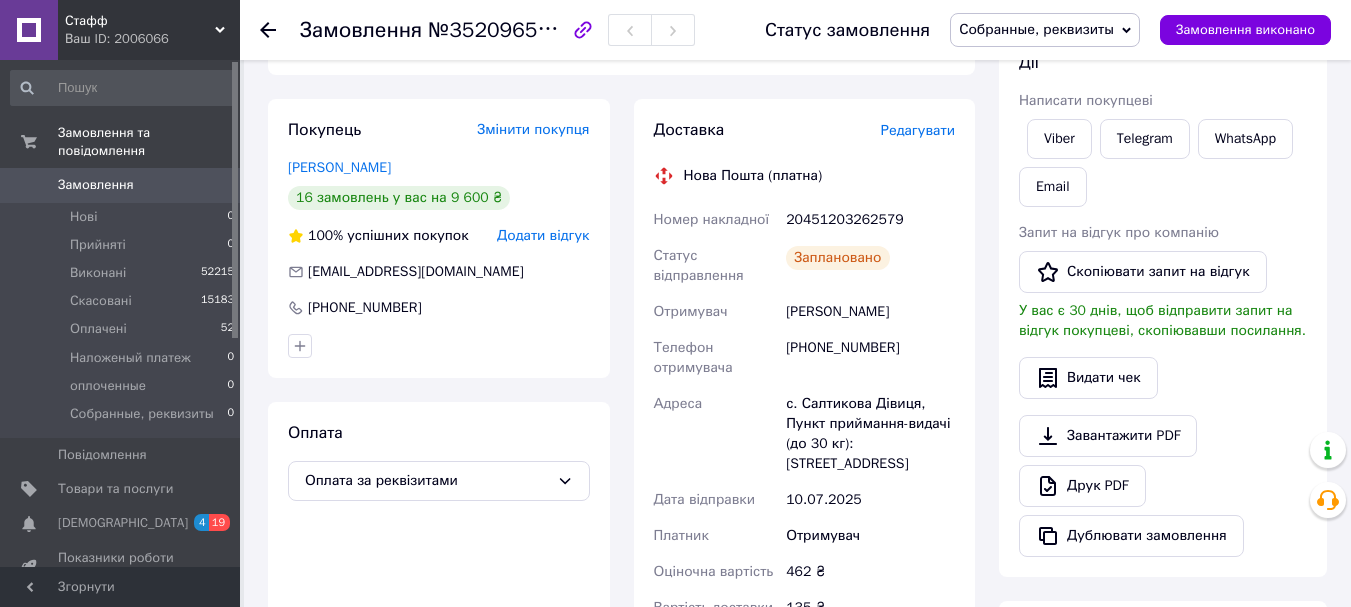 click on "Замовлення" at bounding box center (96, 185) 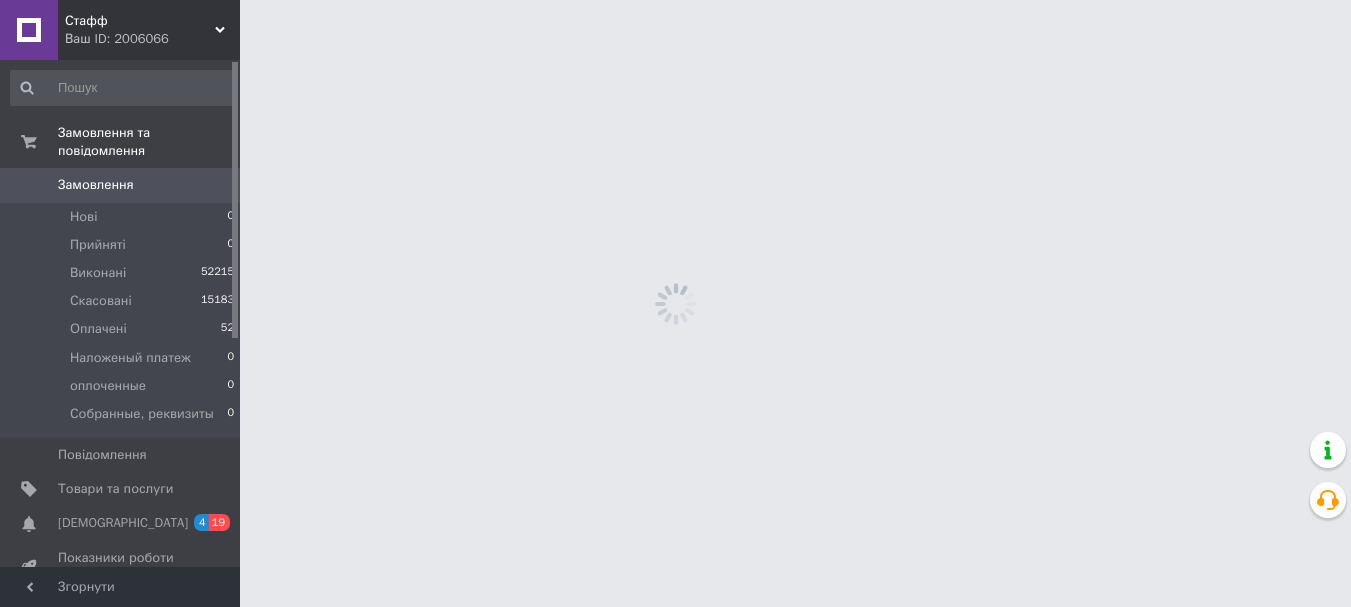 scroll, scrollTop: 0, scrollLeft: 0, axis: both 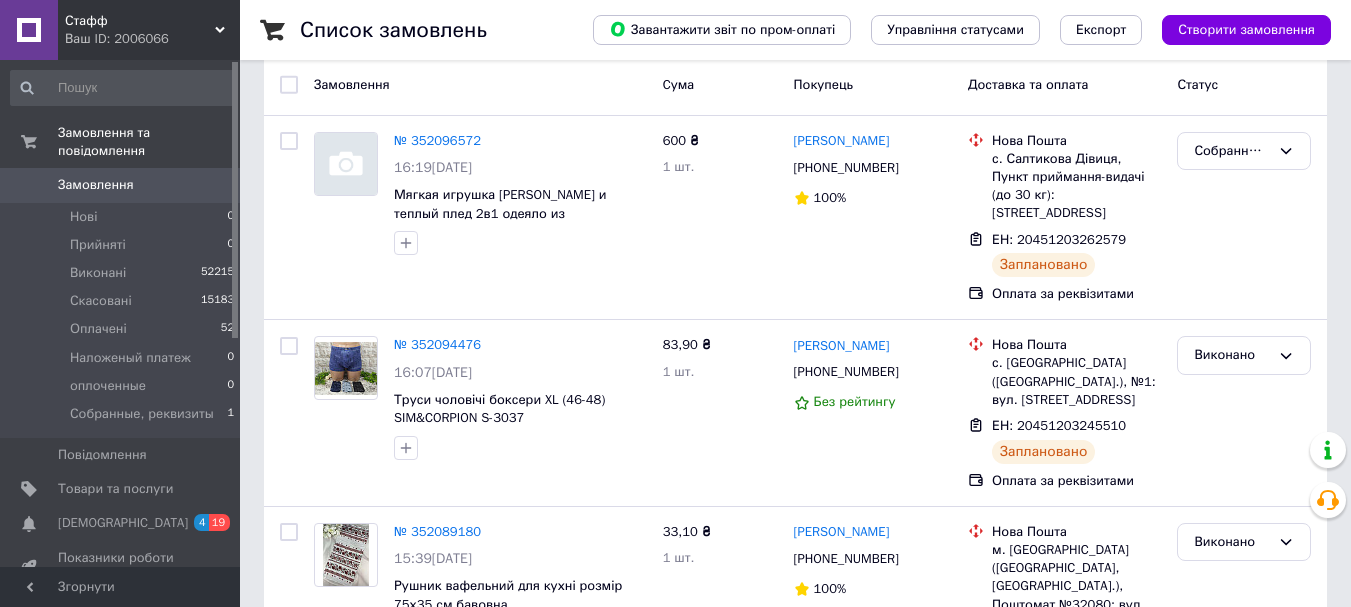 click on "Стафф" at bounding box center [140, 21] 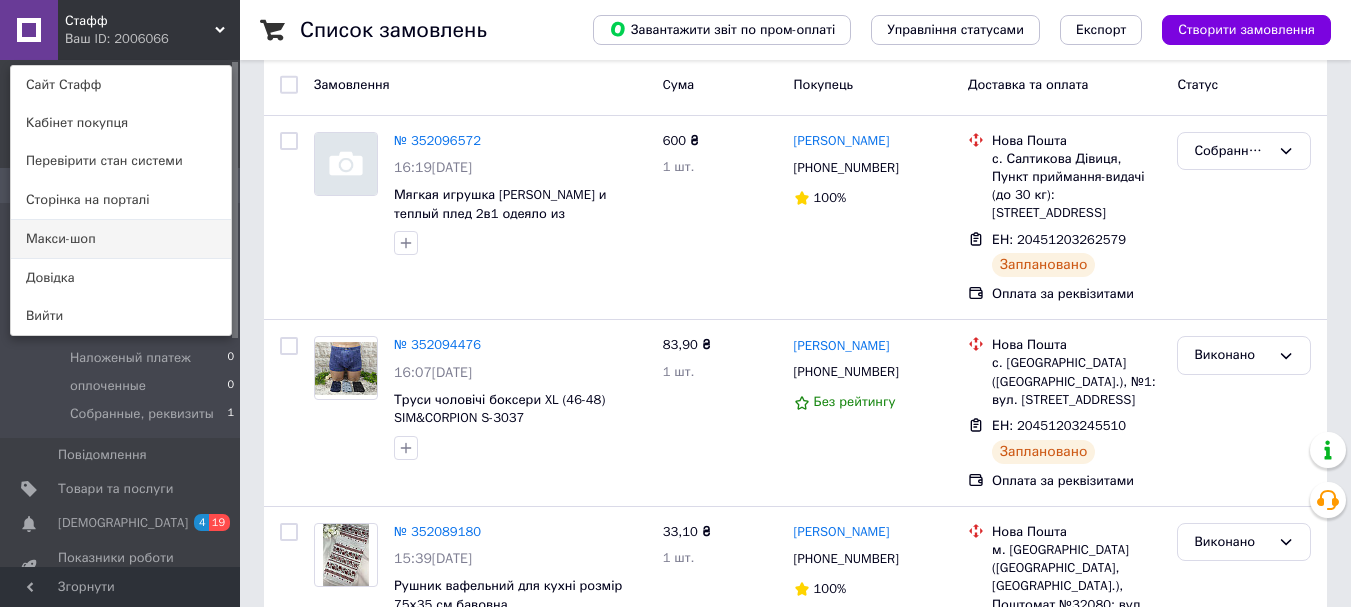 click on "Макси-шоп" at bounding box center (121, 239) 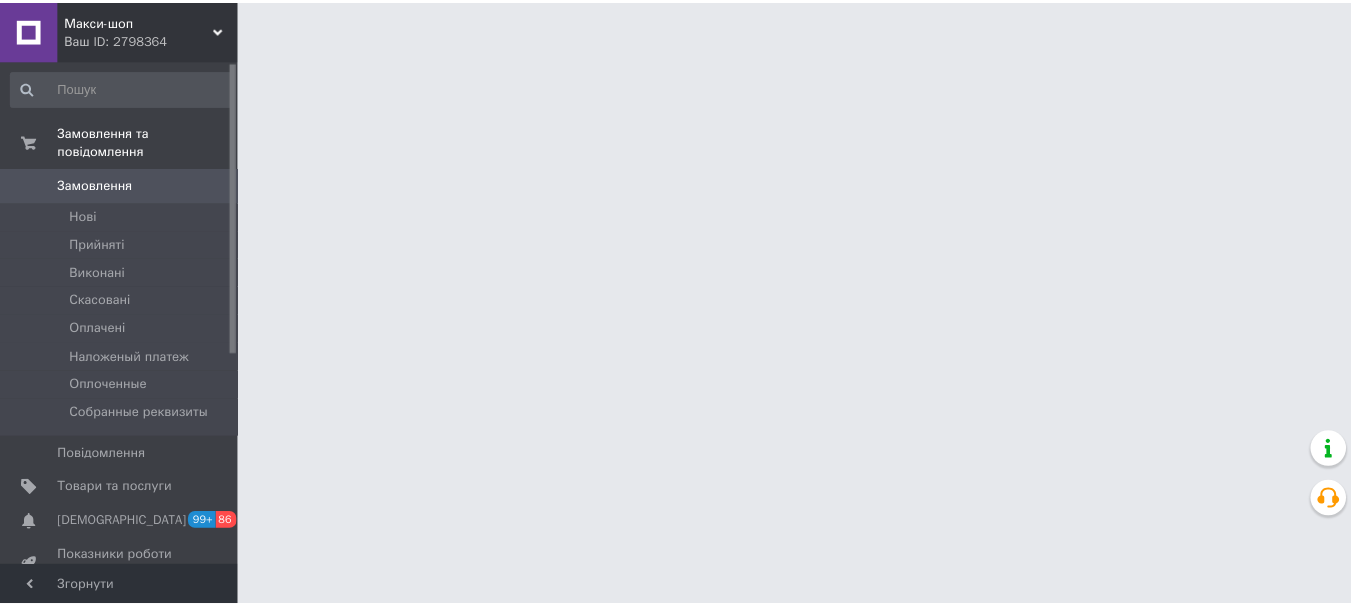 scroll, scrollTop: 0, scrollLeft: 0, axis: both 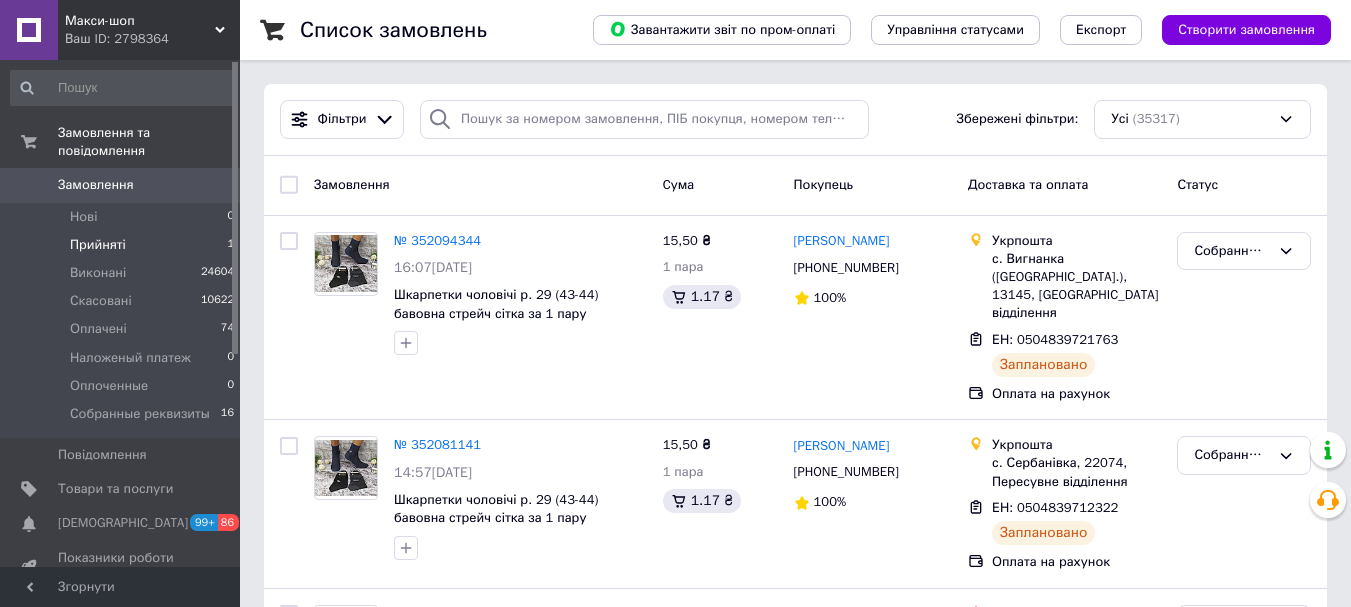 click on "Прийняті" at bounding box center [98, 245] 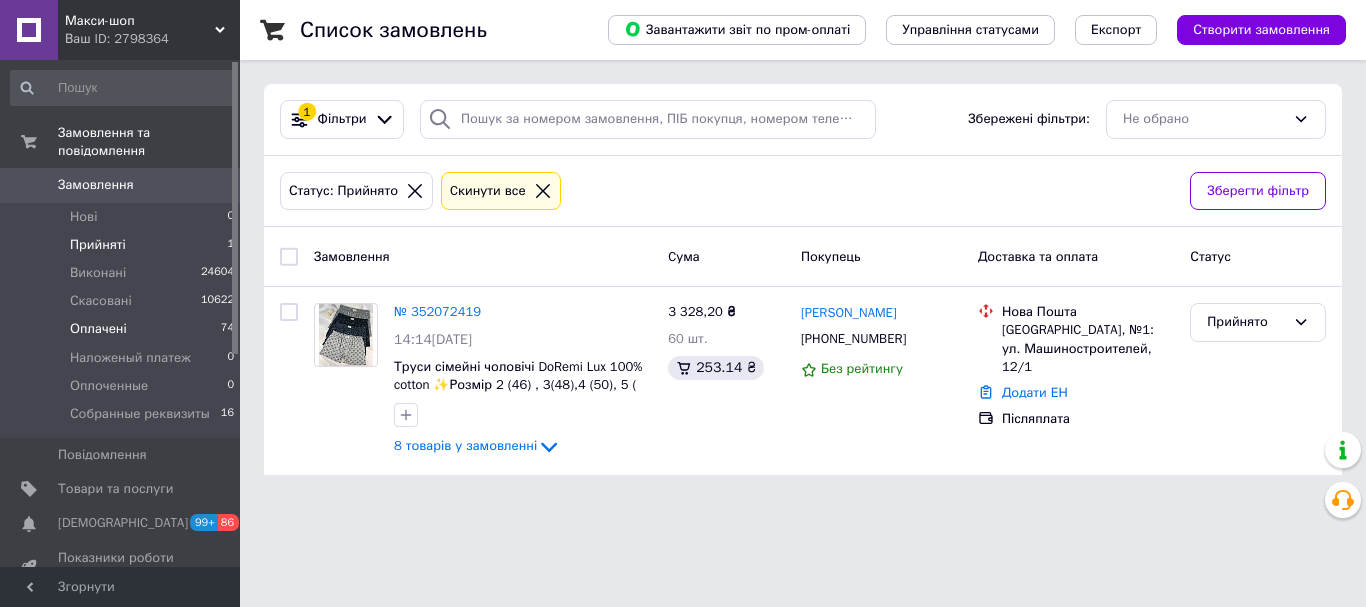 click on "Оплачені" at bounding box center (98, 329) 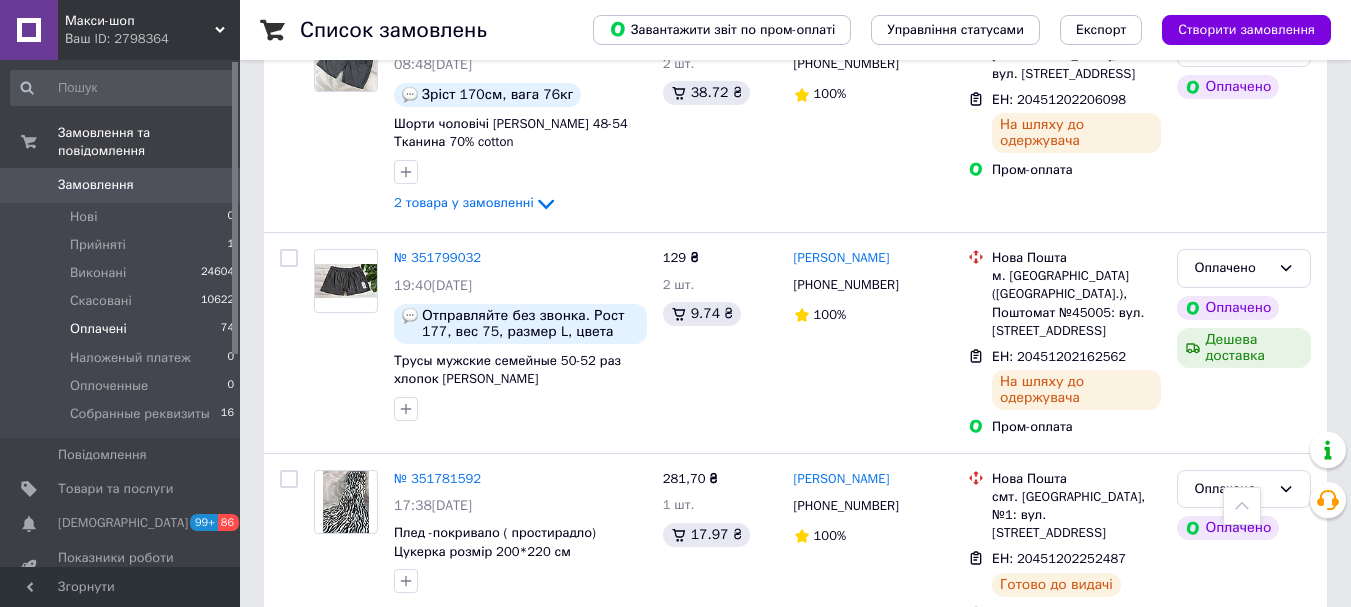 scroll, scrollTop: 1600, scrollLeft: 0, axis: vertical 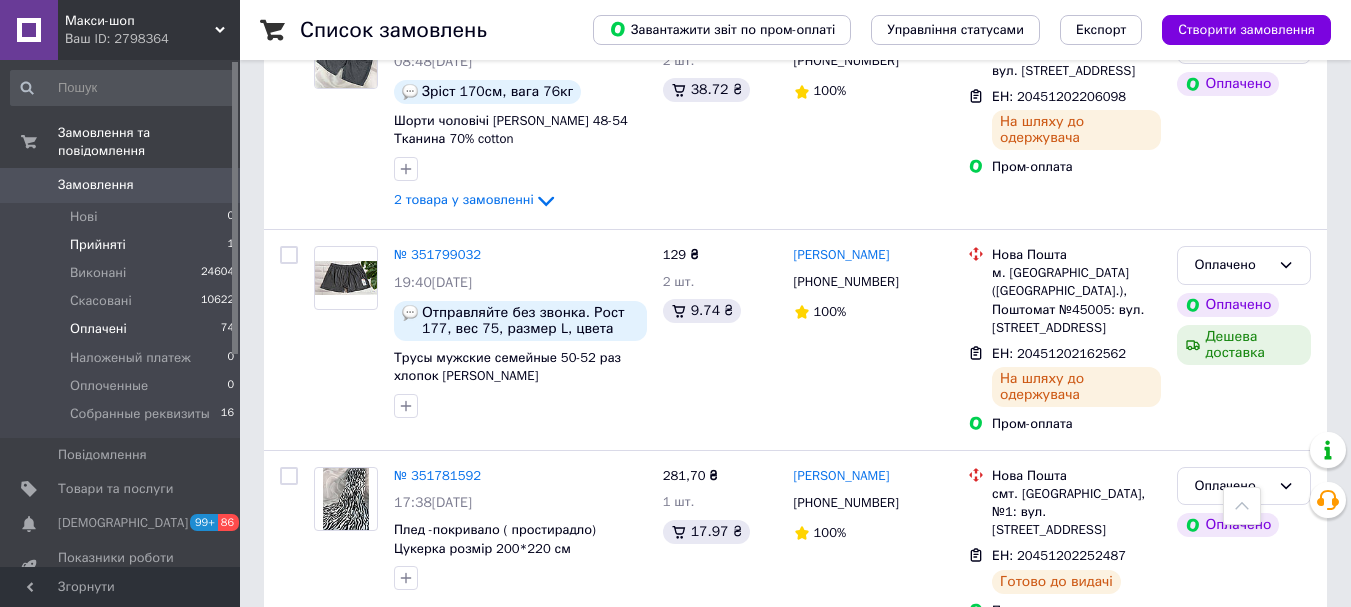 click on "Прийняті" at bounding box center (98, 245) 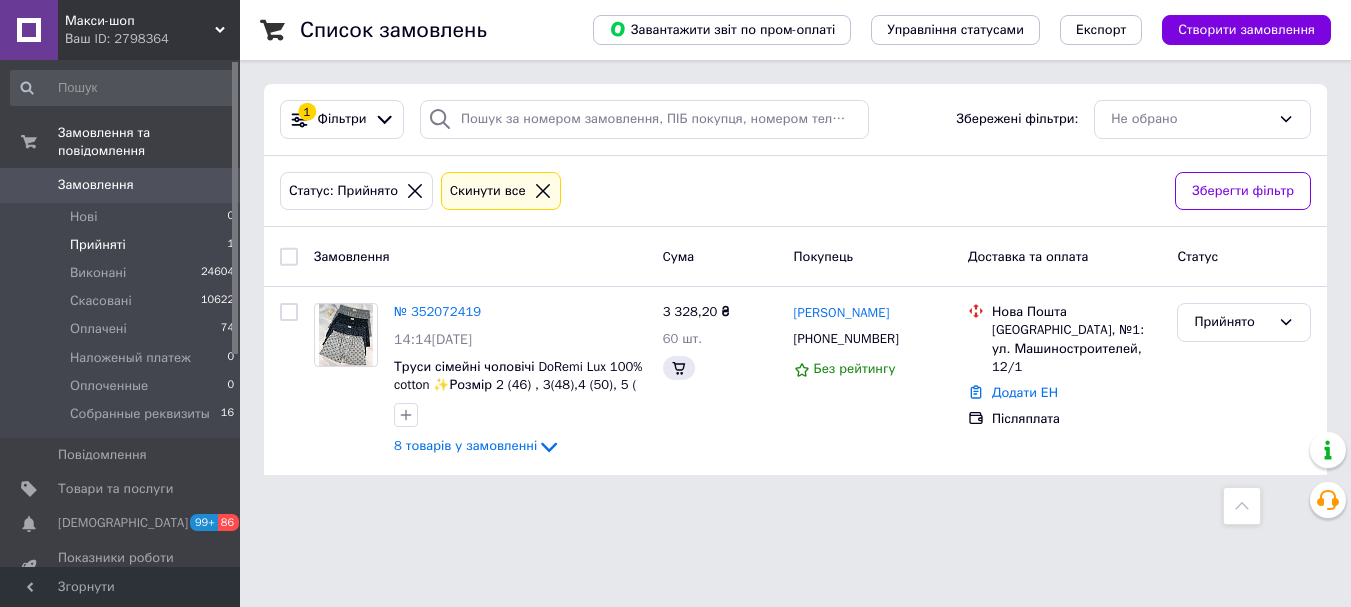 scroll, scrollTop: 0, scrollLeft: 0, axis: both 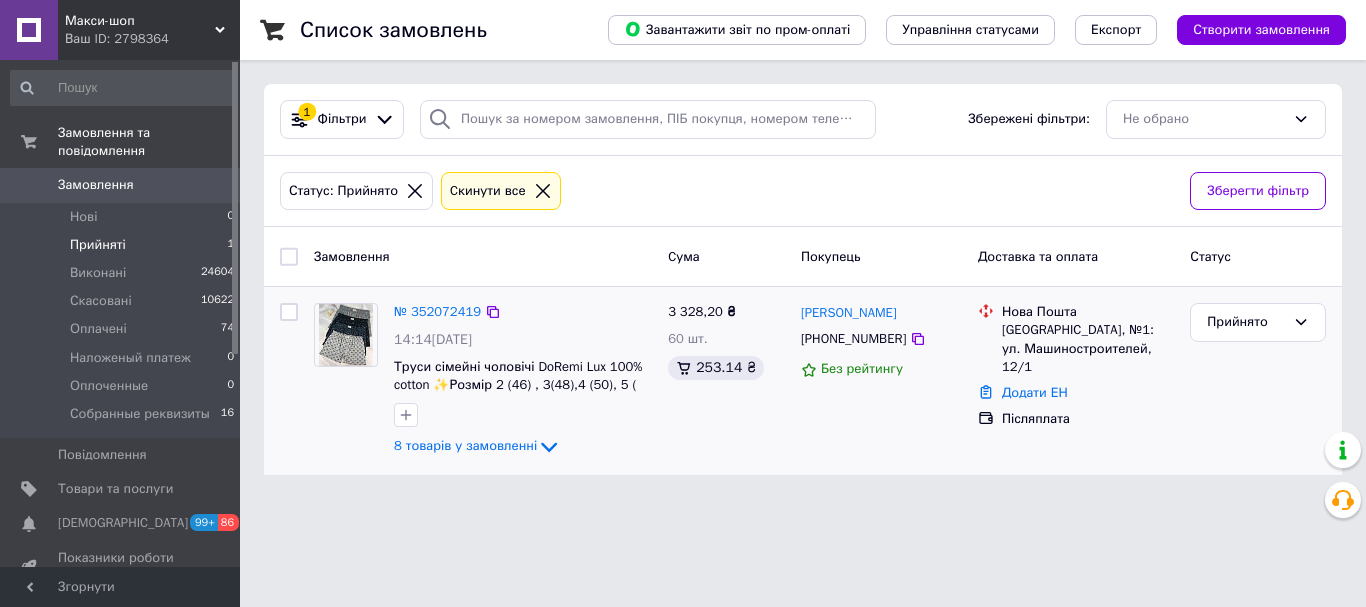 click on "№ 352072419" at bounding box center (523, 312) 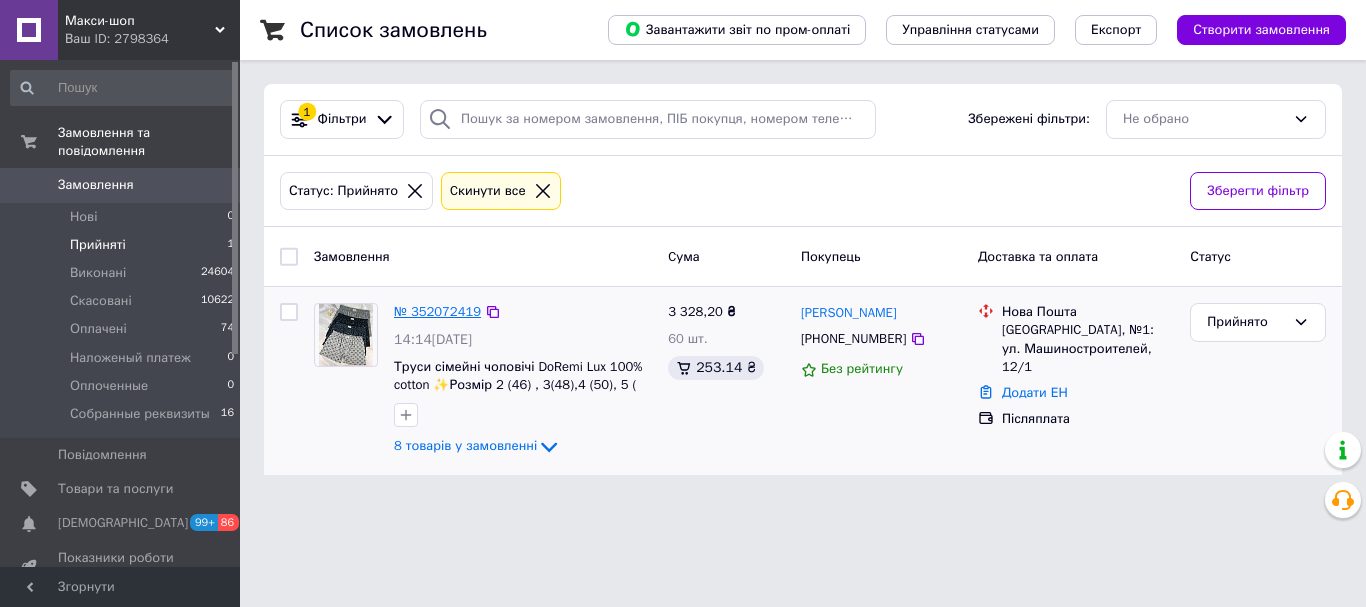 click on "№ 352072419" at bounding box center [437, 311] 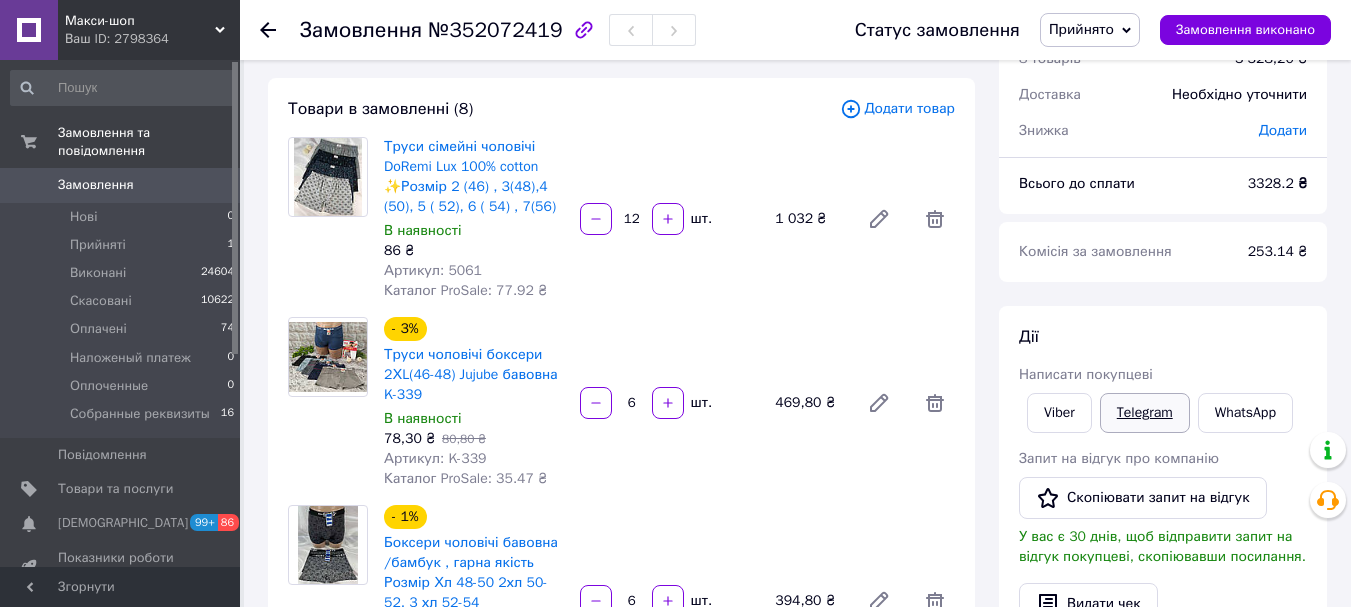 scroll, scrollTop: 200, scrollLeft: 0, axis: vertical 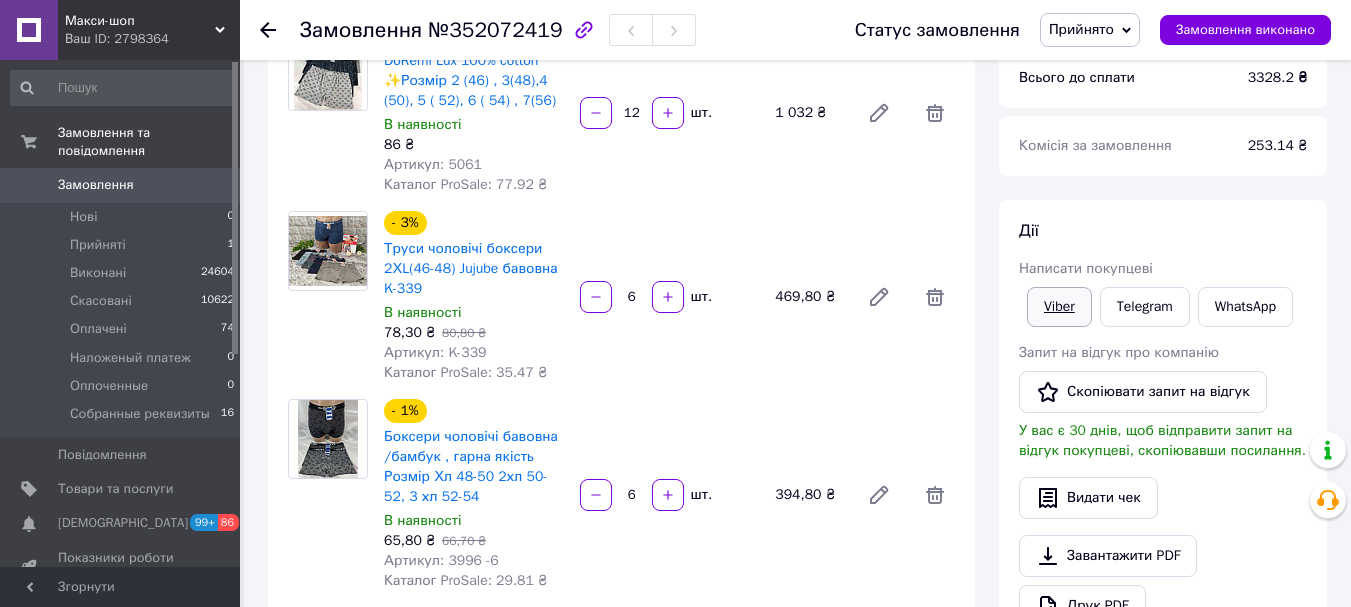 click on "Viber" at bounding box center [1059, 307] 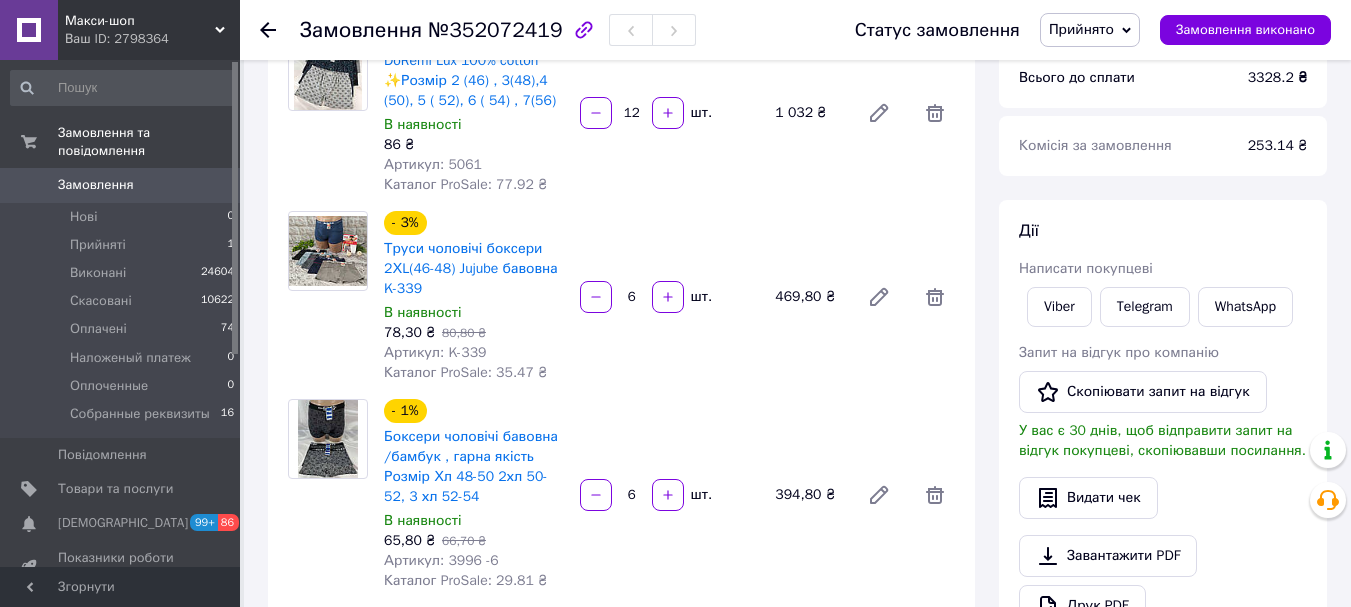 click on "Замовлення" at bounding box center [121, 185] 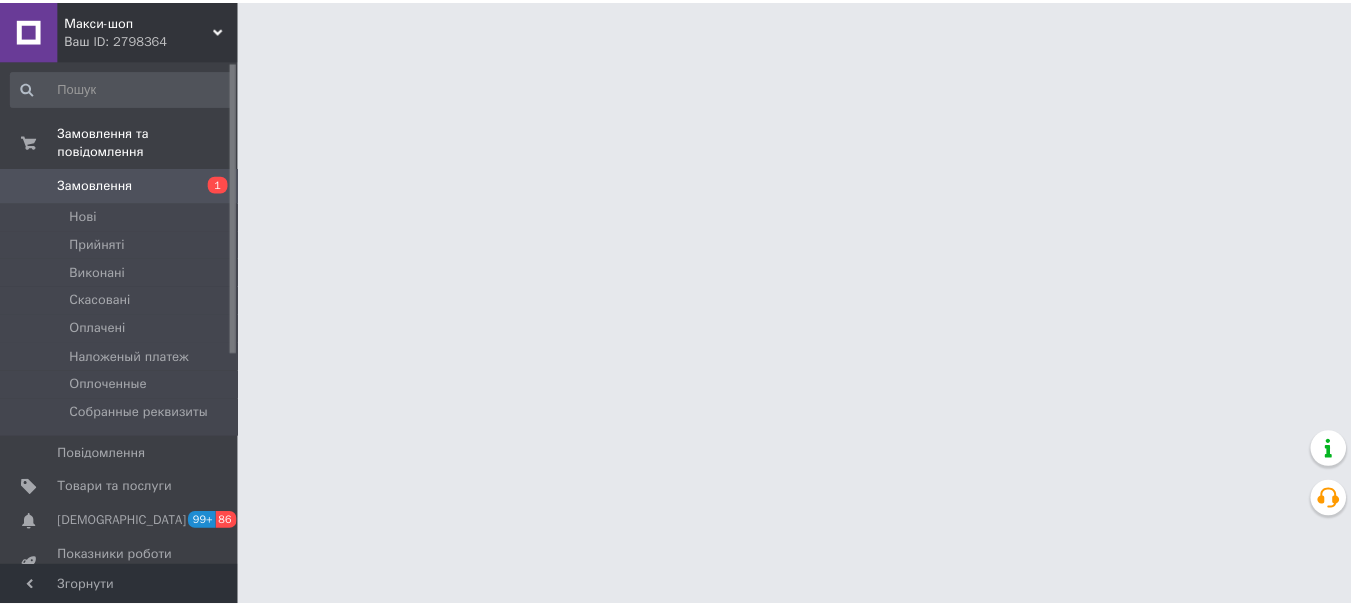 scroll, scrollTop: 0, scrollLeft: 0, axis: both 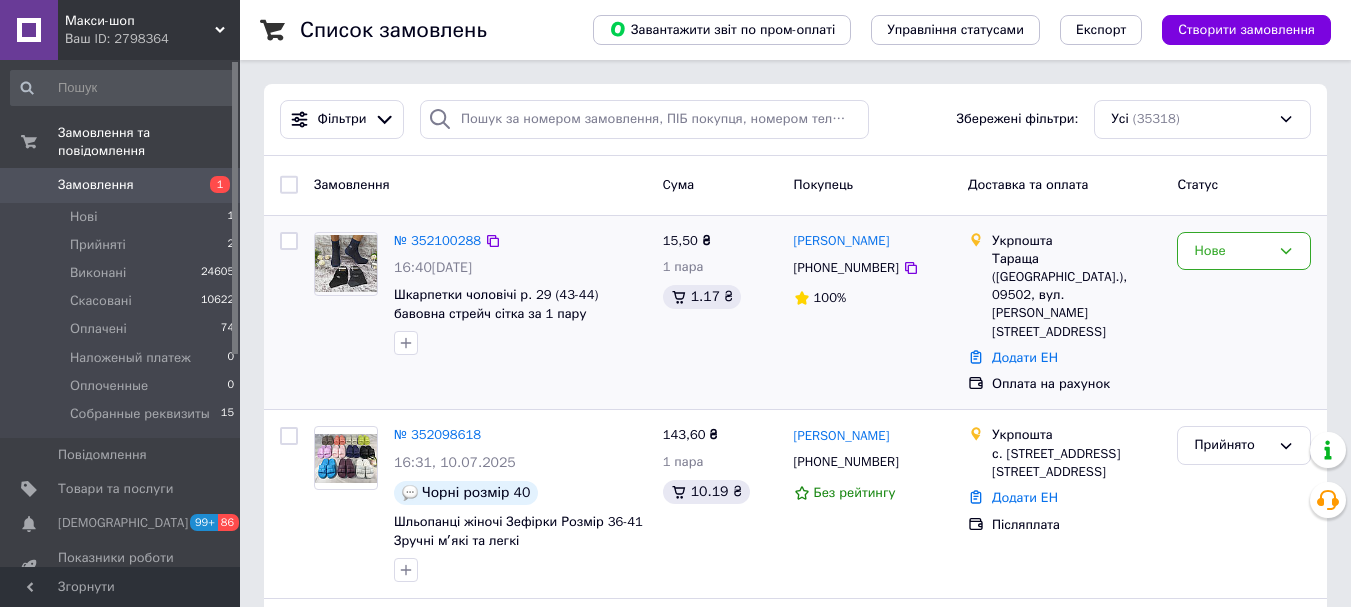 click on "№ 352100288" at bounding box center (437, 241) 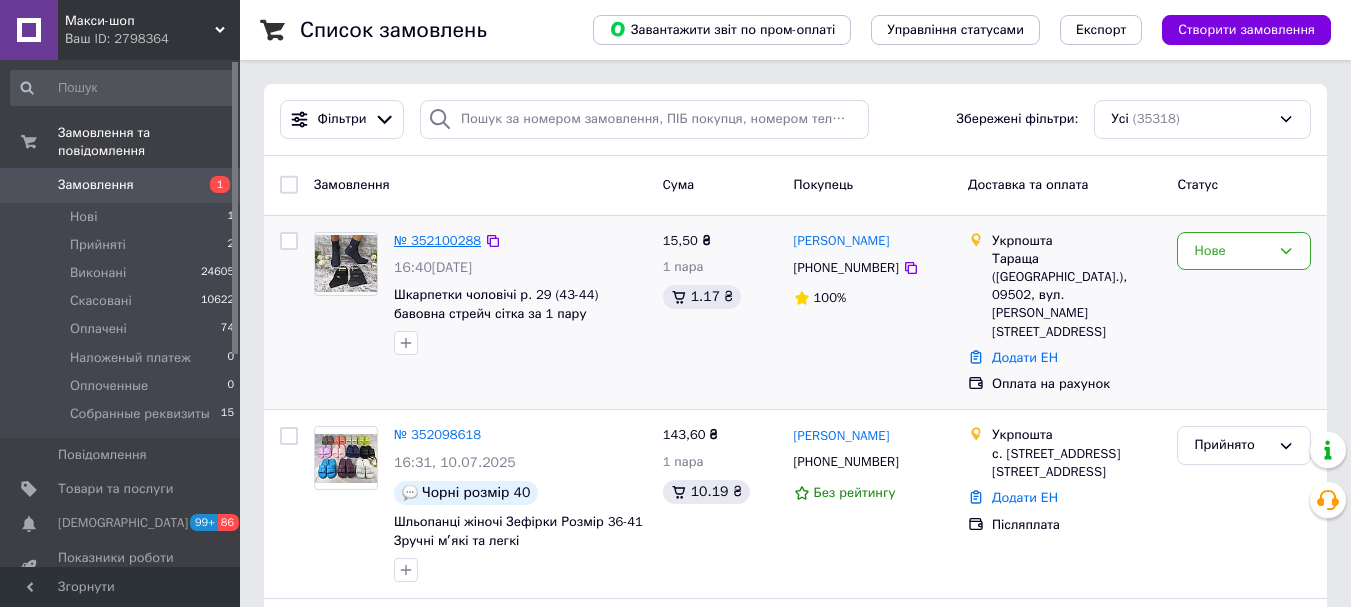 click on "№ 352100288" at bounding box center [437, 240] 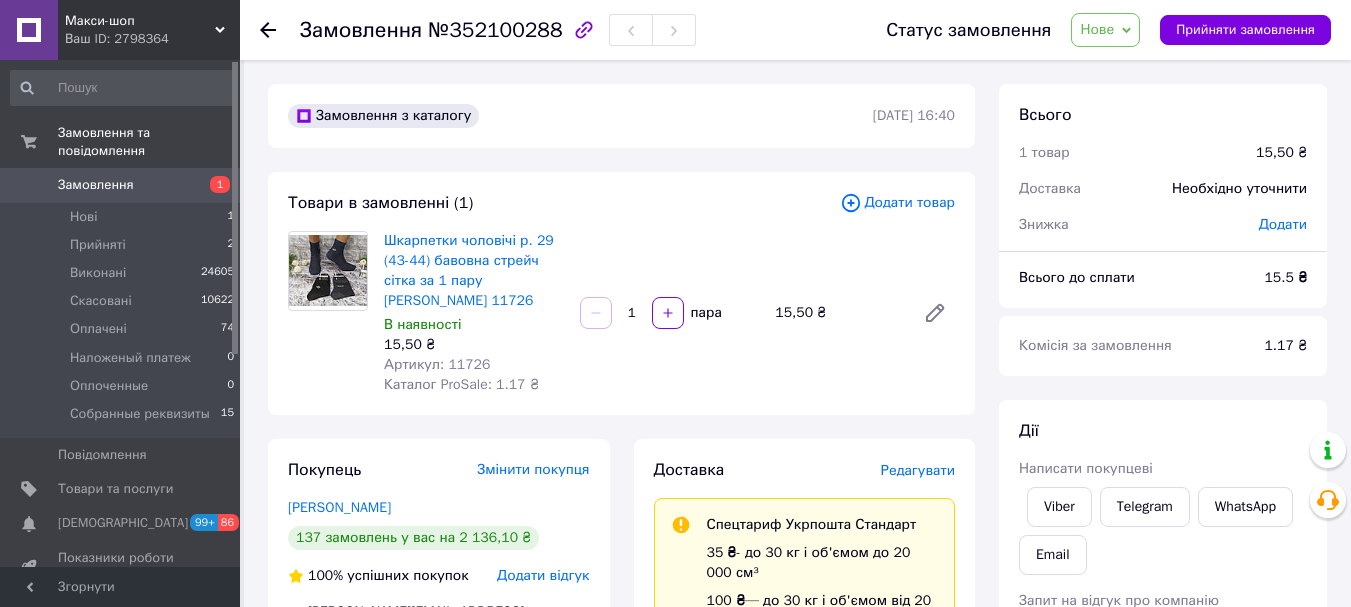 click on "Нове" at bounding box center [1097, 29] 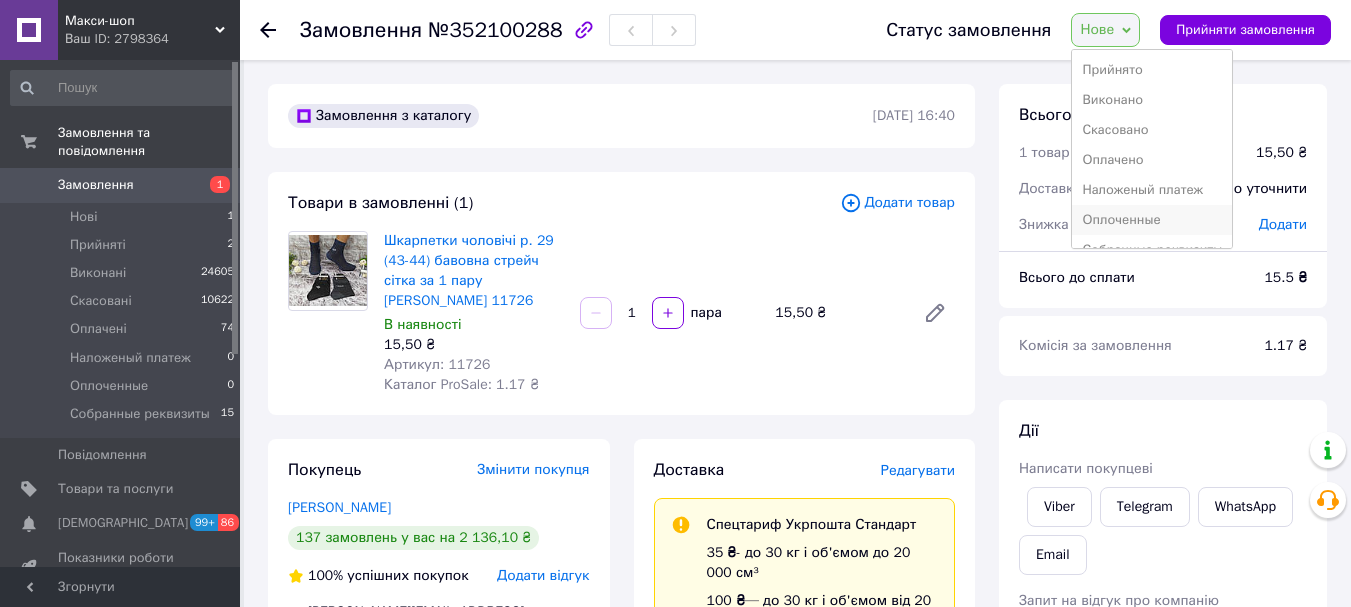 scroll, scrollTop: 22, scrollLeft: 0, axis: vertical 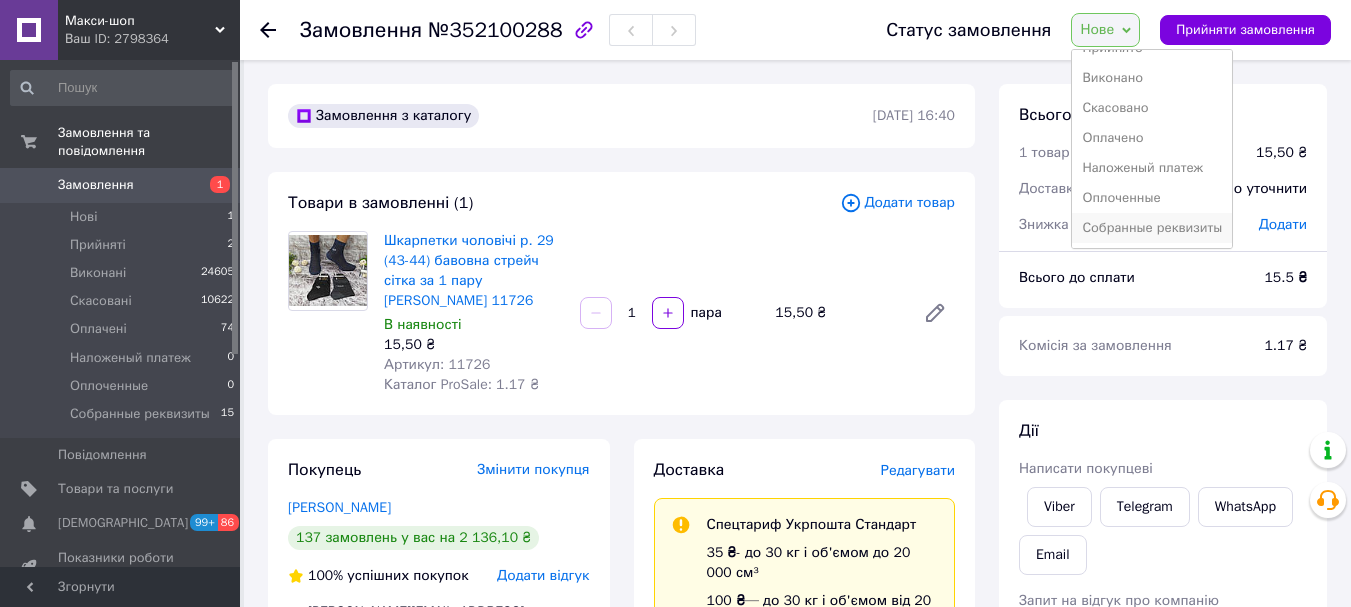 click on "Собранные реквизиты" at bounding box center [1152, 228] 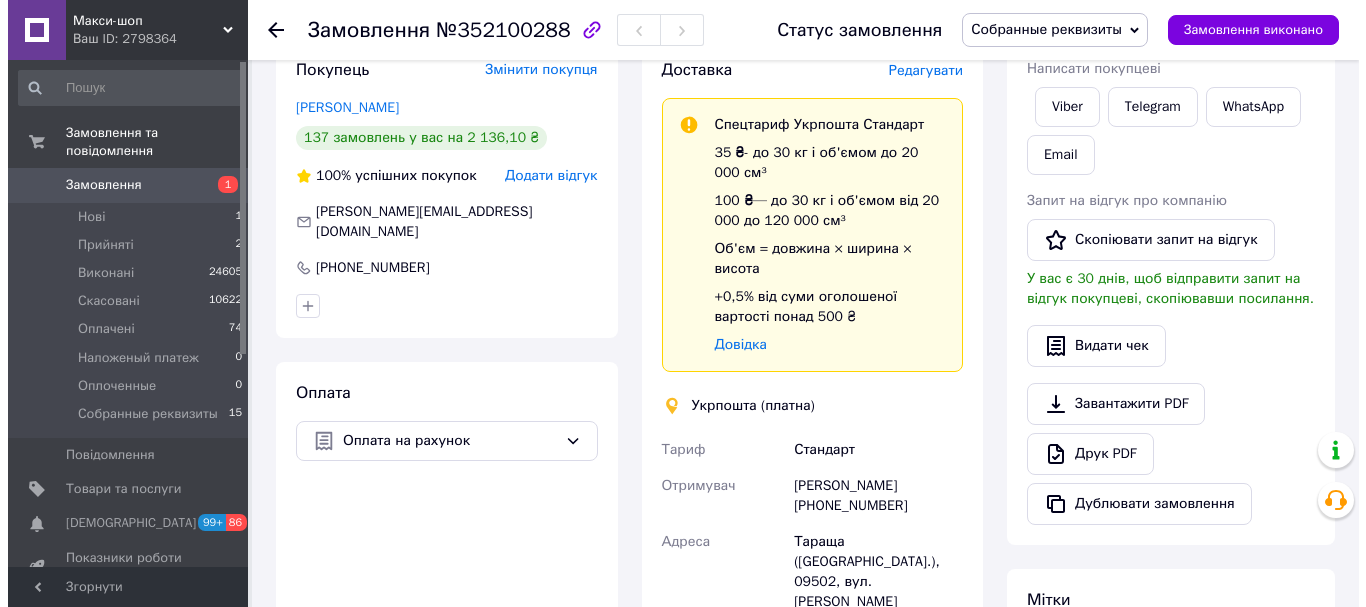 scroll, scrollTop: 300, scrollLeft: 0, axis: vertical 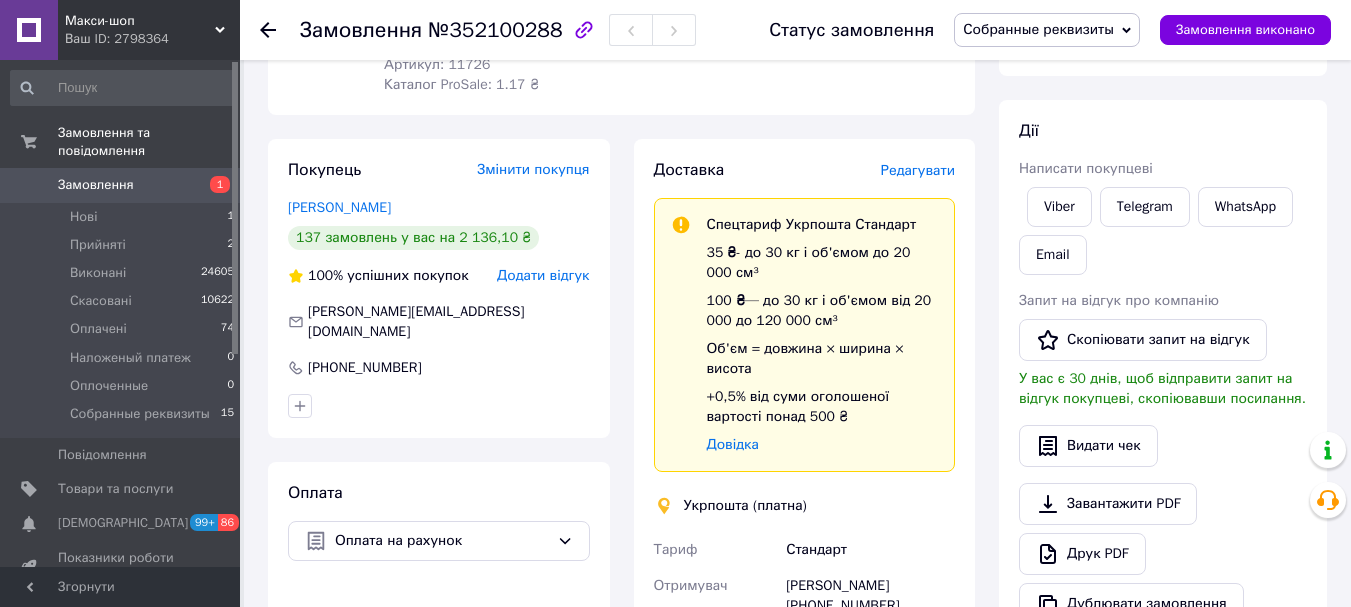 click on "Редагувати" at bounding box center [918, 170] 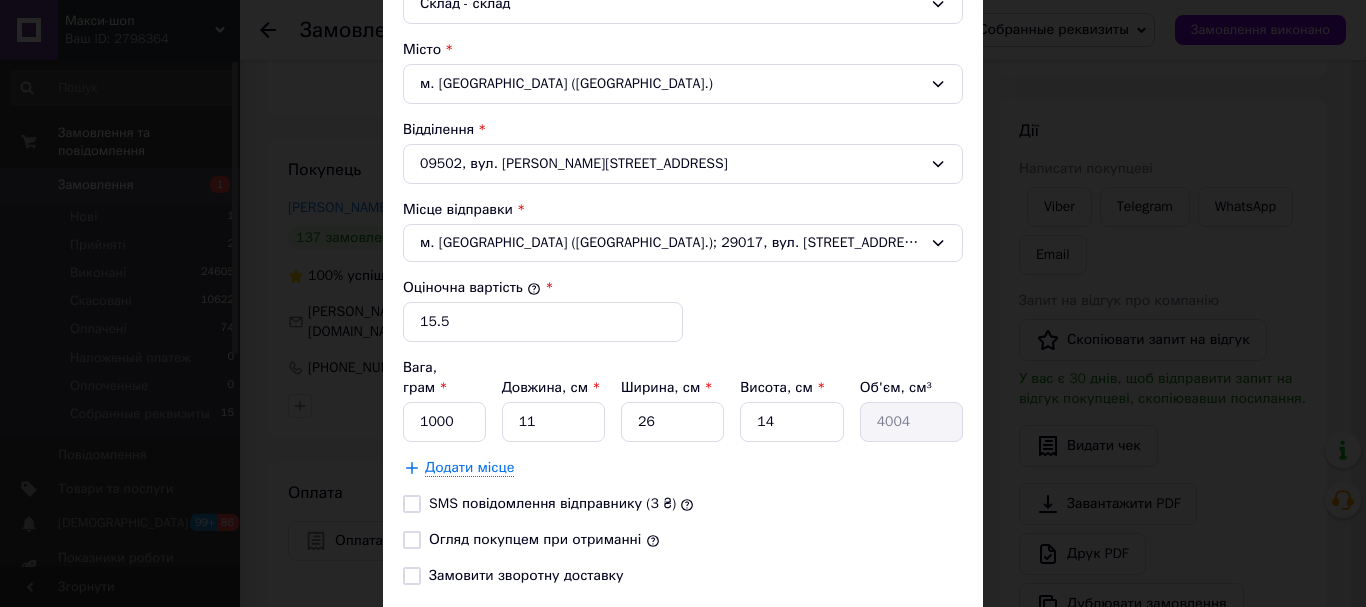 scroll, scrollTop: 600, scrollLeft: 0, axis: vertical 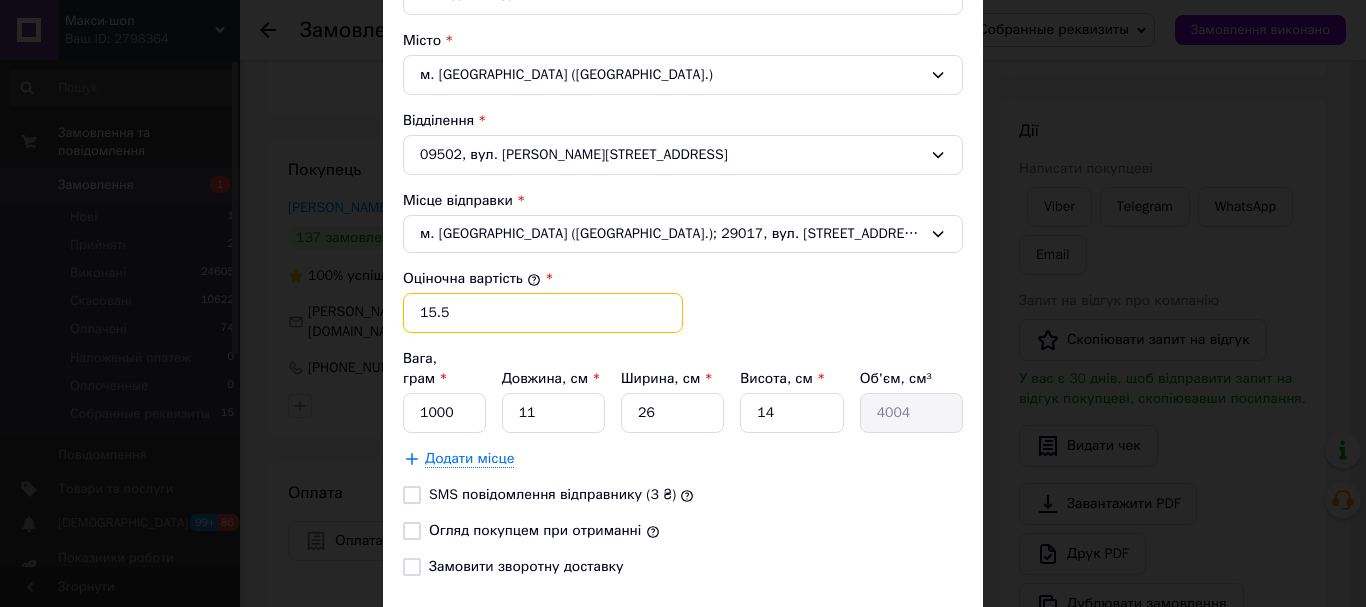 click on "15.5" at bounding box center (543, 313) 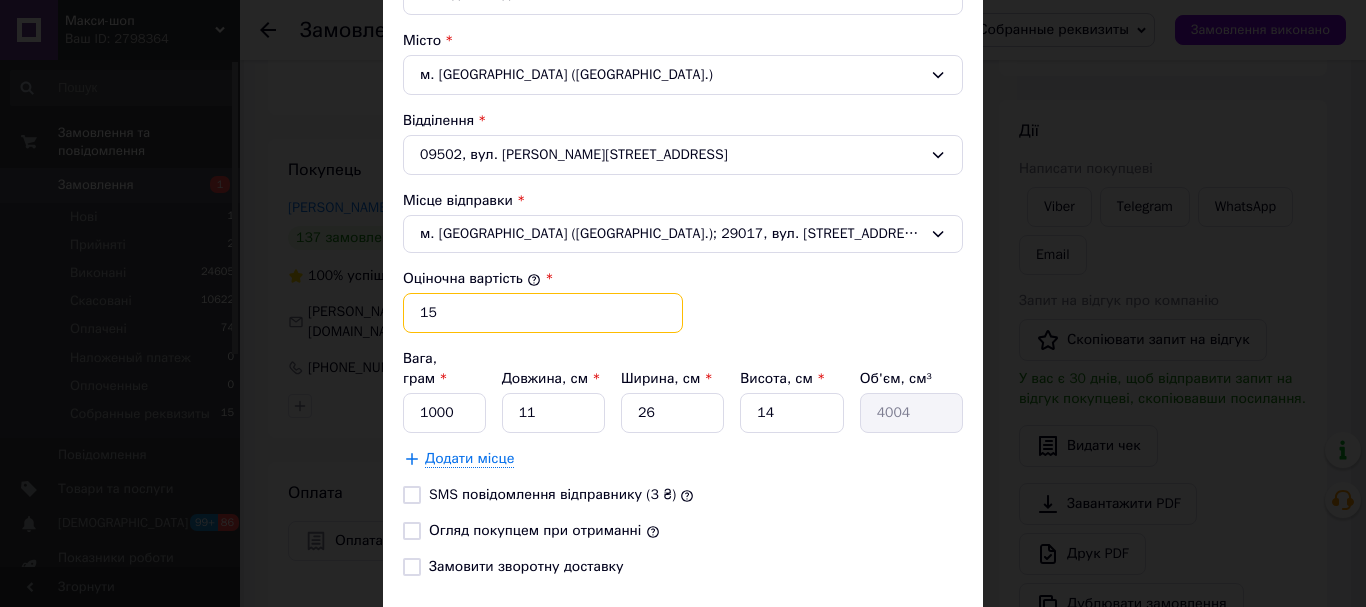 type on "1" 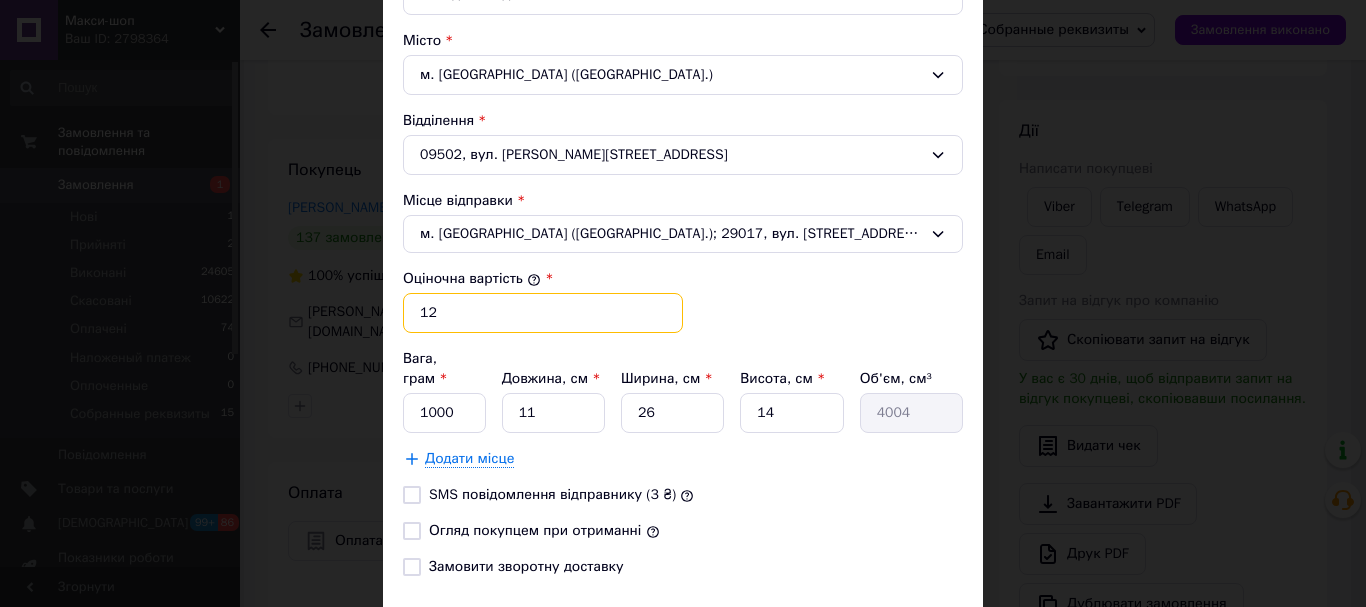 type on "1" 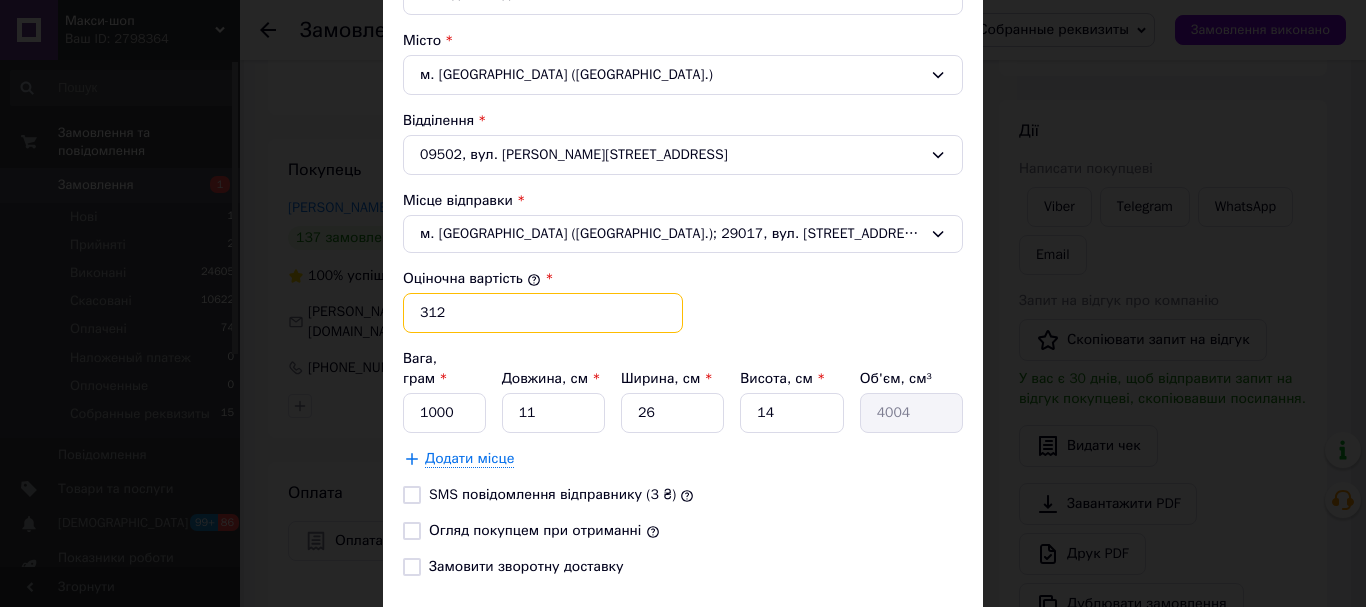 type on "312" 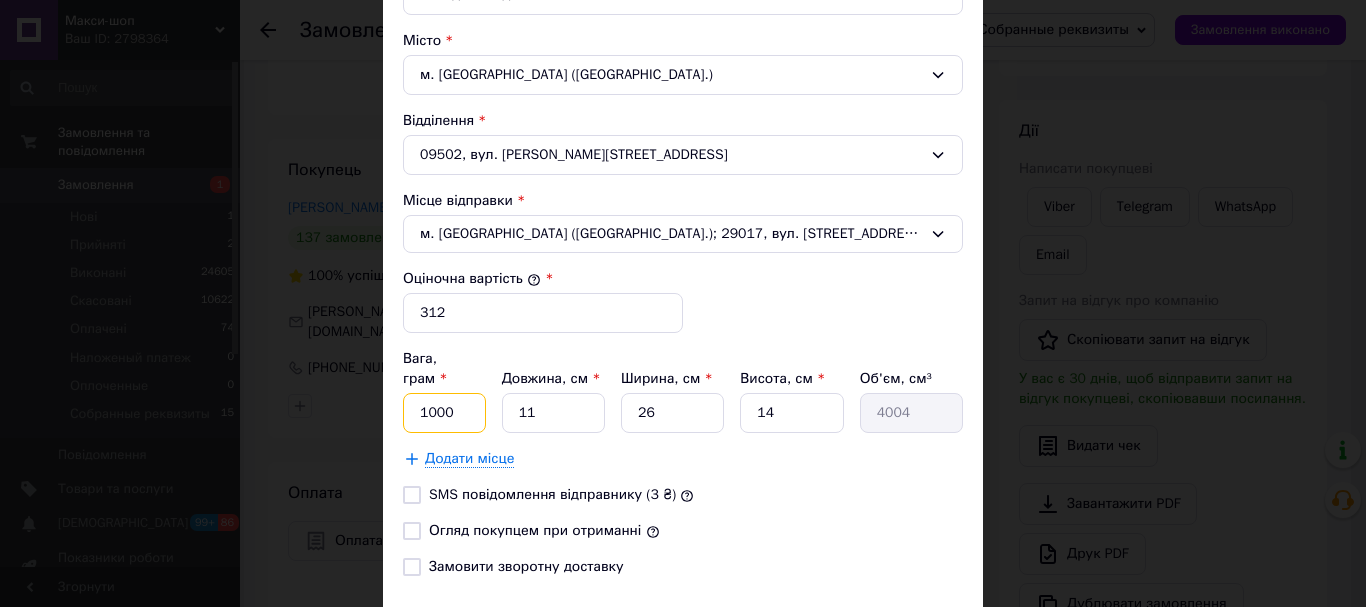 click on "1000" at bounding box center [444, 413] 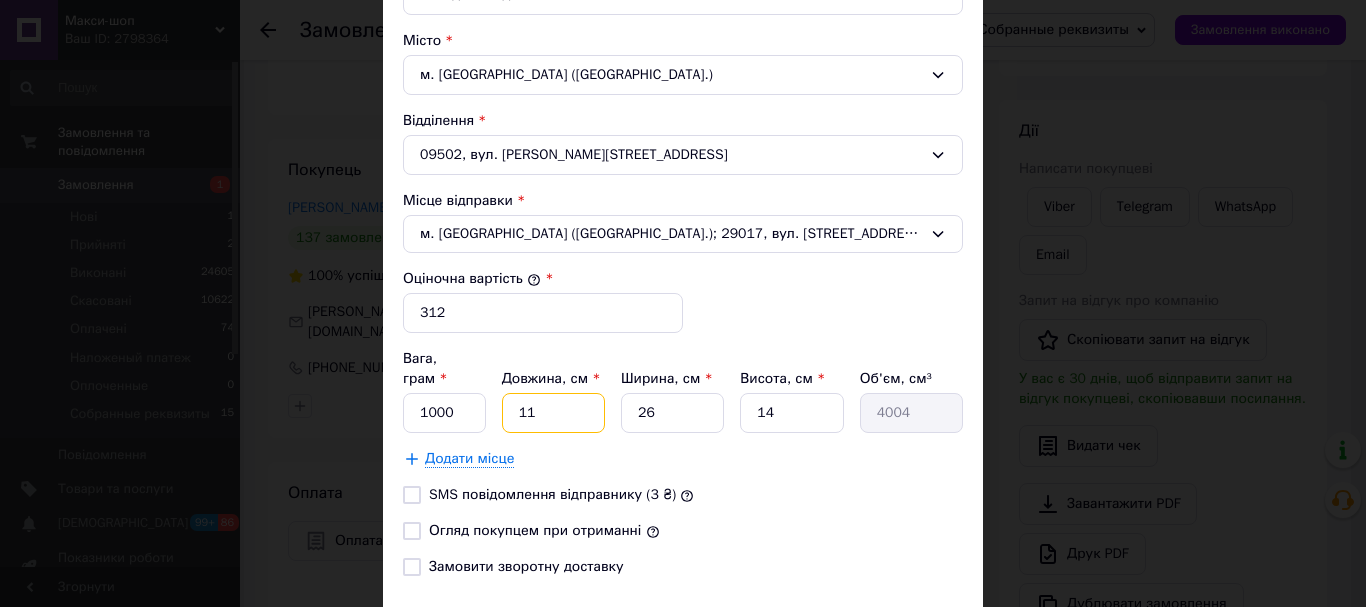 click on "11" at bounding box center [553, 413] 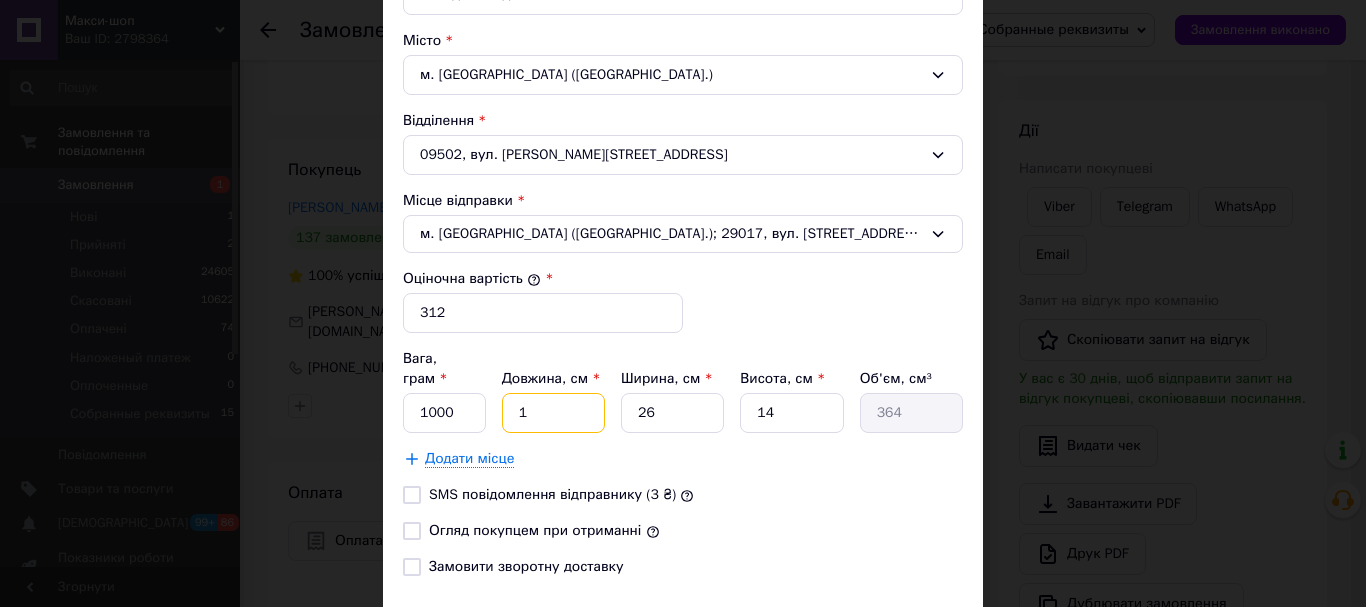 type 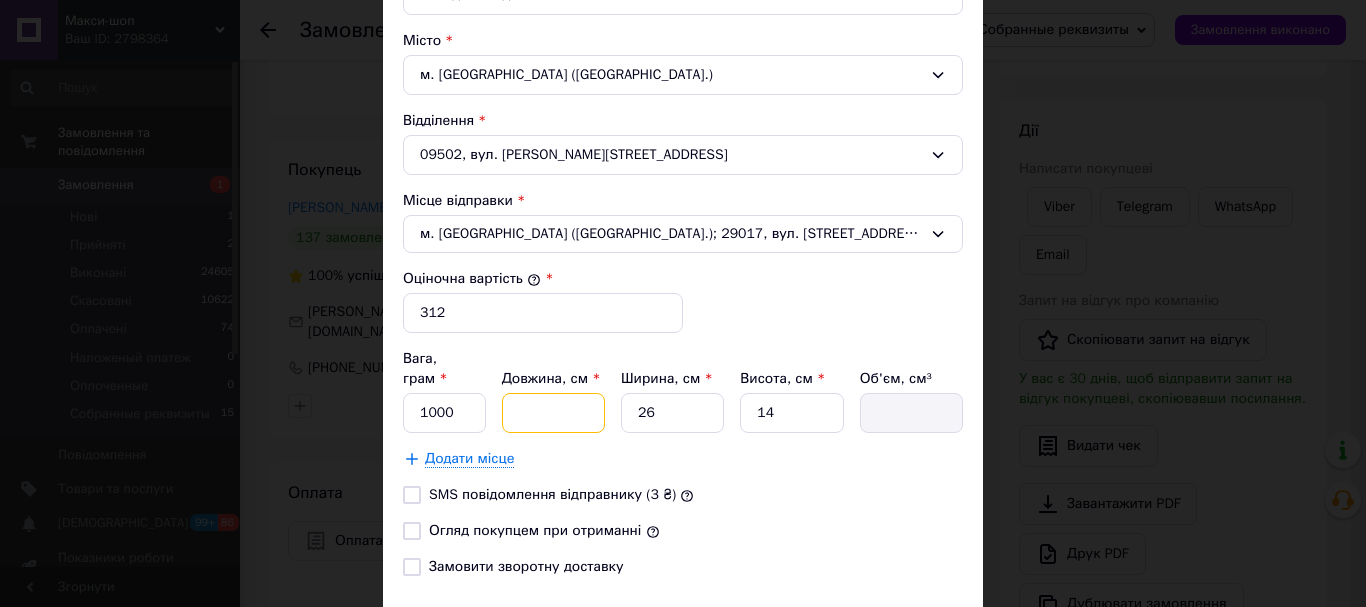 type on "3" 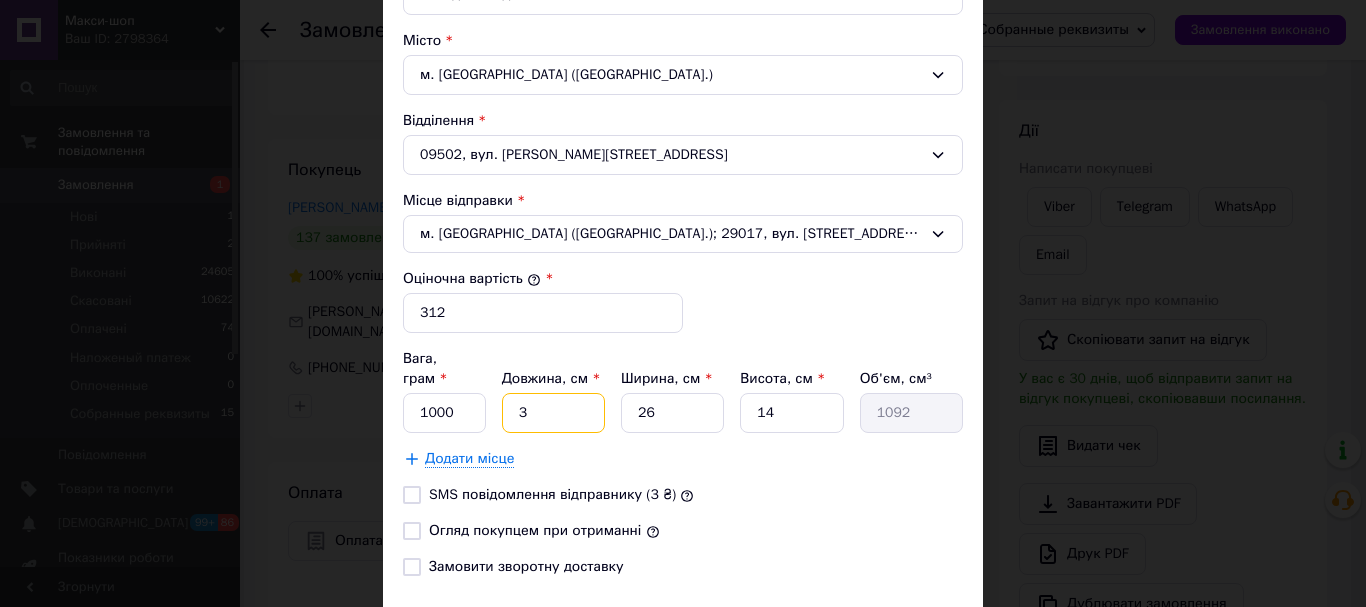 type on "30" 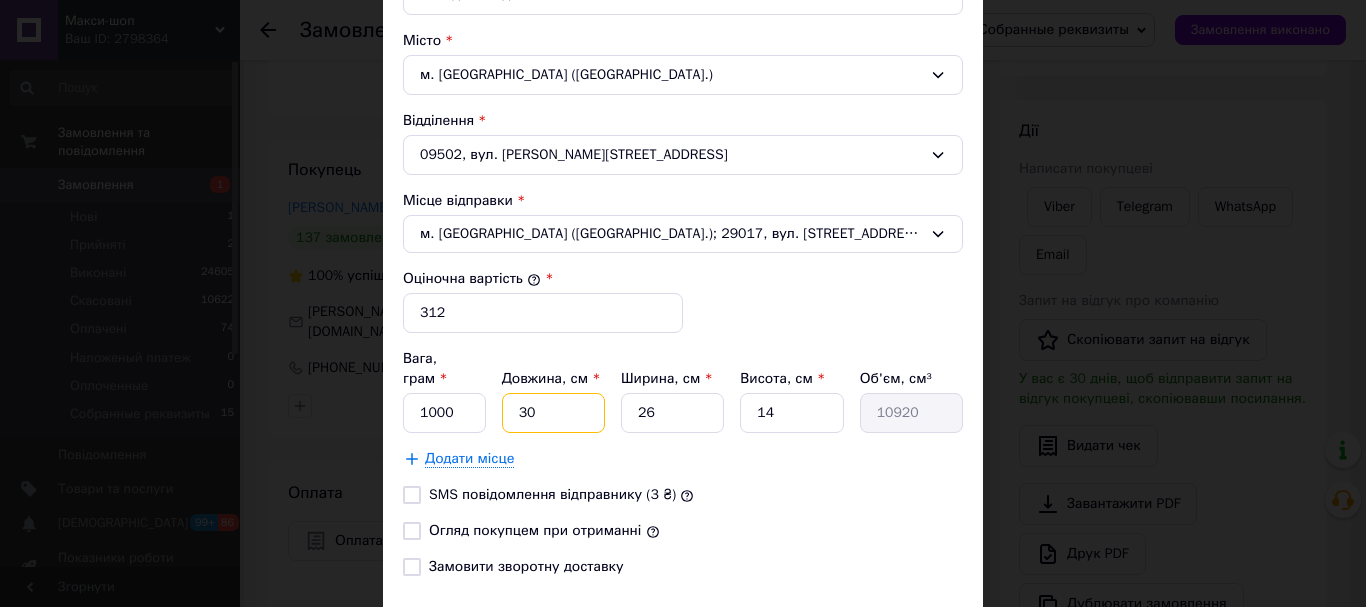 type on "30" 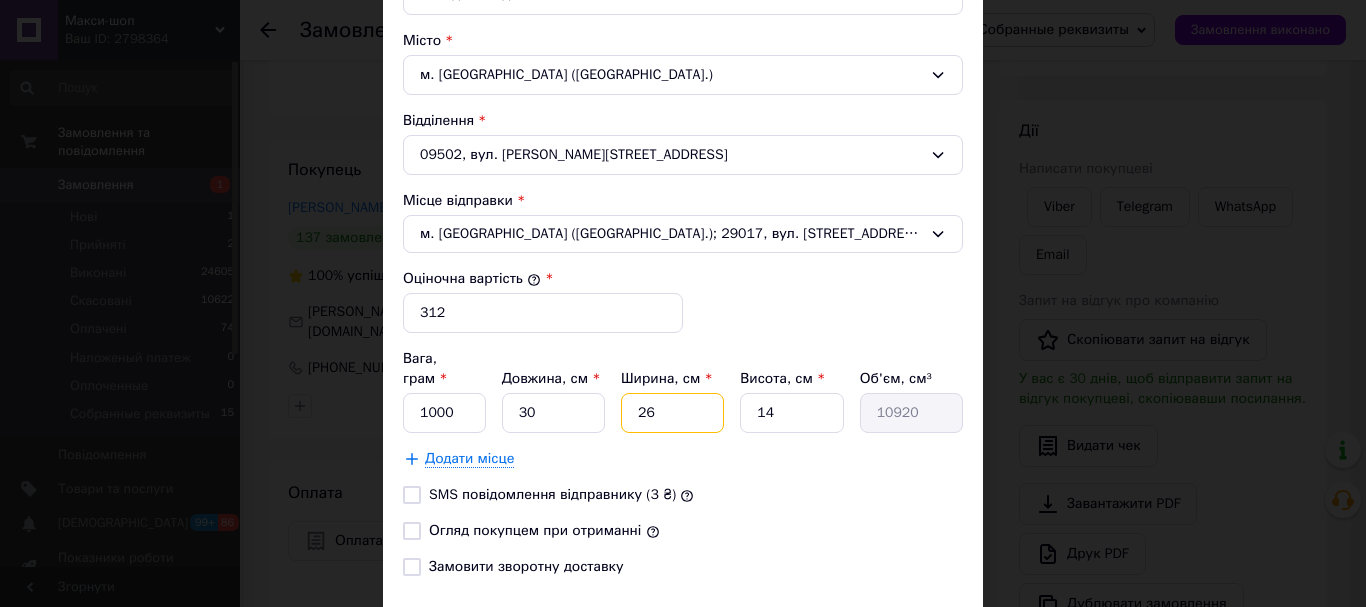 click on "26" at bounding box center (672, 413) 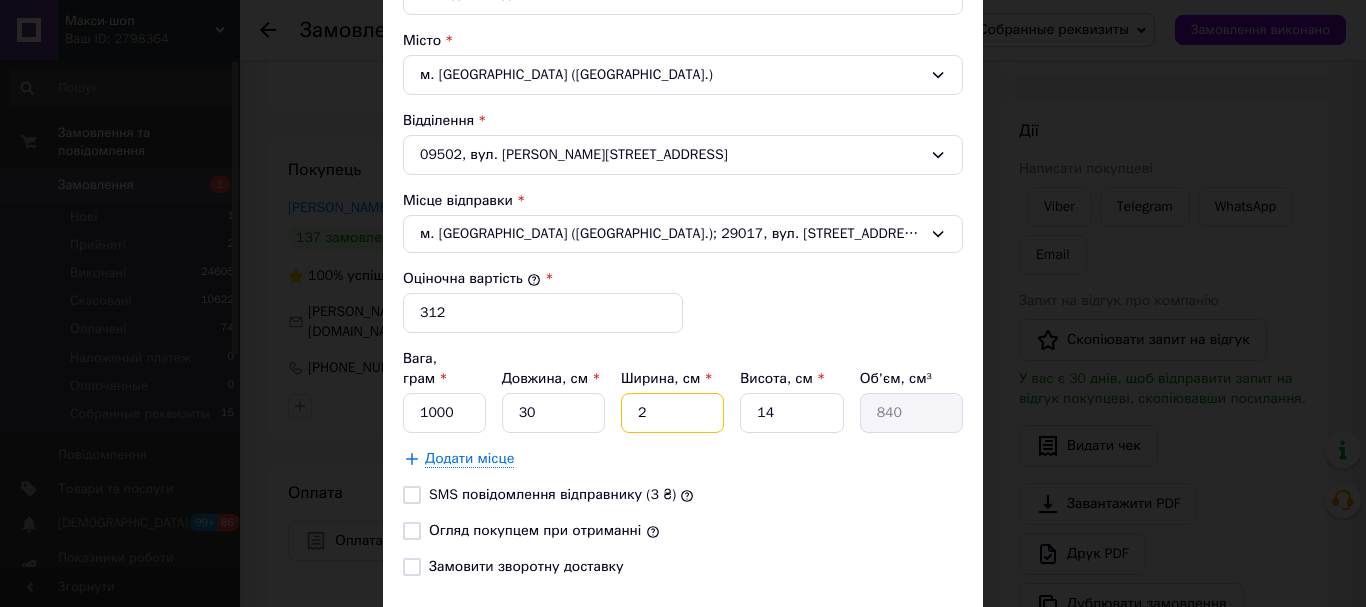 type on "20" 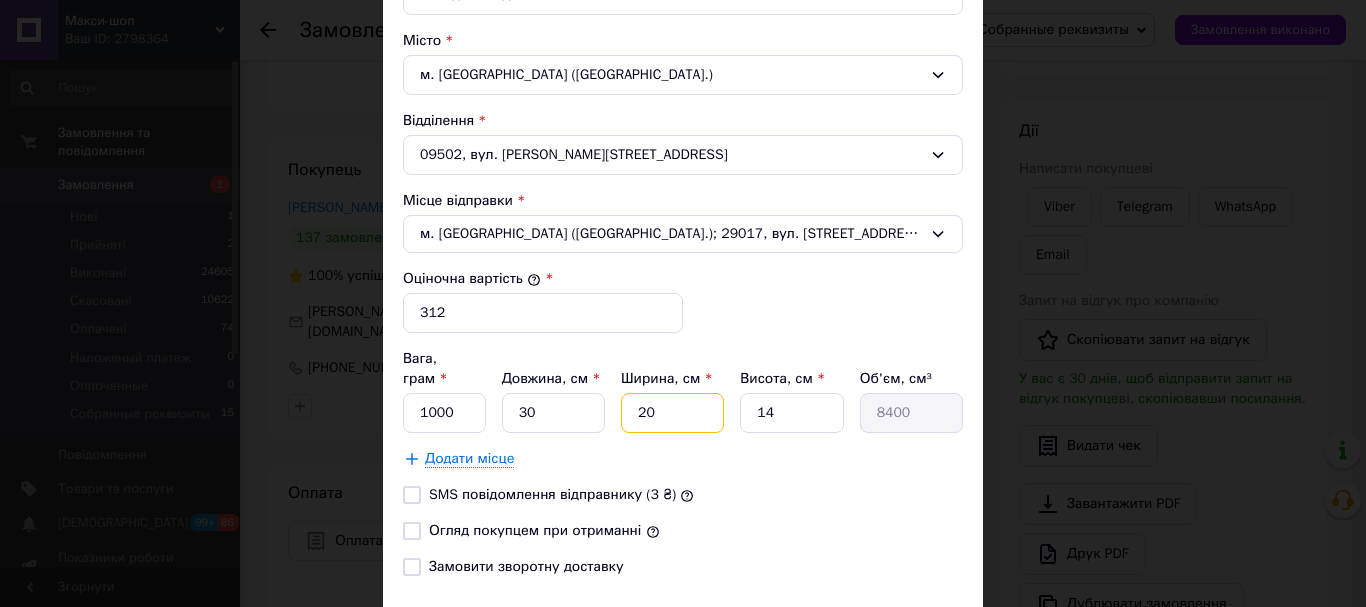 type on "20" 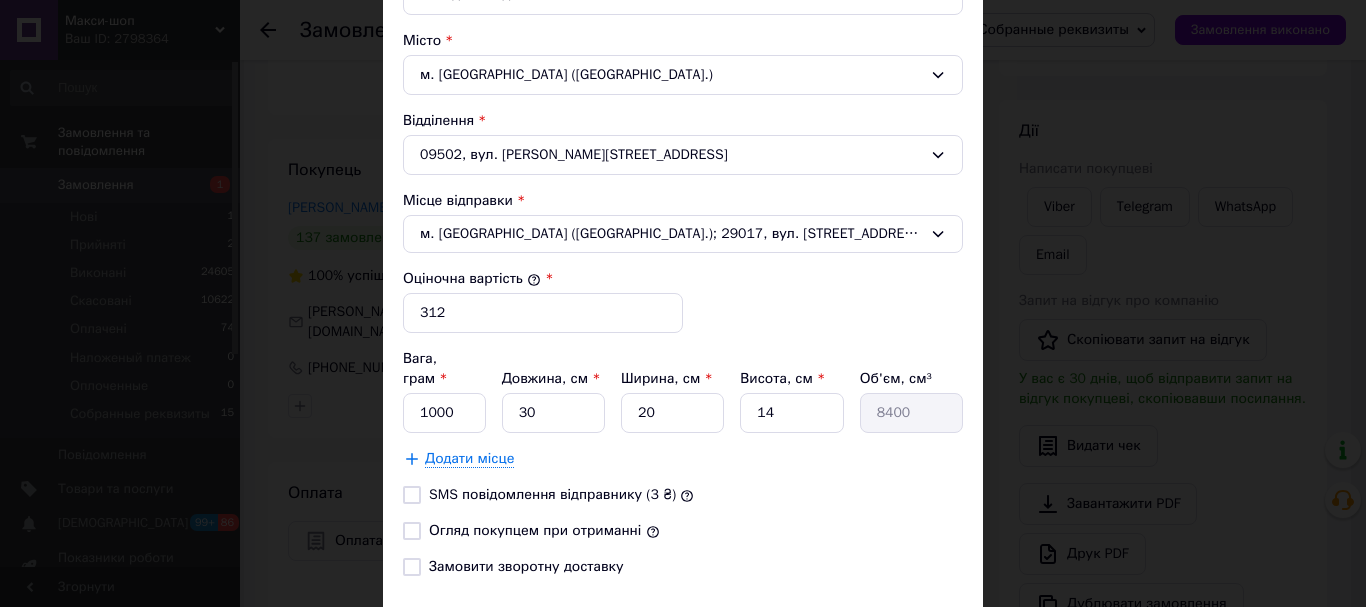 drag, startPoint x: 410, startPoint y: 471, endPoint x: 410, endPoint y: 490, distance: 19 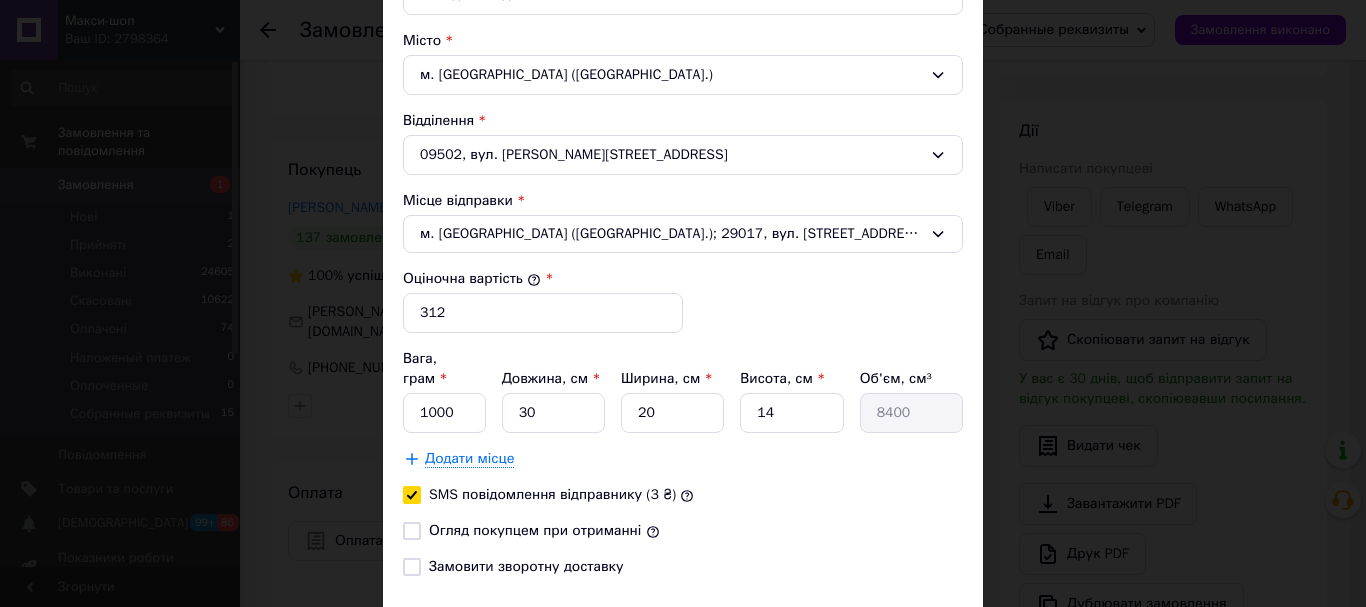 checkbox on "true" 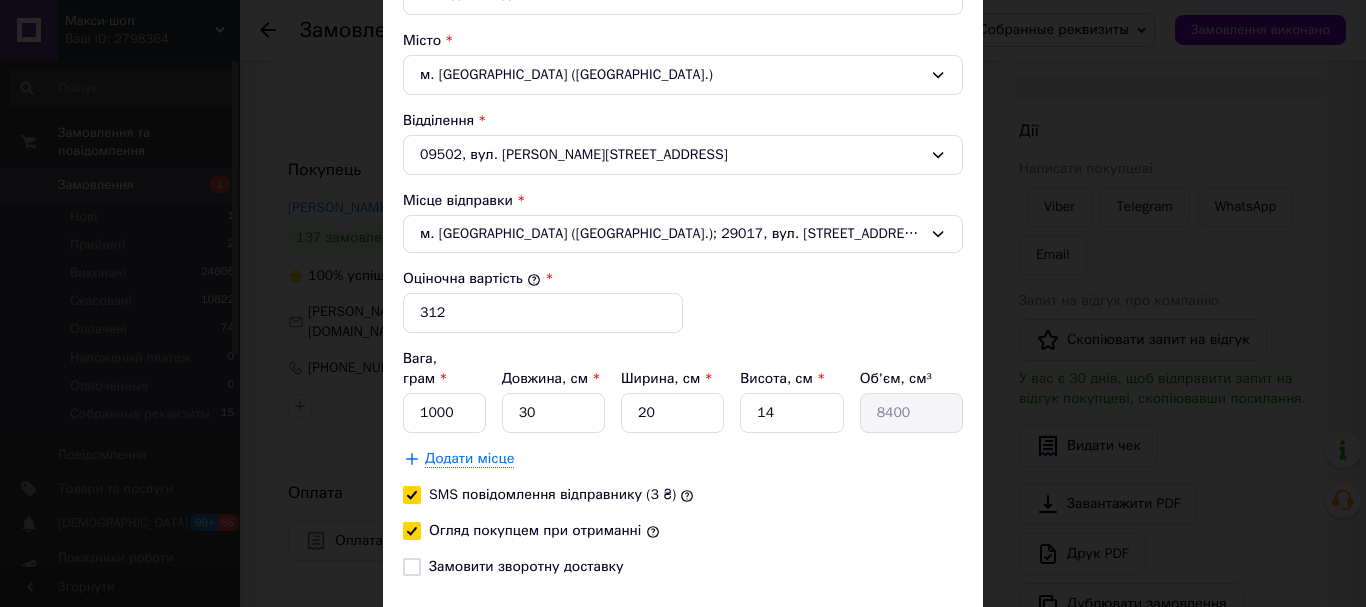 checkbox on "true" 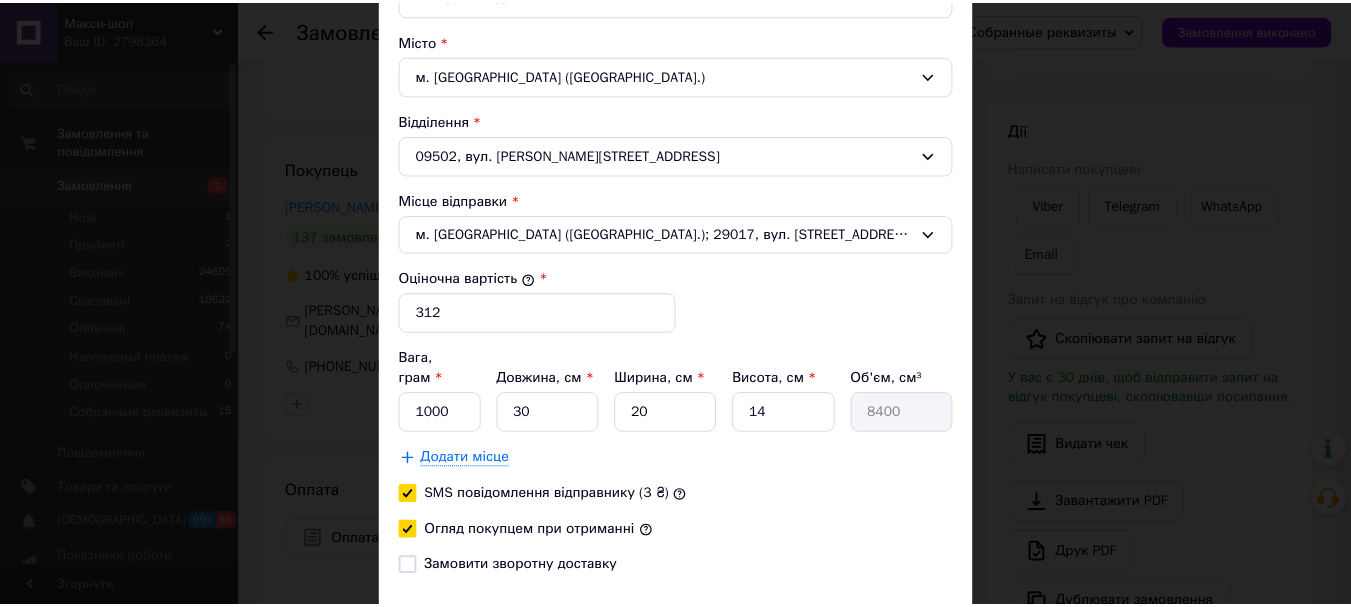 scroll, scrollTop: 716, scrollLeft: 0, axis: vertical 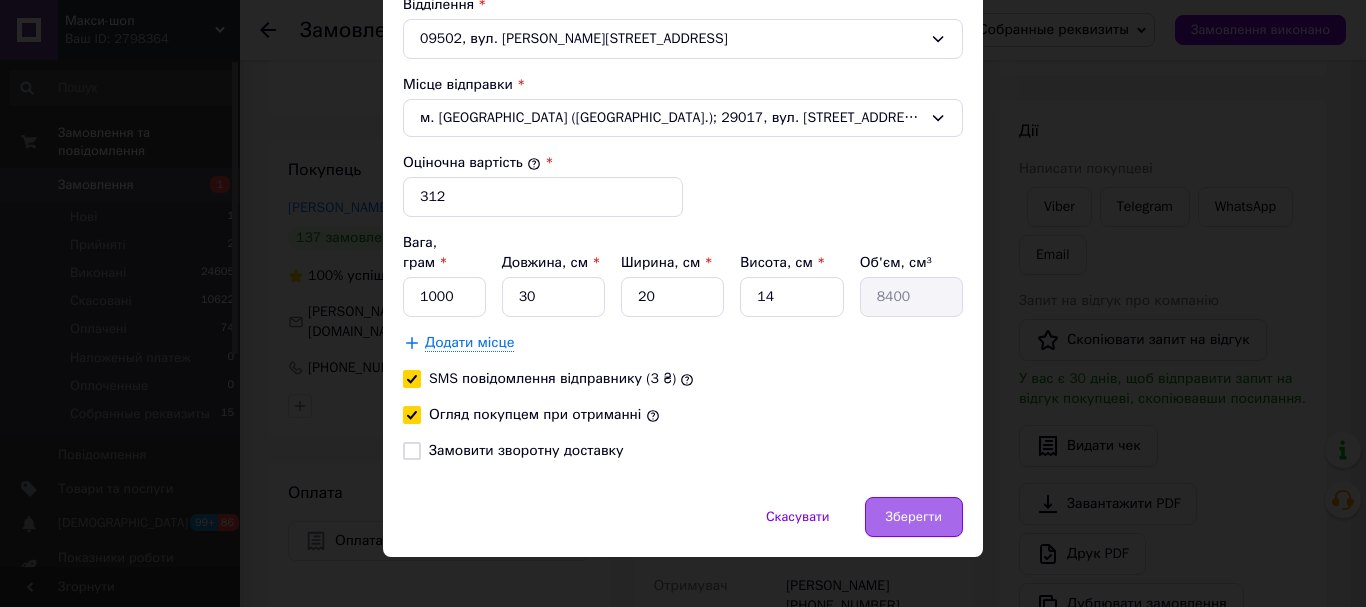 click on "Зберегти" at bounding box center [914, 517] 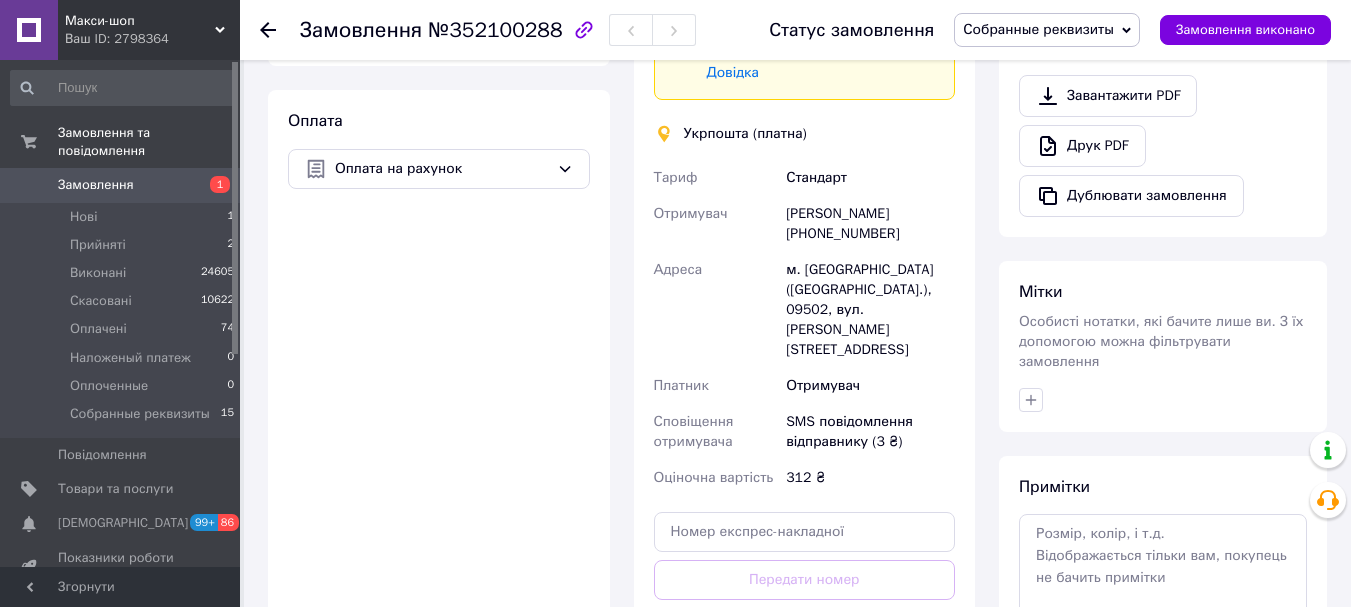 scroll, scrollTop: 700, scrollLeft: 0, axis: vertical 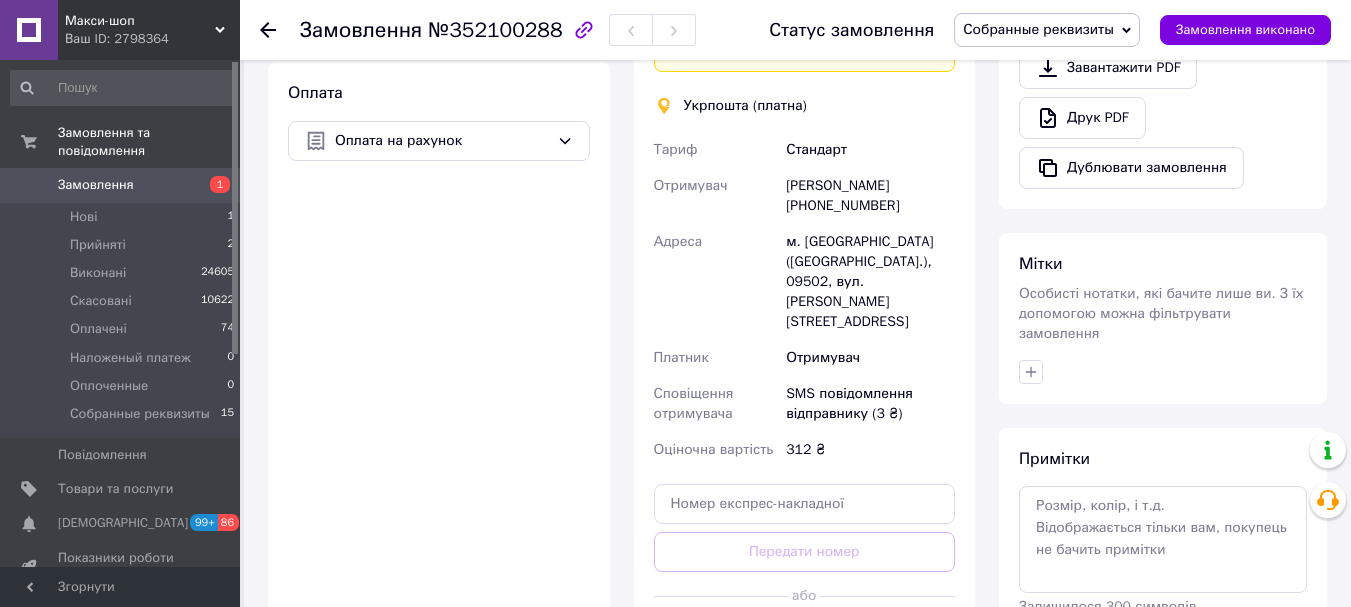 click on "Створити ярлик" at bounding box center (805, 641) 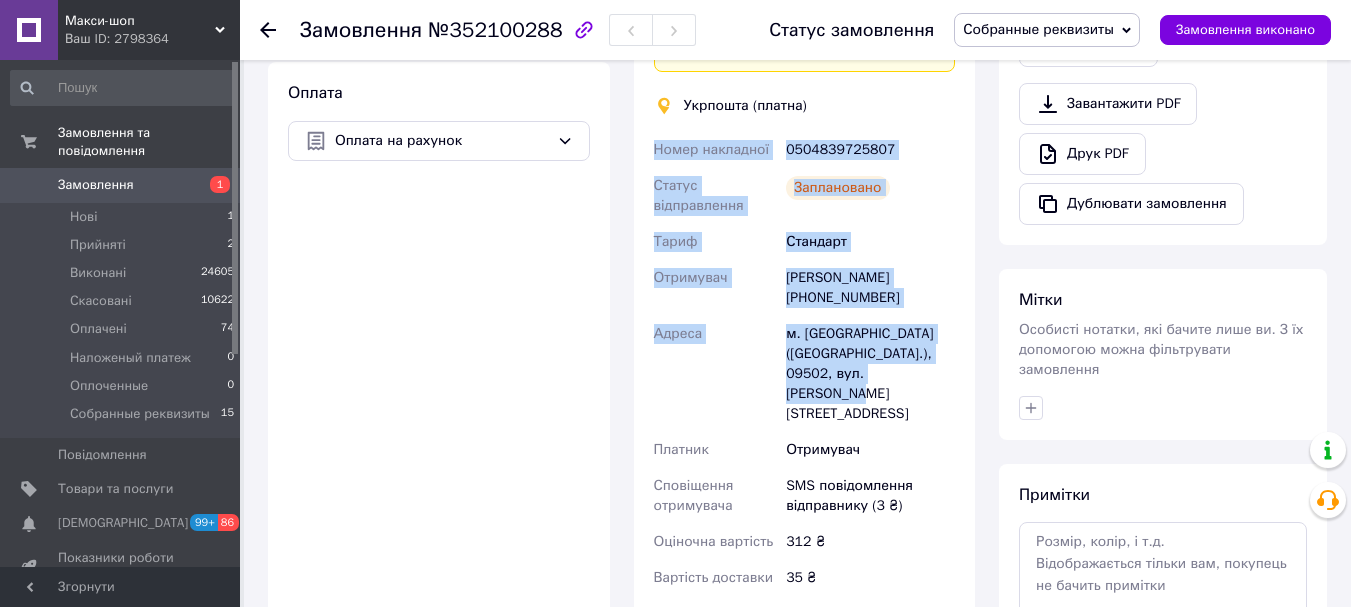 drag, startPoint x: 655, startPoint y: 128, endPoint x: 930, endPoint y: 352, distance: 354.68436 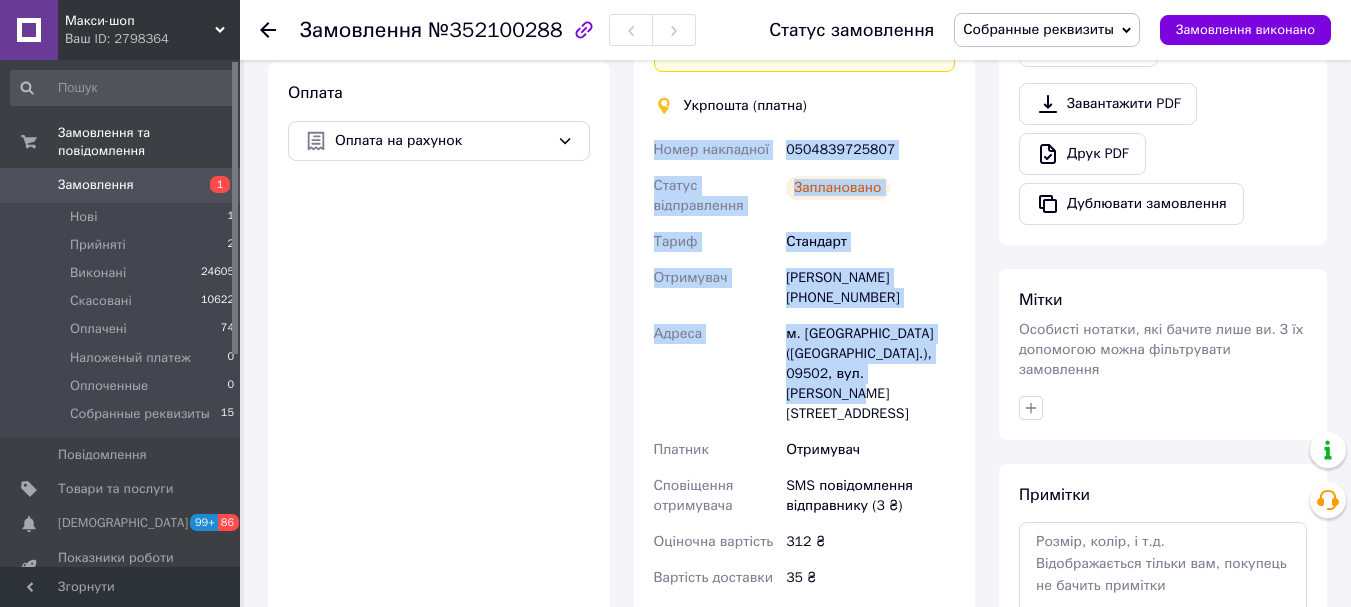 copy on "Номер накладної 0504839725807 Статус відправлення Заплановано Тариф Стандарт Отримувач Лариса Орлюк +380969692235 Адреса м. Тараща (Київська обл.), 09502, вул. Богдана Хмельницького, 107" 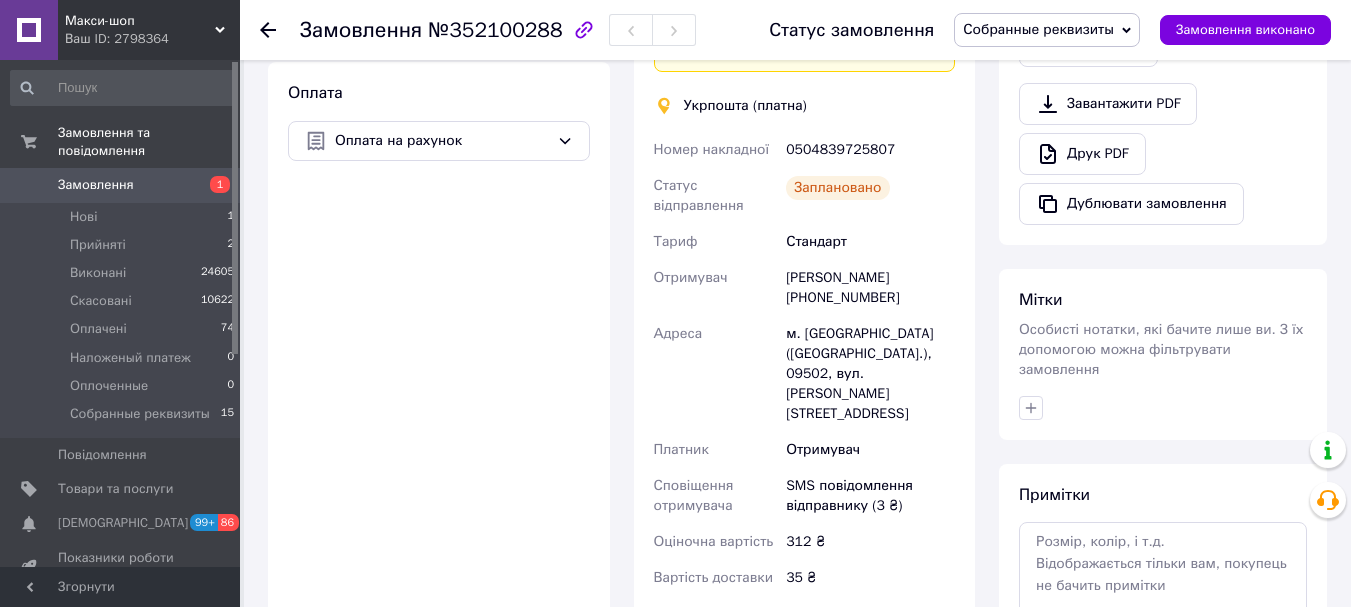 click on "Оплата Оплата на рахунок" at bounding box center [439, 367] 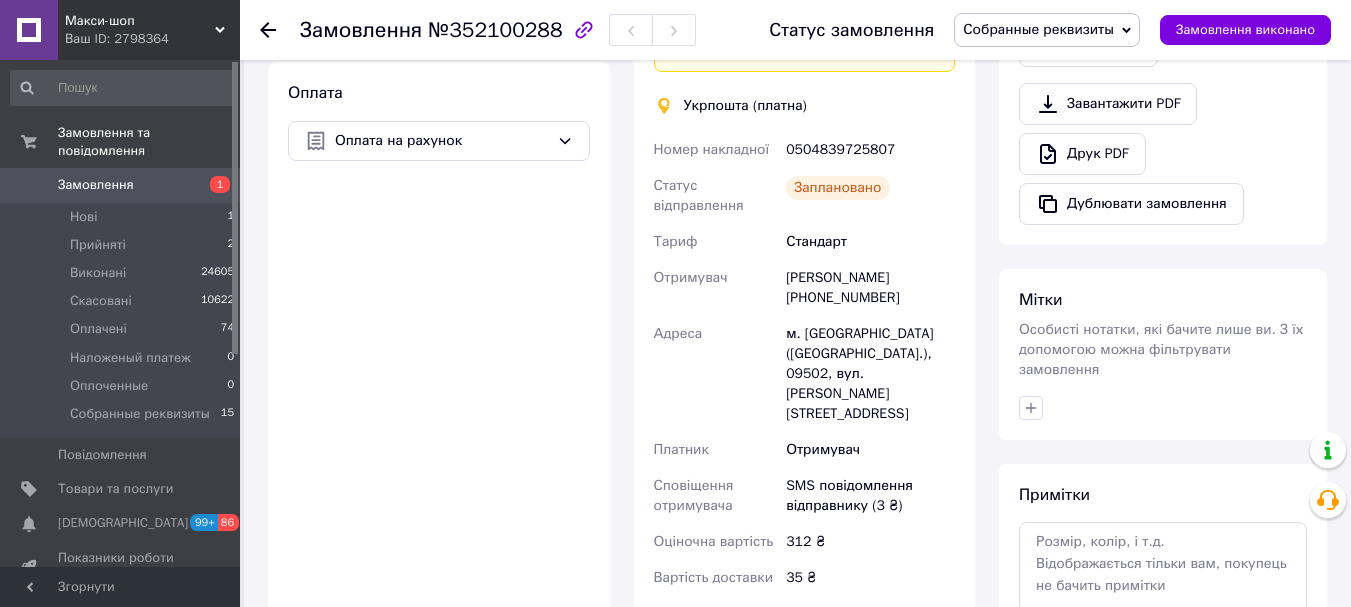 click on "Укрпошта (платна)" at bounding box center (805, 106) 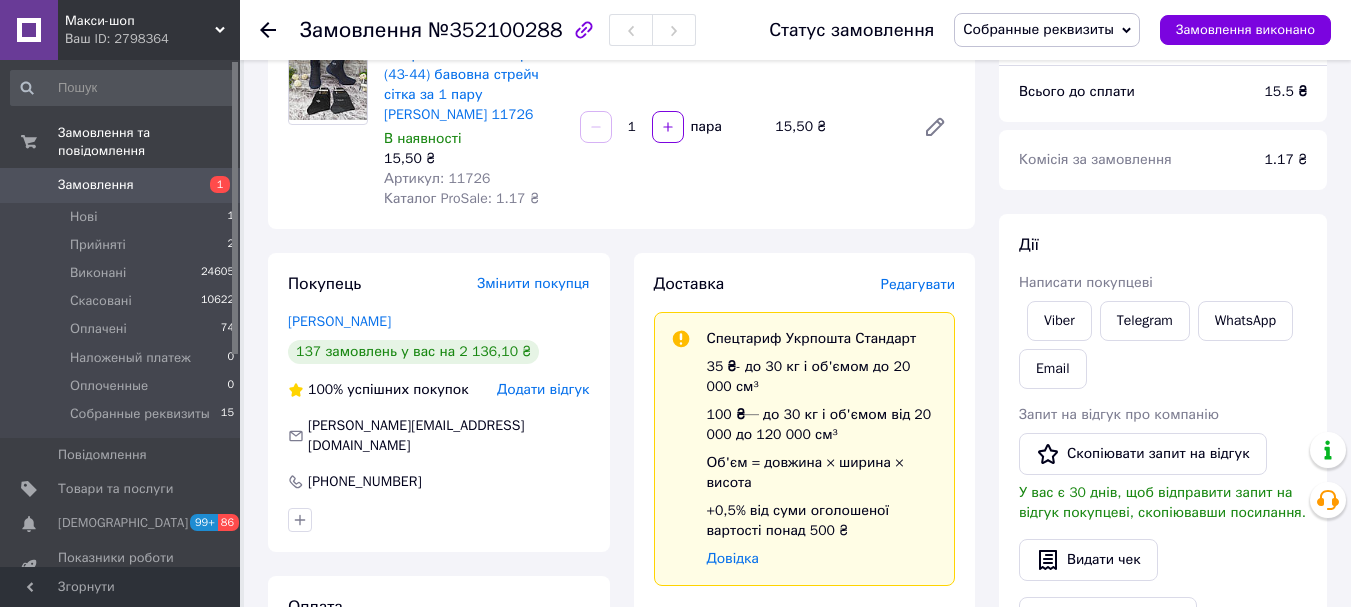 scroll, scrollTop: 0, scrollLeft: 0, axis: both 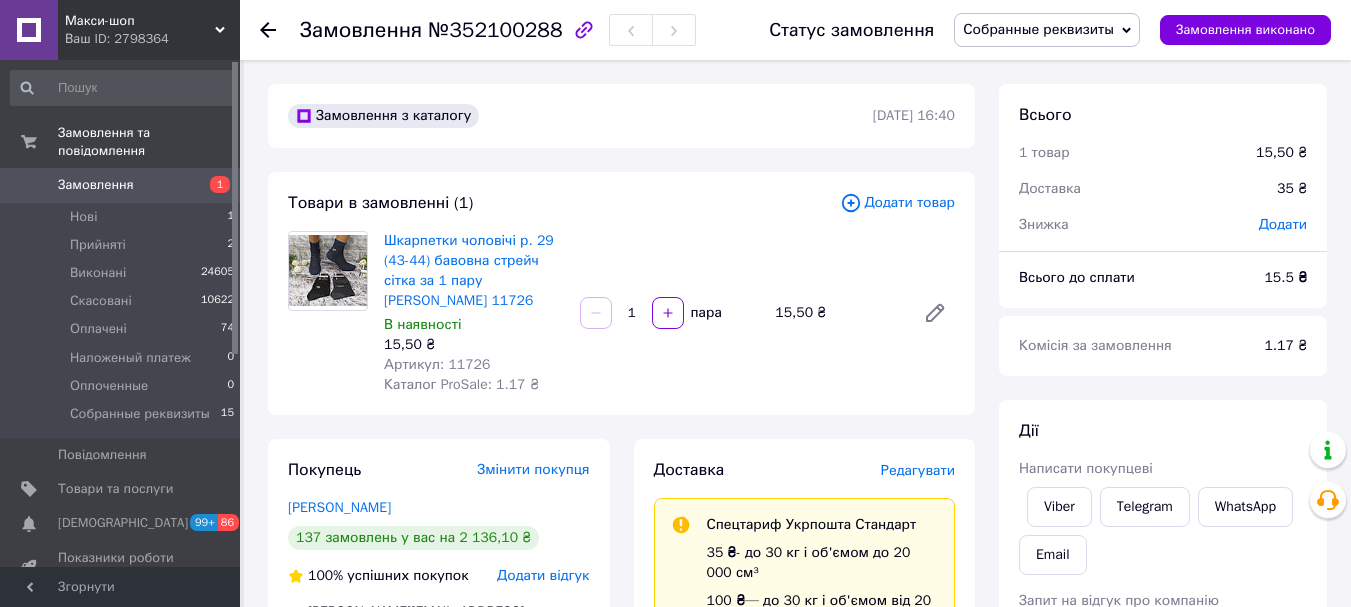 click on "Замовлення" at bounding box center (96, 185) 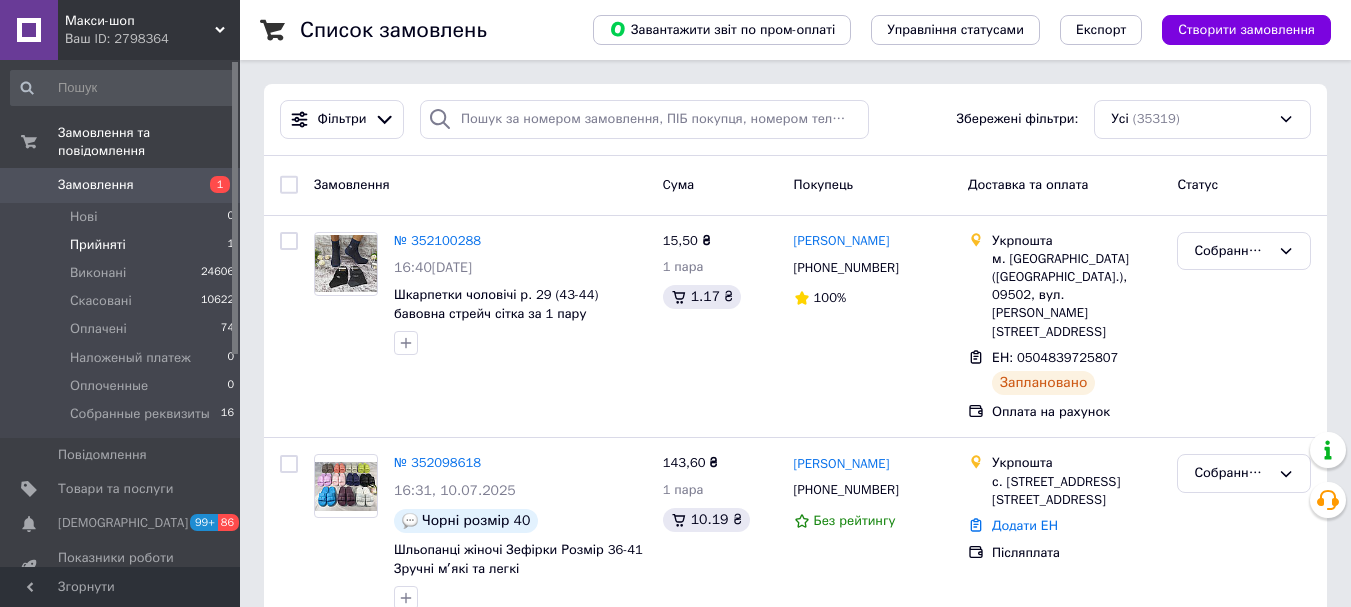 click on "Прийняті" at bounding box center [98, 245] 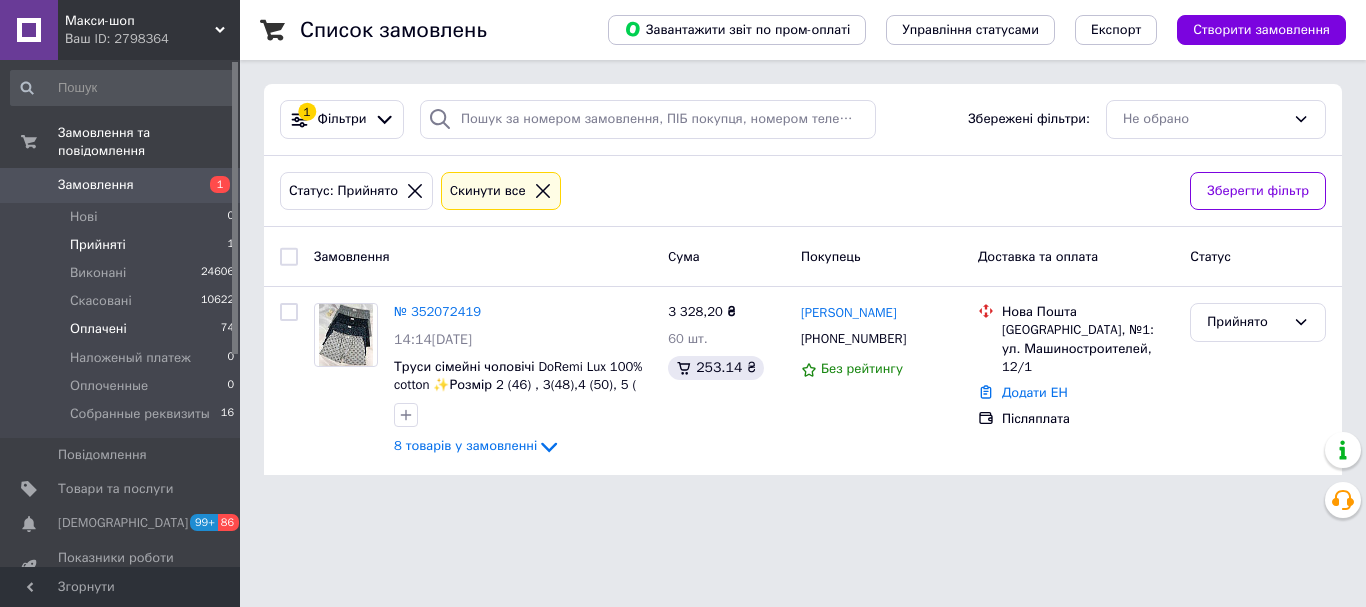 click on "Оплачені" at bounding box center [98, 329] 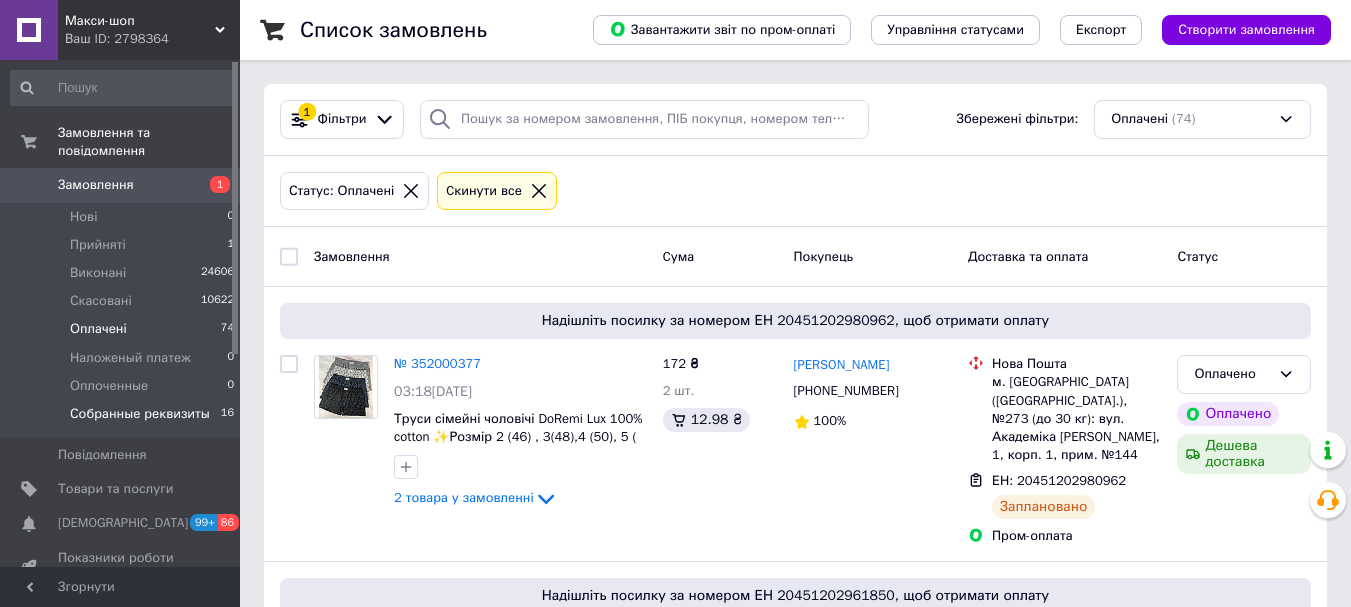click on "Собранные реквизиты" at bounding box center (140, 414) 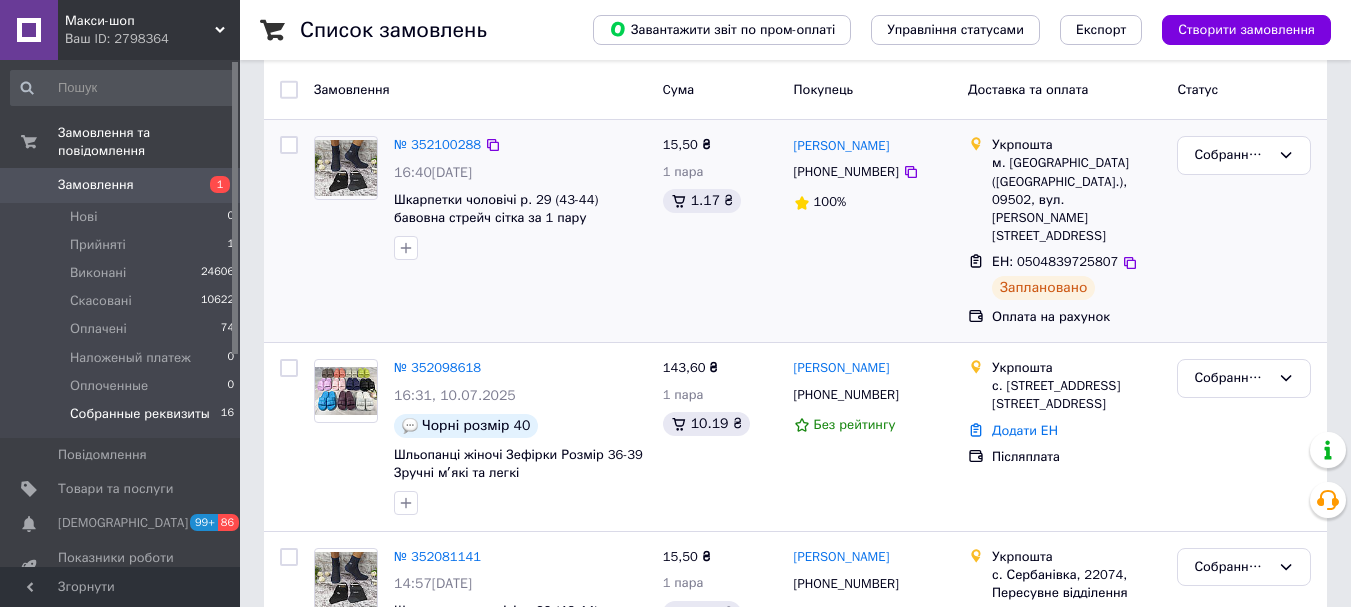 scroll, scrollTop: 200, scrollLeft: 0, axis: vertical 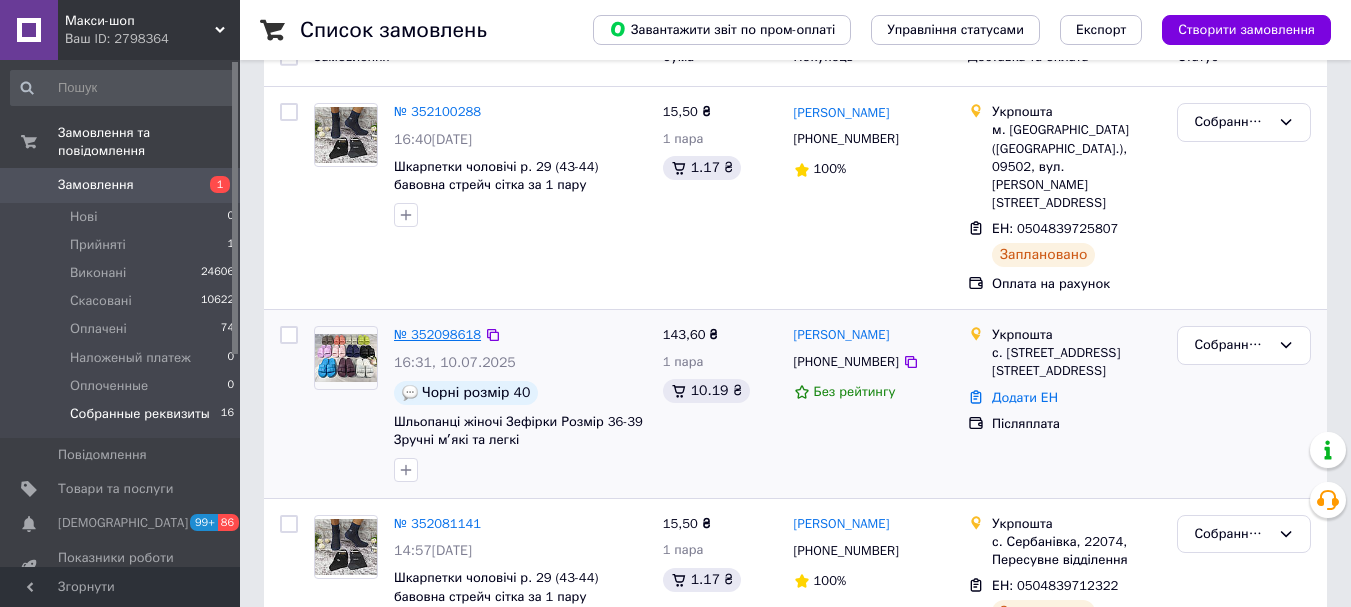 click on "№ 352098618" at bounding box center (437, 334) 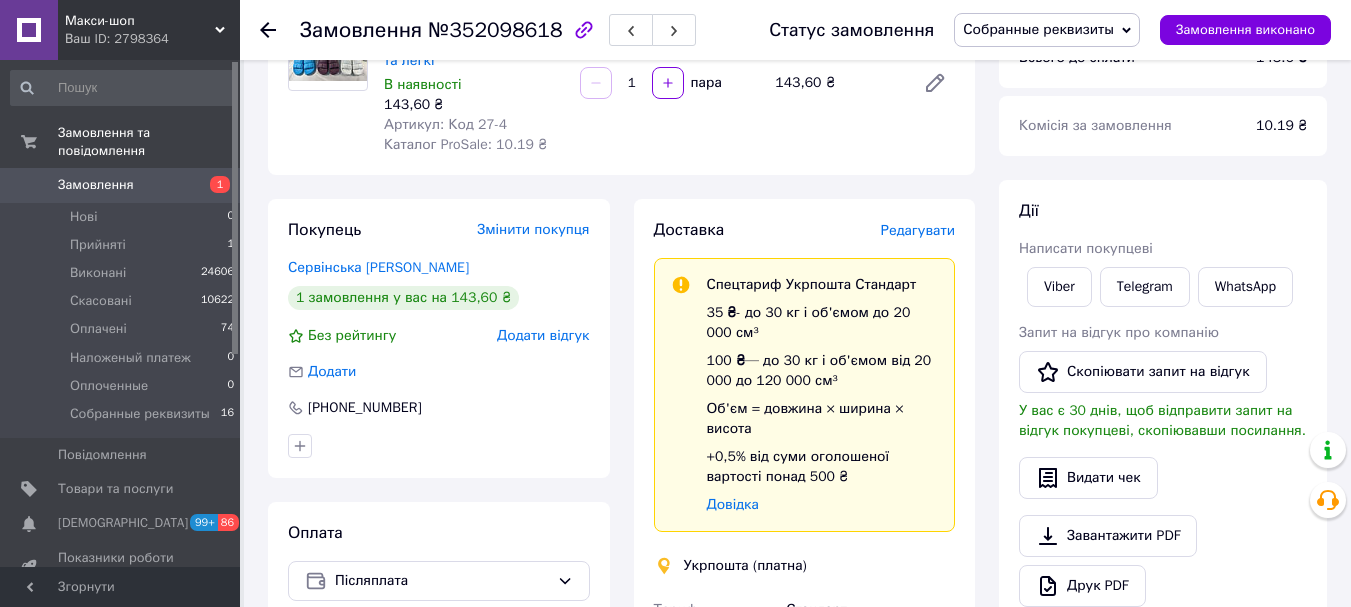 scroll, scrollTop: 0, scrollLeft: 0, axis: both 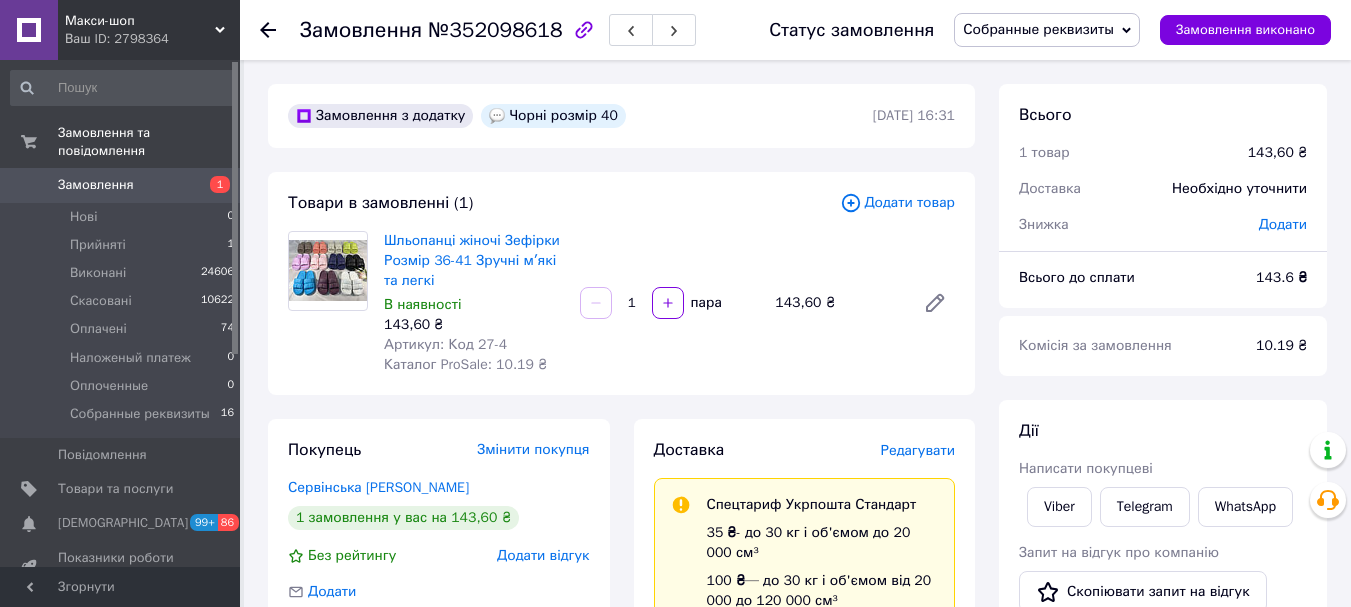 click on "Собранные реквизиты" at bounding box center (1038, 29) 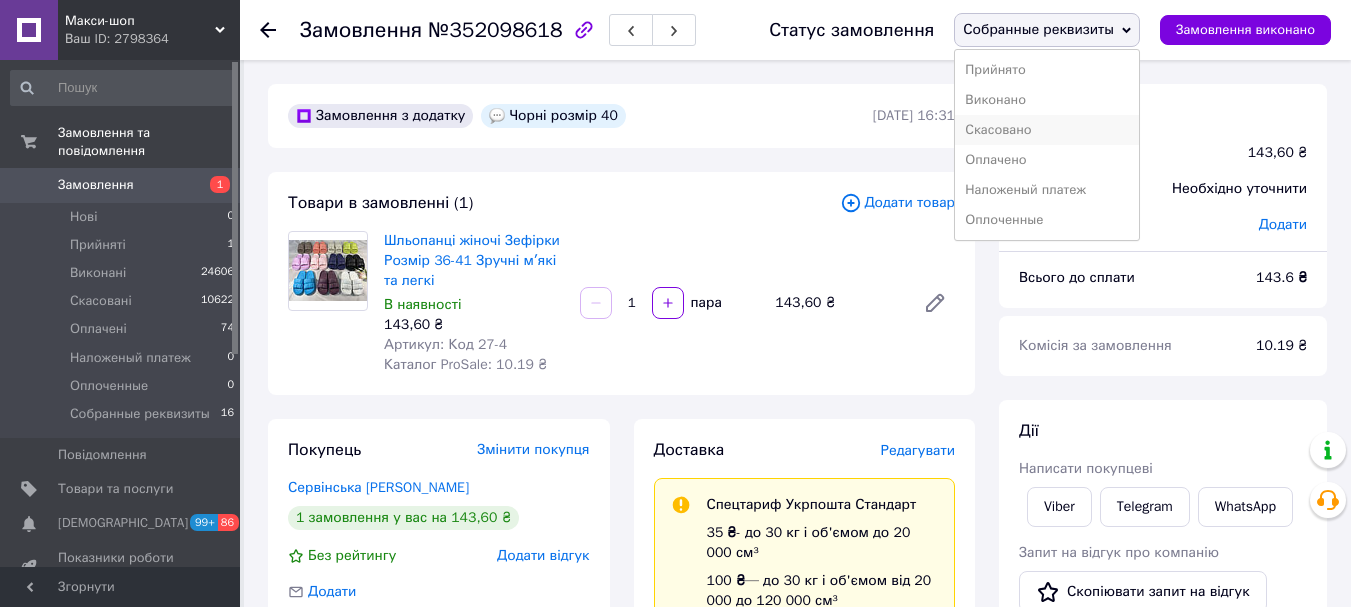 click on "Скасовано" at bounding box center (1047, 130) 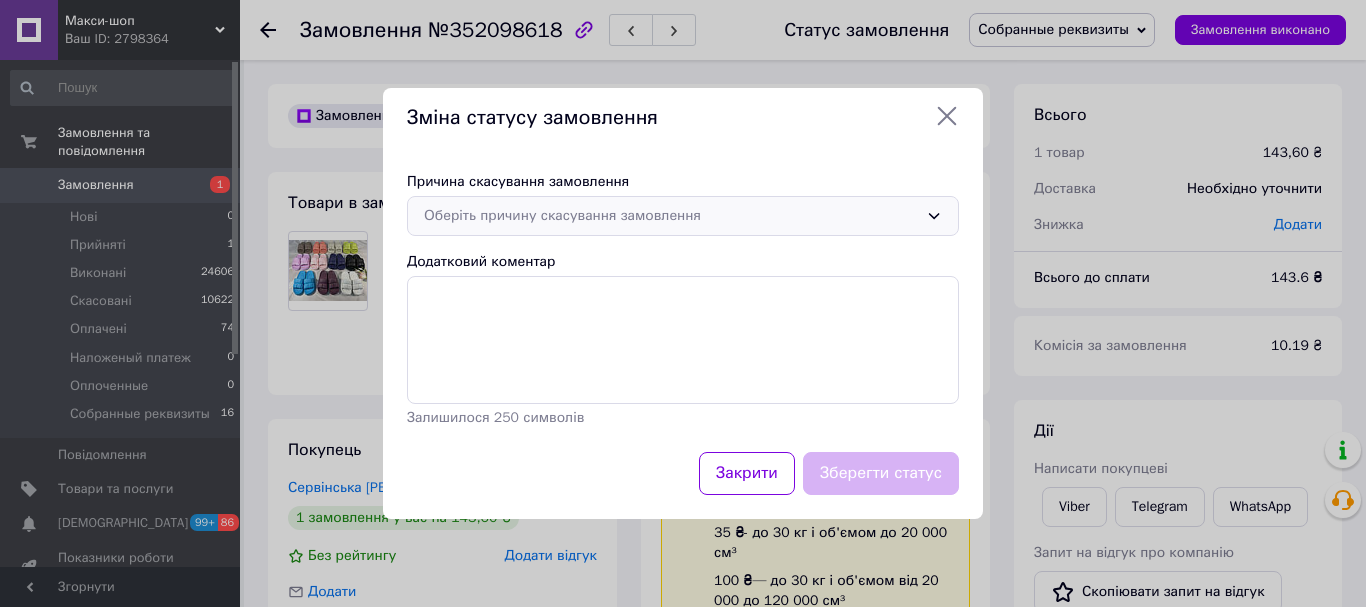 click on "Оберіть причину скасування замовлення" at bounding box center [683, 216] 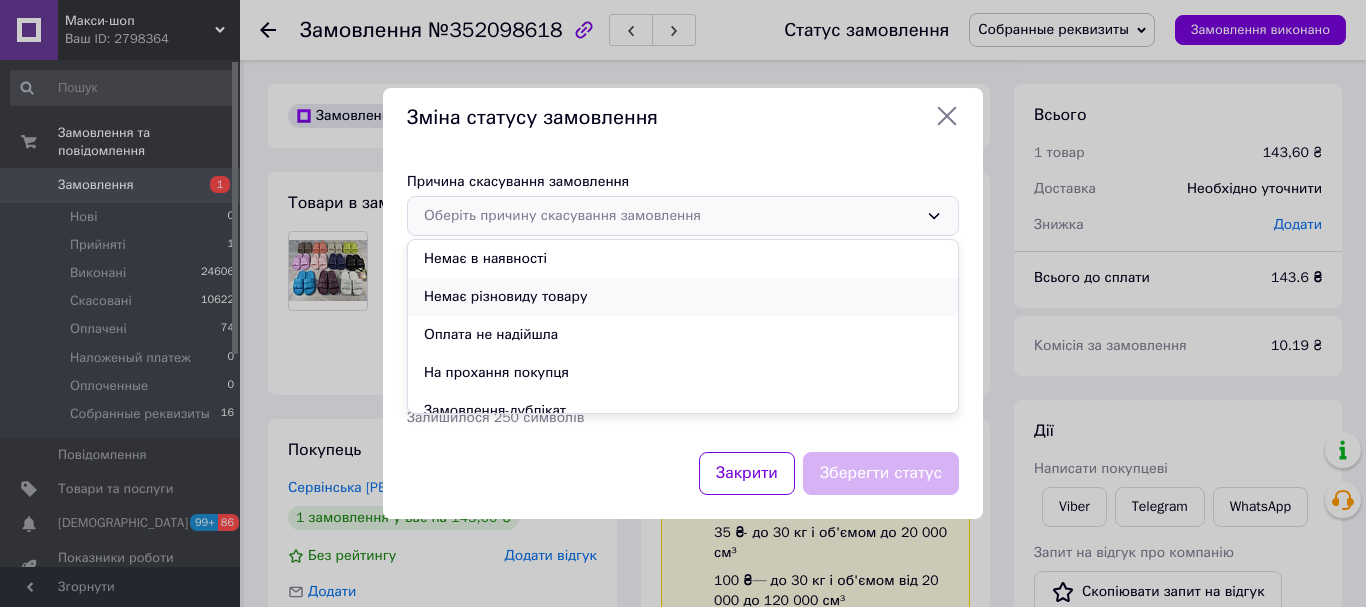 click on "Немає різновиду товару" at bounding box center [683, 297] 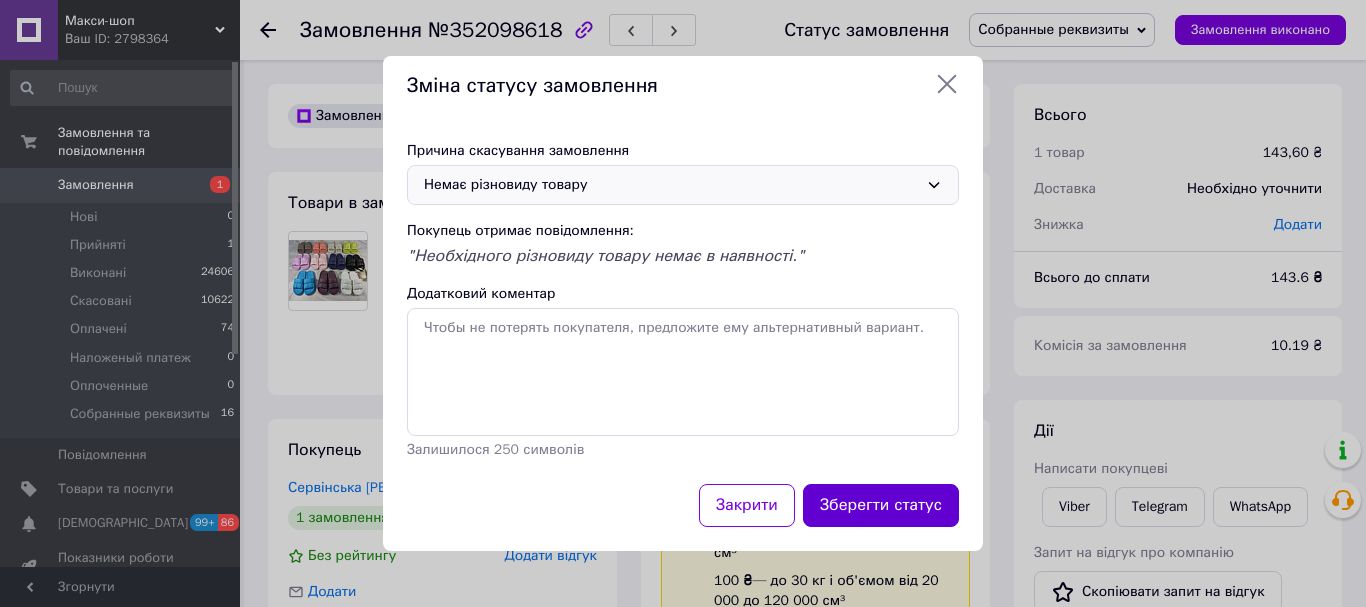 click on "Зберегти статус" at bounding box center [881, 505] 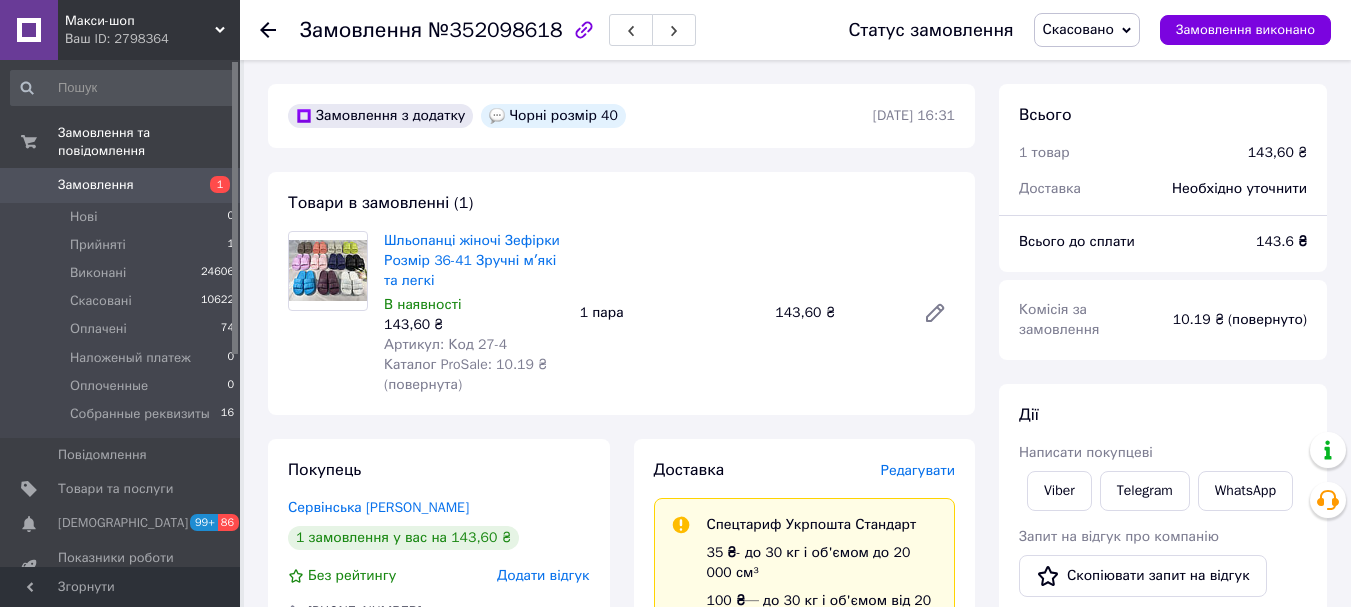 click on "Замовлення 1" at bounding box center [123, 185] 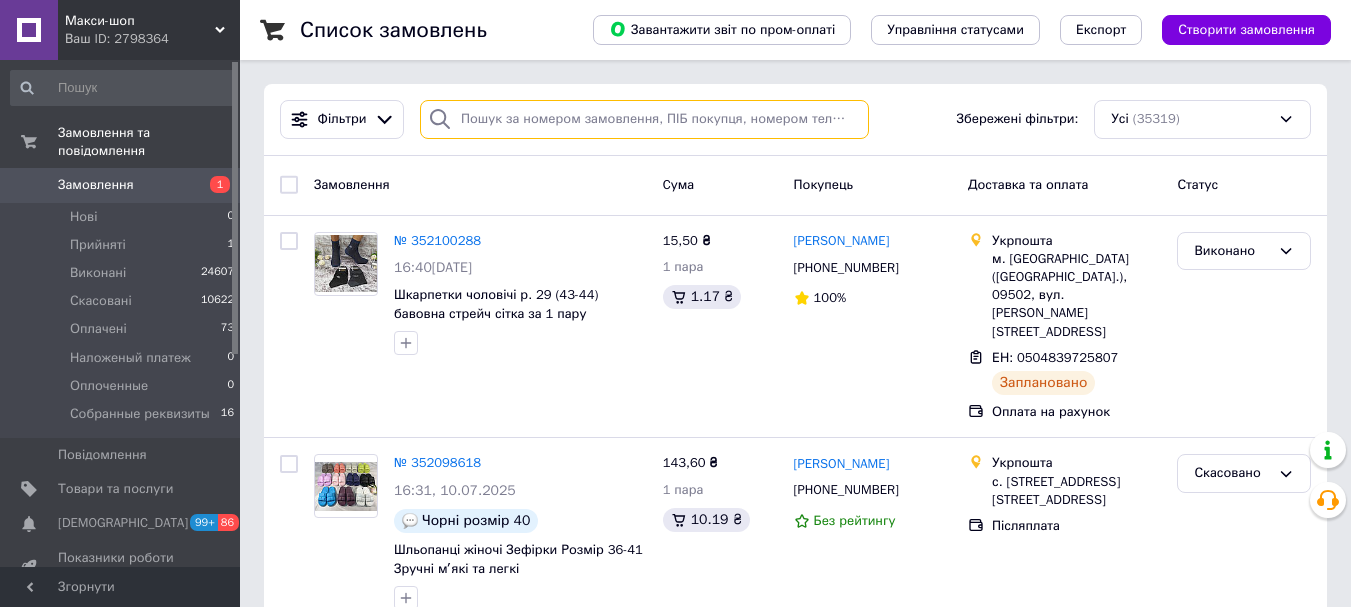 paste on "[PHONE_NUMBER]" 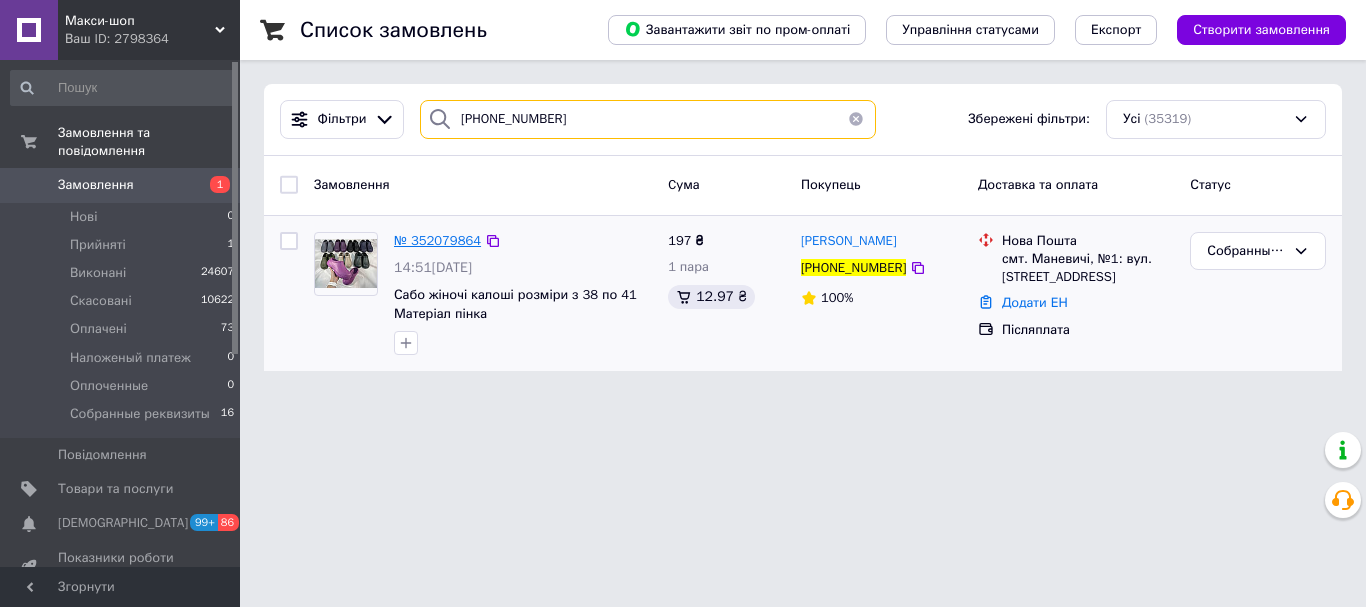 type on "[PHONE_NUMBER]" 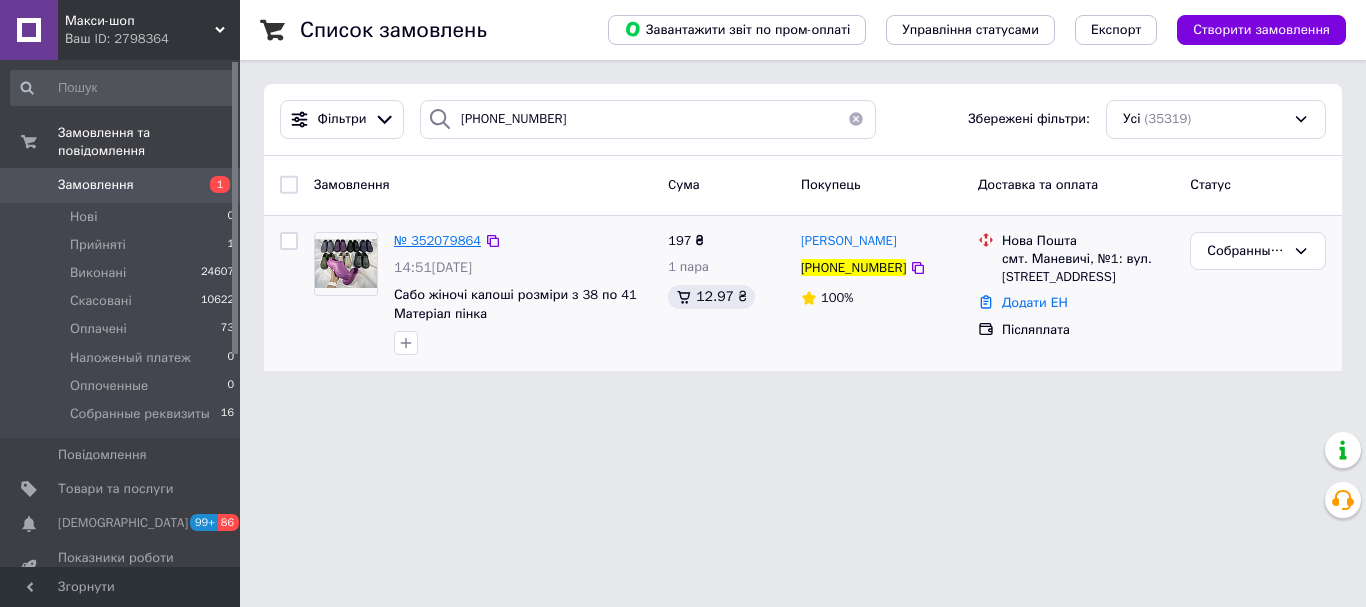 click on "№ 352079864" at bounding box center (437, 240) 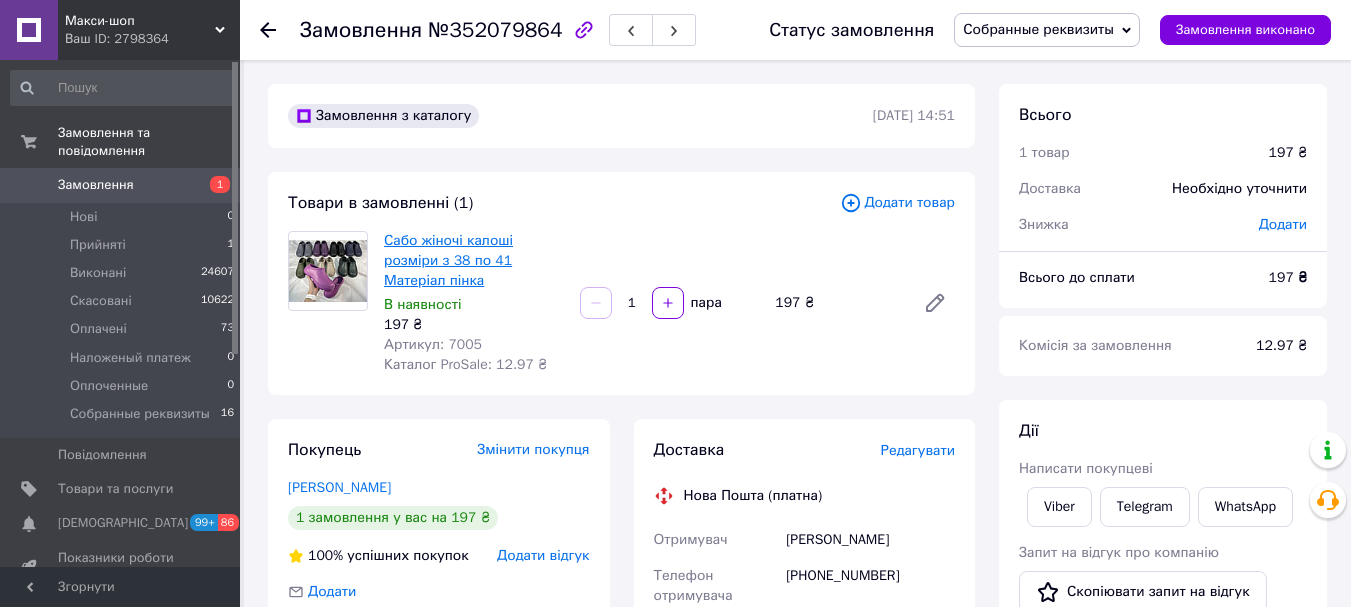 click on "Сабо жіночі калоші розміри з 38 по 41 Матеріал пінка" at bounding box center (448, 260) 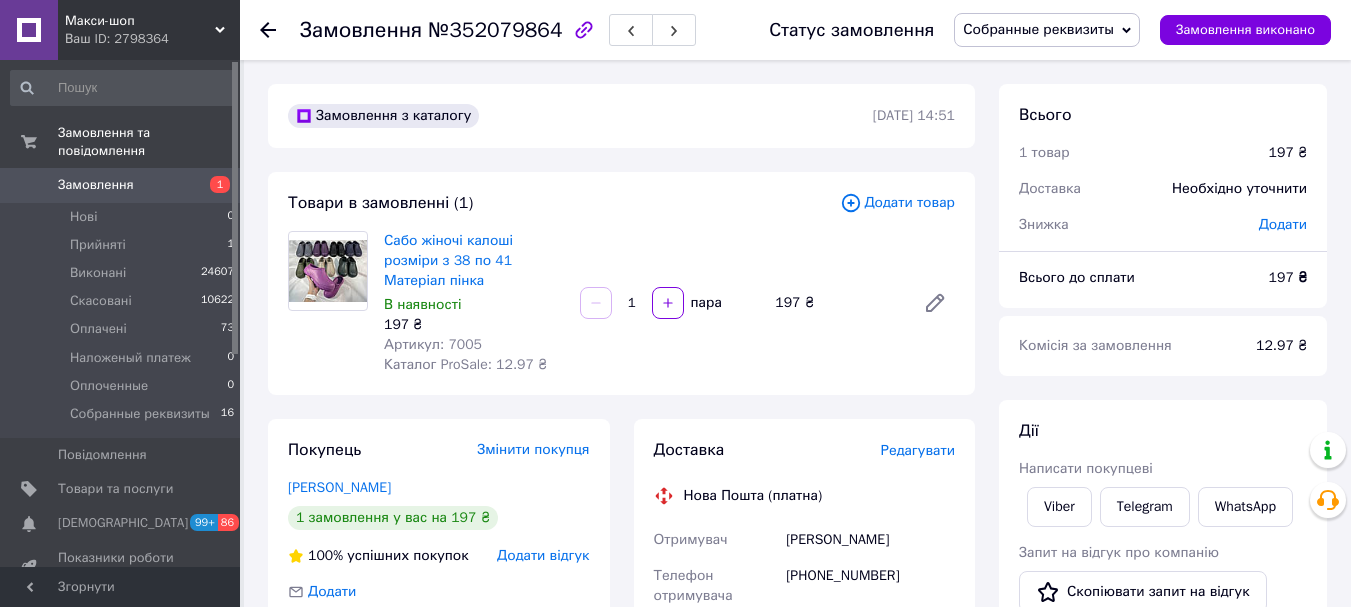 click on "Замовлення" at bounding box center [96, 185] 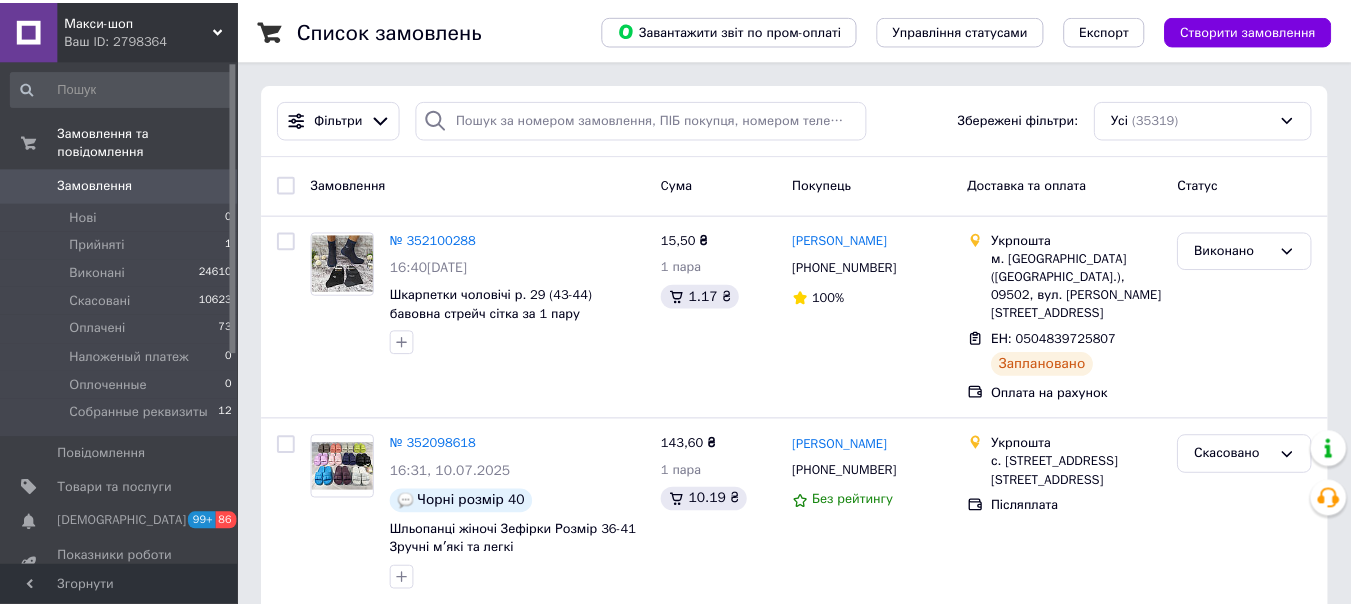 scroll, scrollTop: 0, scrollLeft: 0, axis: both 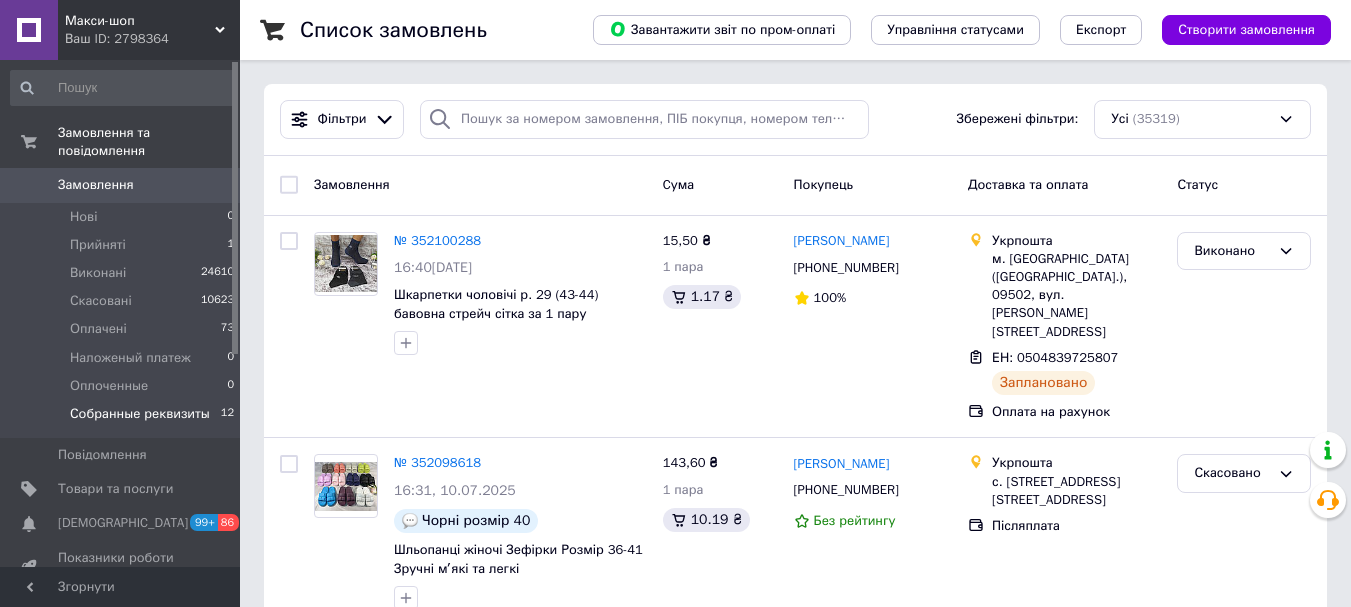 click on "Собранные реквизиты" at bounding box center (140, 414) 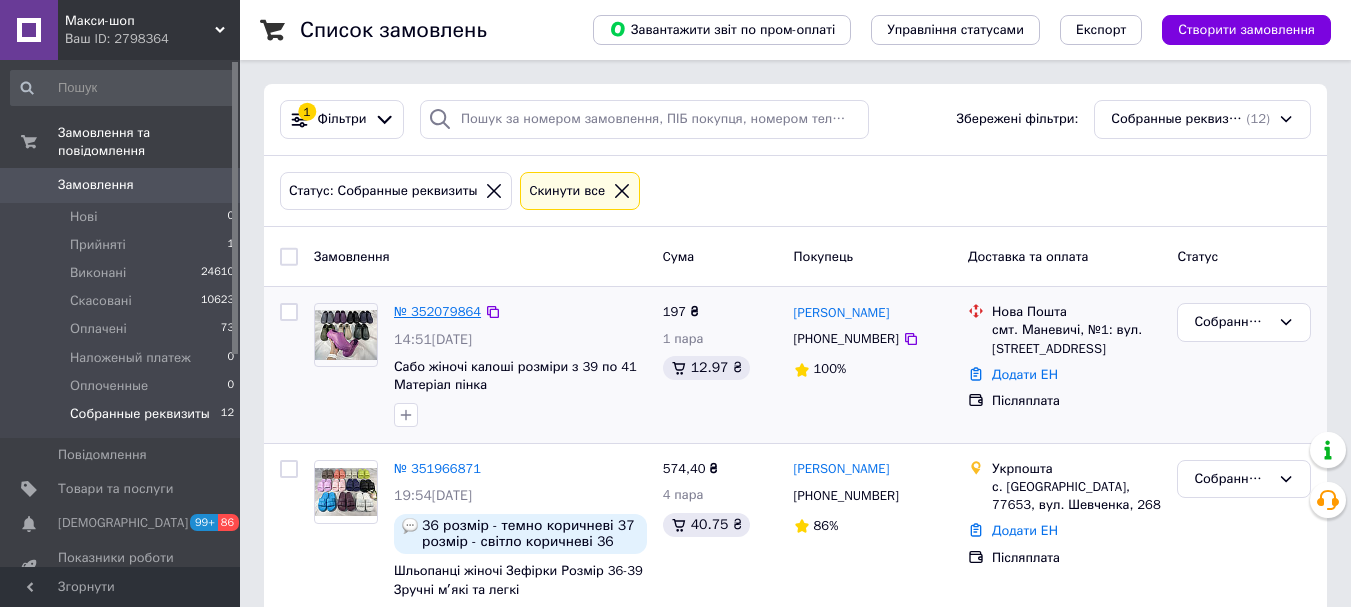 click on "№ 352079864" at bounding box center [437, 311] 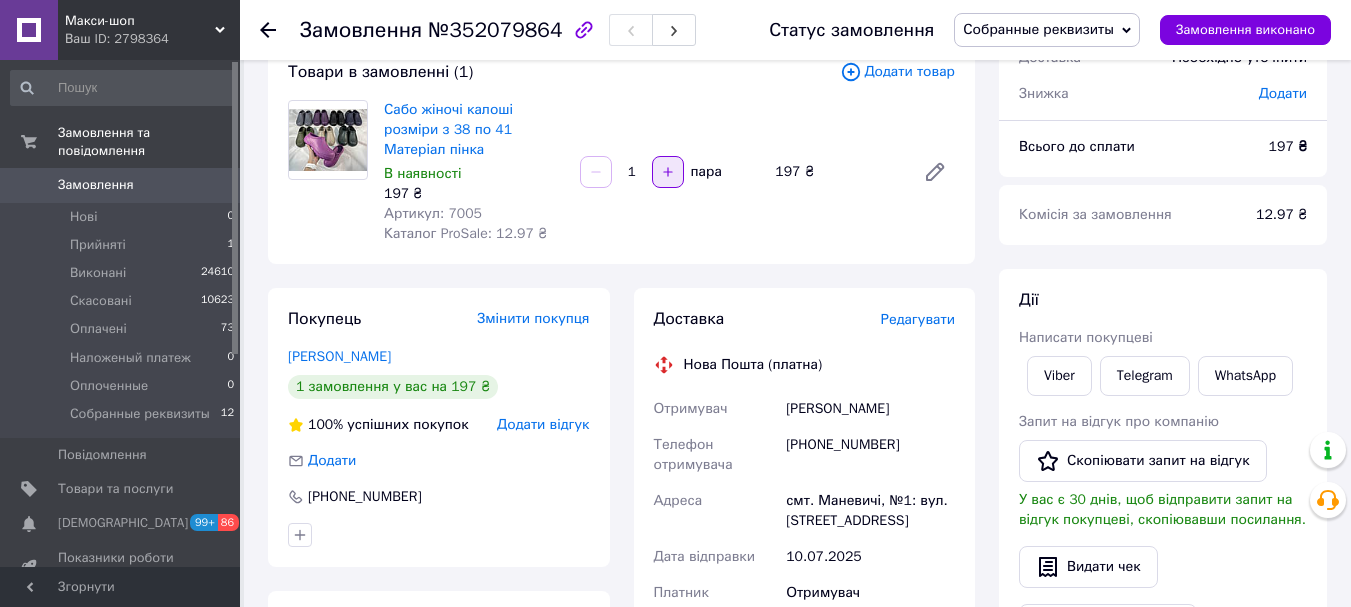 scroll, scrollTop: 0, scrollLeft: 0, axis: both 